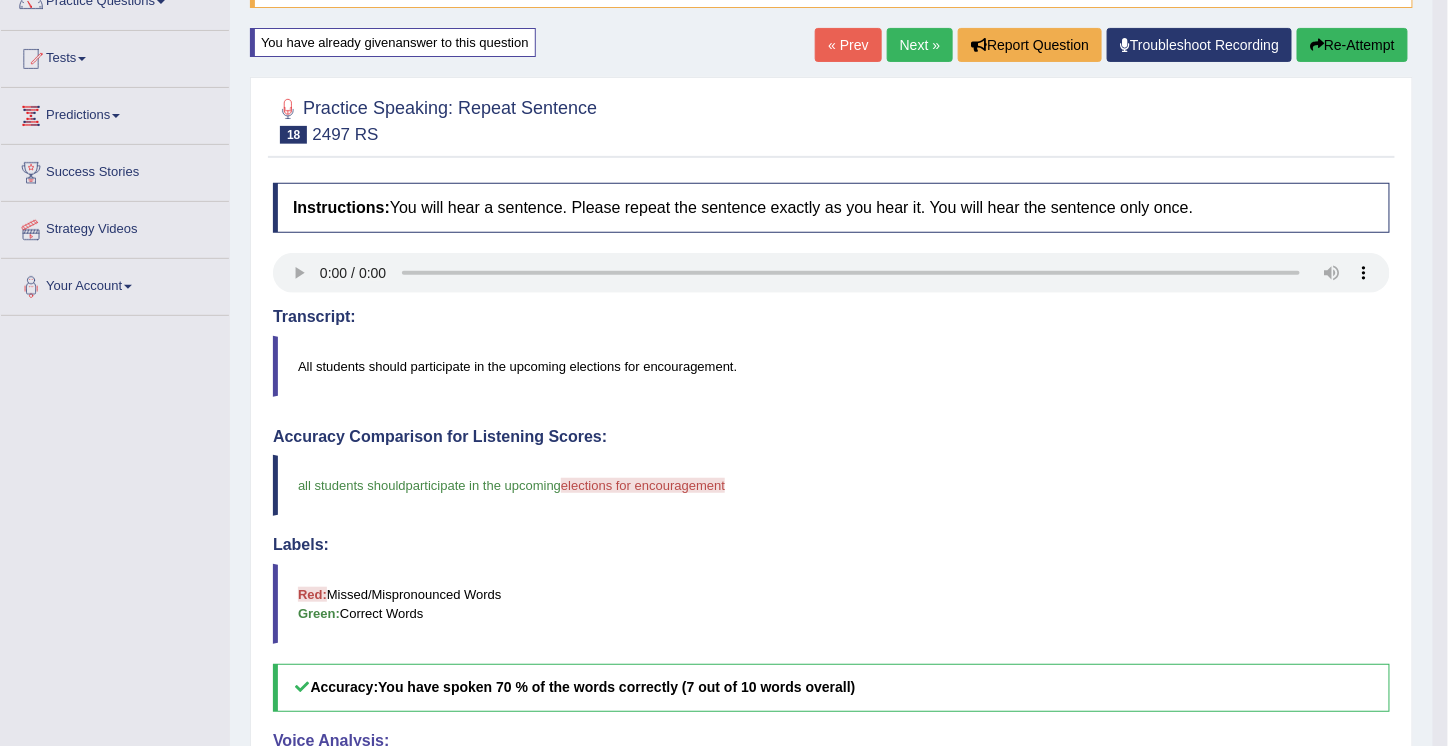 scroll, scrollTop: 189, scrollLeft: 0, axis: vertical 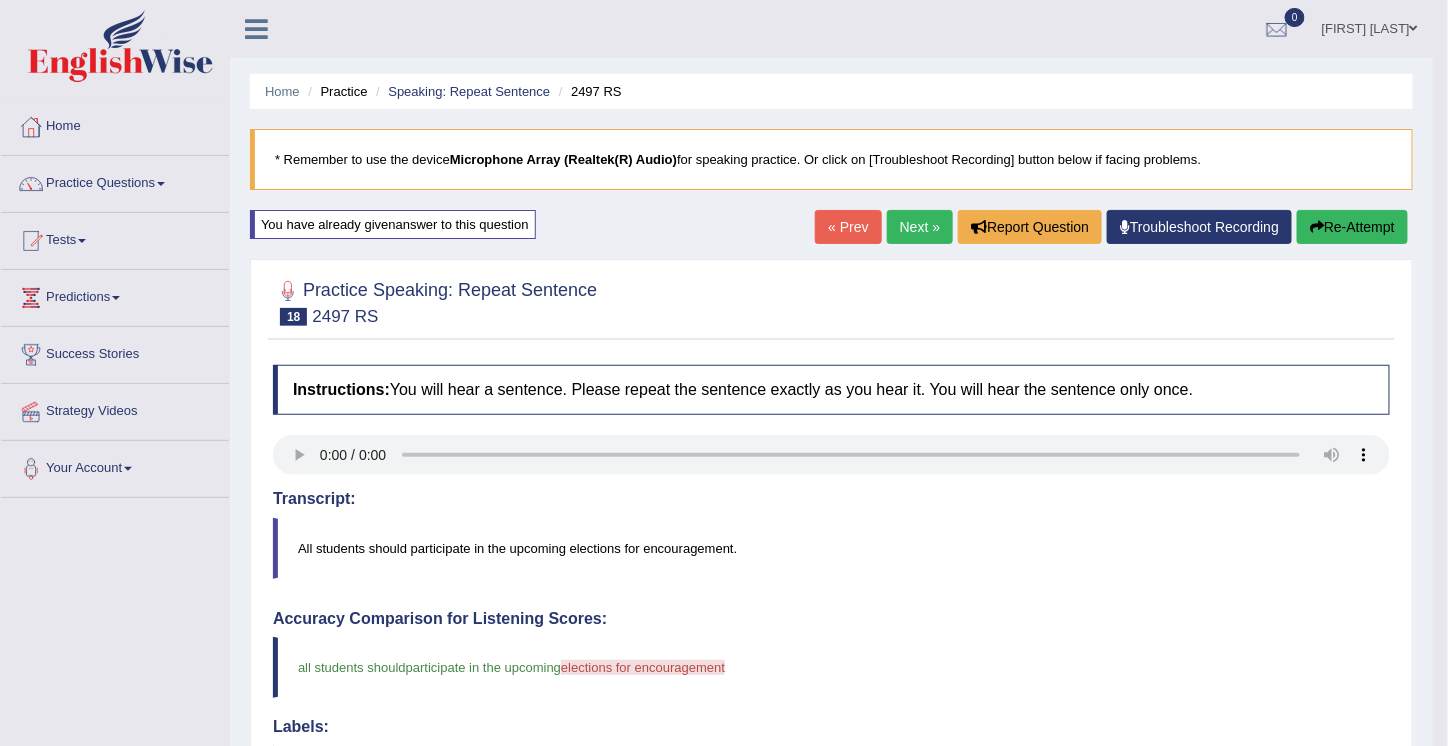 click on "Practice Questions" at bounding box center [115, 181] 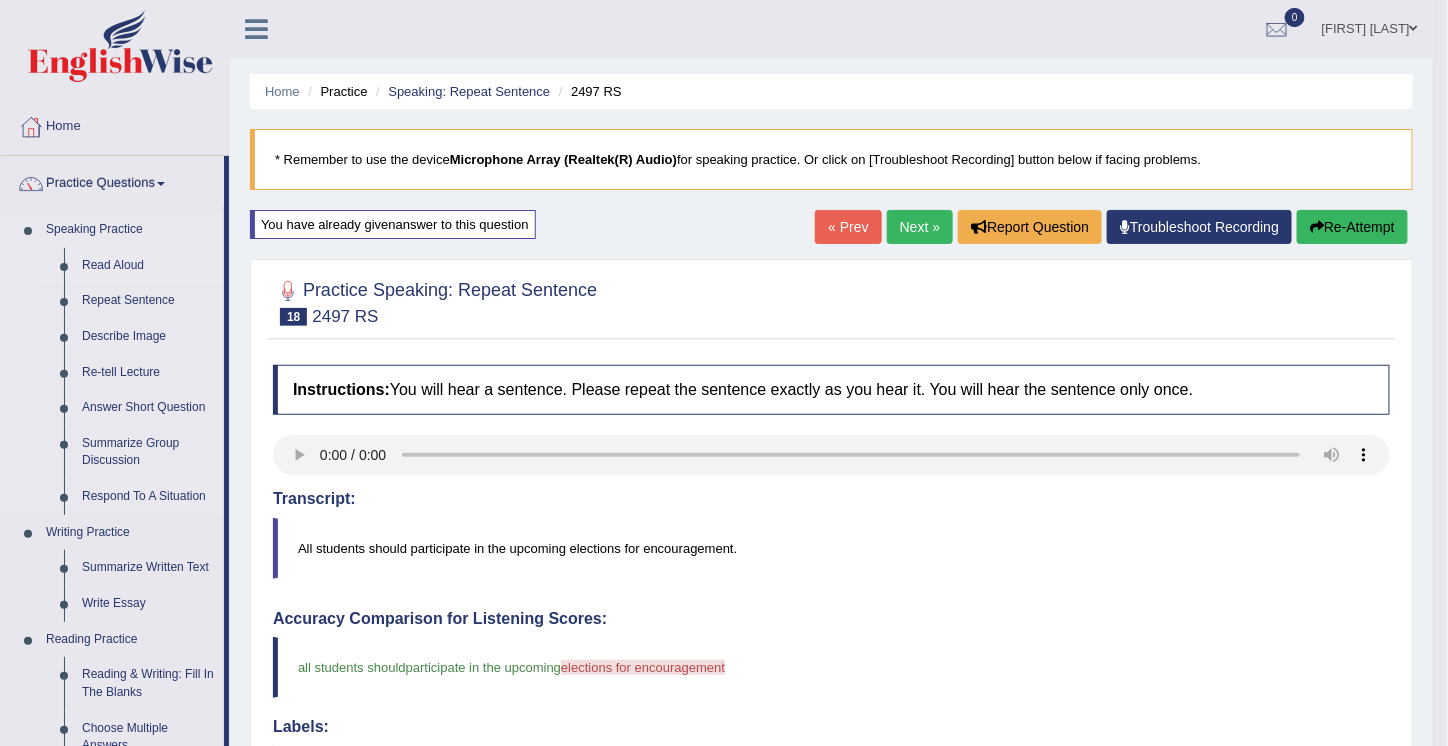 click on "Read Aloud" at bounding box center [148, 266] 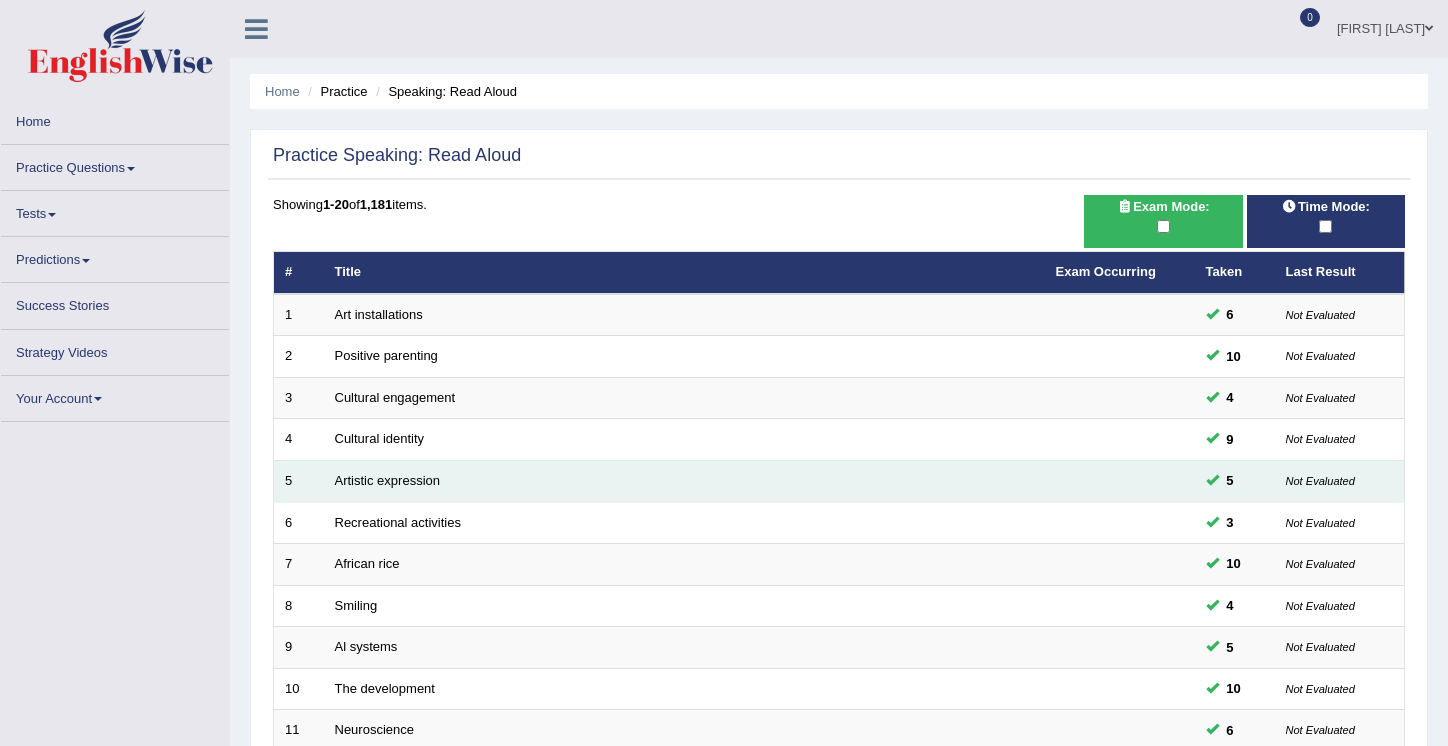 scroll, scrollTop: 0, scrollLeft: 0, axis: both 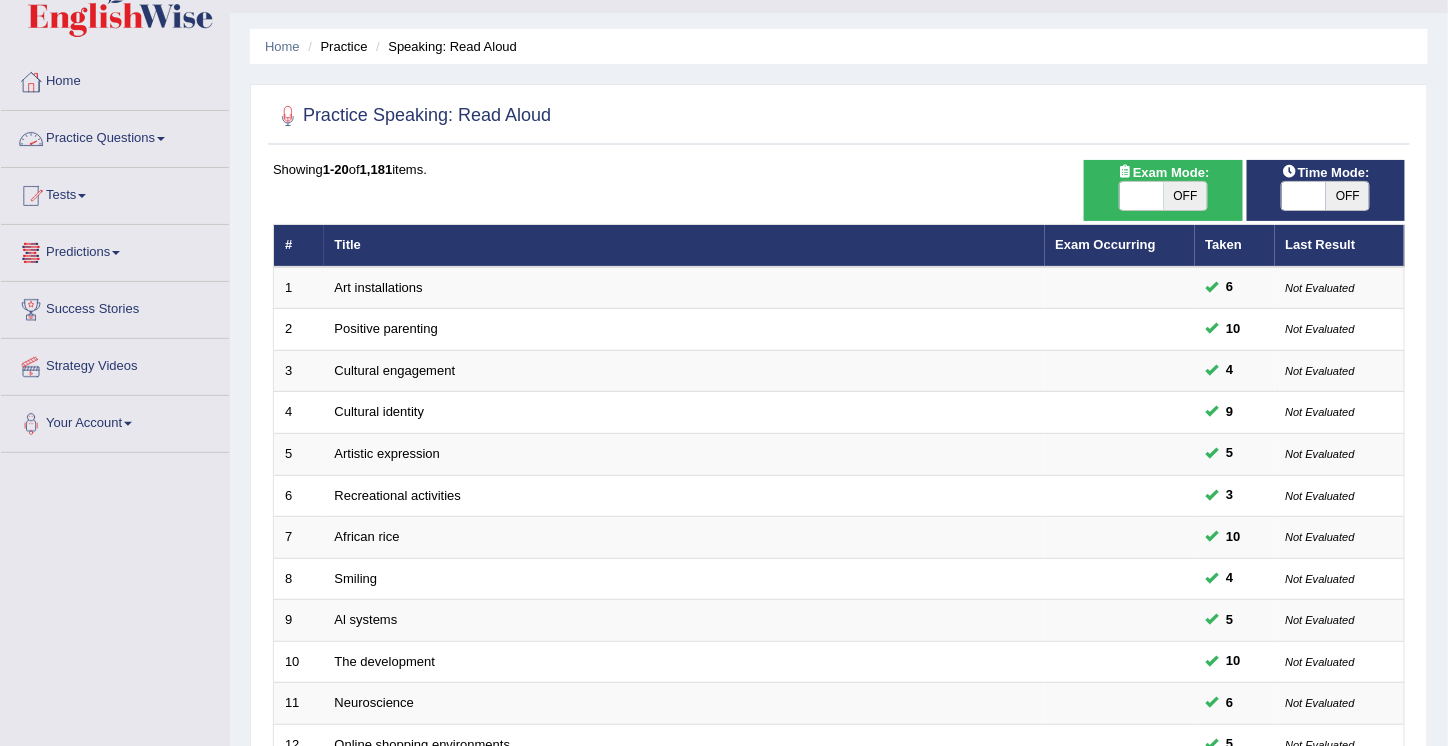 click on "Practice Questions" at bounding box center (115, 136) 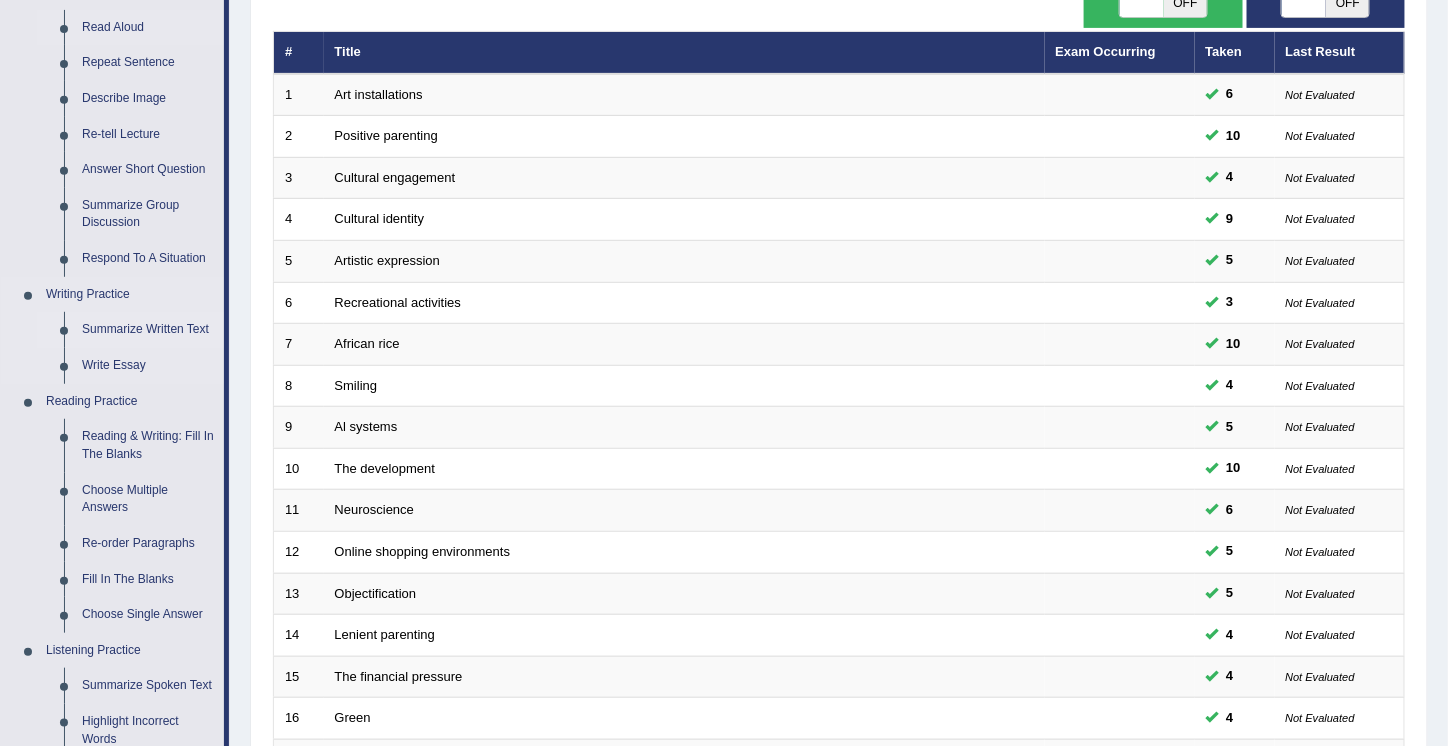 scroll, scrollTop: 242, scrollLeft: 0, axis: vertical 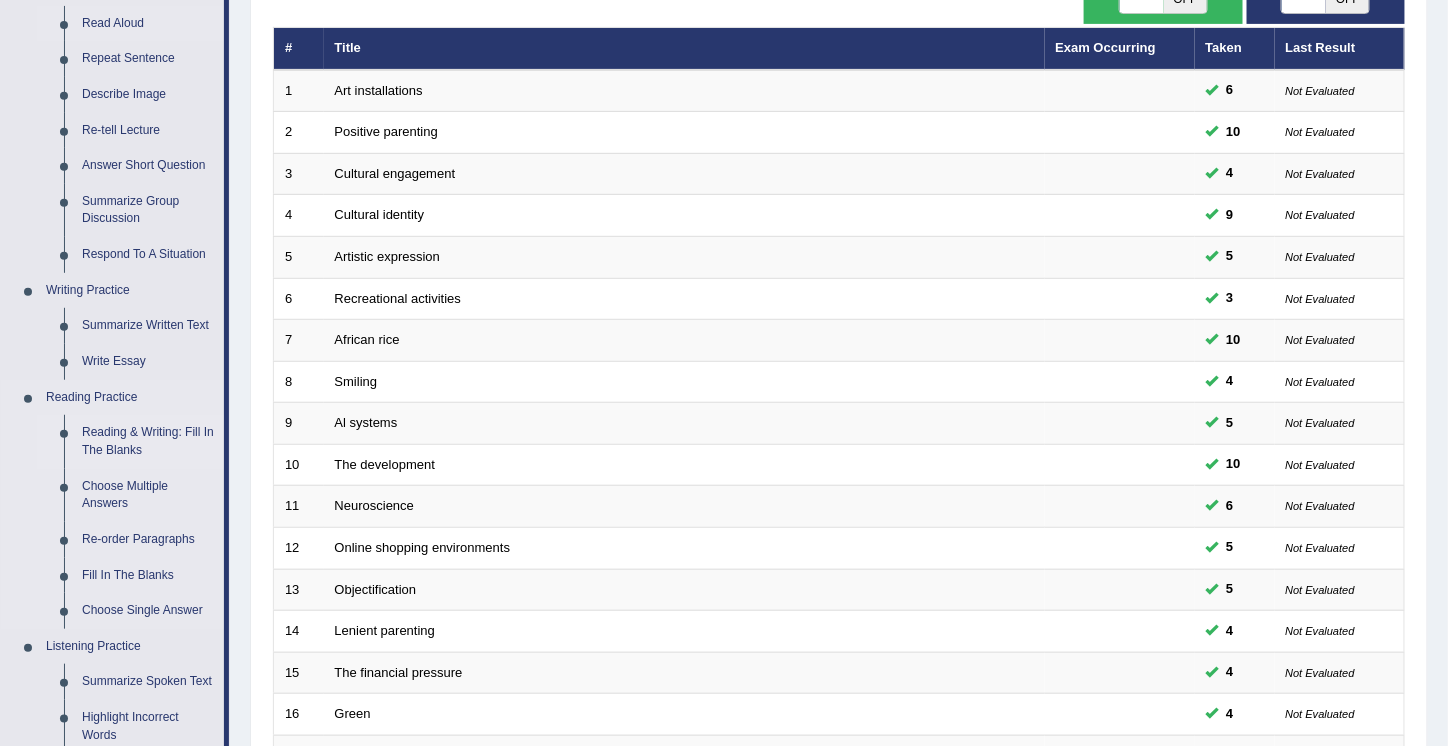 click on "Reading & Writing: Fill In The Blanks" at bounding box center [148, 441] 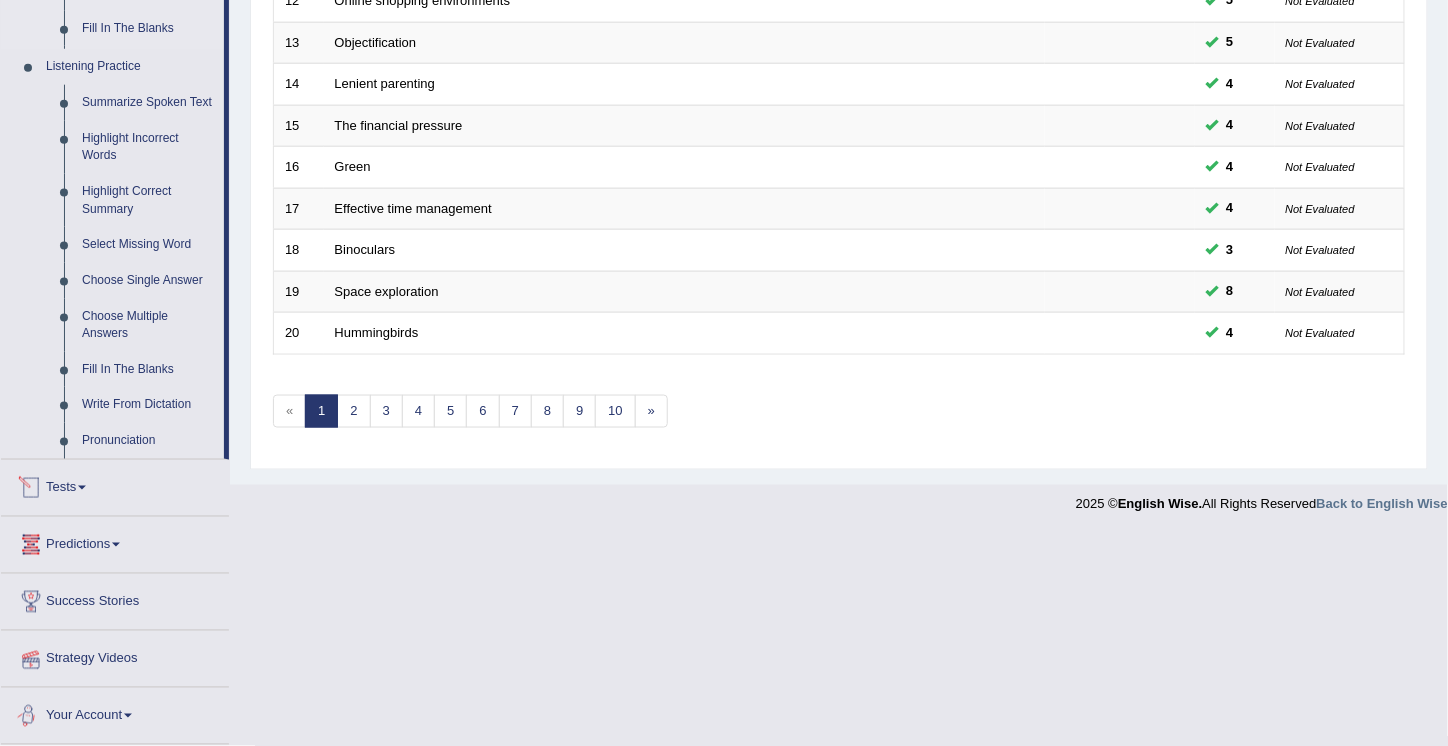 scroll, scrollTop: 669, scrollLeft: 0, axis: vertical 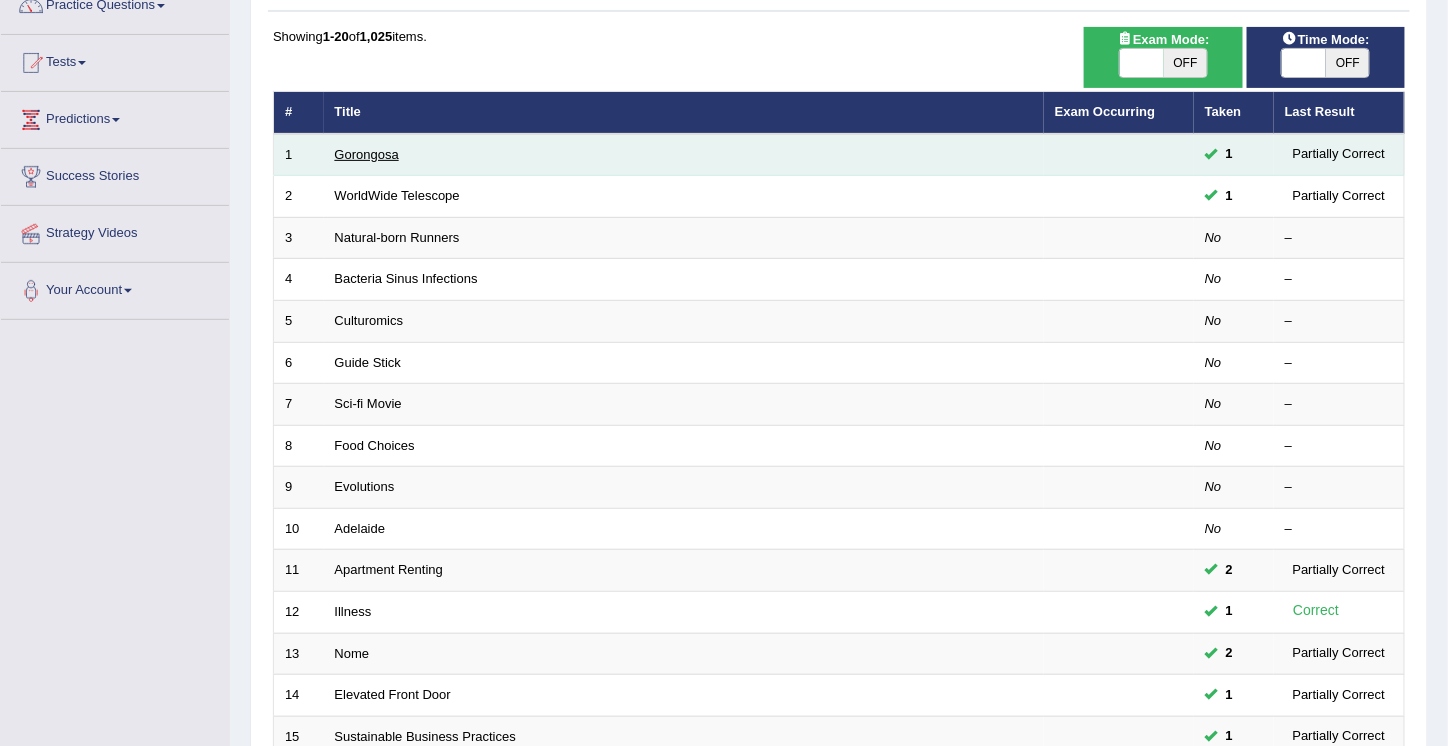 click on "Gorongosa" at bounding box center (367, 154) 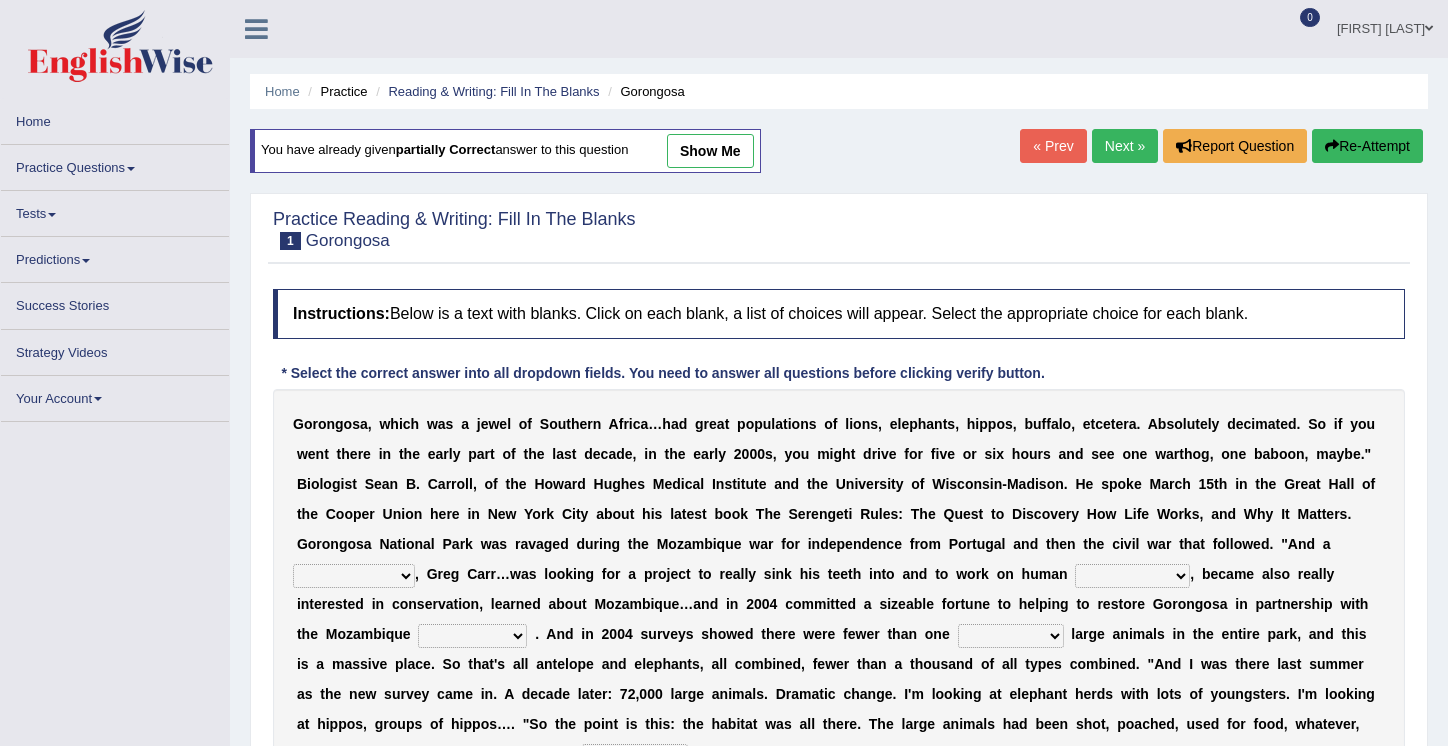 scroll, scrollTop: 0, scrollLeft: 0, axis: both 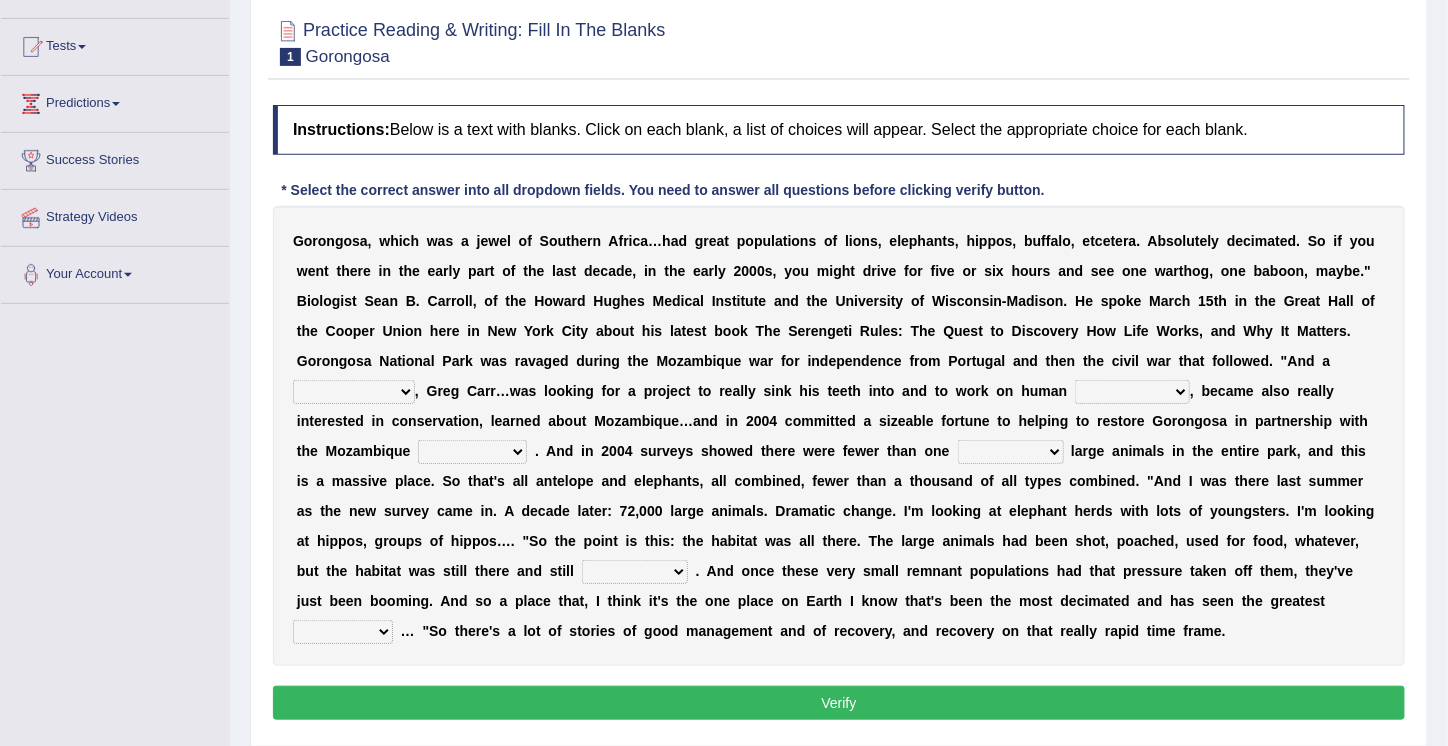 click on "passion solstice ballast philanthropist" at bounding box center (354, 392) 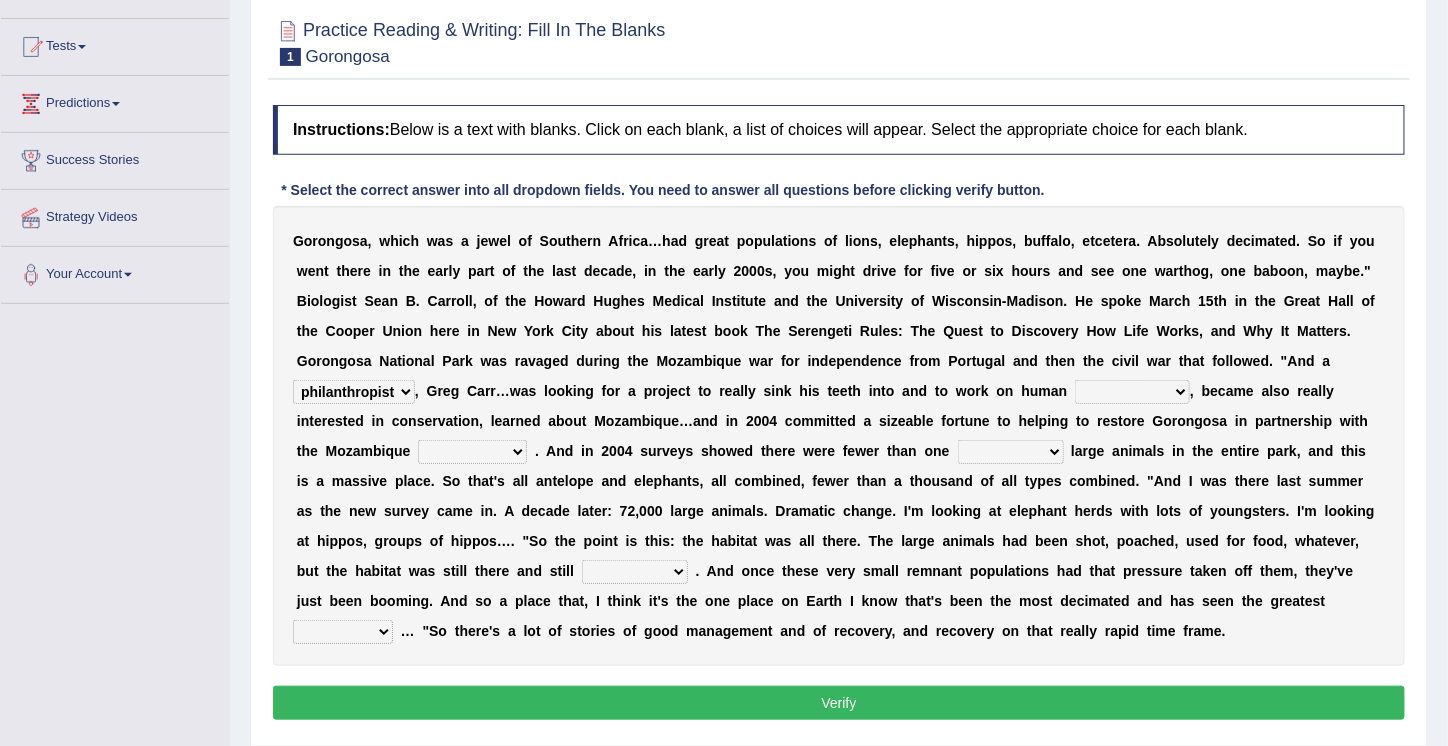 click on "passion solstice ballast philanthropist" at bounding box center (354, 392) 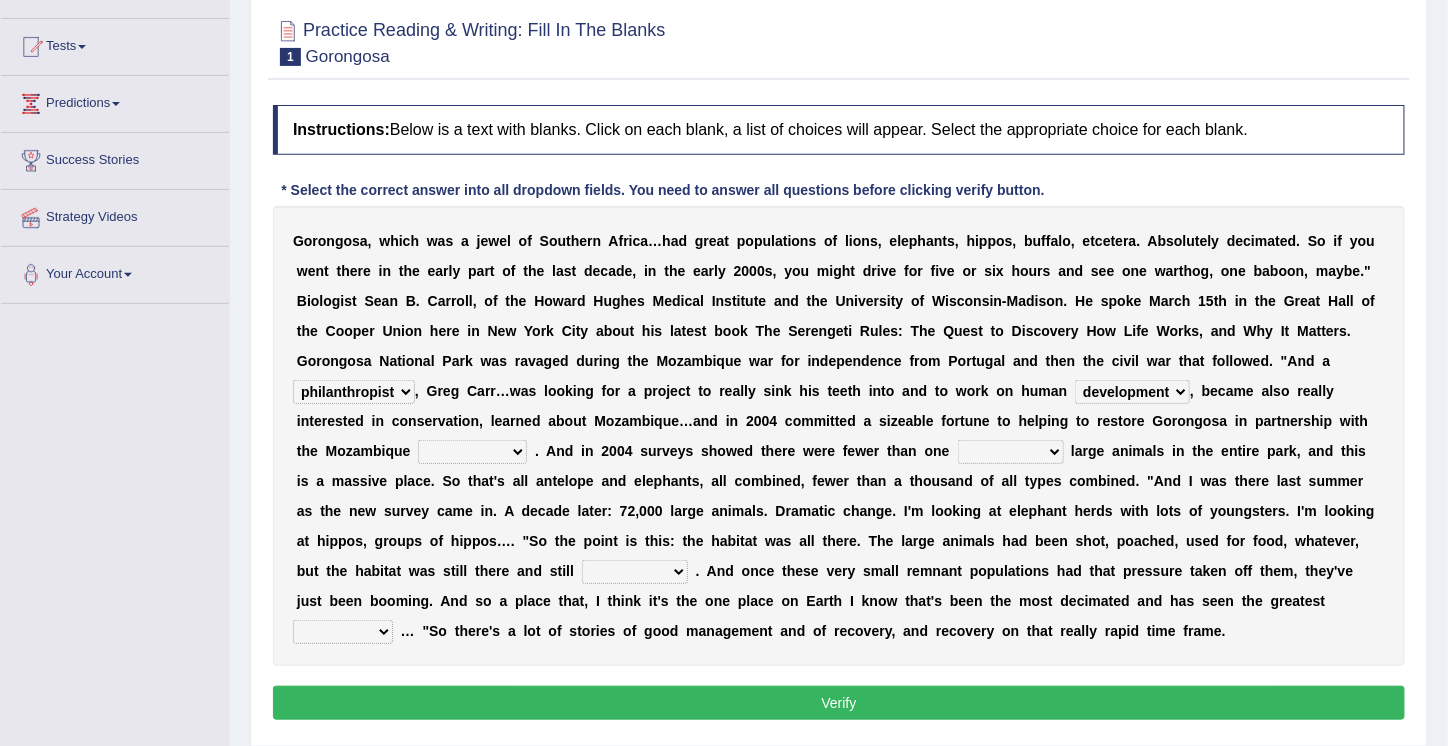 click on "negligence prevalence development malevolence" at bounding box center (1132, 392) 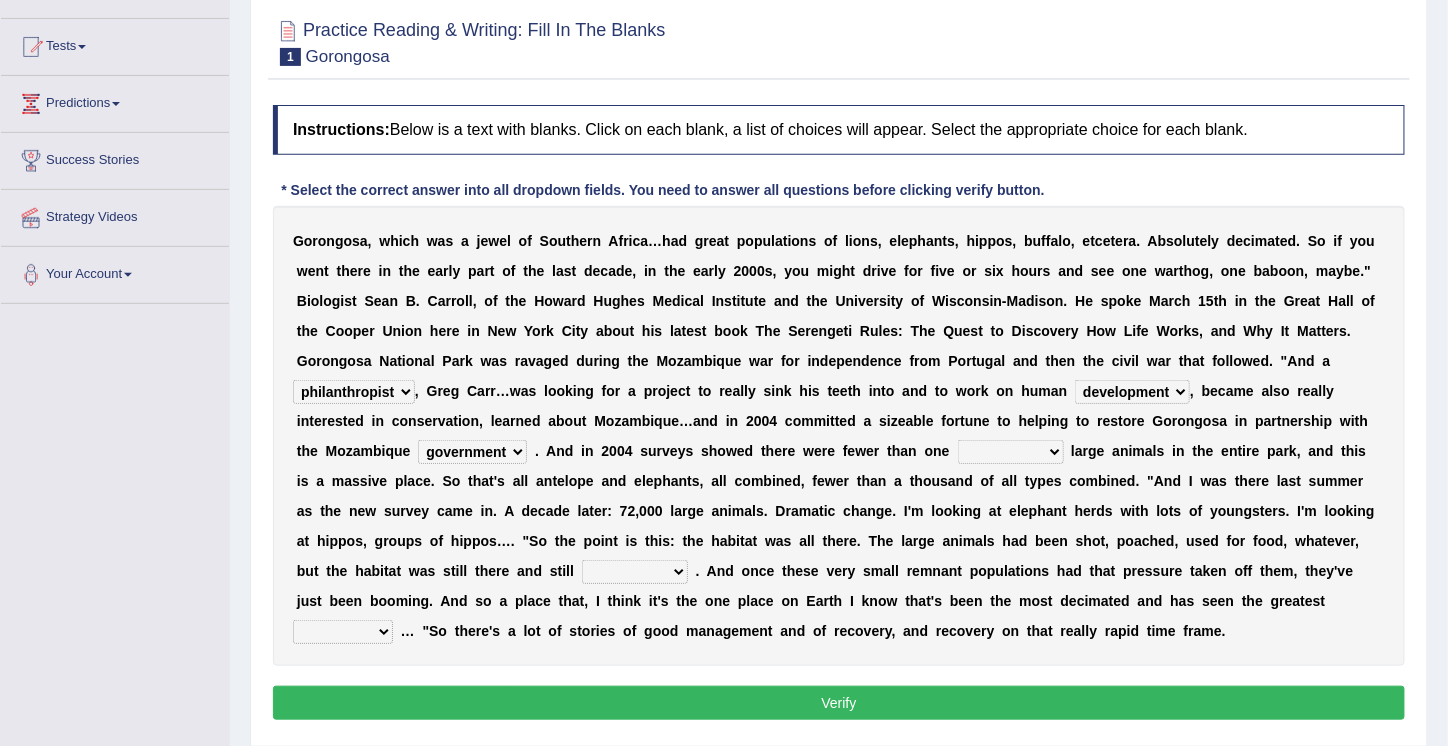 click on "parliament semanticist government journalist" at bounding box center [472, 452] 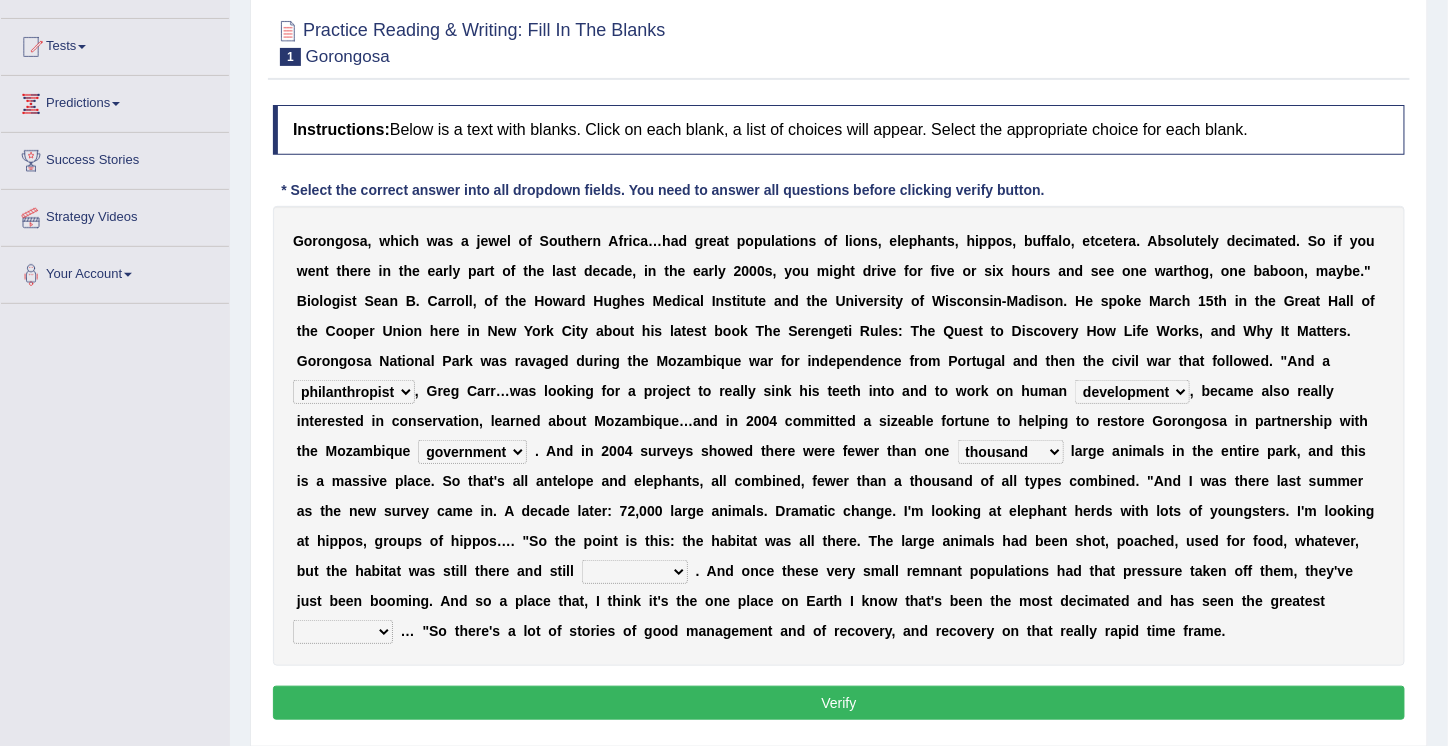 click on "assertive incidental compulsive productive" at bounding box center [635, 572] 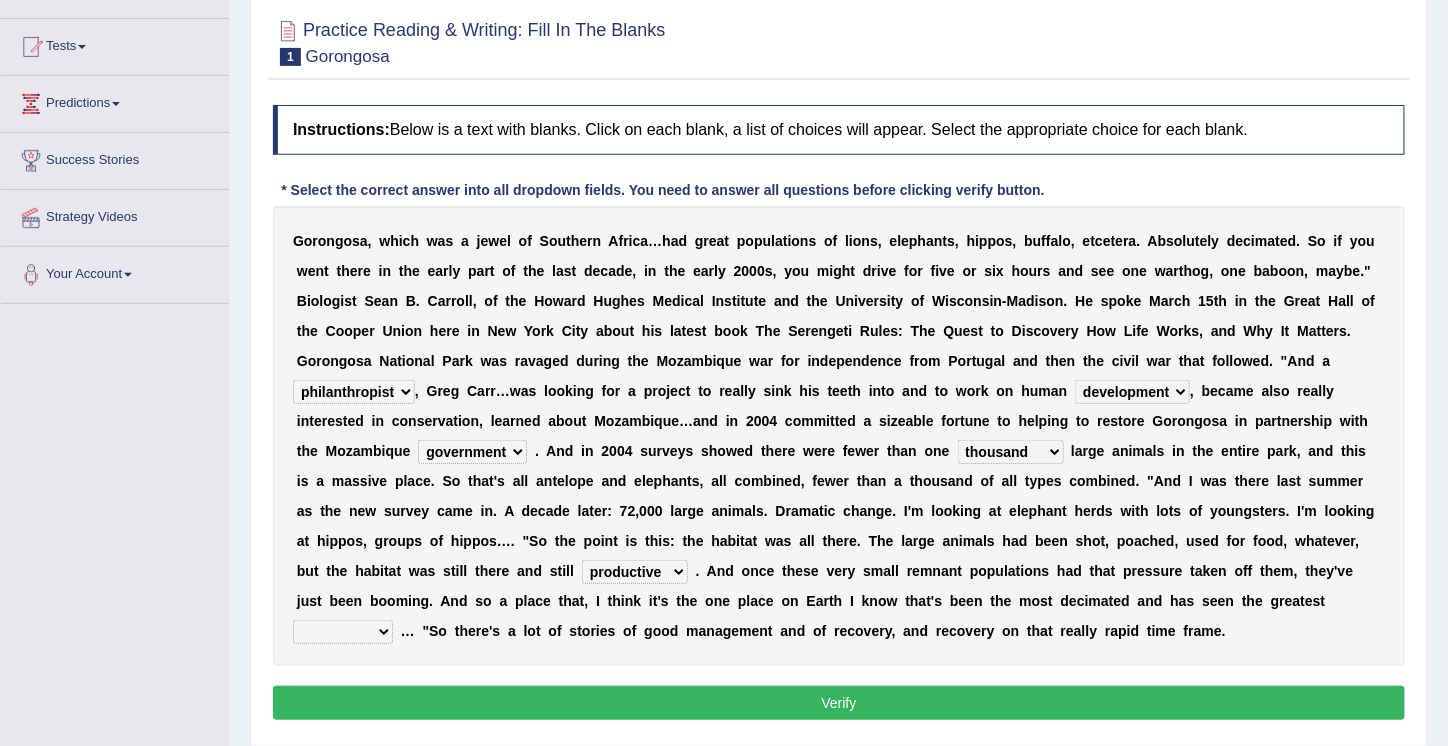 click on "assertive incidental compulsive productive" at bounding box center [635, 572] 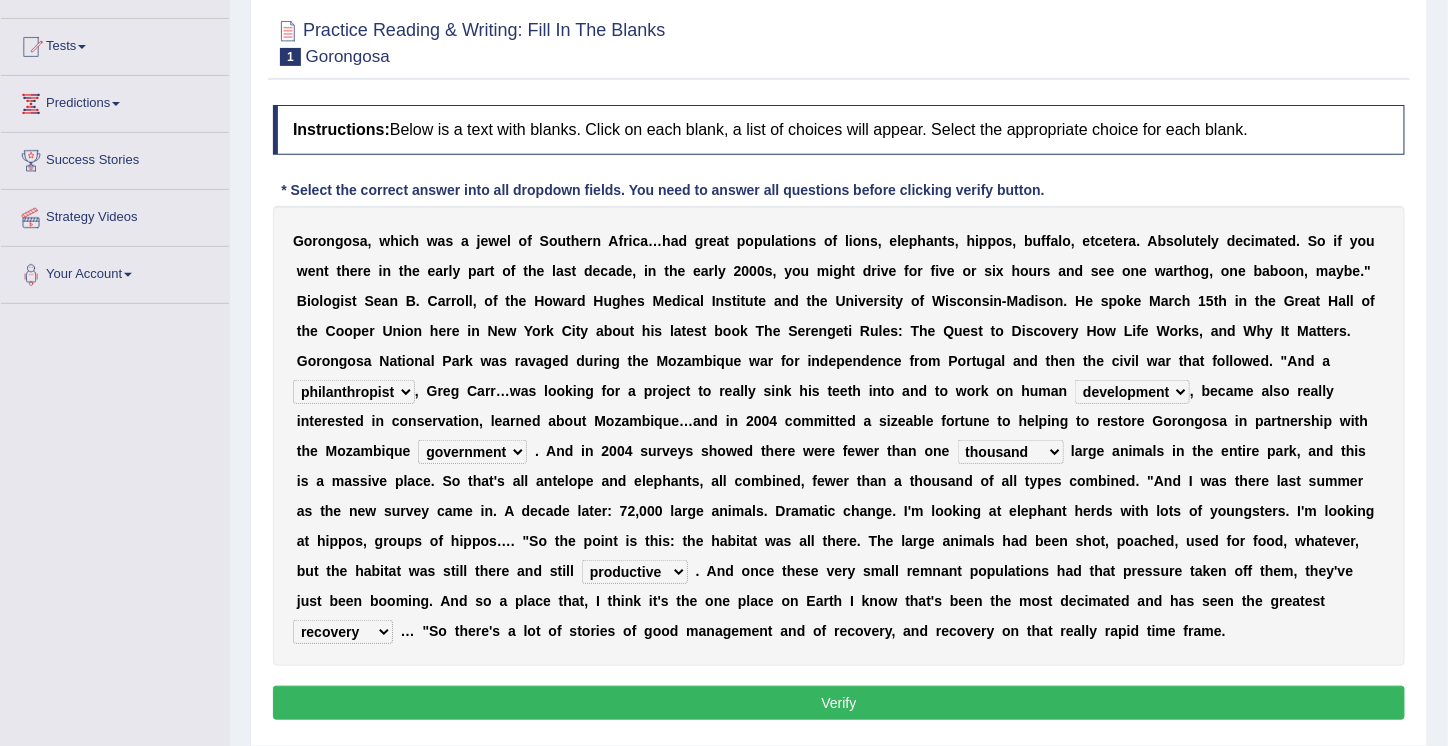 click on "recovery efficacy golly stumpy" at bounding box center [343, 632] 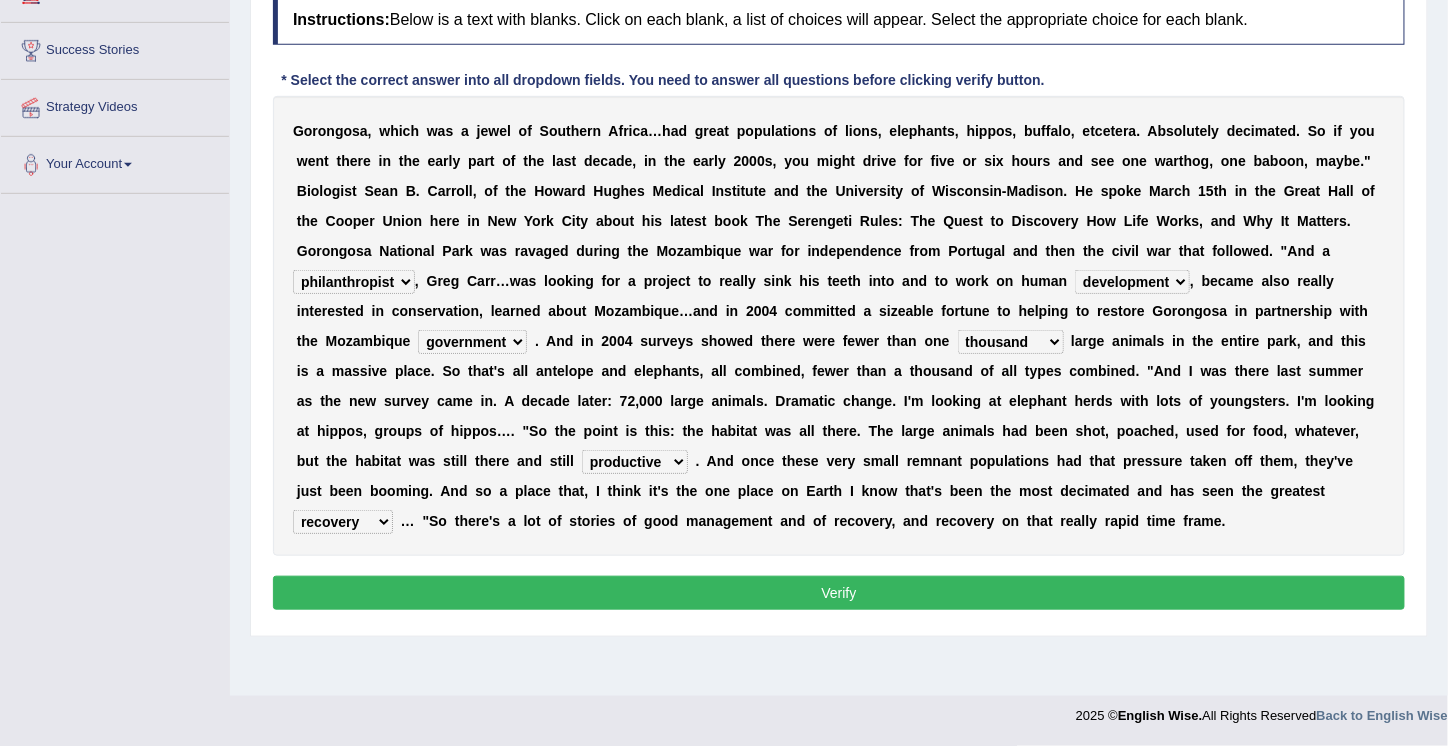 click on "Verify" at bounding box center (839, 593) 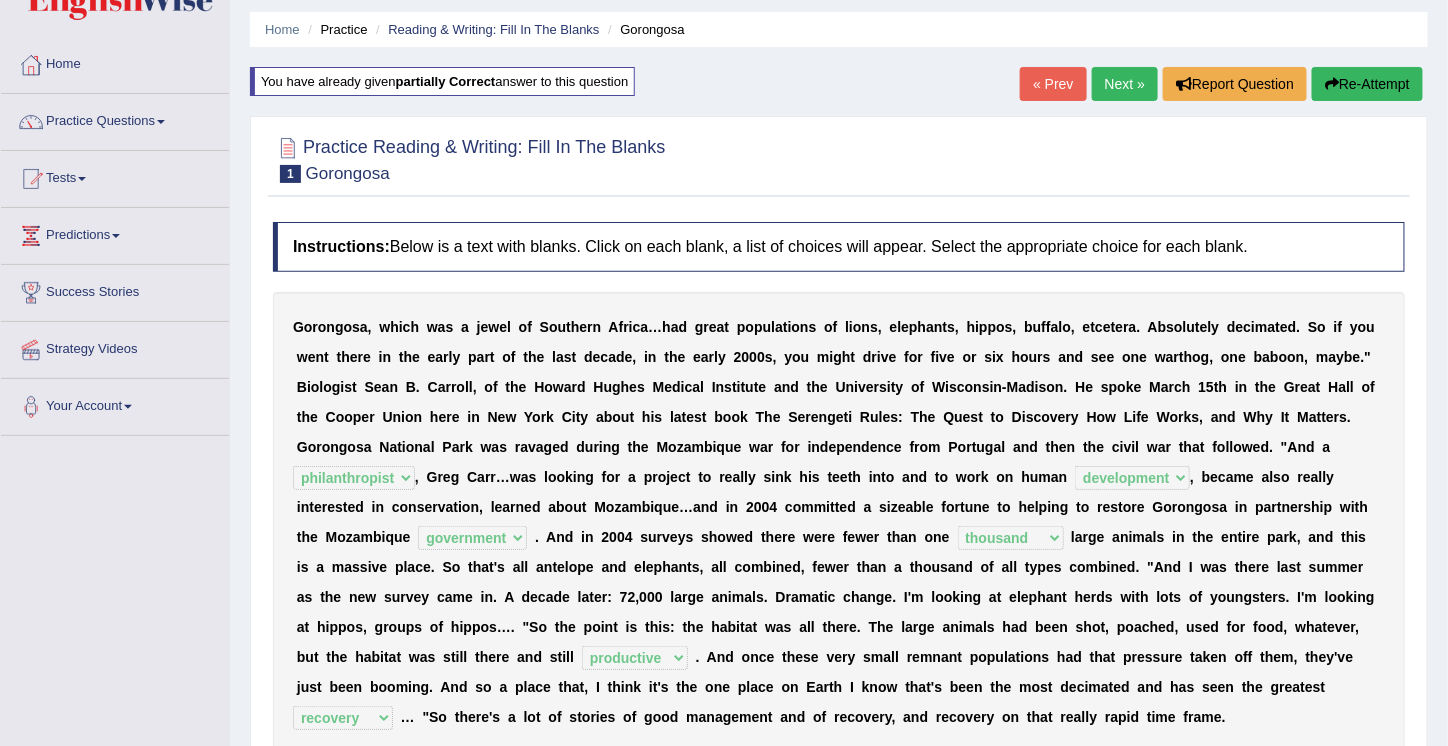 scroll, scrollTop: 0, scrollLeft: 0, axis: both 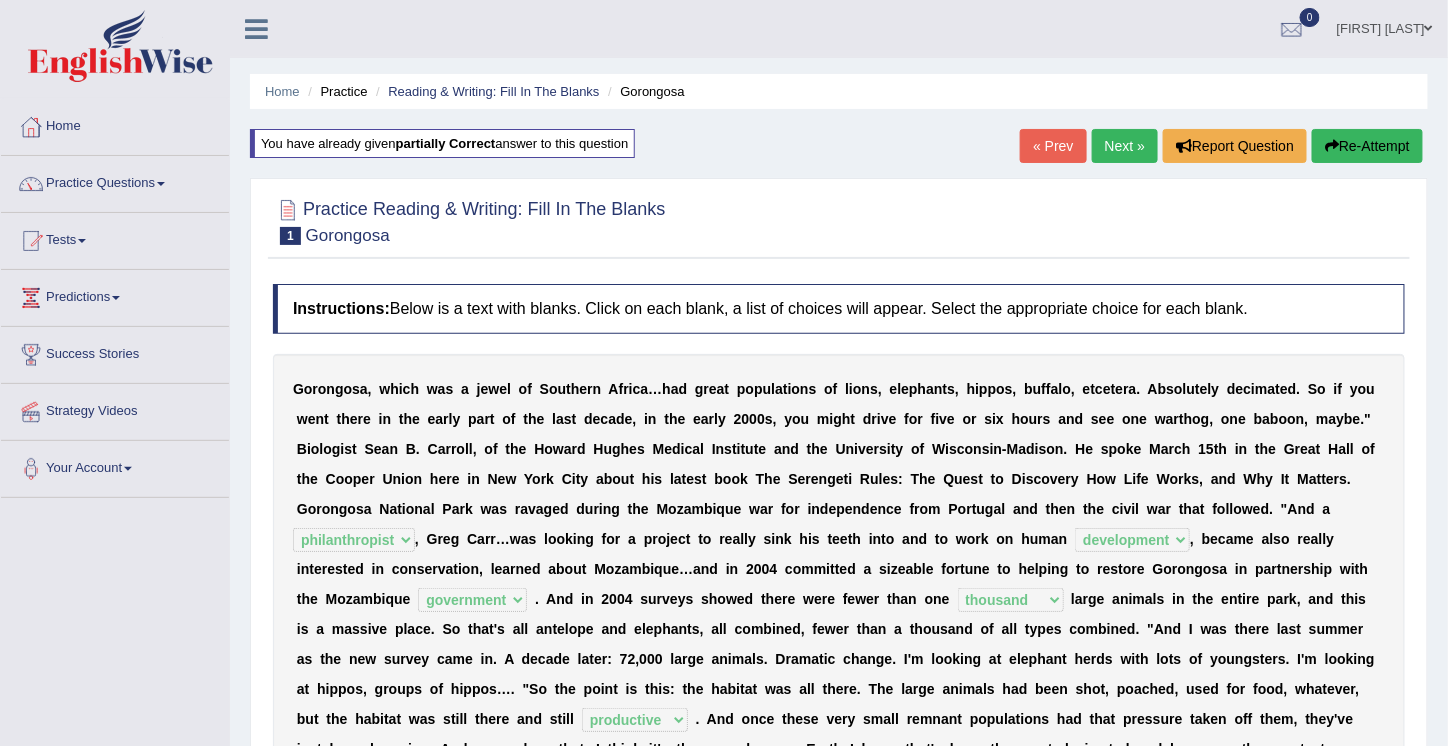 click on "Next »" at bounding box center [1125, 146] 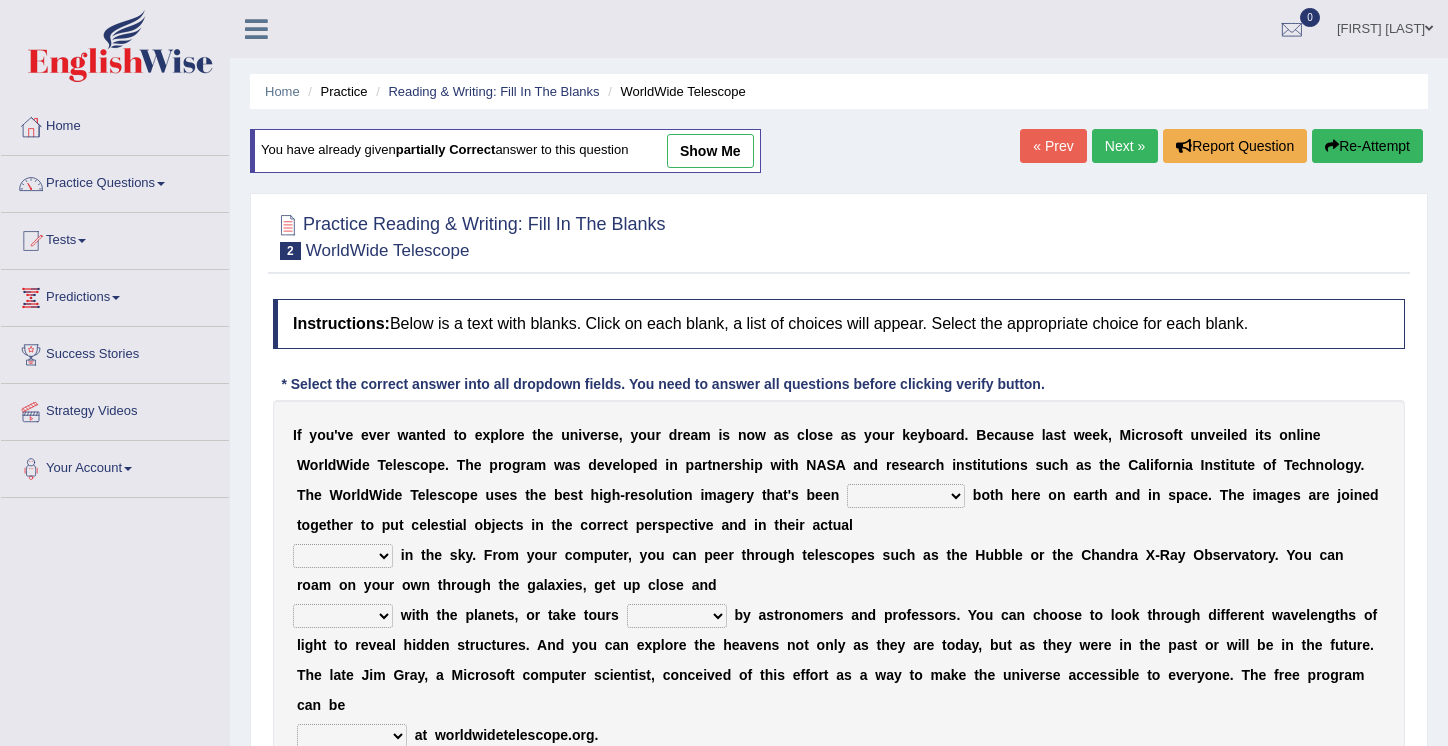 scroll, scrollTop: 0, scrollLeft: 0, axis: both 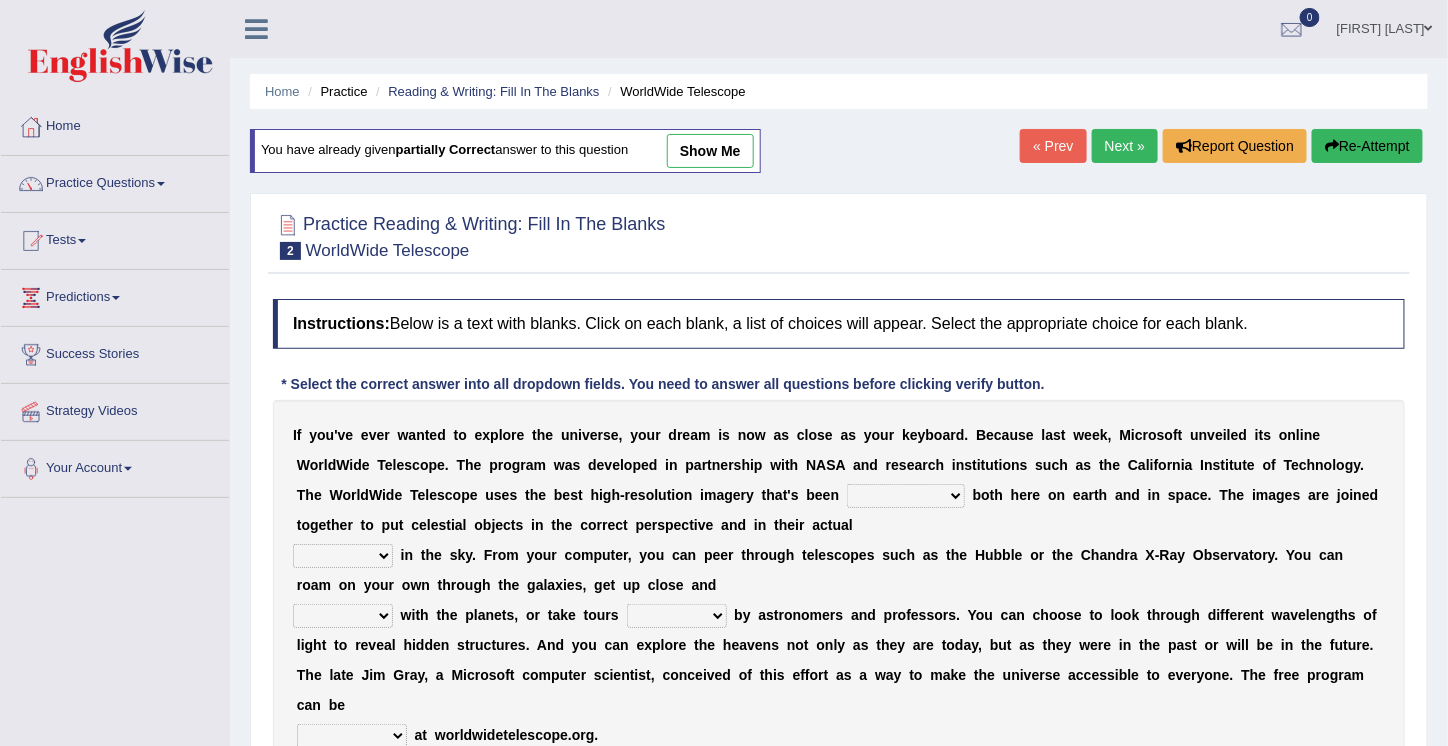 click on "degraded ascended remonstrated generated" at bounding box center [906, 496] 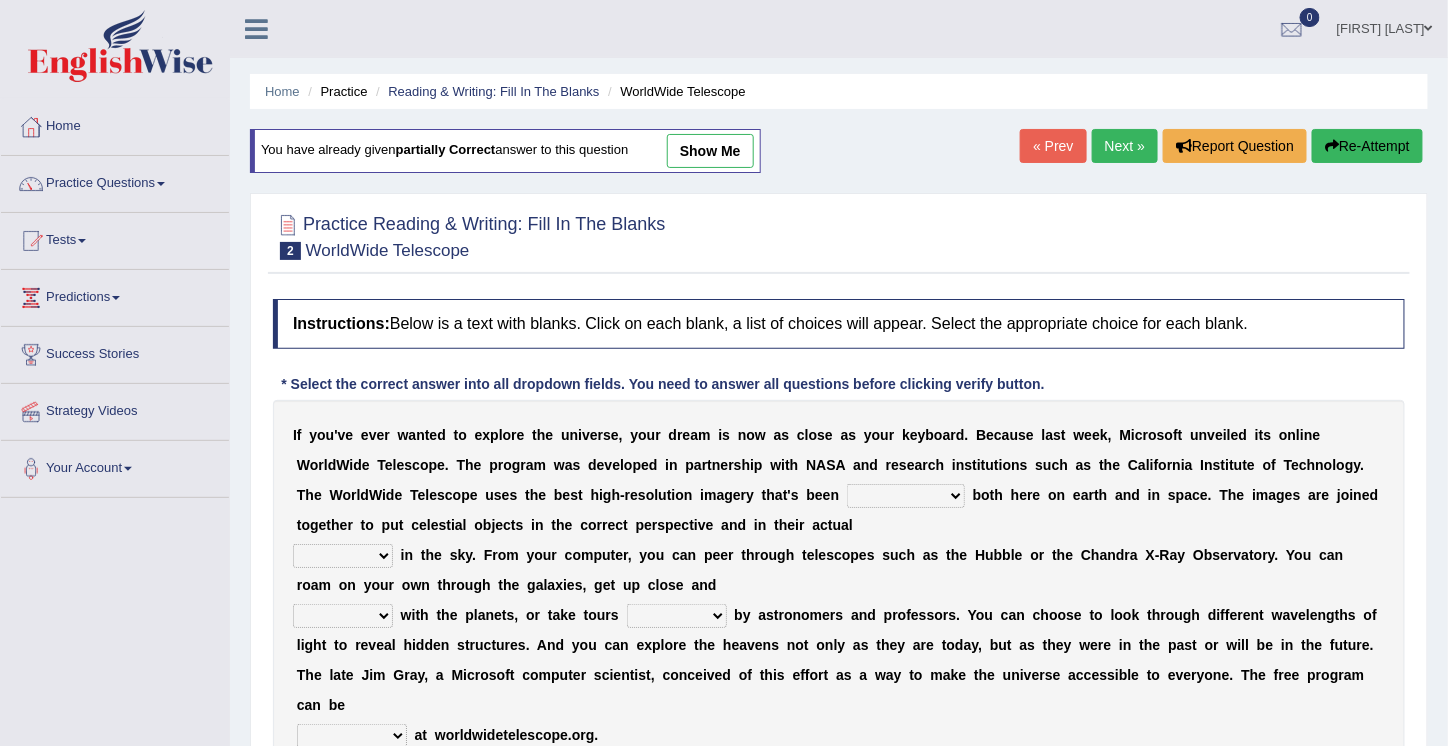 select on "generated" 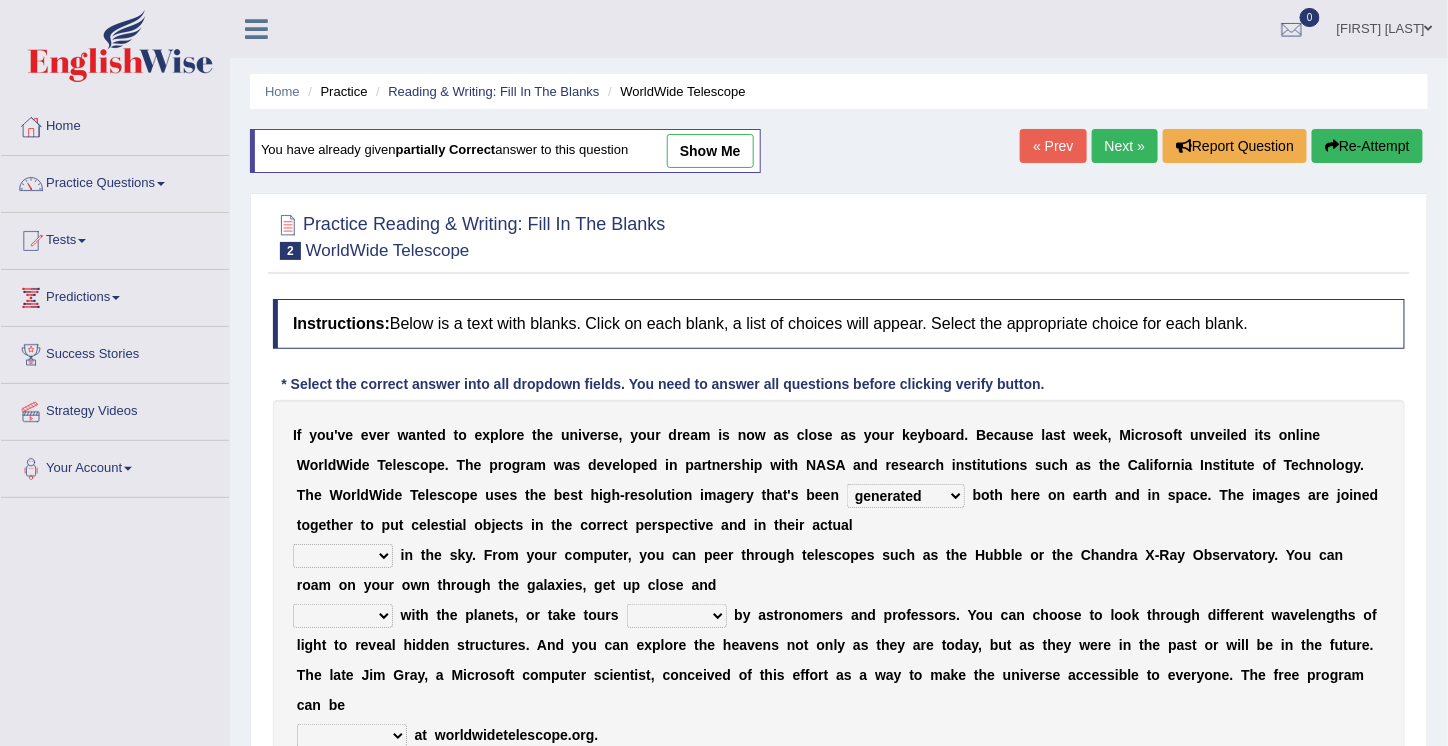 click on "degraded ascended remonstrated generated" at bounding box center (906, 496) 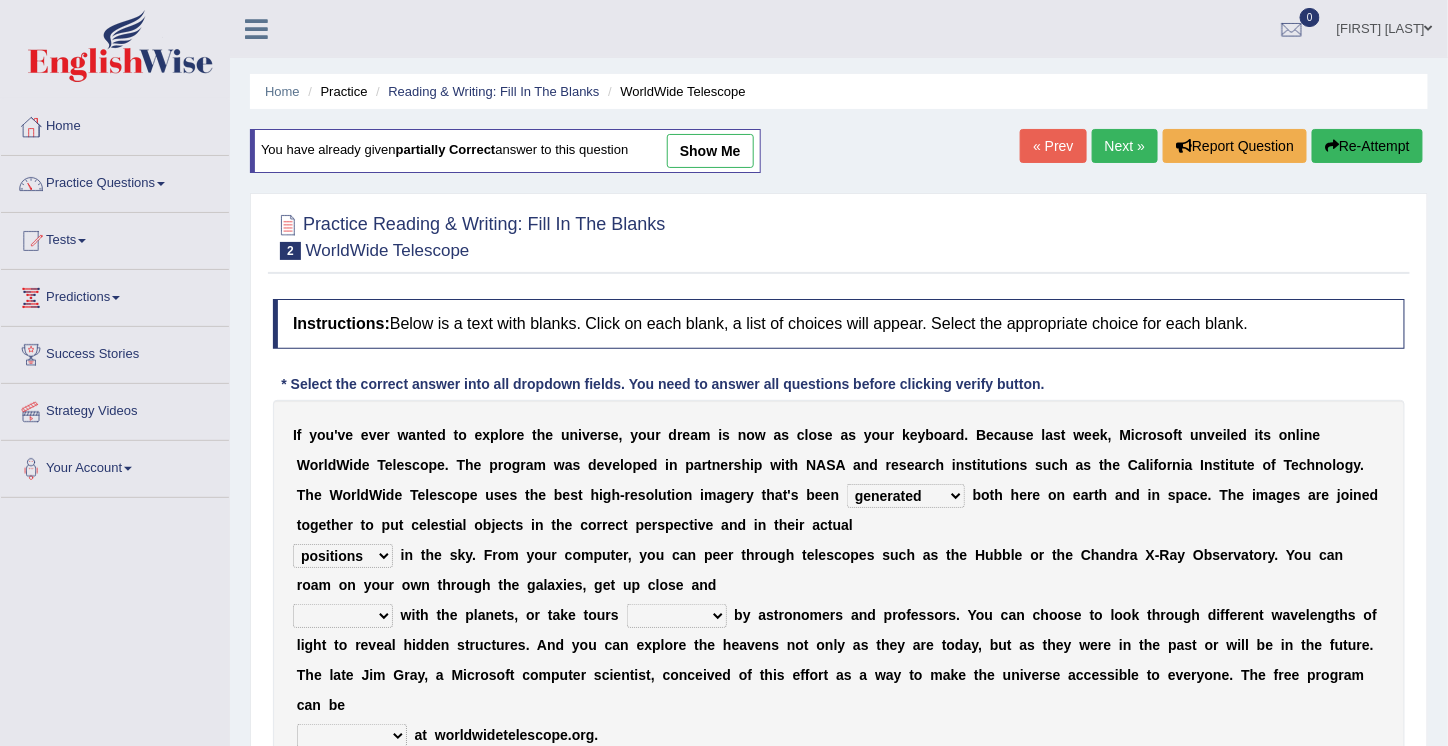 click on "aspects parts conditions positions" at bounding box center (343, 556) 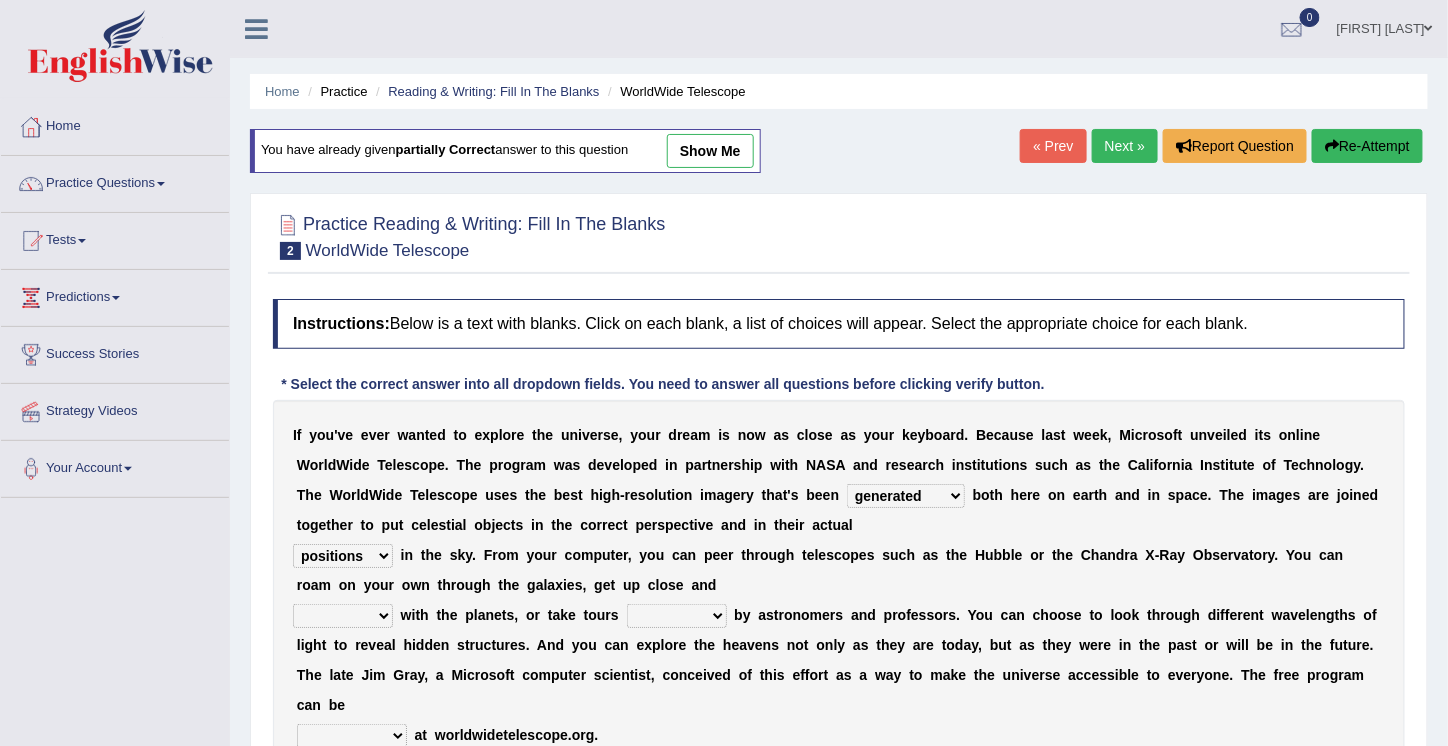 click on "personal individual apart polite" at bounding box center (343, 616) 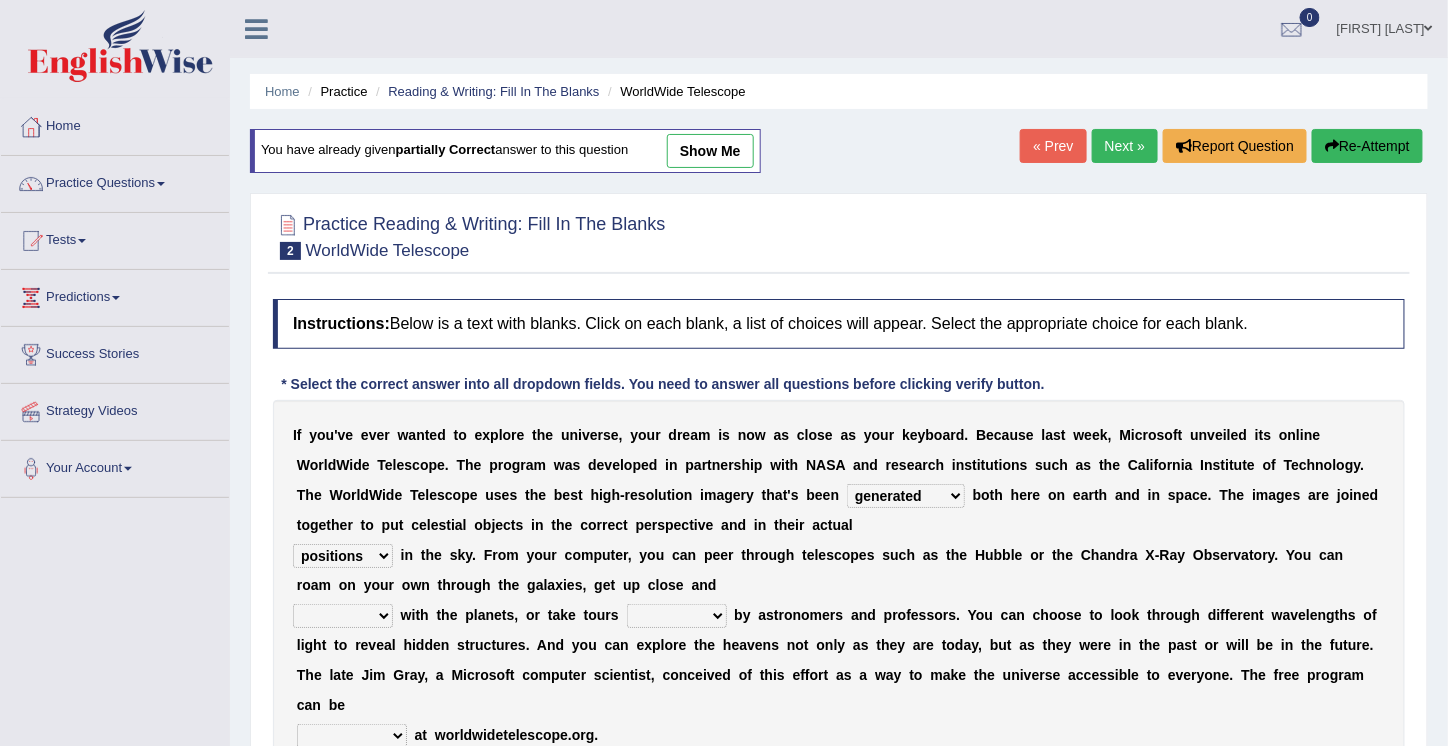 select on "personal" 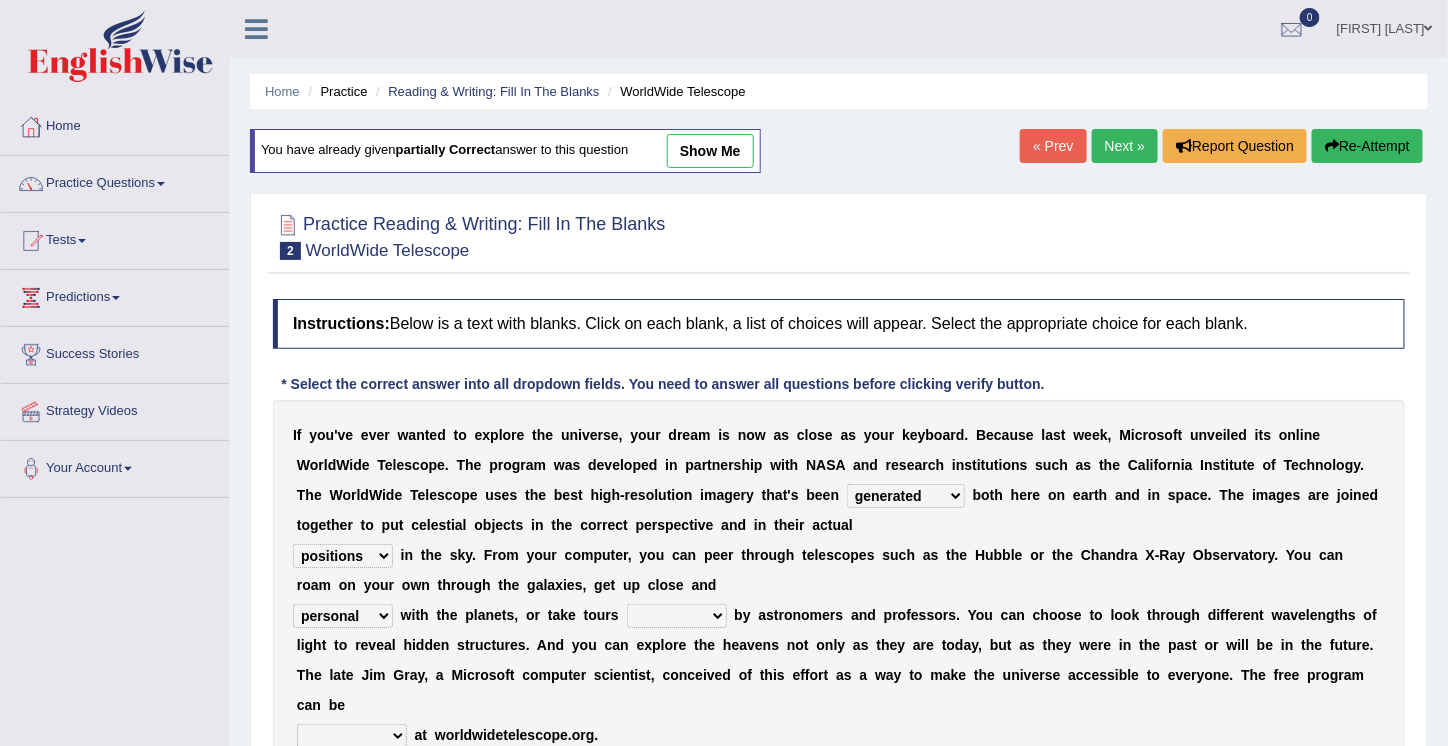click on "personal individual apart polite" at bounding box center (343, 616) 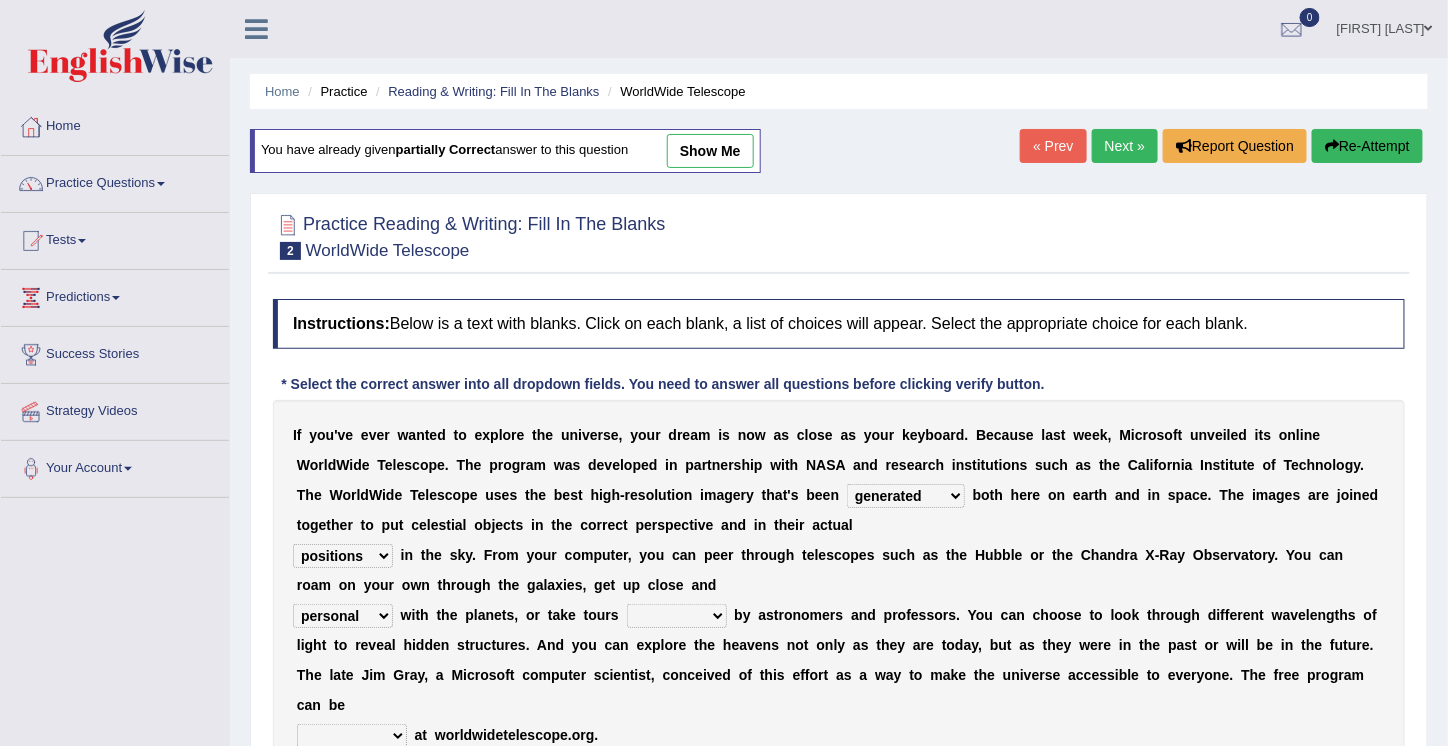 click on "guide guided guiding to guide" at bounding box center (677, 616) 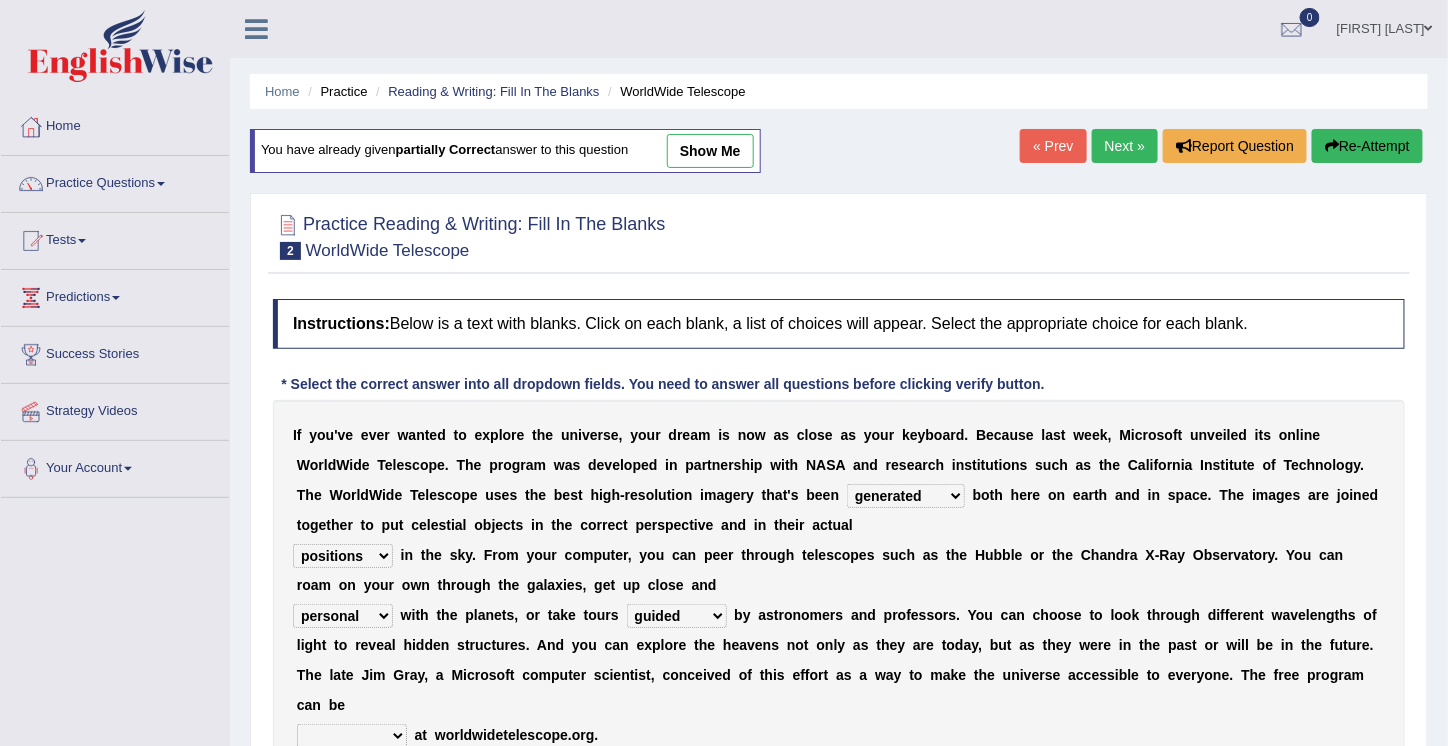click on "guide guided guiding to guide" at bounding box center (677, 616) 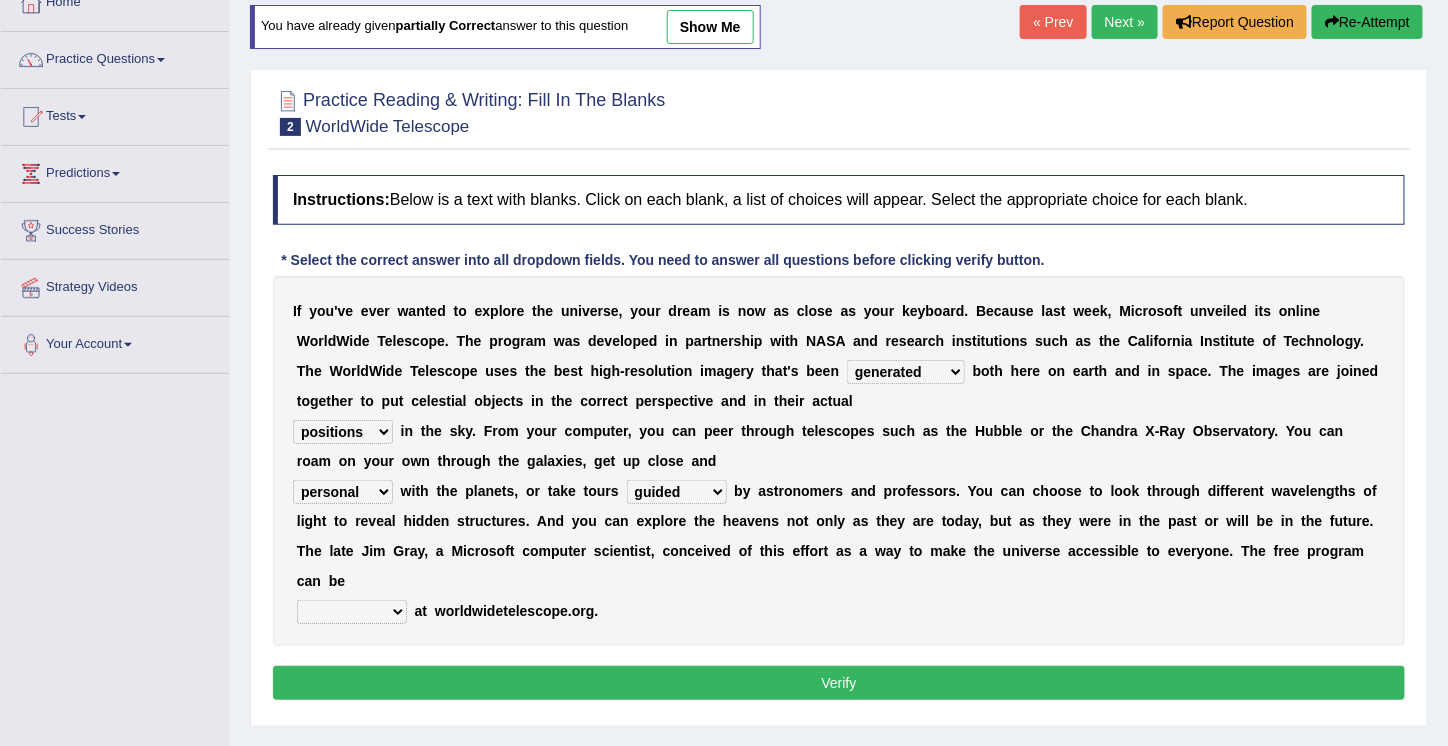 scroll, scrollTop: 126, scrollLeft: 0, axis: vertical 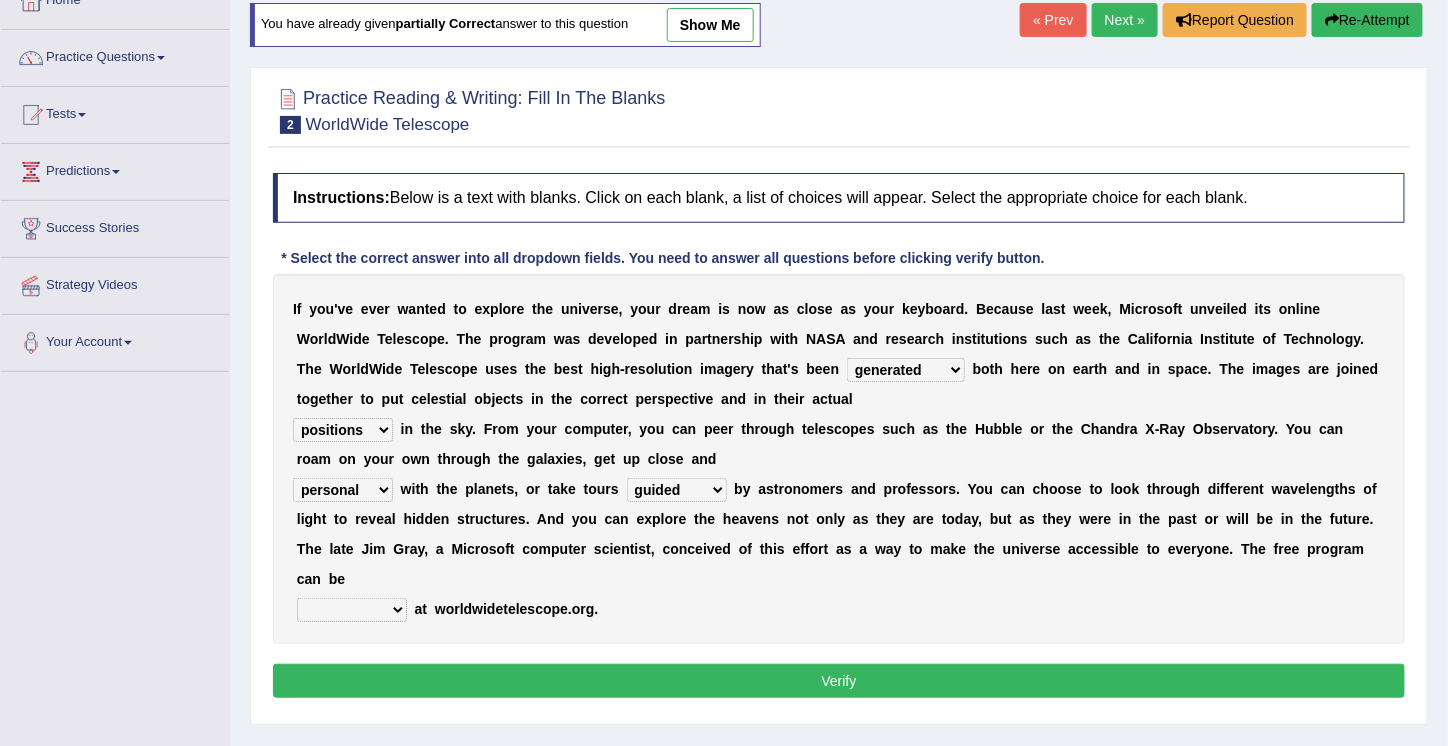 click on "upheld downloaded loaded posted" at bounding box center [352, 610] 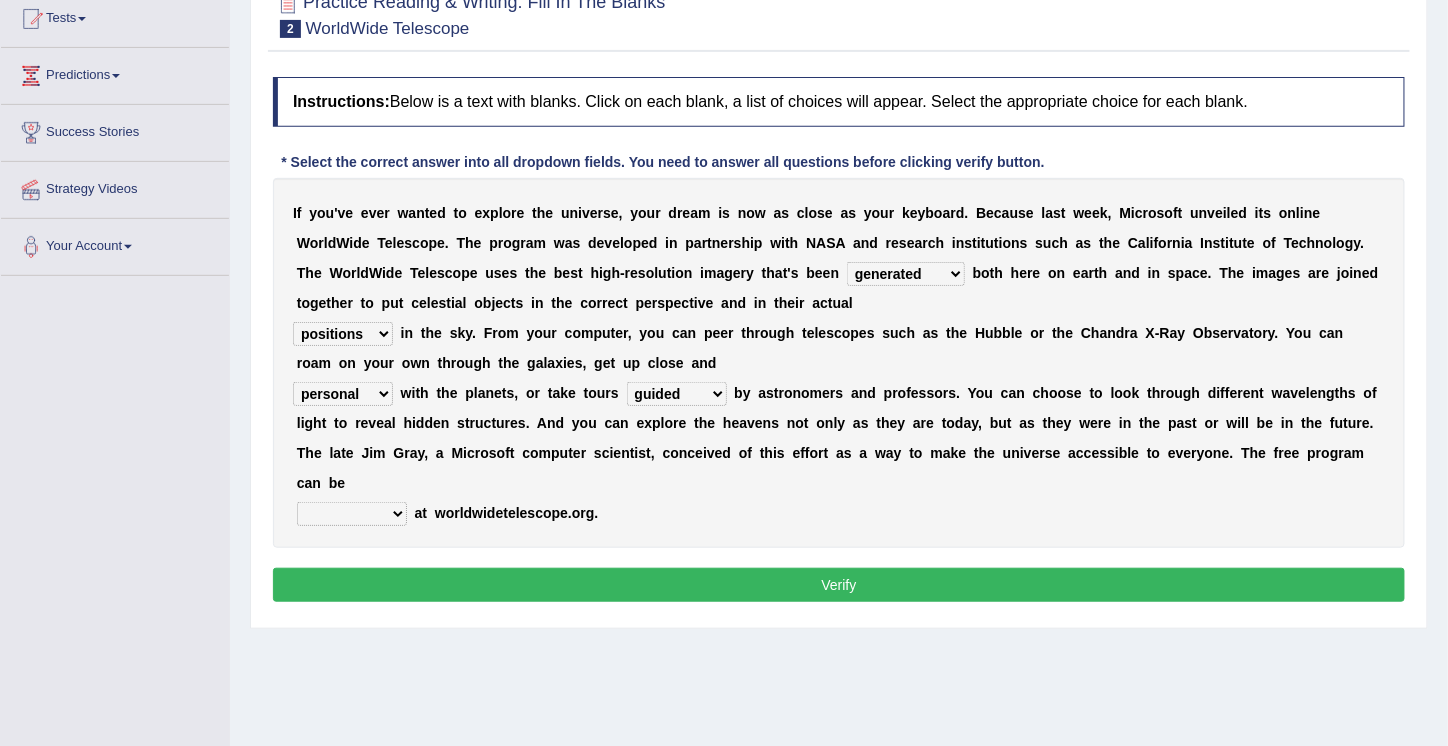 scroll, scrollTop: 220, scrollLeft: 0, axis: vertical 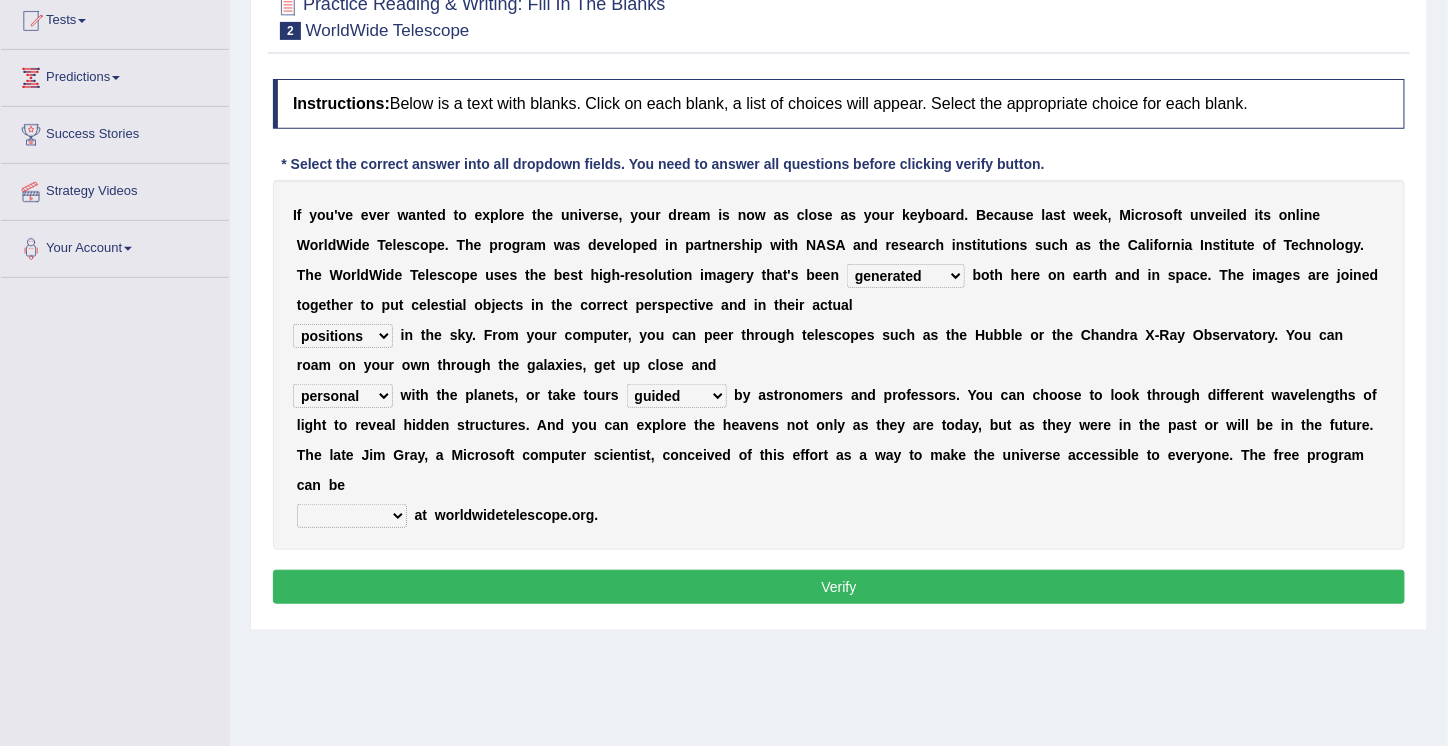 click on "upheld downloaded loaded posted" at bounding box center [352, 516] 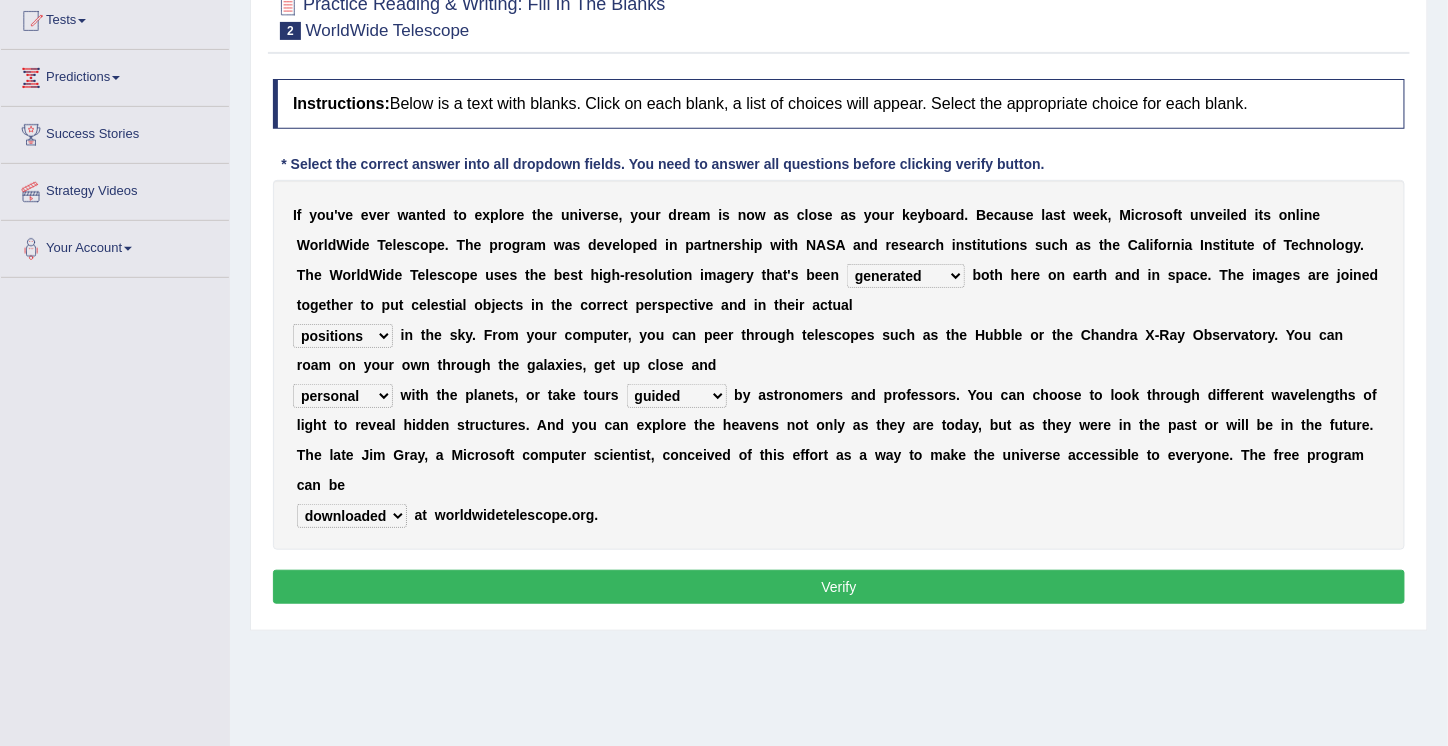 click on "upheld downloaded loaded posted" at bounding box center (352, 516) 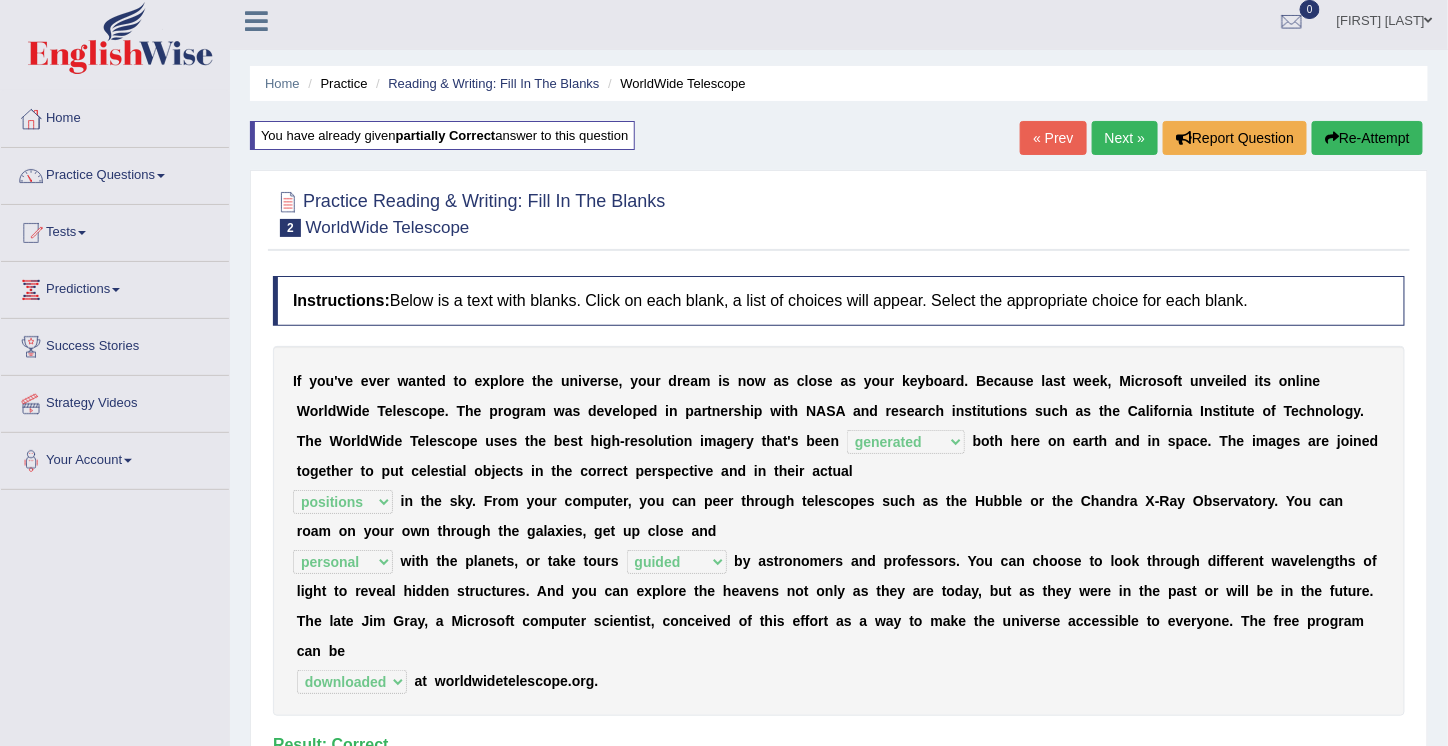 scroll, scrollTop: 0, scrollLeft: 0, axis: both 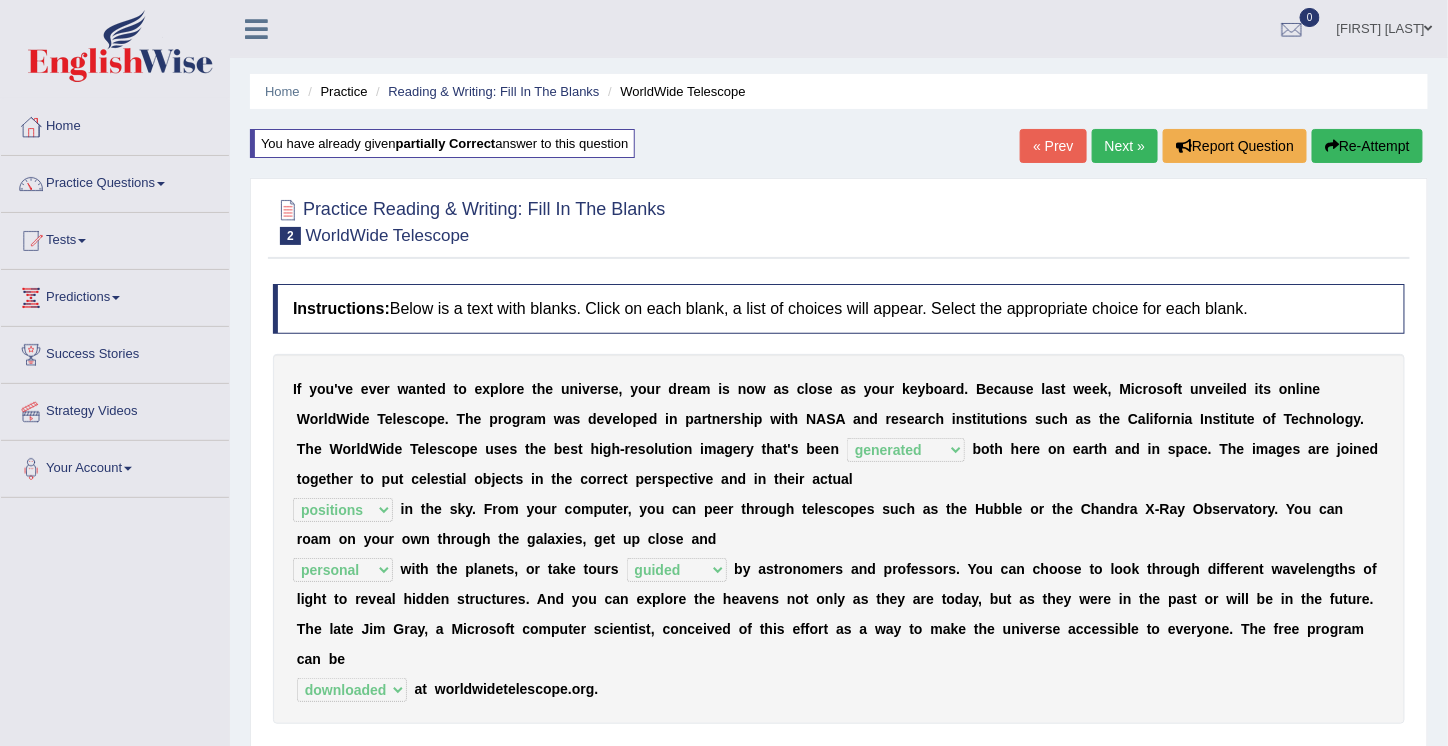 click on "Next »" at bounding box center (1125, 146) 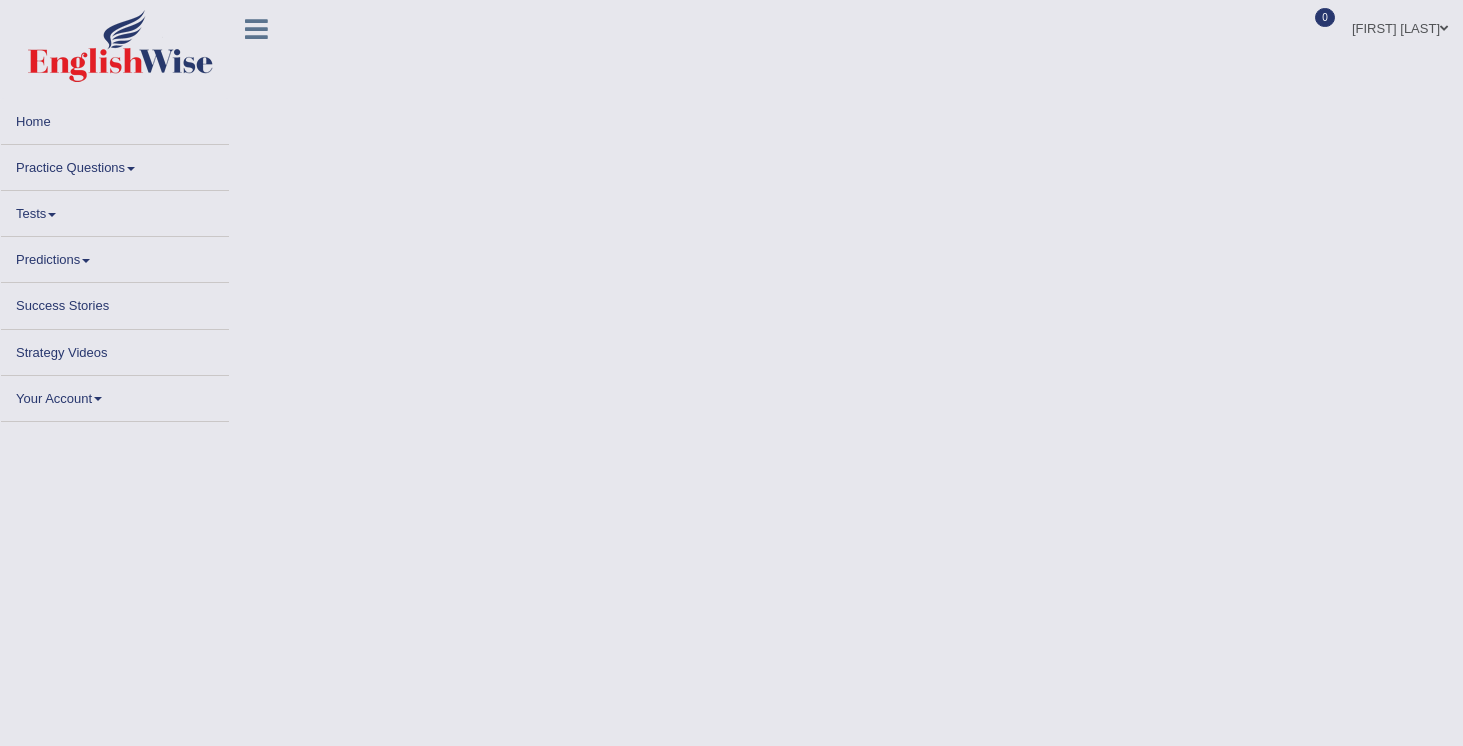 scroll, scrollTop: 0, scrollLeft: 0, axis: both 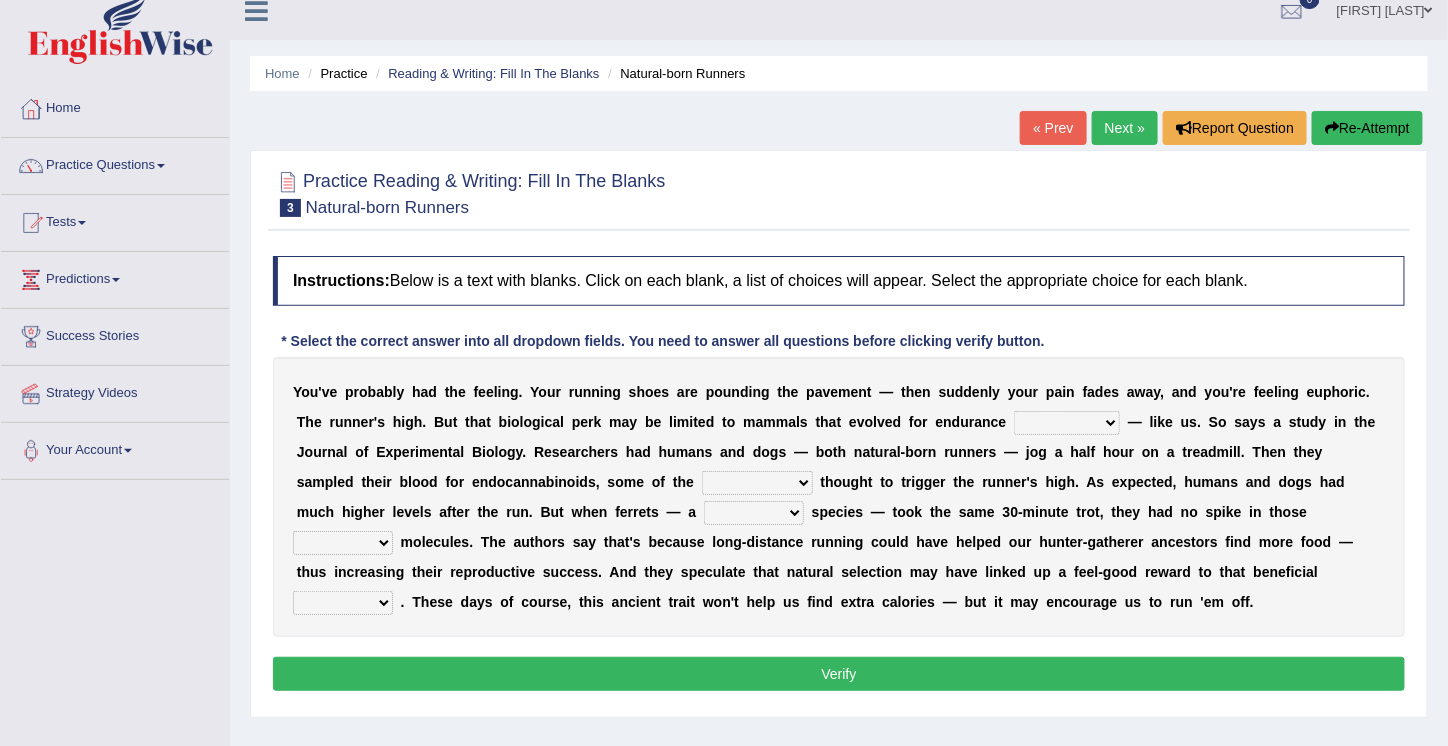 click on "dykes personalize classifies exercise" at bounding box center [1067, 423] 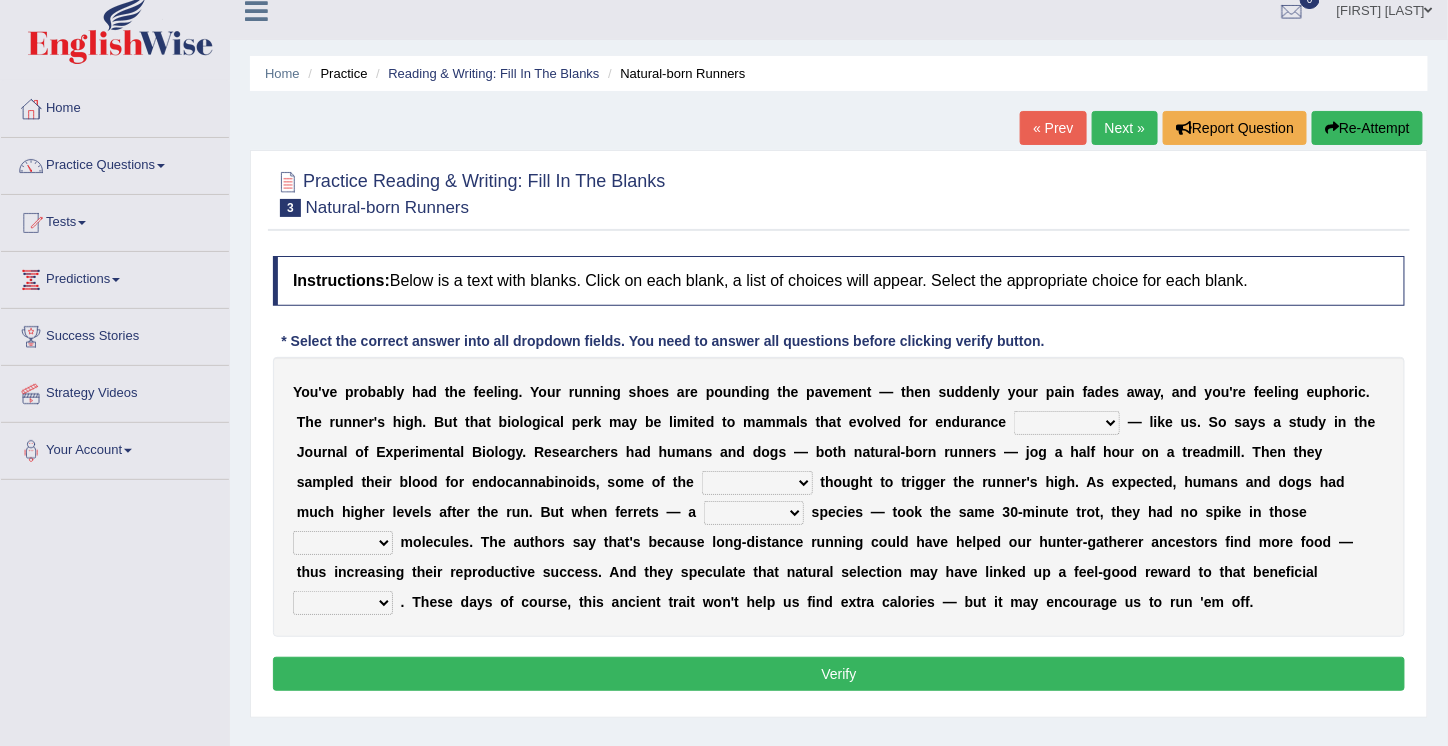 select on "exercise" 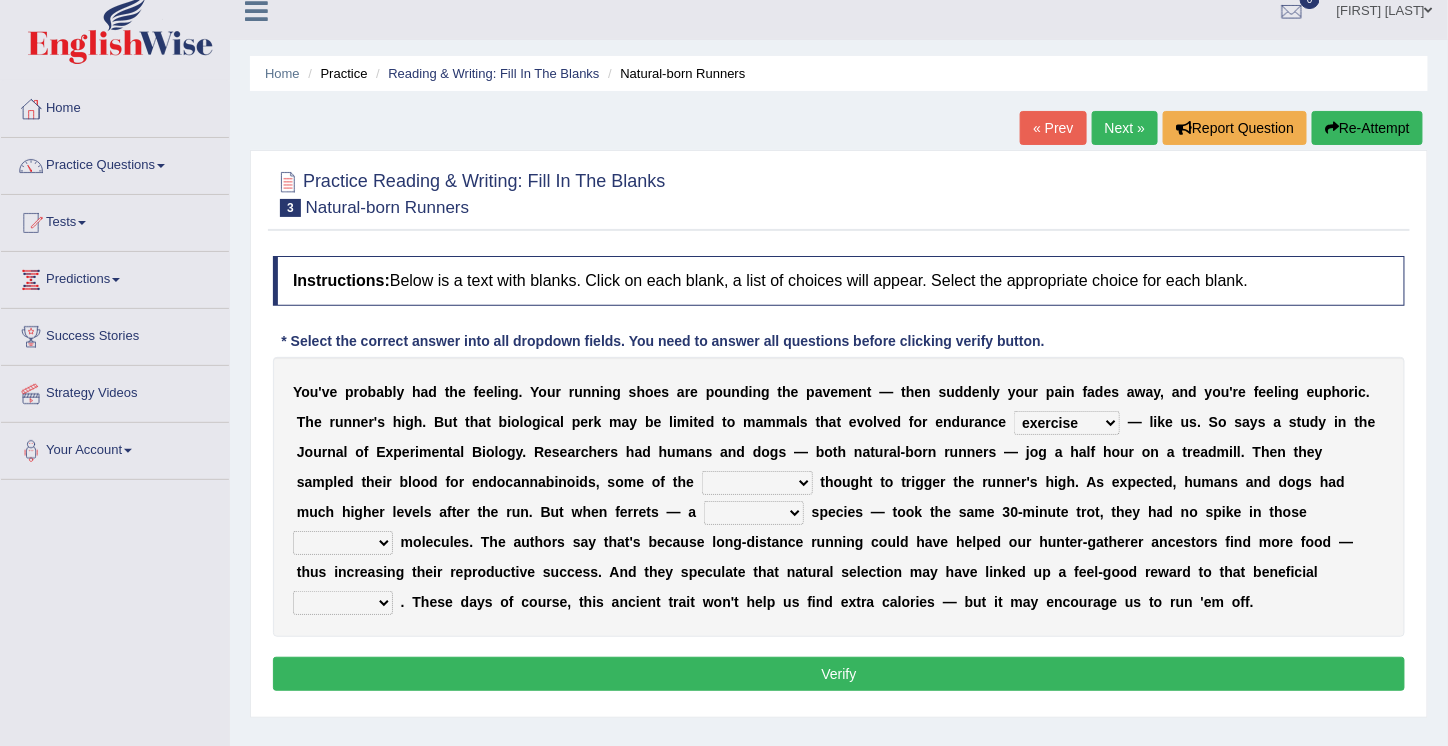 click on "dykes personalize classifies exercise" at bounding box center (1067, 423) 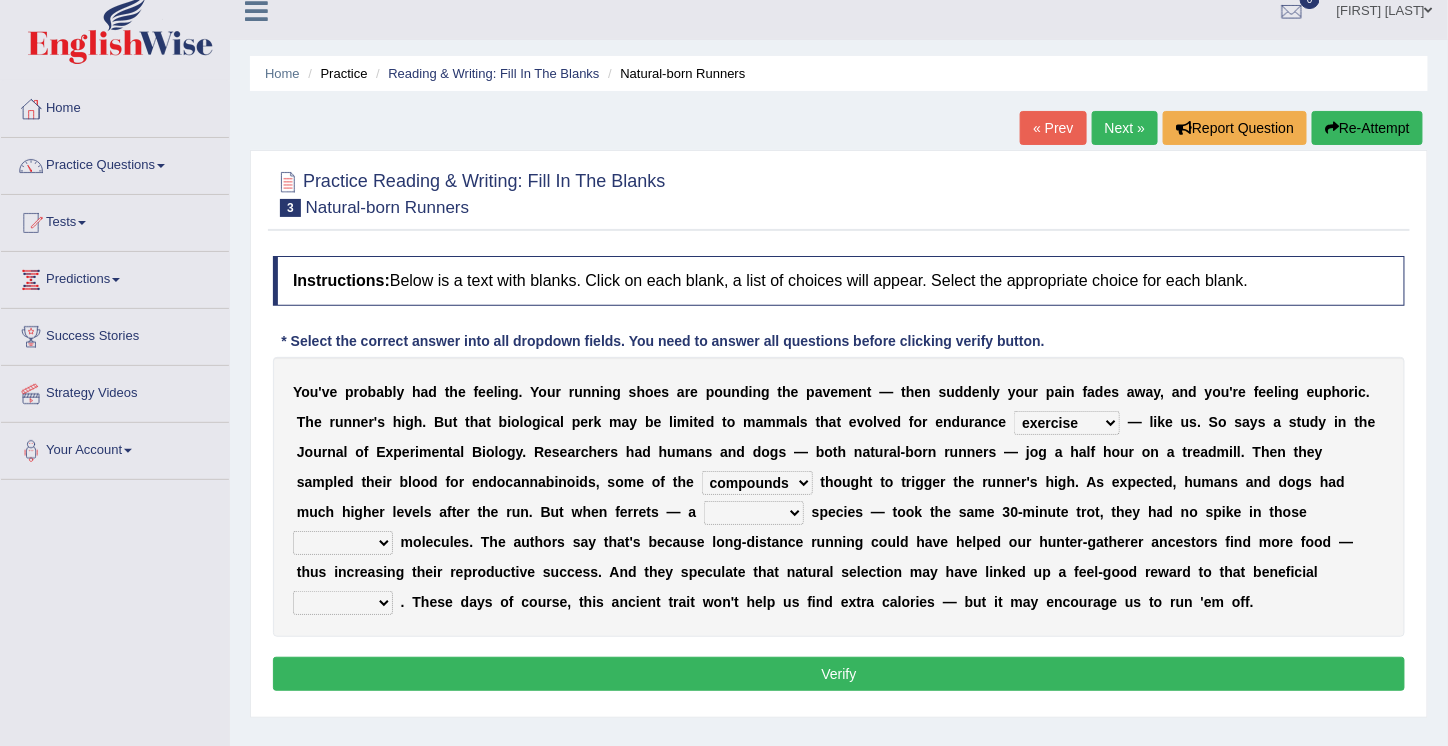 click on "almshouse turnarounds compounds foxhounds" at bounding box center (757, 483) 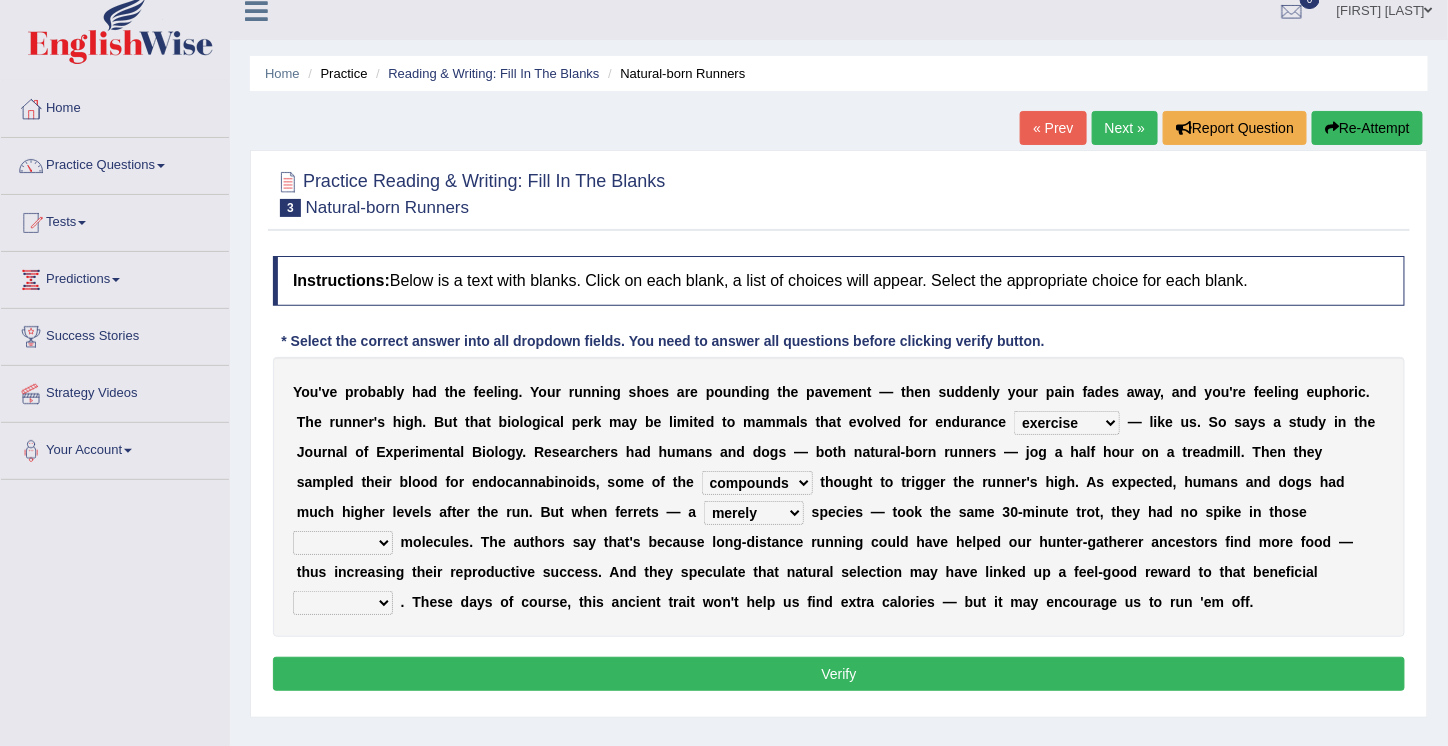 click on "excellency merely faerie sedentary" at bounding box center [754, 513] 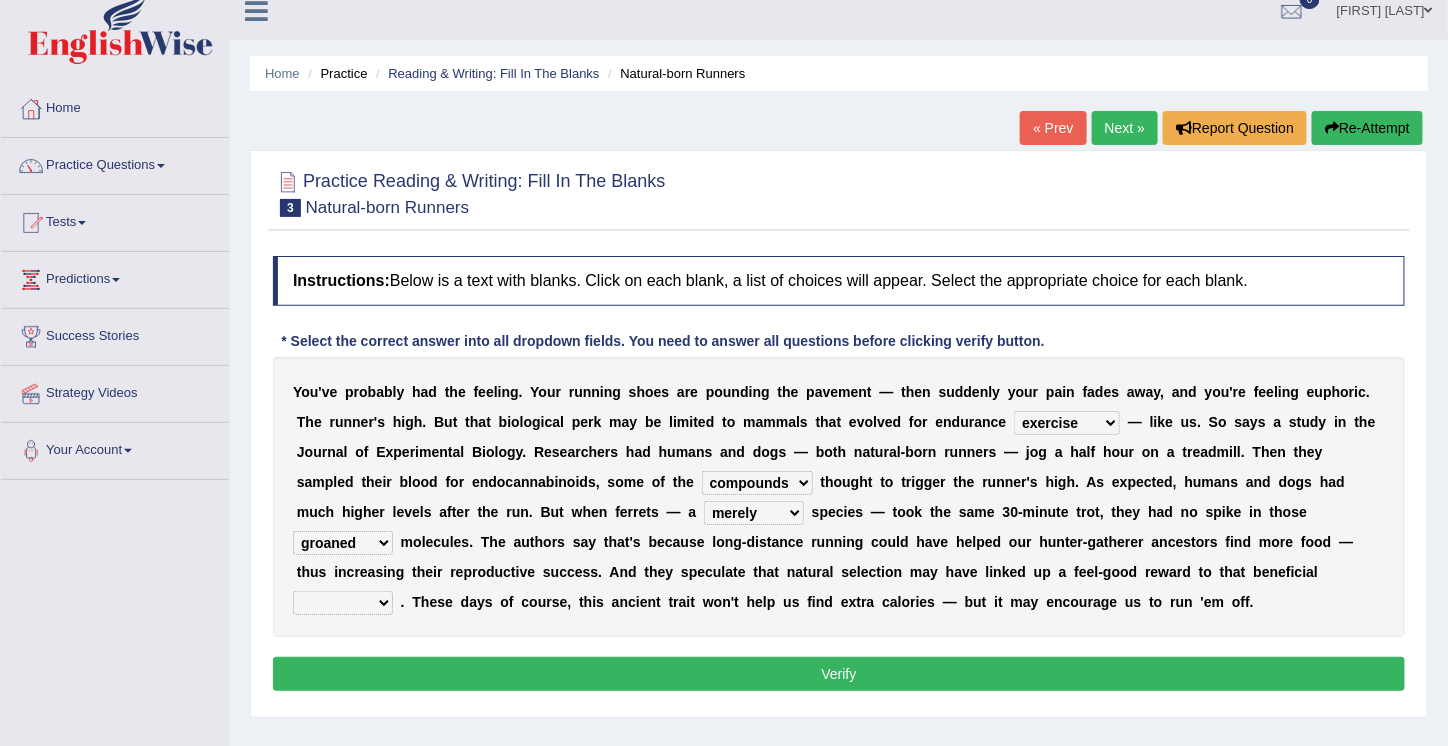 click on "groaned feel-good inchoate loaned" at bounding box center (343, 543) 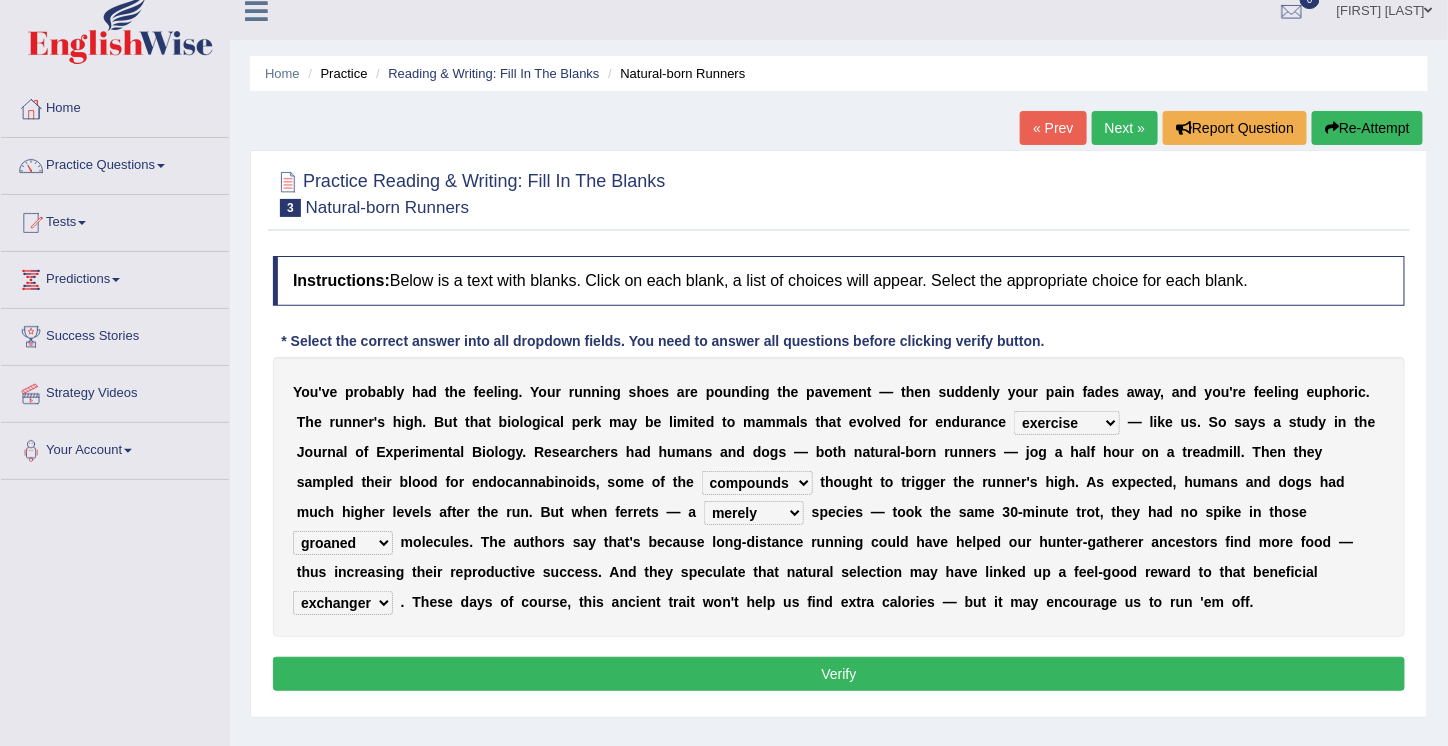 click on "wager exchanger behavior regulator" at bounding box center [343, 603] 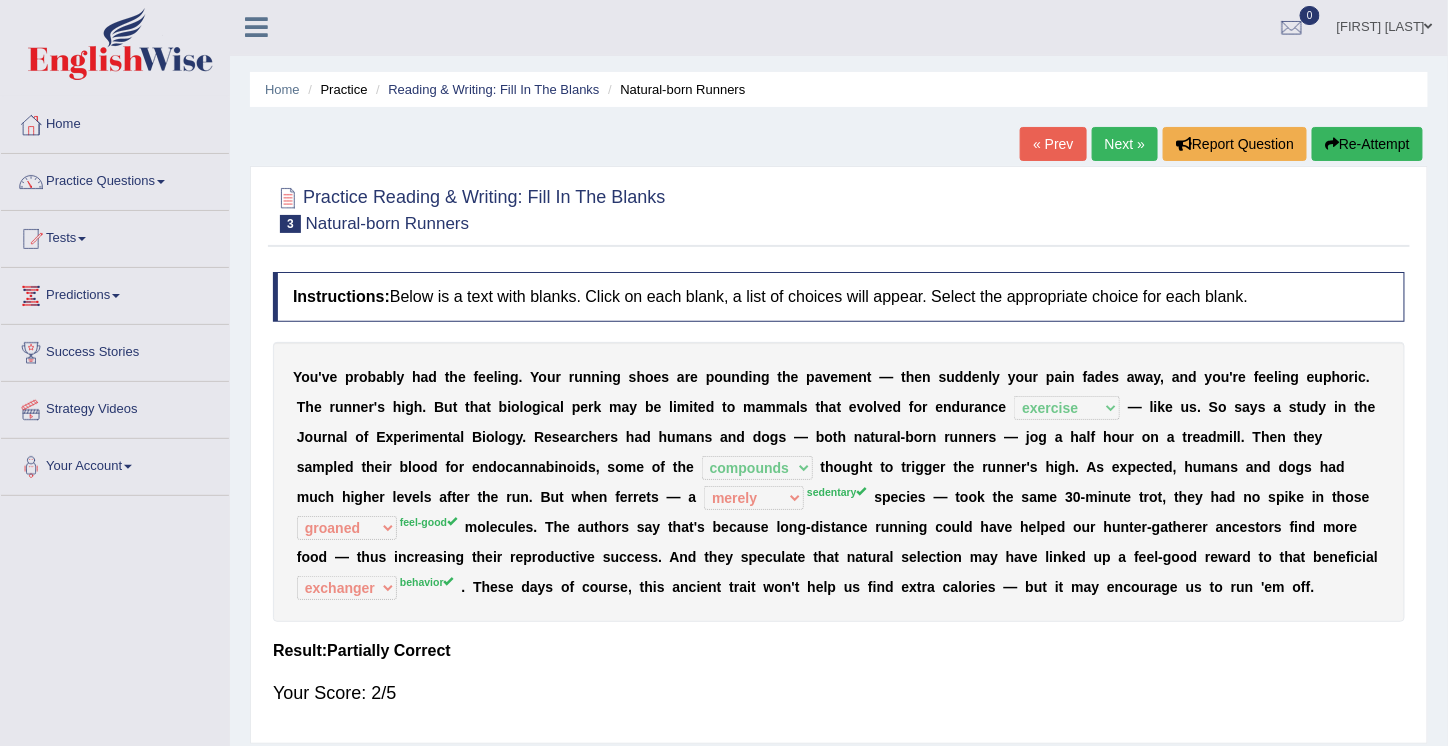 scroll, scrollTop: 0, scrollLeft: 0, axis: both 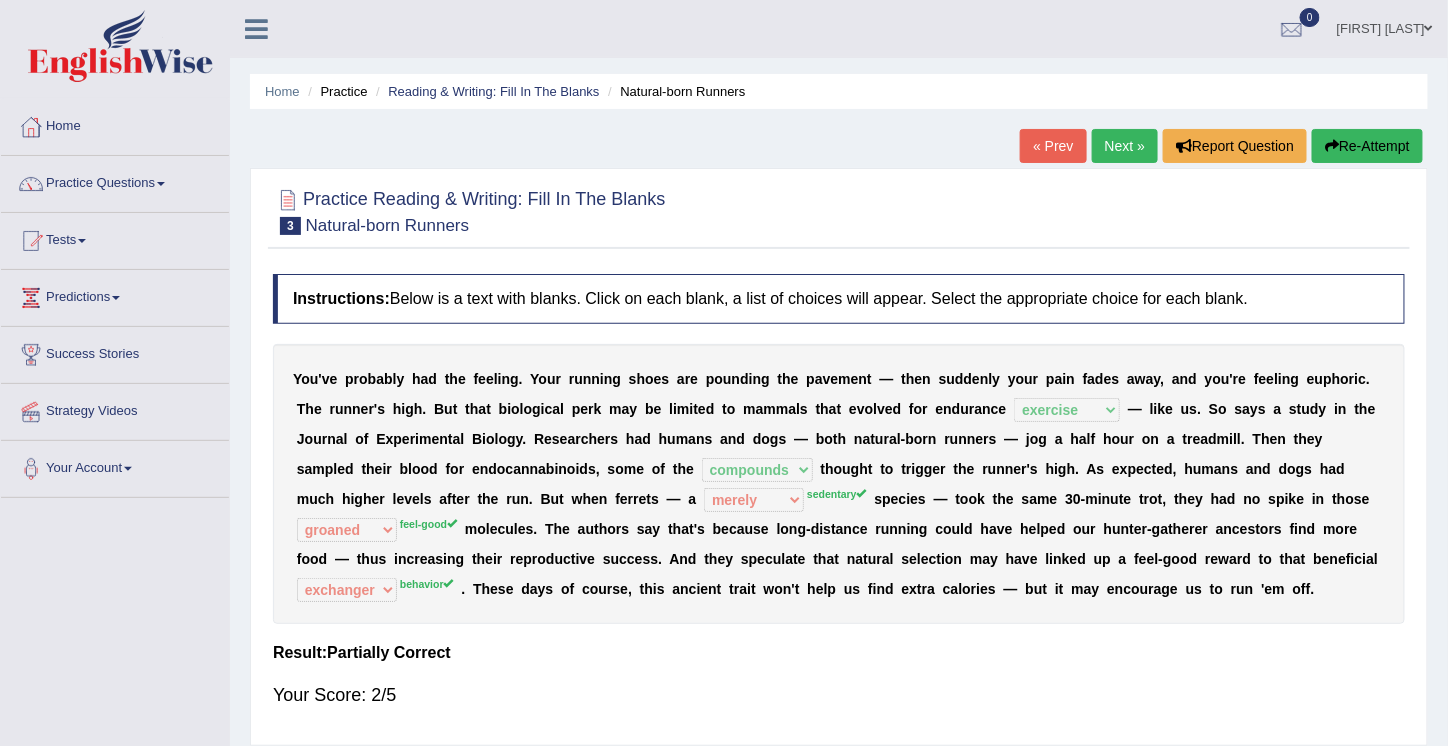 click on "Next »" at bounding box center [1125, 146] 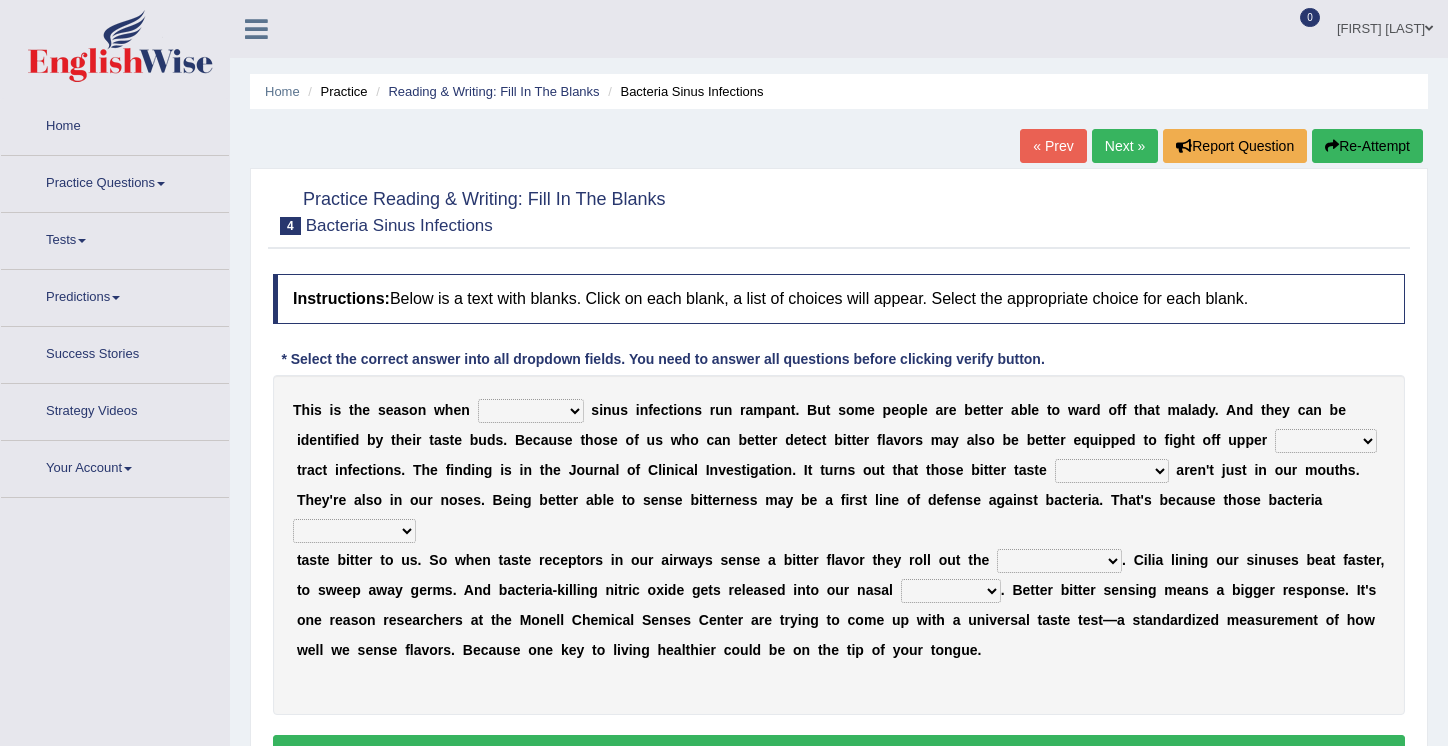 scroll, scrollTop: 0, scrollLeft: 0, axis: both 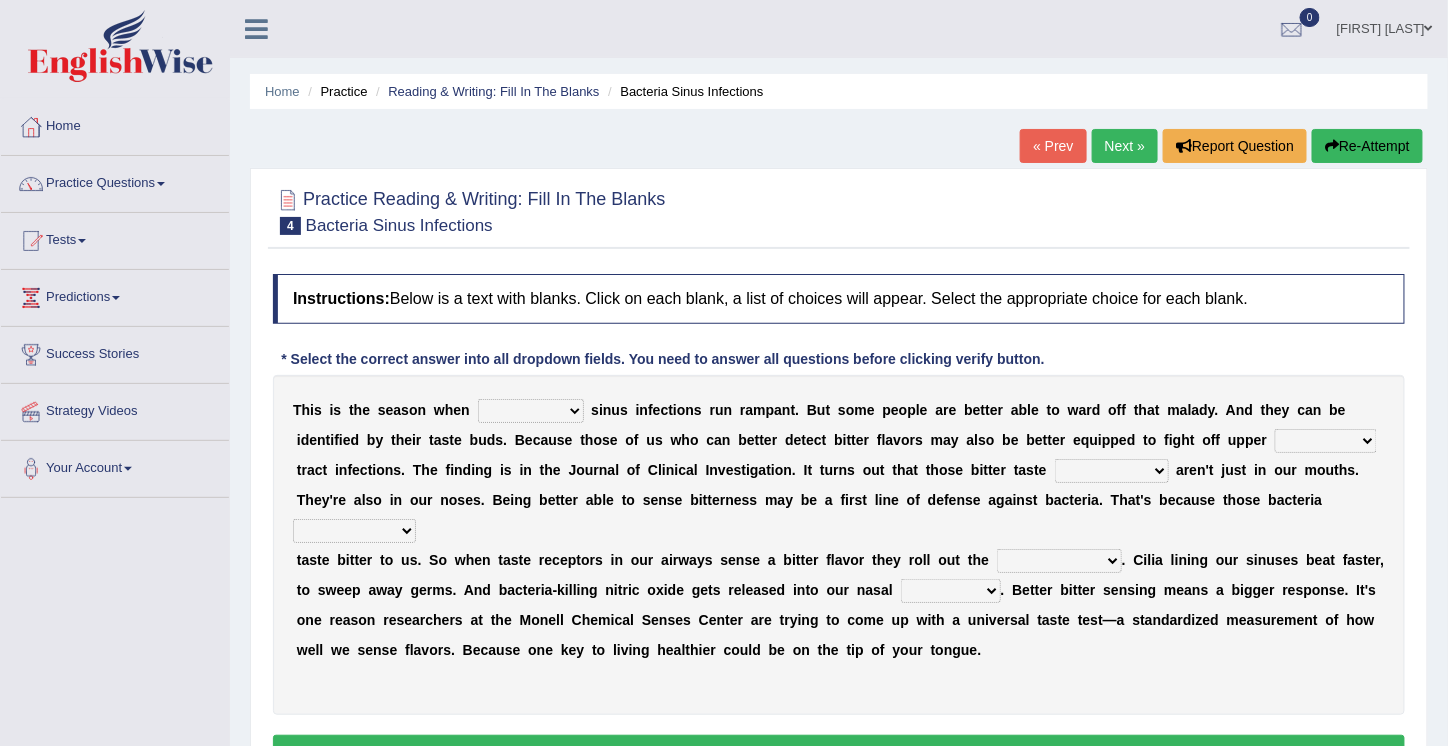 click on "conventicle atheist bacterial prissier" at bounding box center (531, 411) 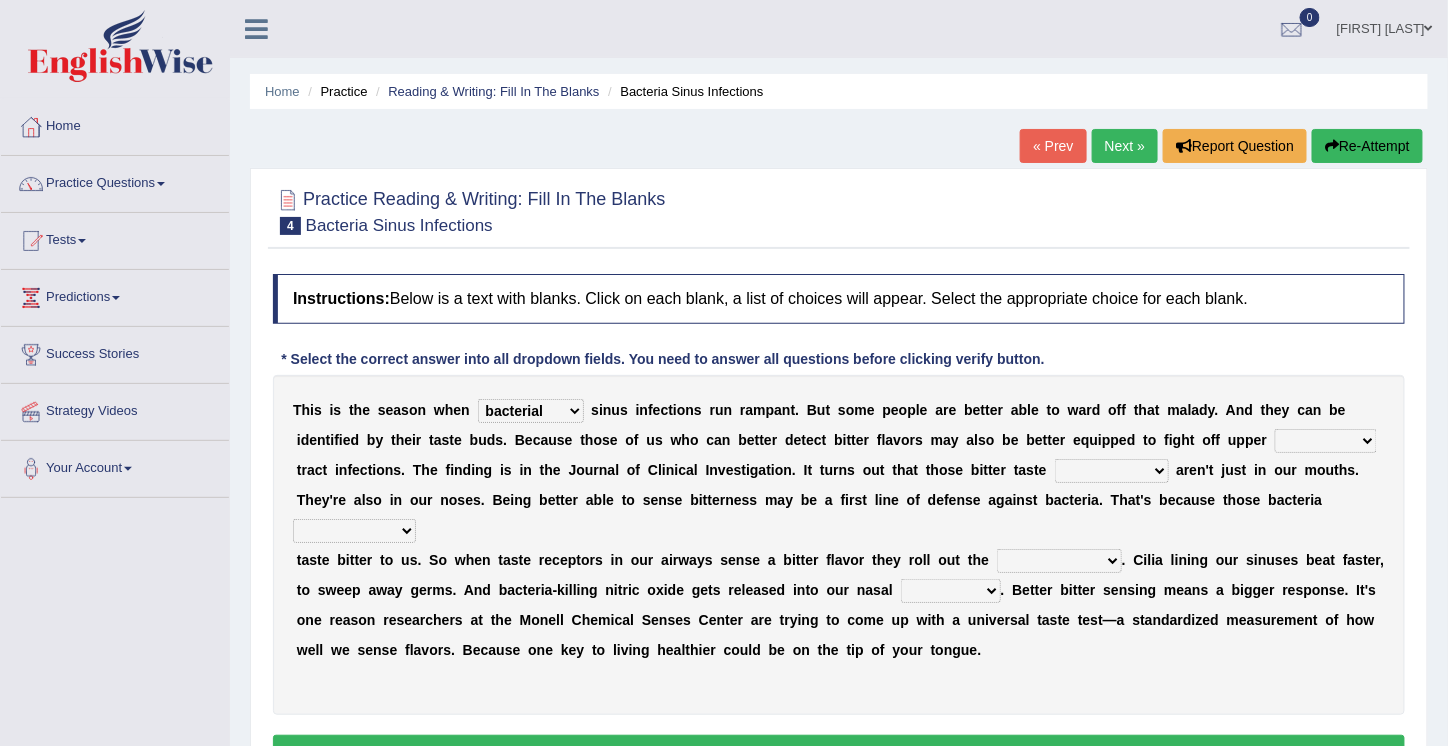 click on "conventicle atheist bacterial prissier" at bounding box center (531, 411) 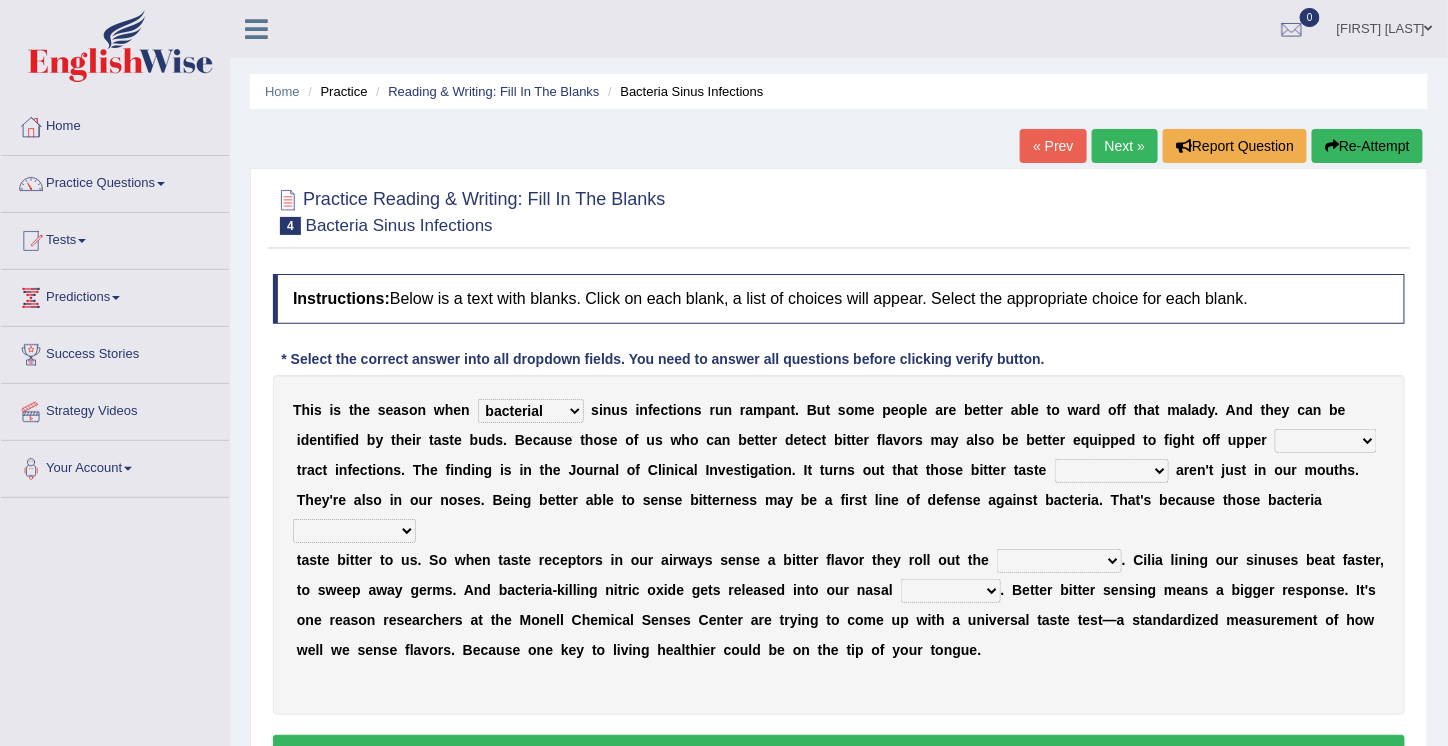 click on "conventicle atheist bacterial prissier" at bounding box center (531, 411) 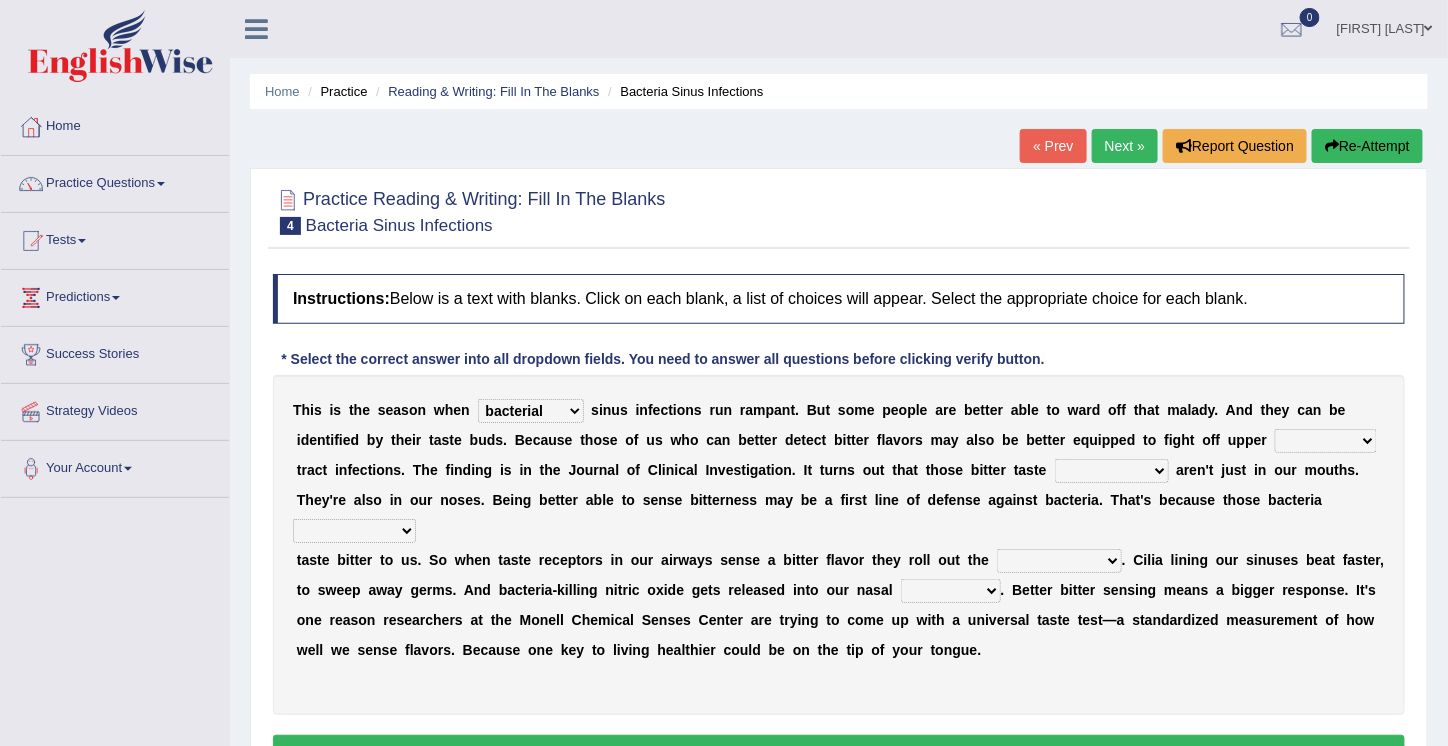 click on "n" at bounding box center (607, 410) 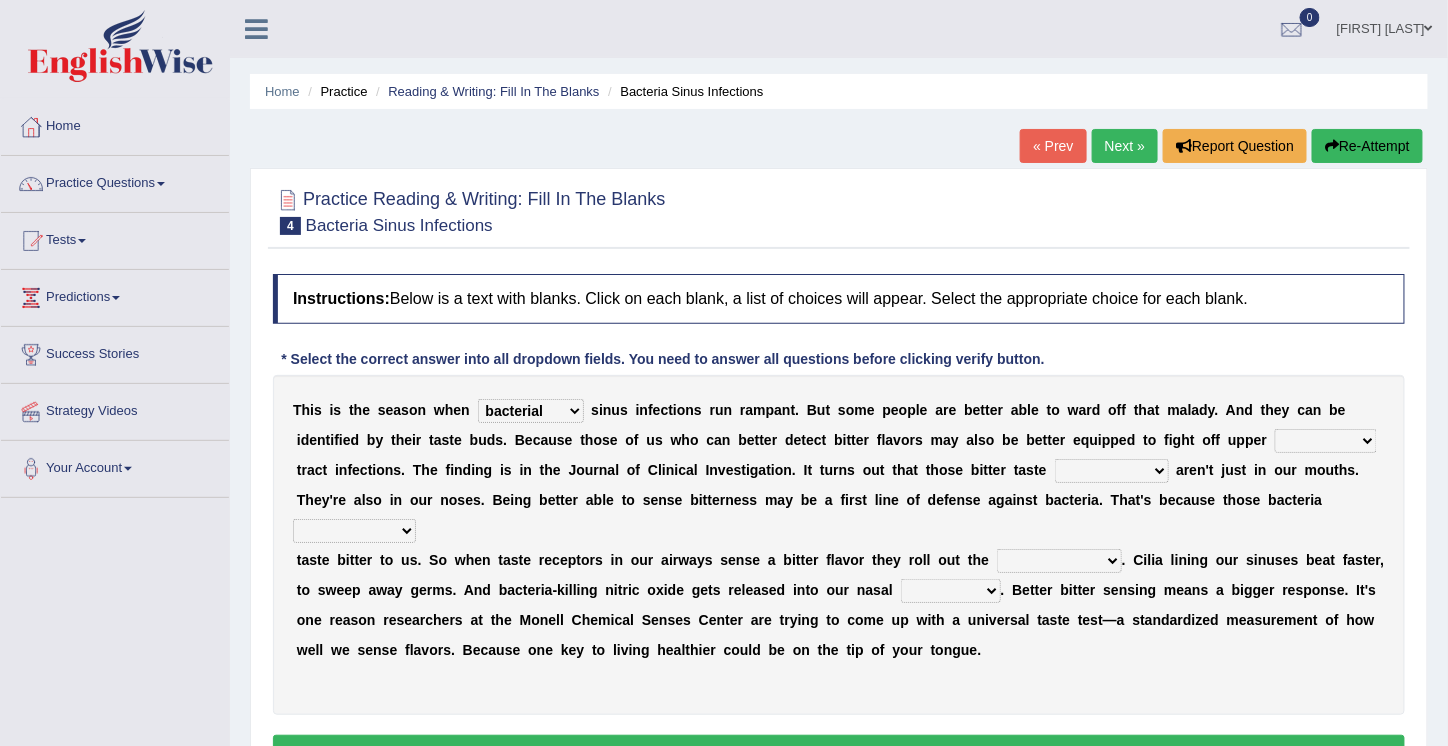 click on "depressions dinners submissions receptors" at bounding box center [1112, 471] 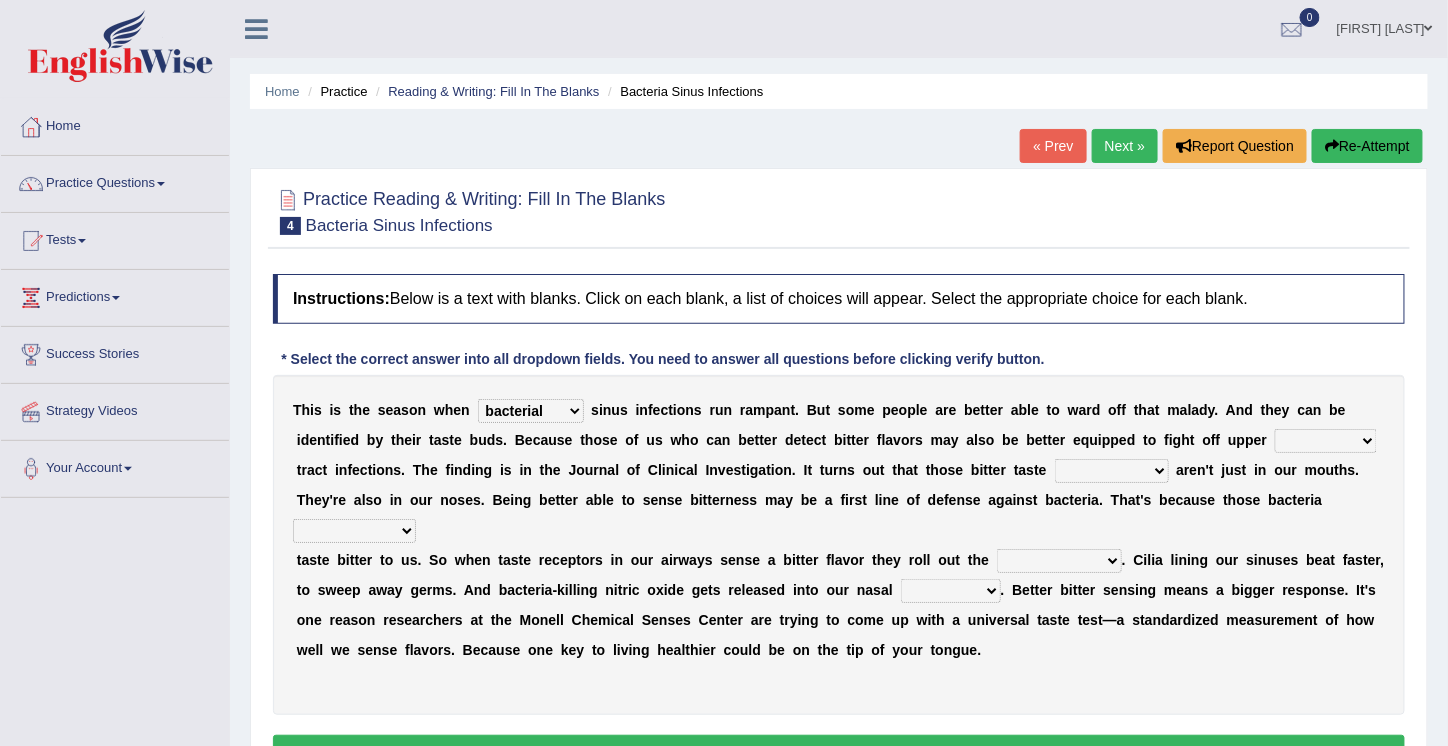 select on "receptors" 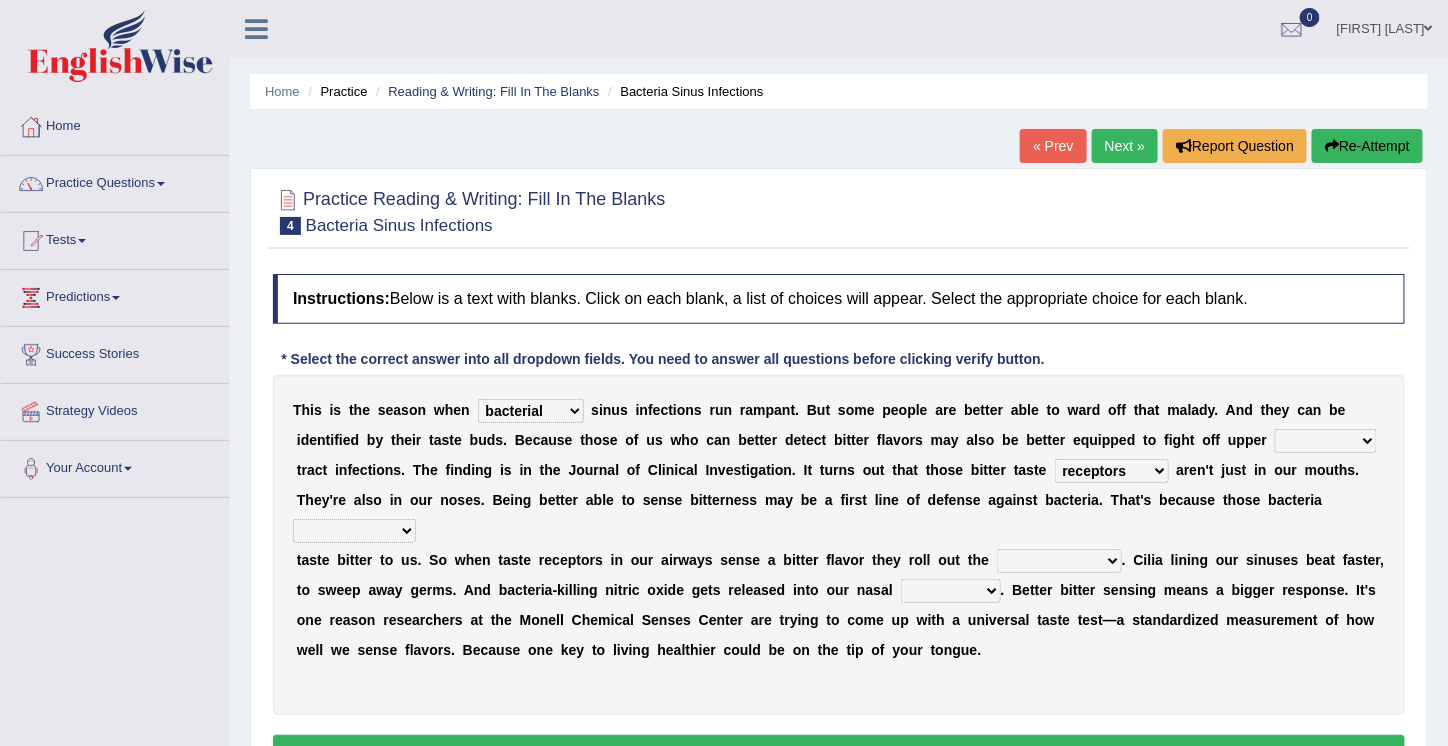 click on "depressions dinners submissions receptors" at bounding box center (1112, 471) 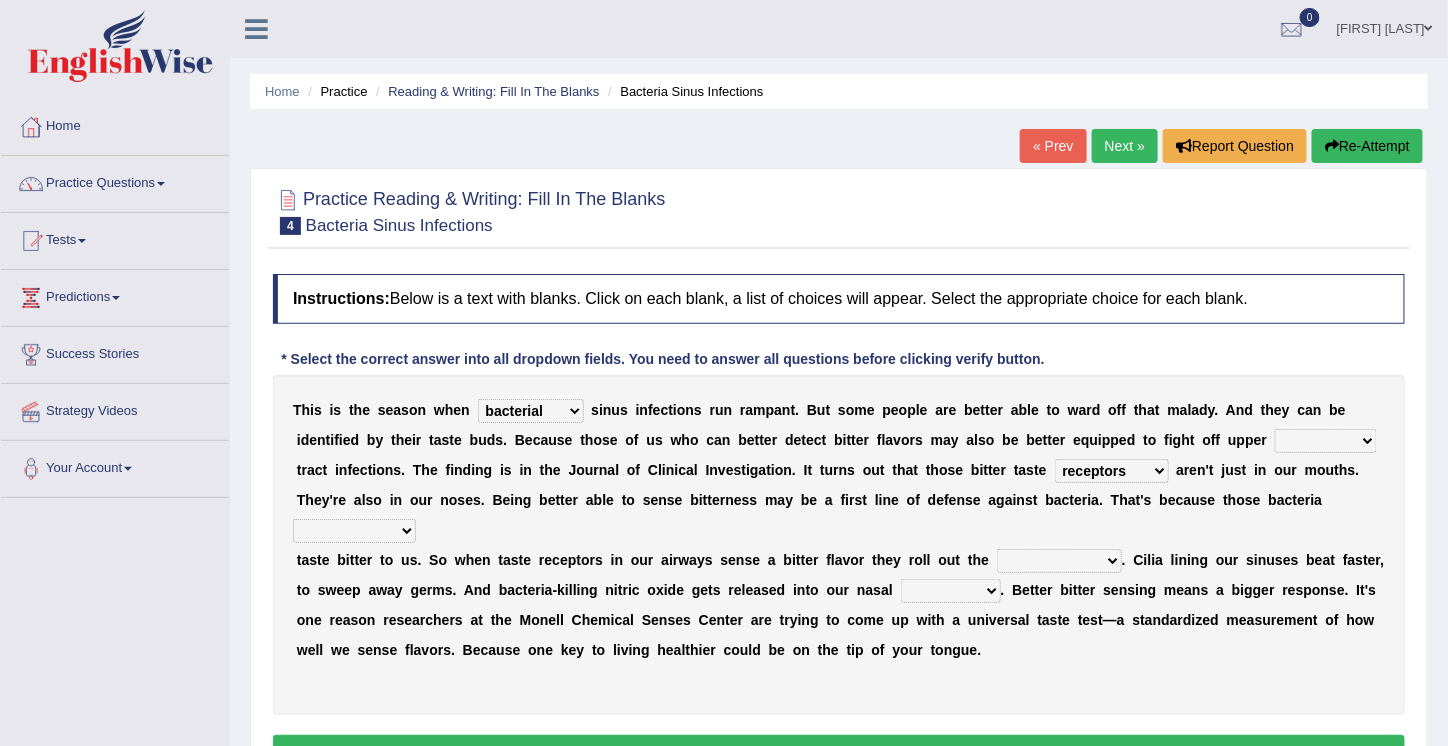 click on "purposelessly actually diagonally providently" at bounding box center (354, 531) 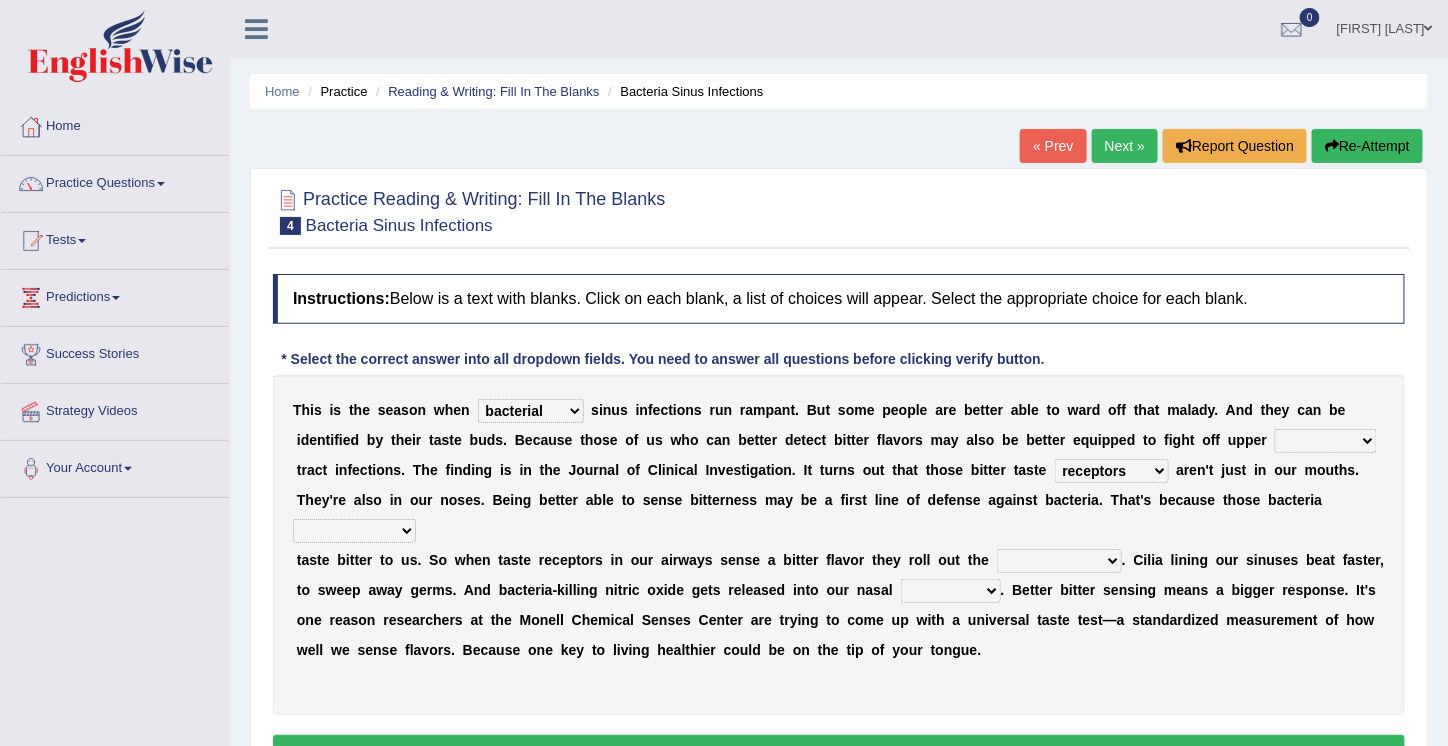 click on "T h i s    i s    t h e    s e a s o n    w h e n    conventicle atheist bacterial prissier    s i n u s    i n f e c t i o n s    r u n    r a m p a n t .    B u t    s o m e    p e o p l e    a r e    b e t t e r    a b l e    t o    w a r d    o f f    t h a t    m a l a d y .    A n d    t h e y    c a n    b e    i d e n t i f i e d    b y    t h e i r    t a s t e    b u d s .    B e c a u s e    t h o s e    o f    u s    w h o    c a n    b e t t e r    d e t e c t    b i t t e r    f l a v o r s    m a y    a l s o    b e    b e t t e r    e q u i p p e d    t o    f i g h t    o f f    u p p e r    faulty respiratory togae gawky    t r a c t    i n f e c t i o n s .    T h e    f i n d i n g    i s    i n    t h e    J o u r n a l    o f    C l i n i c a l    I n v e s t i g a t i o n .    I t    t u r n s    o u t    t h a t    t h o s e    b i t t e r    t a s t e    depressions dinners submissions receptors    a r e n ' t    j" at bounding box center [839, 545] 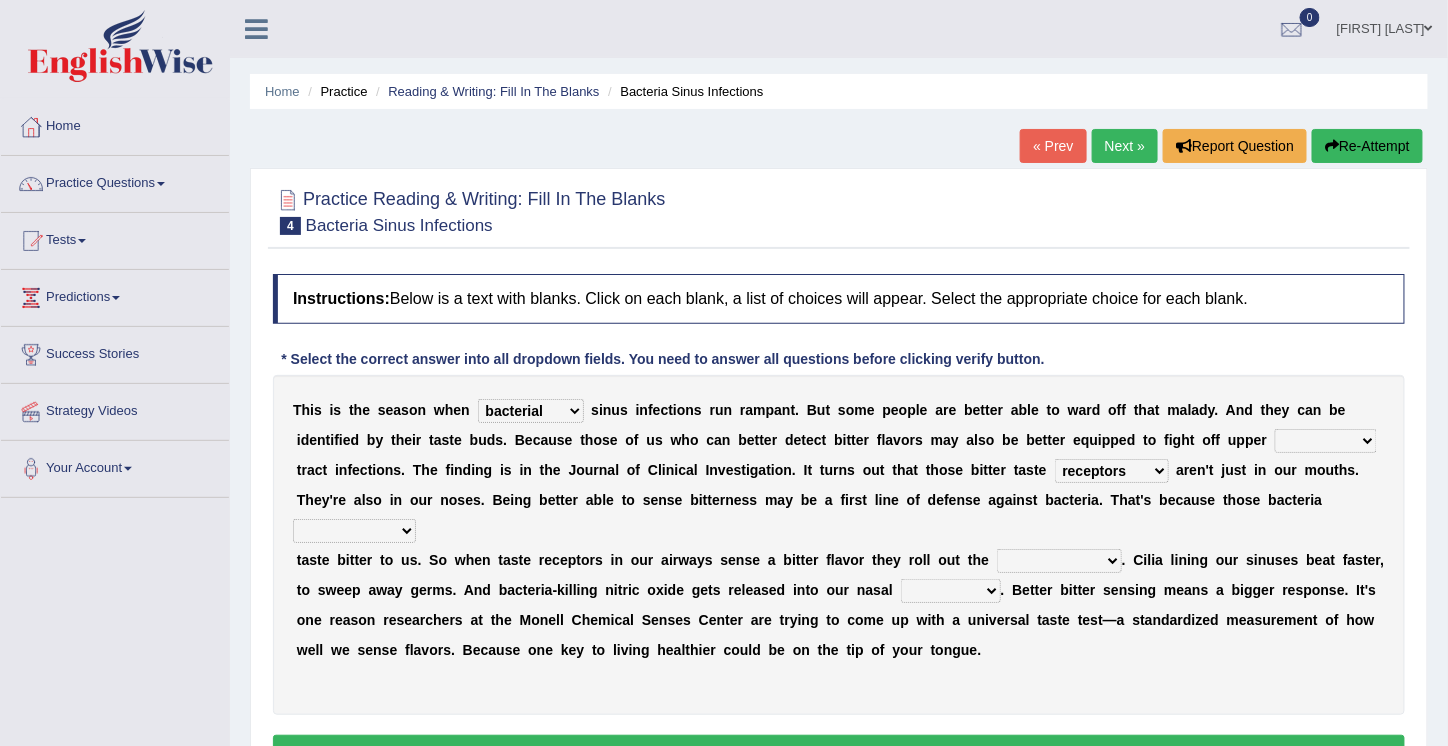 click on "purposelessly actually diagonally providently" at bounding box center [354, 531] 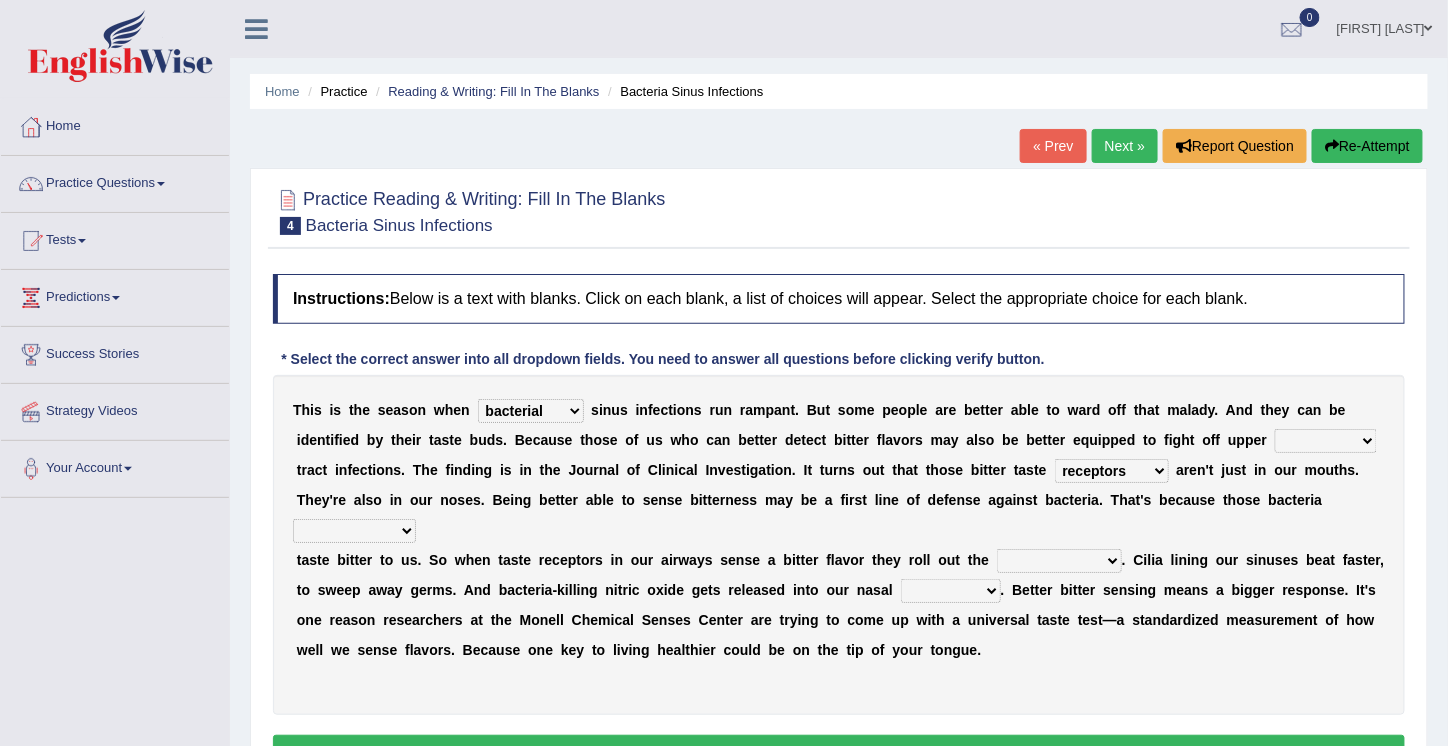 select on "actually" 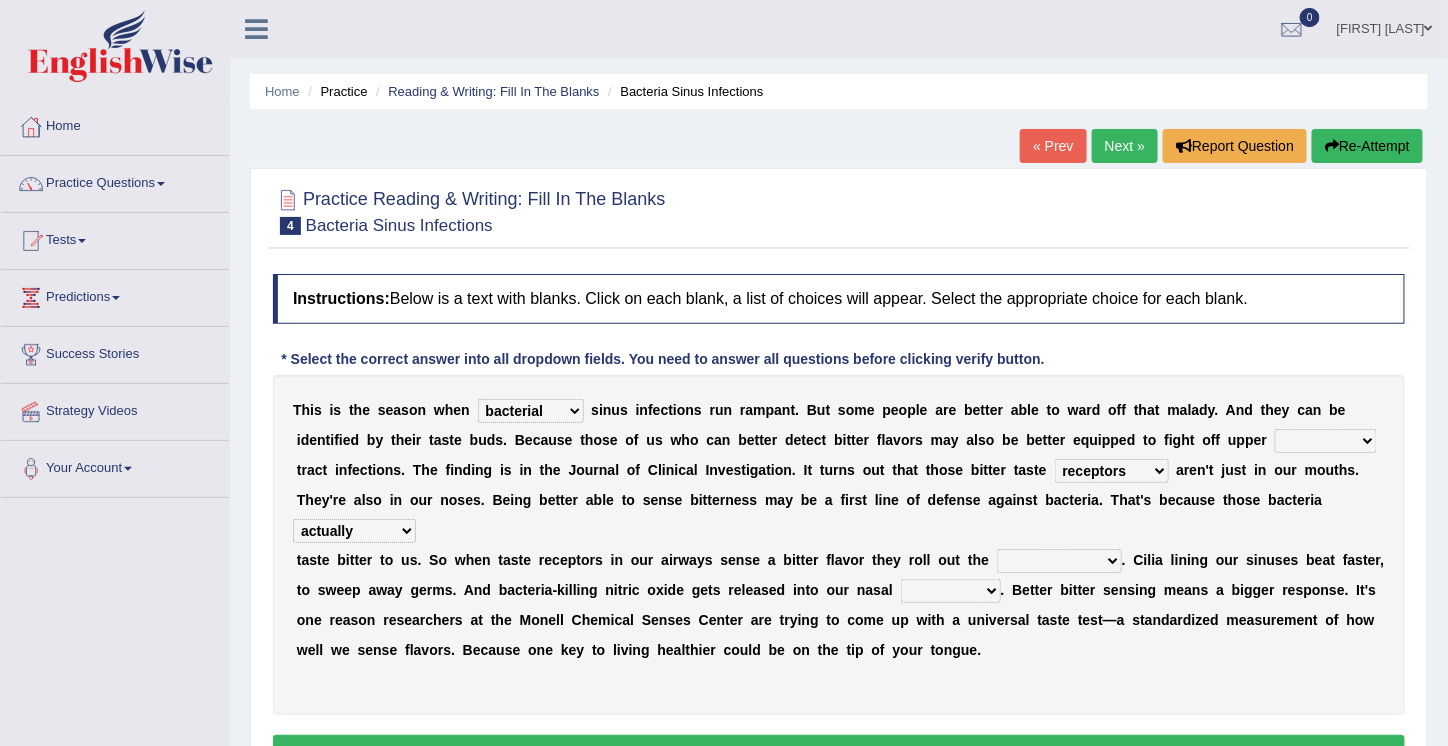 click on "purposelessly actually diagonally providently" at bounding box center (354, 531) 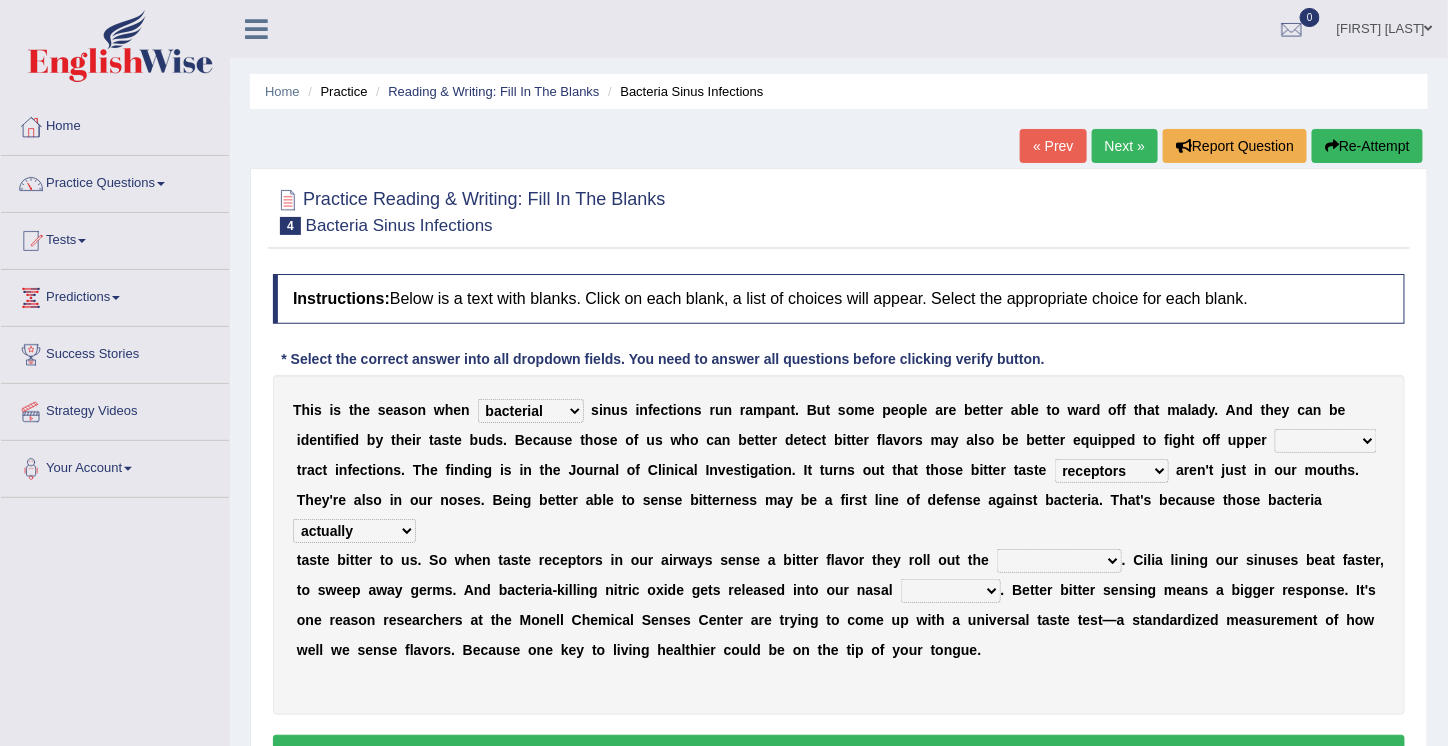 click on "faulty respiratory togae gawky" at bounding box center [1326, 441] 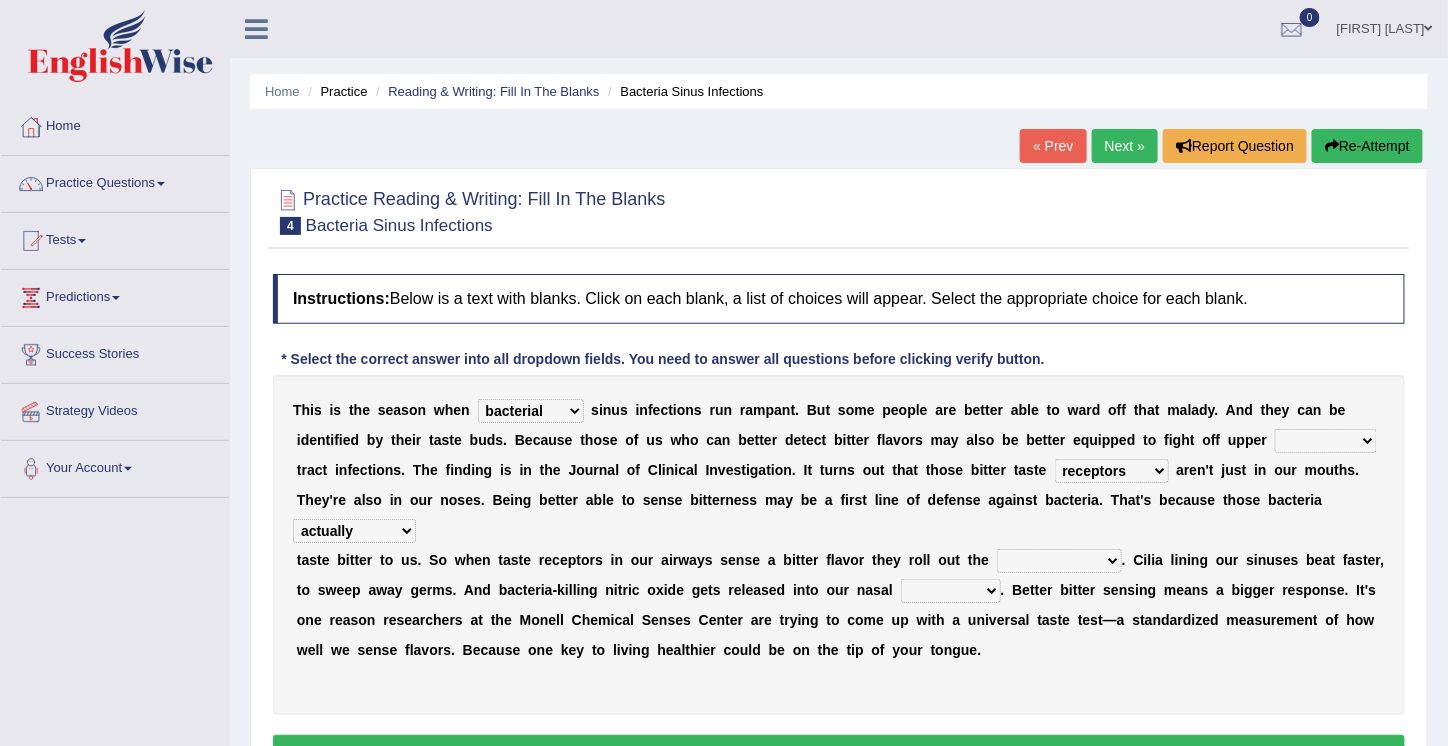 select on "respiratory" 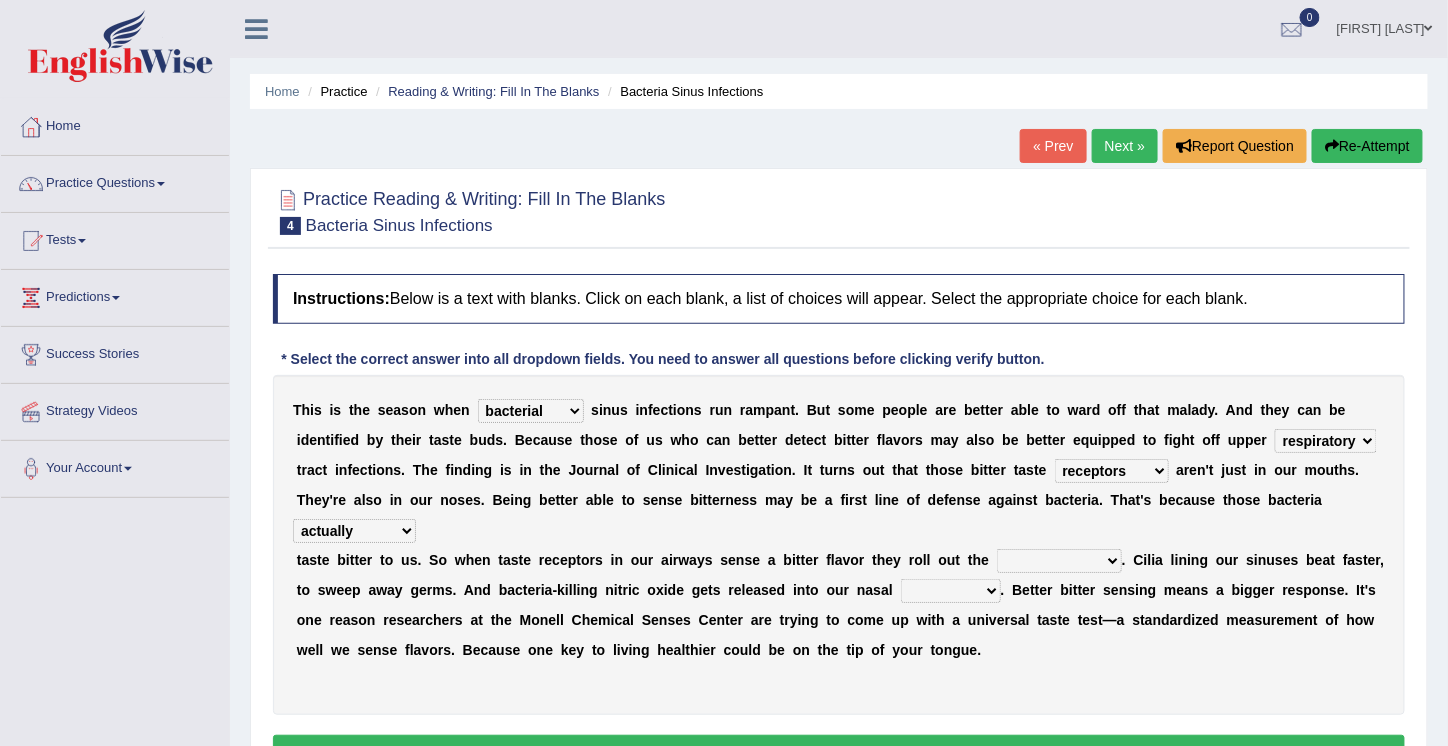 click on "faulty respiratory togae gawky" at bounding box center (1326, 441) 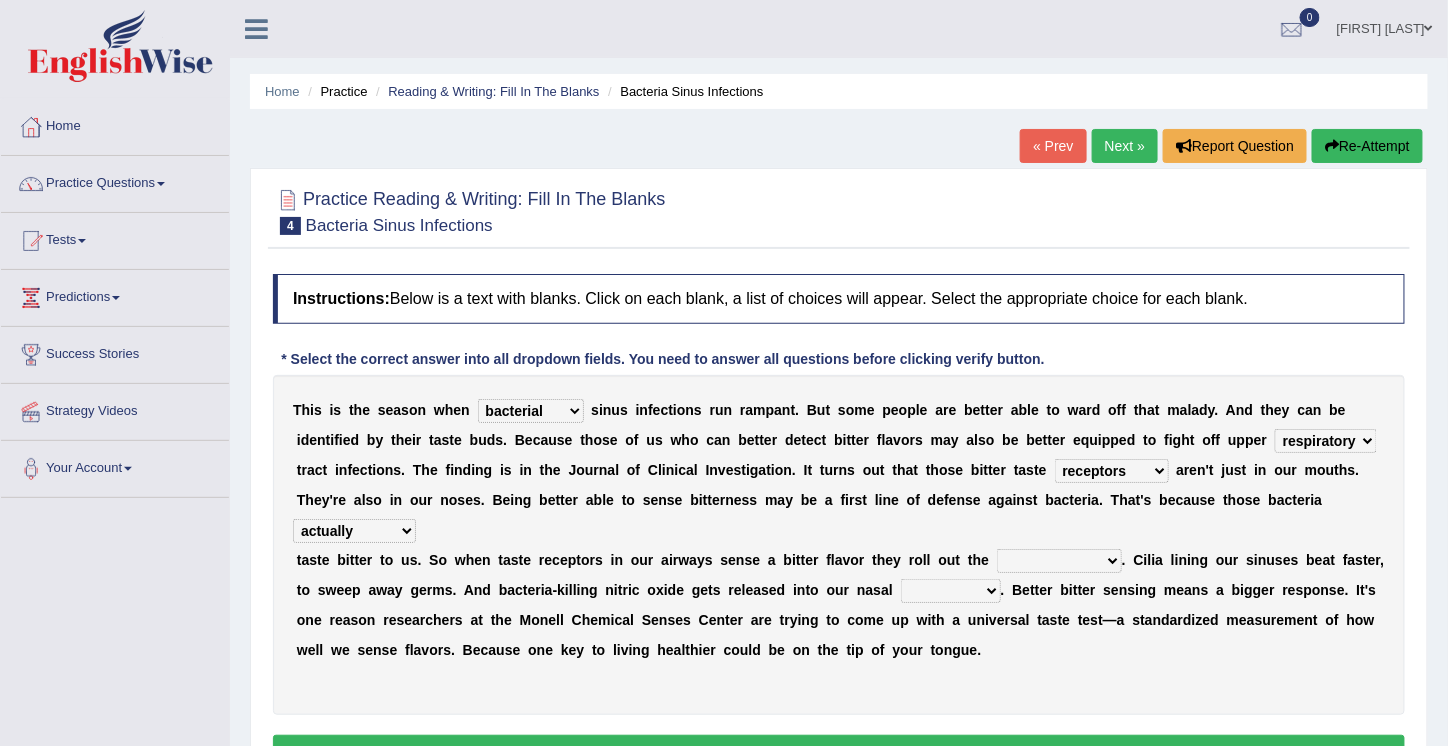 click on "purposelessly actually diagonally providently" at bounding box center [354, 531] 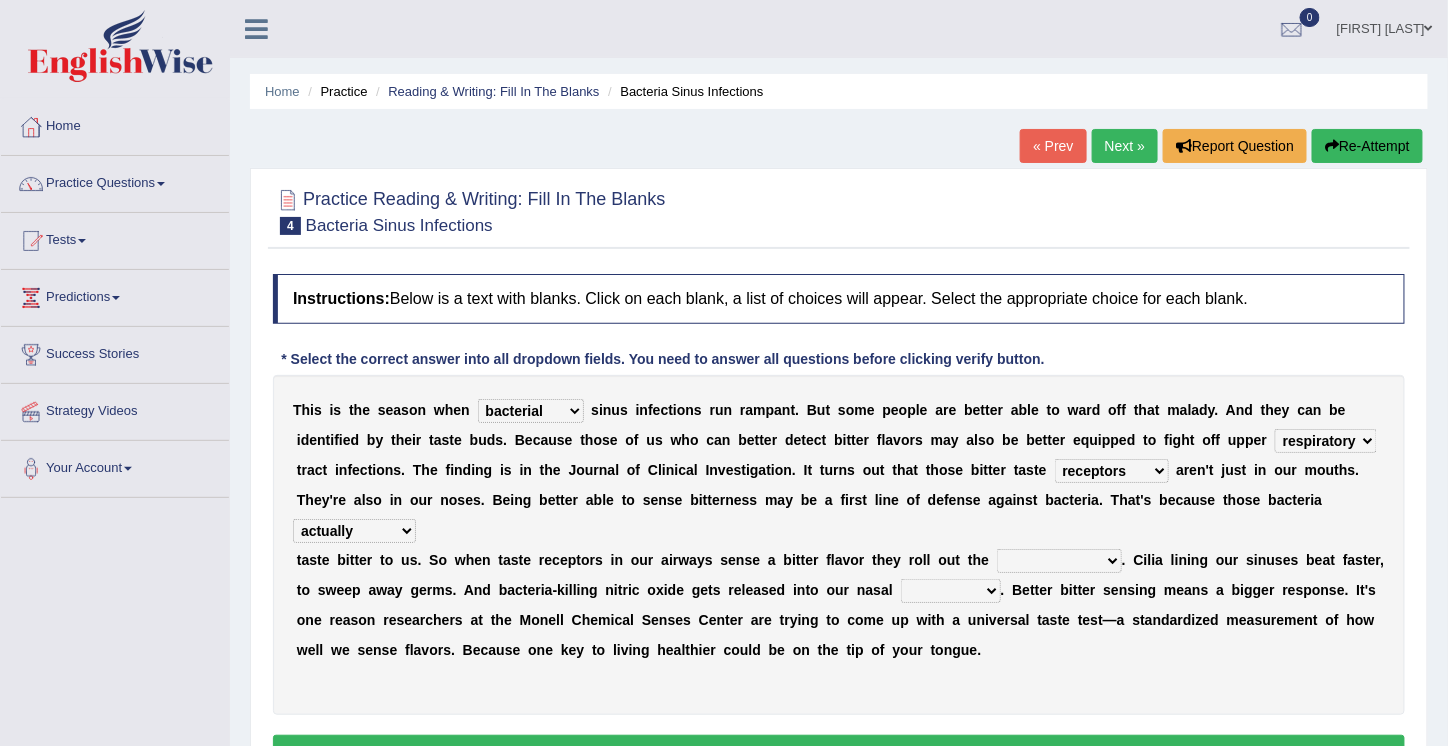 click on "purposelessly actually diagonally providently" at bounding box center (354, 531) 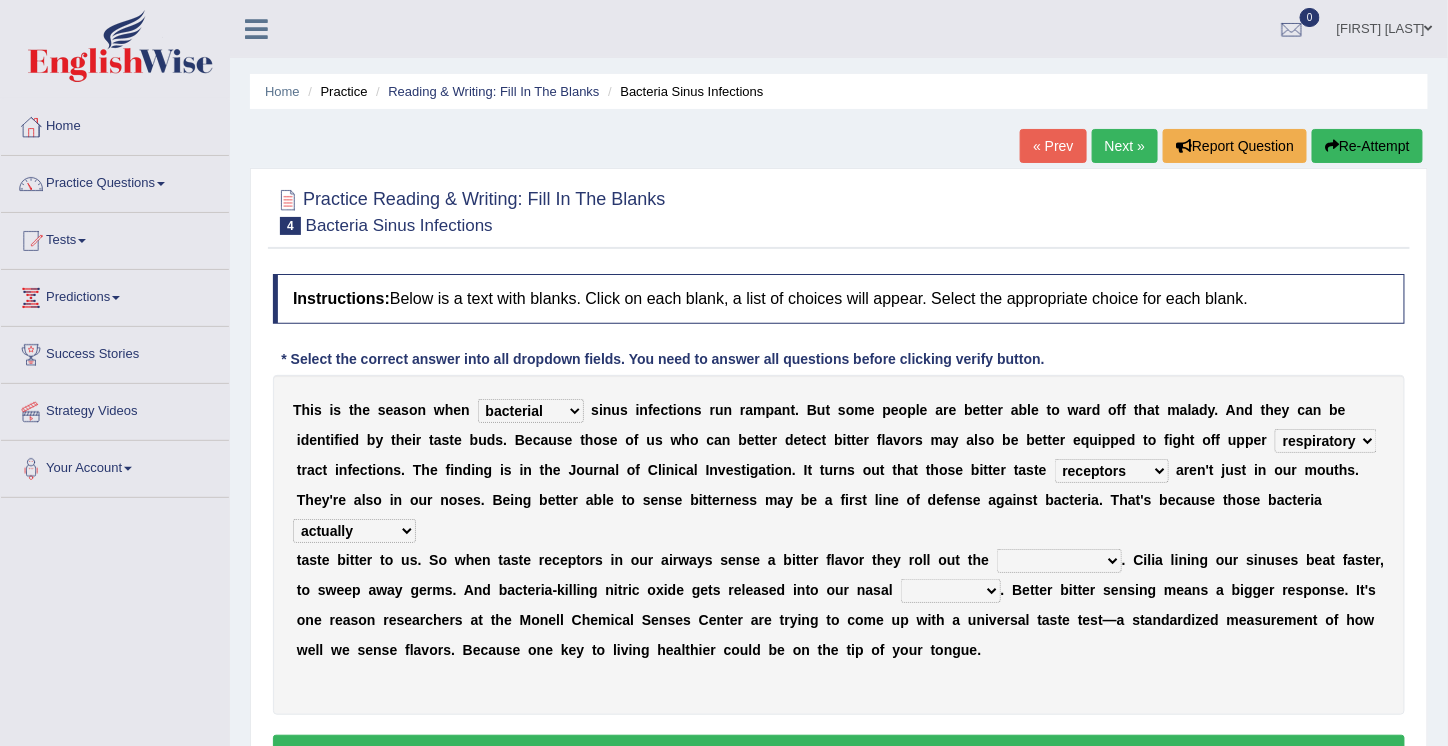 click on "." at bounding box center (1124, 560) 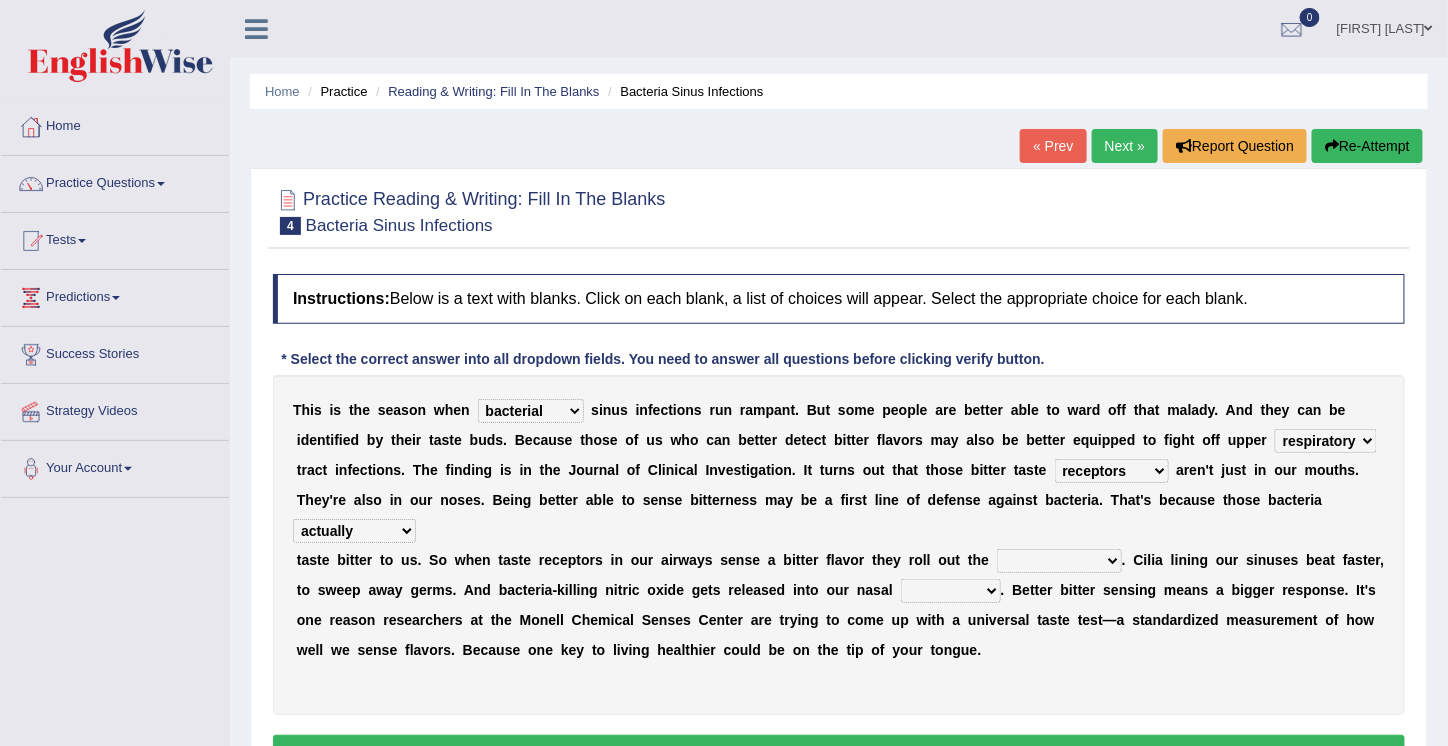 select on "defenses" 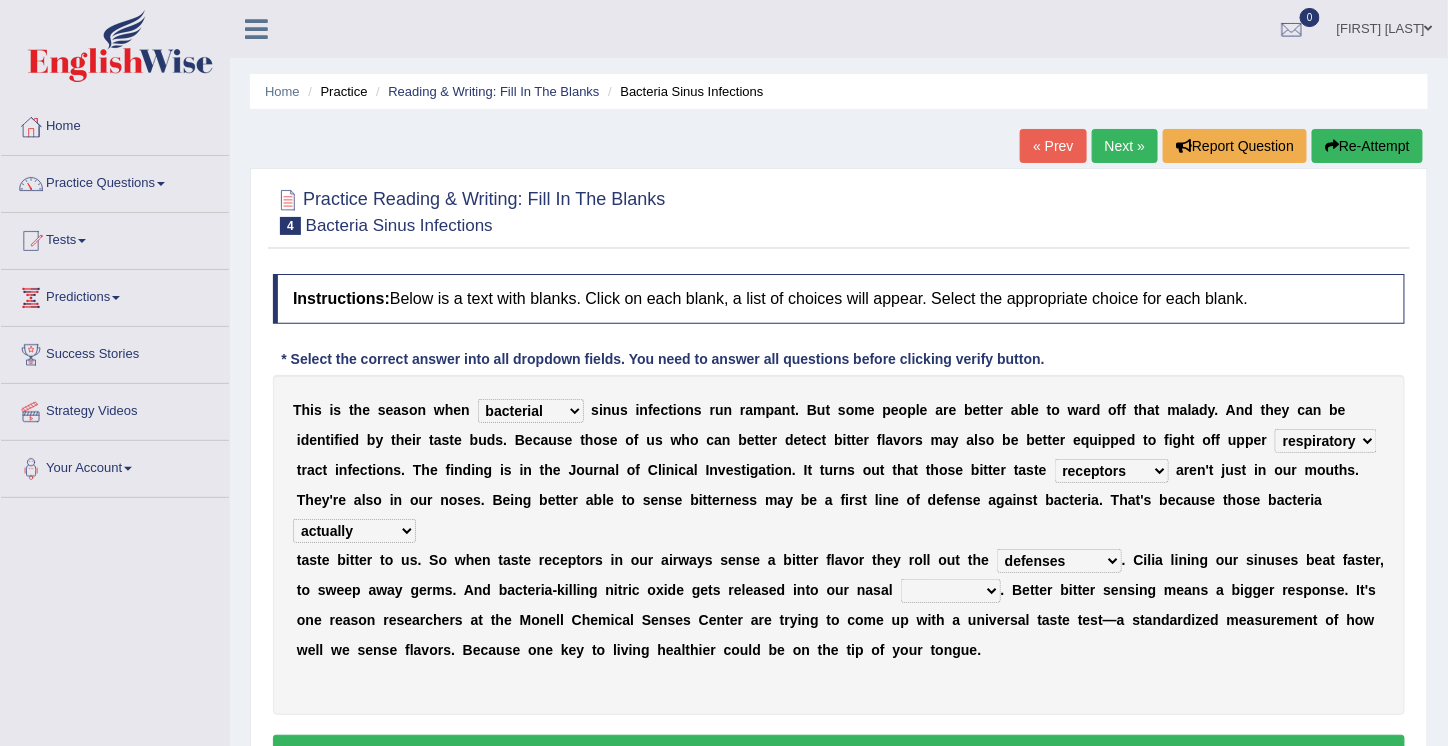 click on "defenses contradictions chestnuts pelvis" at bounding box center [1059, 561] 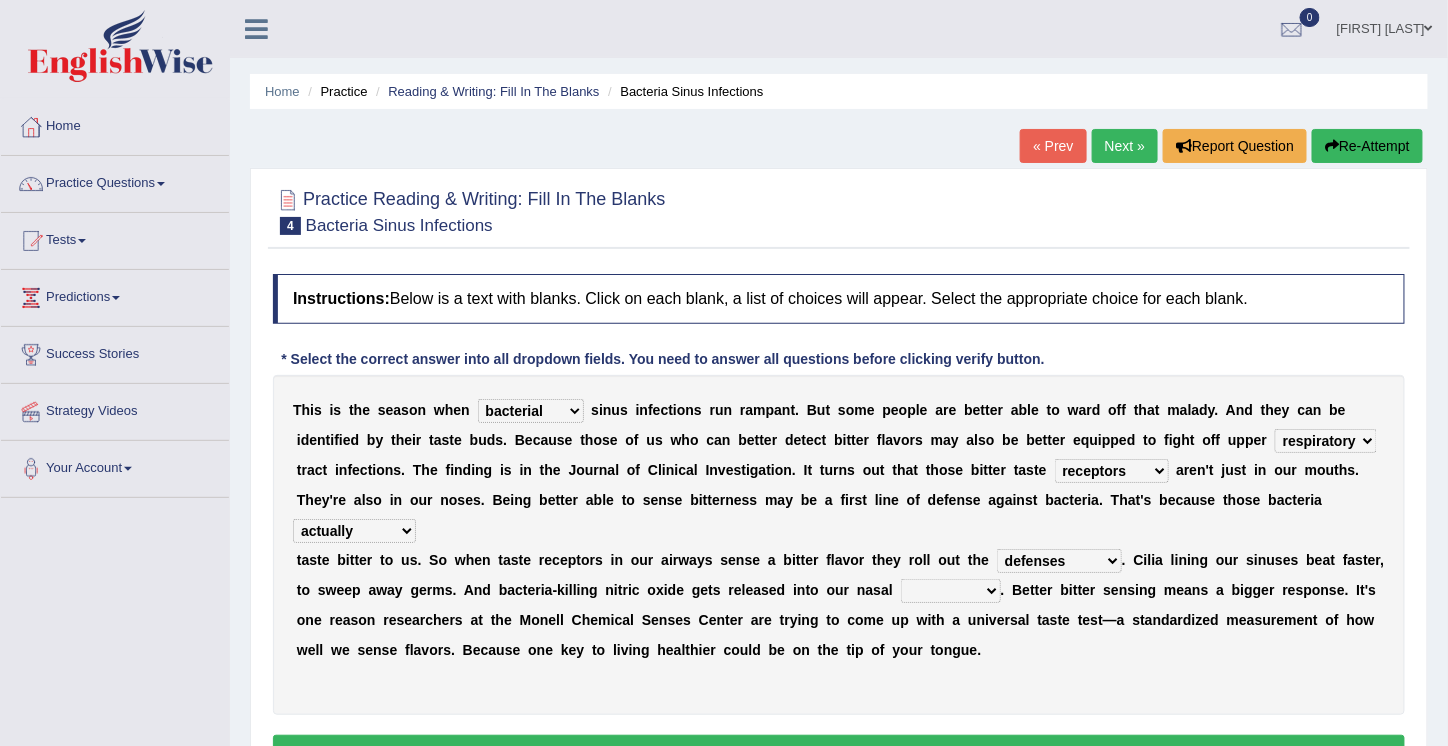 click on "causalities localities infirmities cavities" at bounding box center (951, 591) 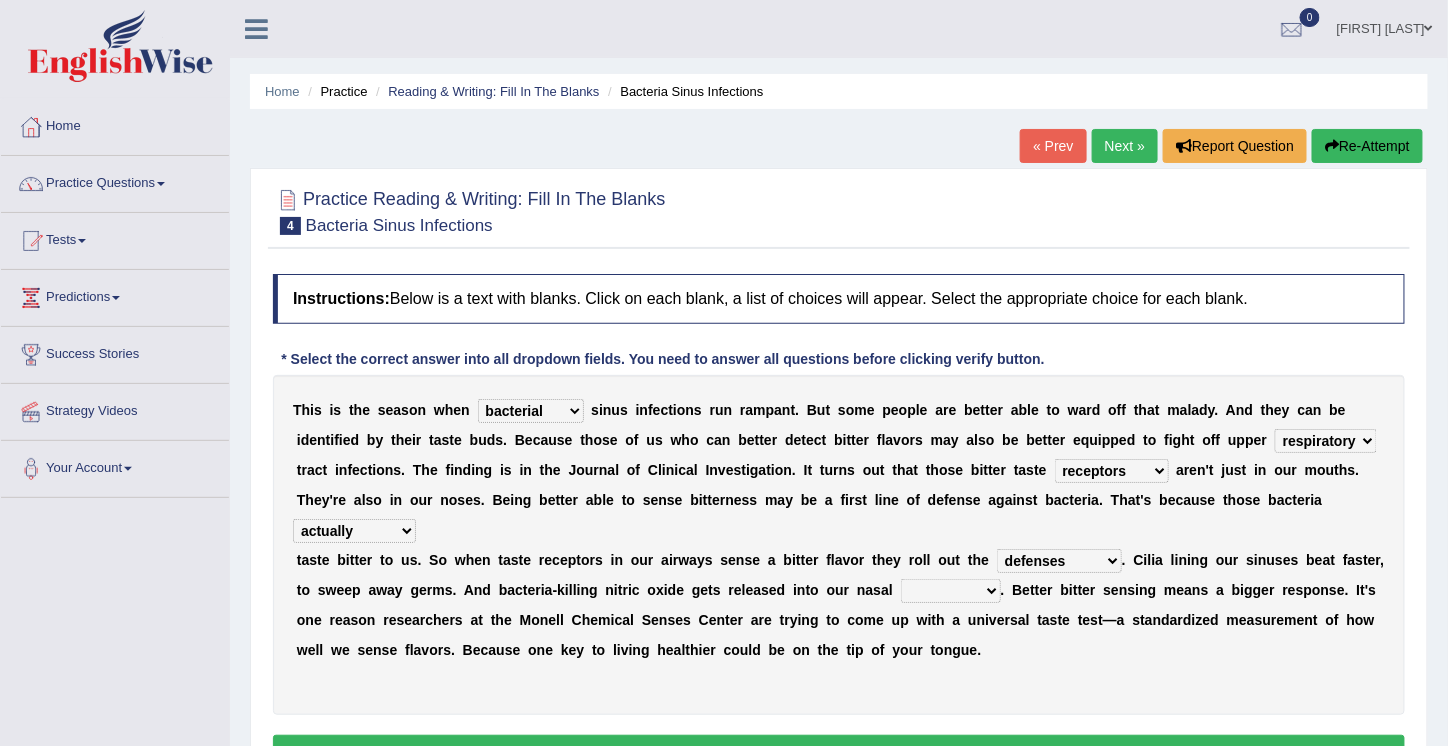 select on "cavities" 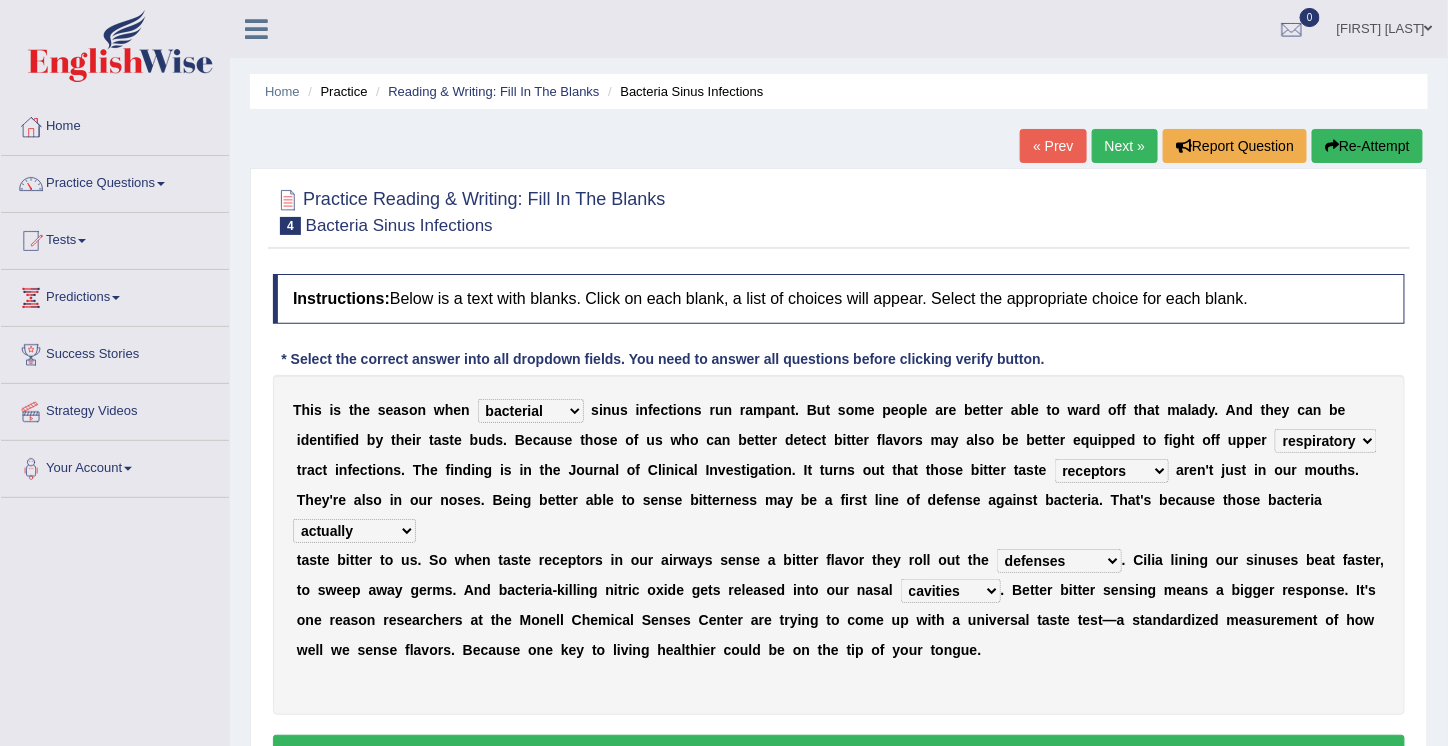 click on "causalities localities infirmities cavities" at bounding box center (951, 591) 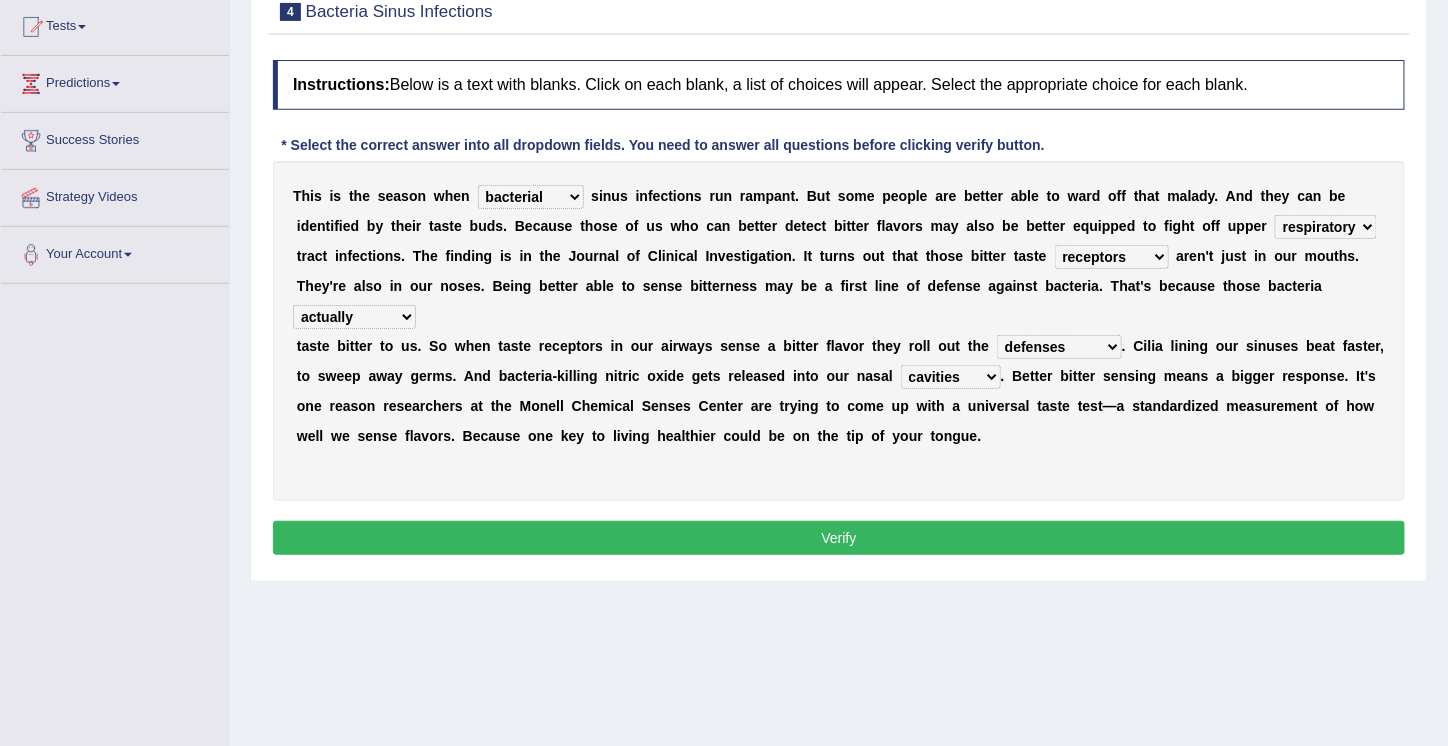 scroll, scrollTop: 218, scrollLeft: 0, axis: vertical 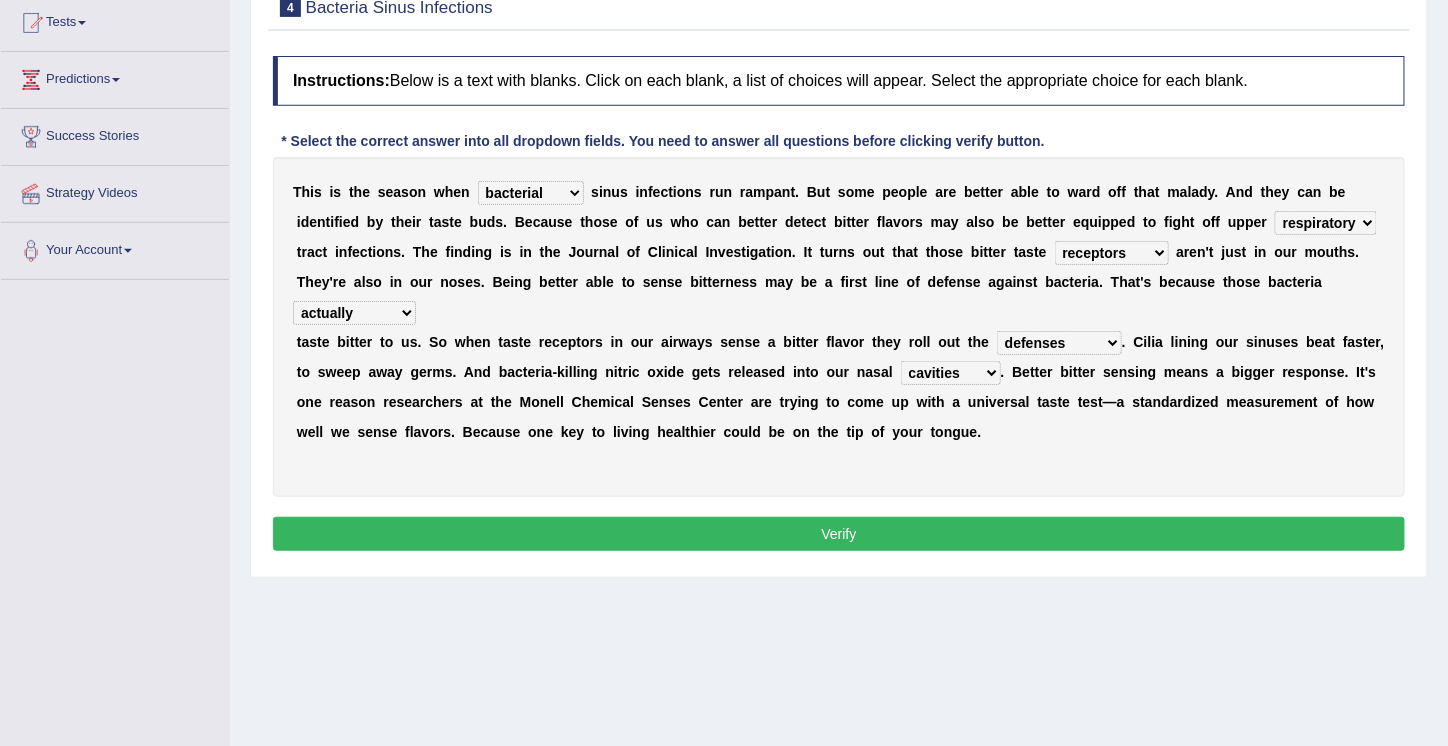 click on "Verify" at bounding box center [839, 534] 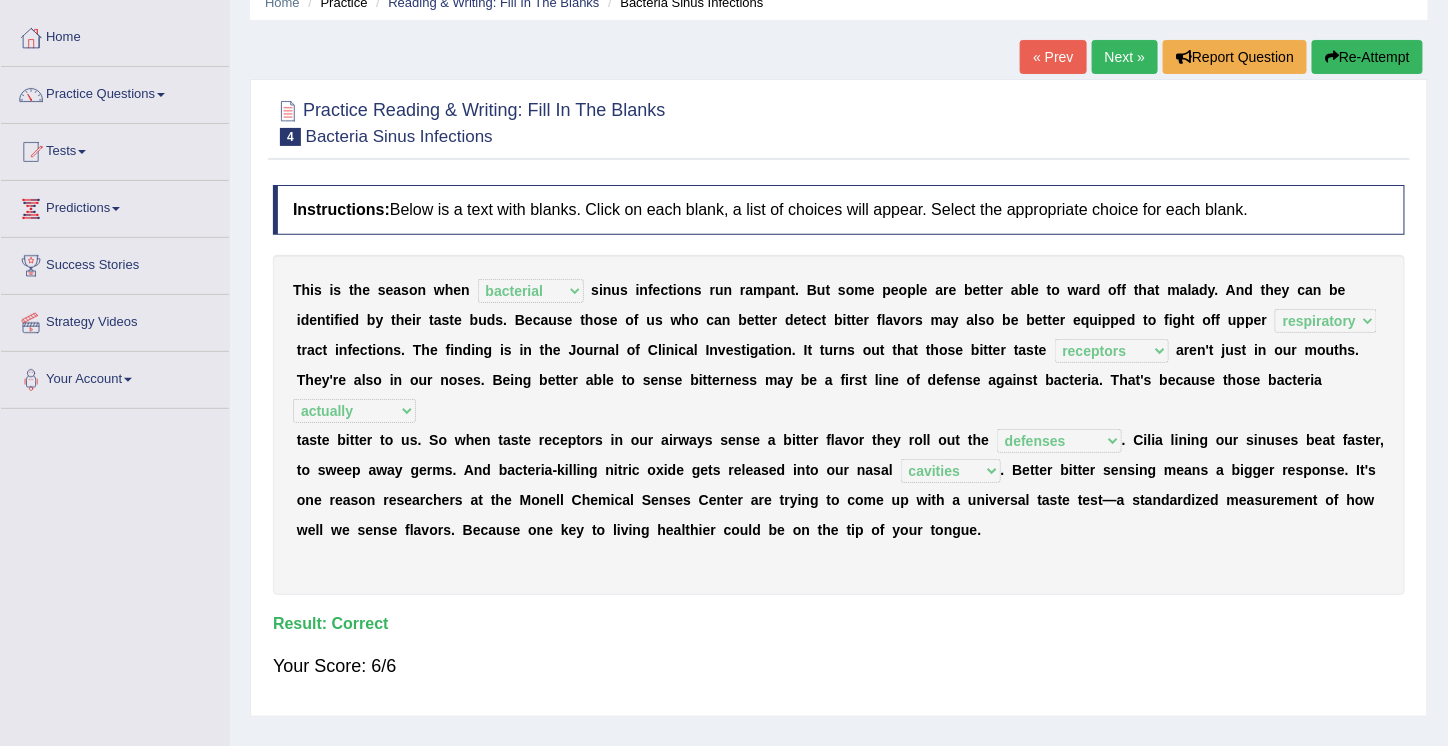 scroll, scrollTop: 64, scrollLeft: 0, axis: vertical 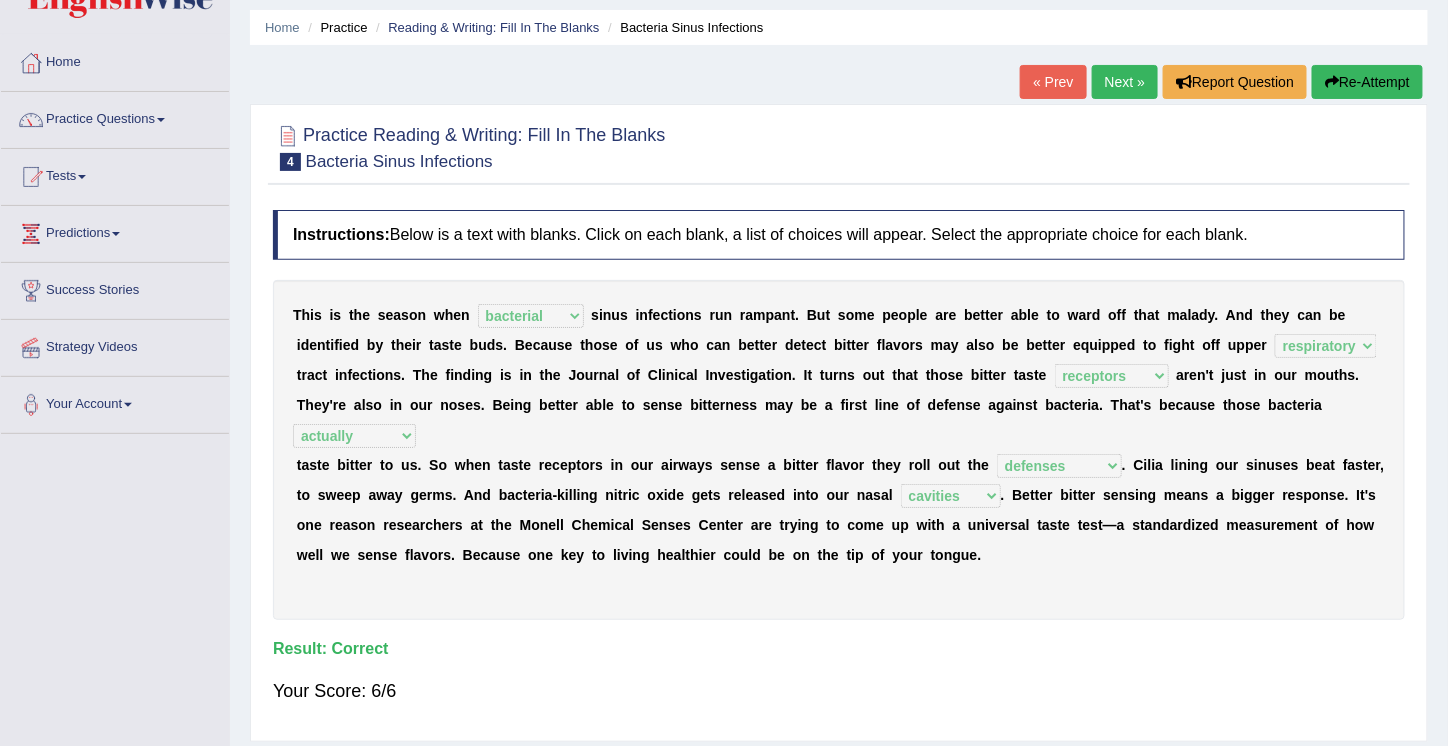 click on "Next »" at bounding box center (1125, 82) 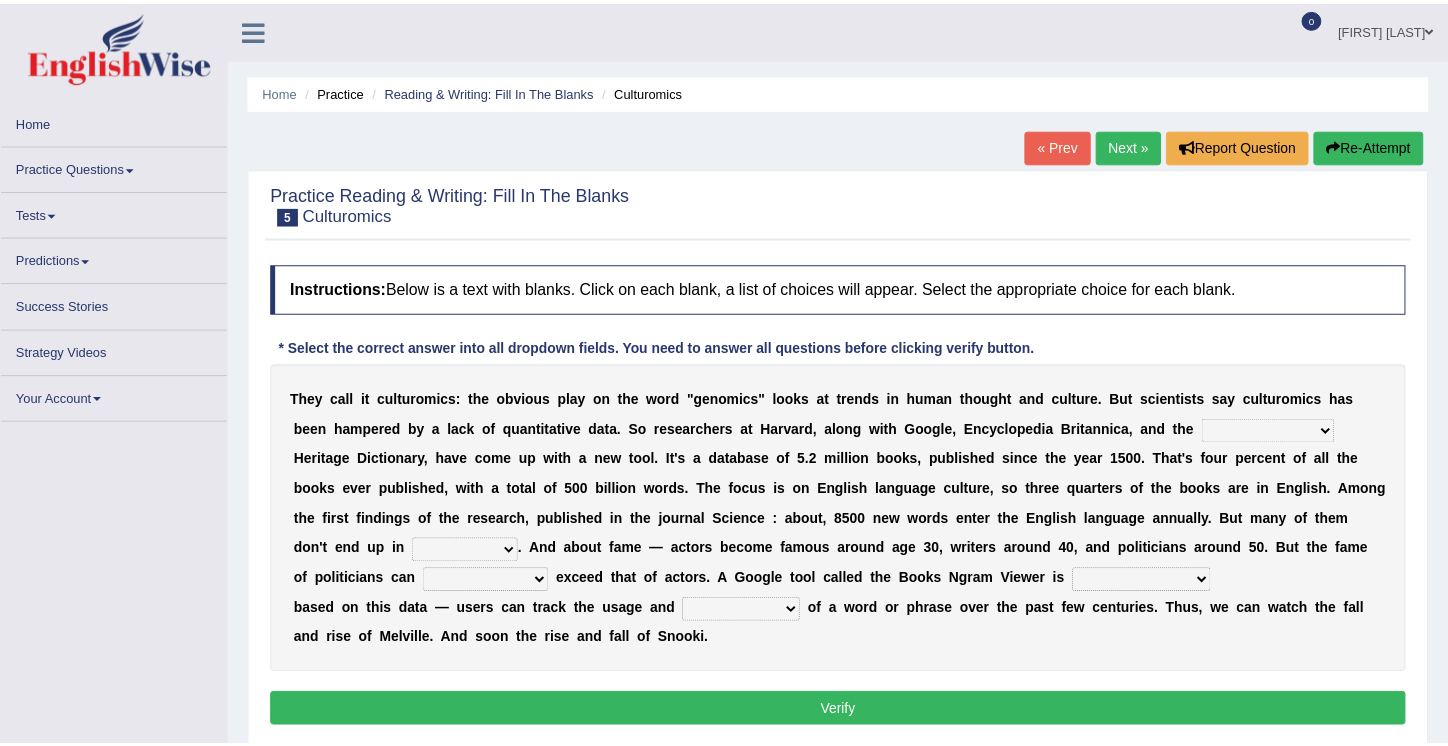 scroll, scrollTop: 0, scrollLeft: 0, axis: both 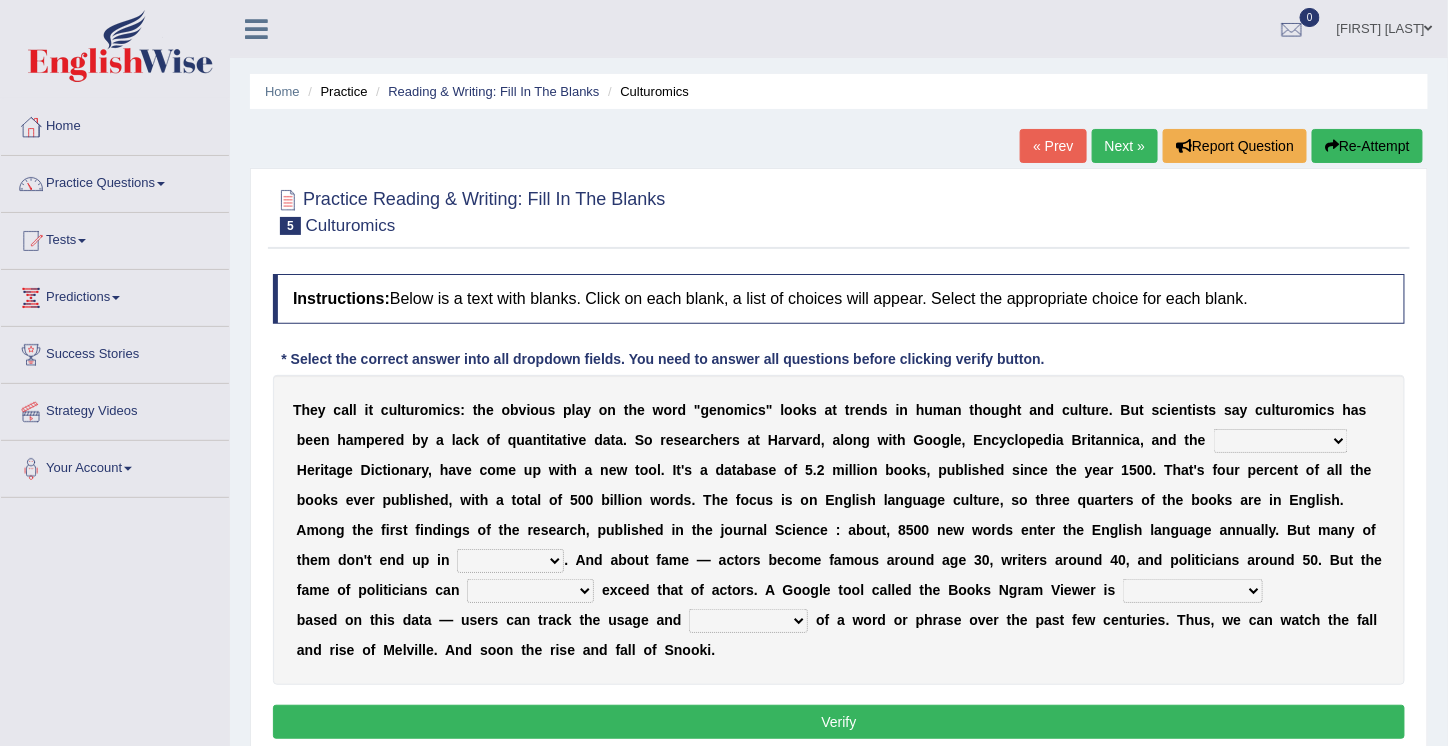 click at bounding box center (839, 210) 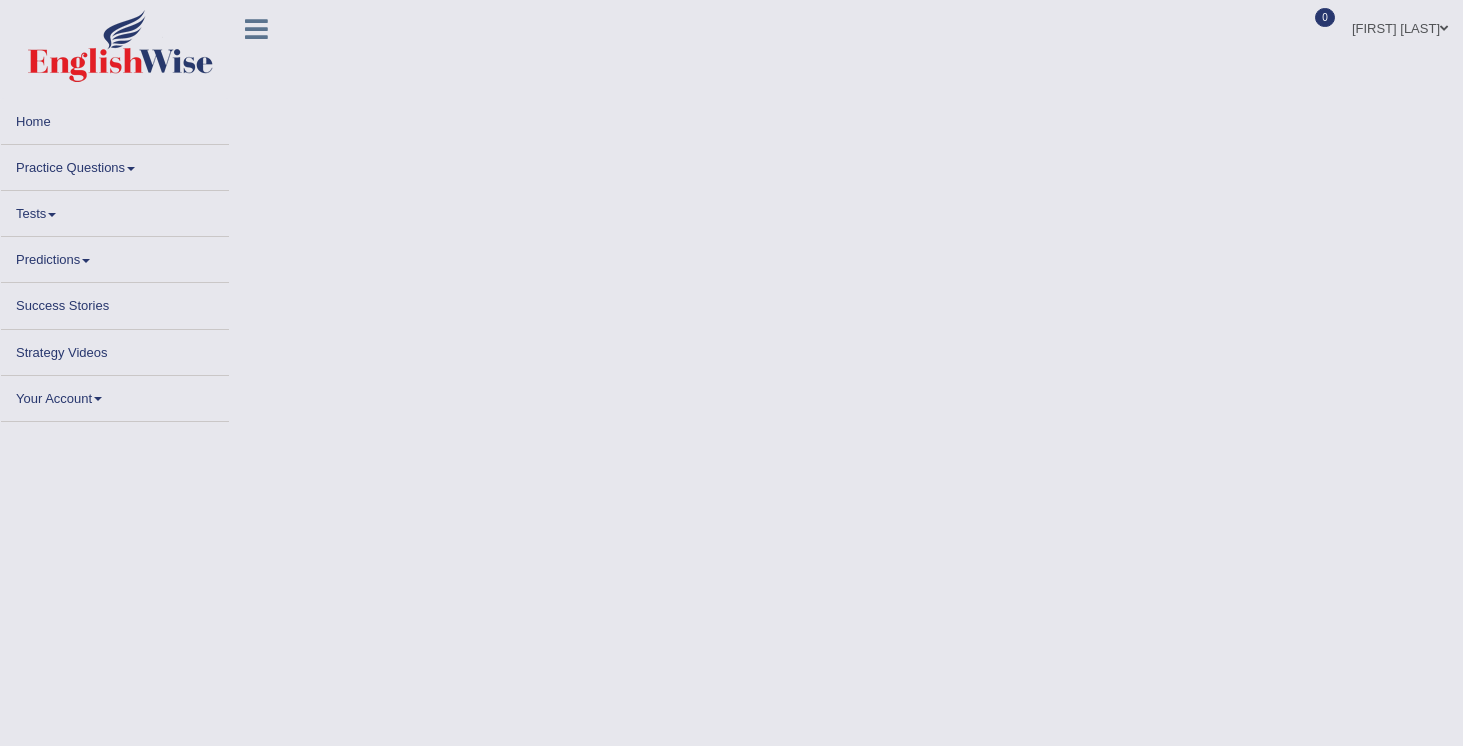 scroll, scrollTop: 0, scrollLeft: 0, axis: both 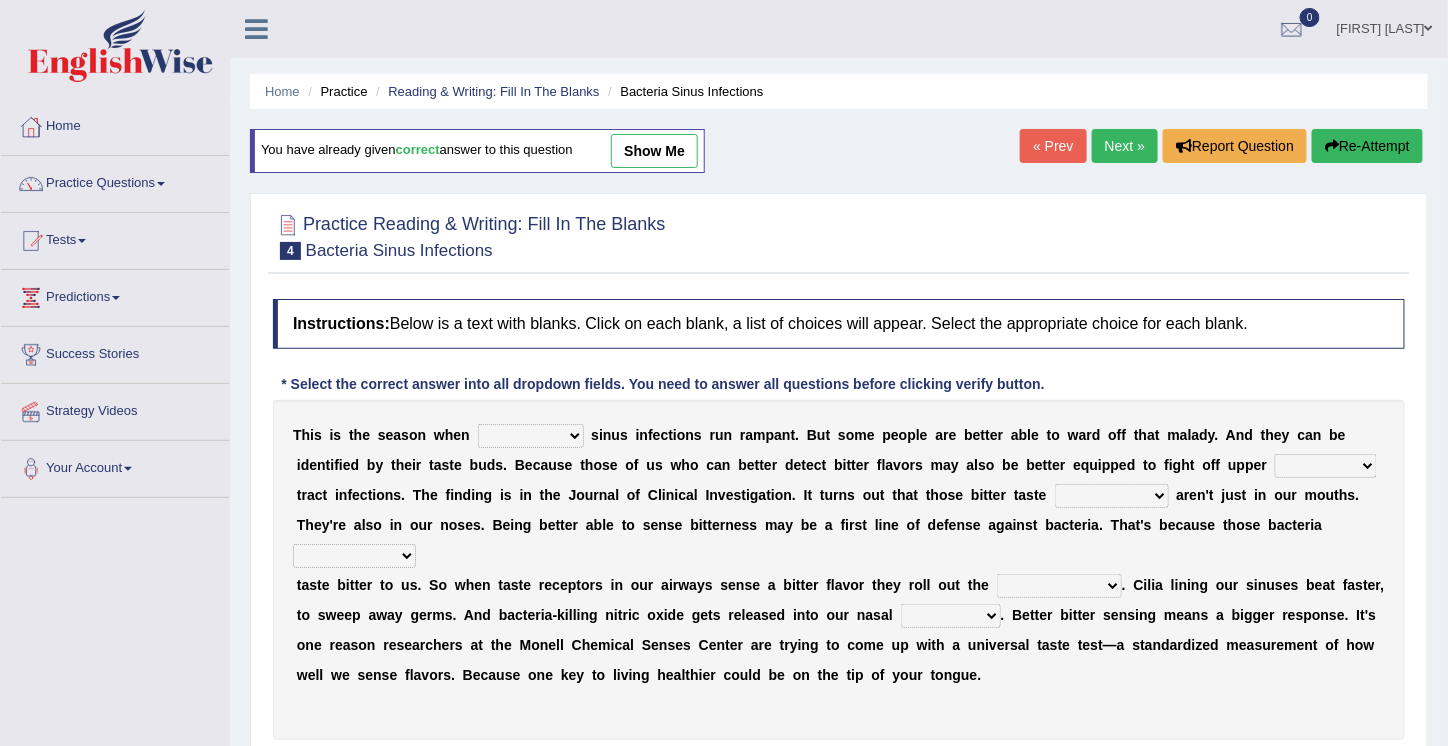 click on "conventicle atheist bacterial prissier" at bounding box center (531, 436) 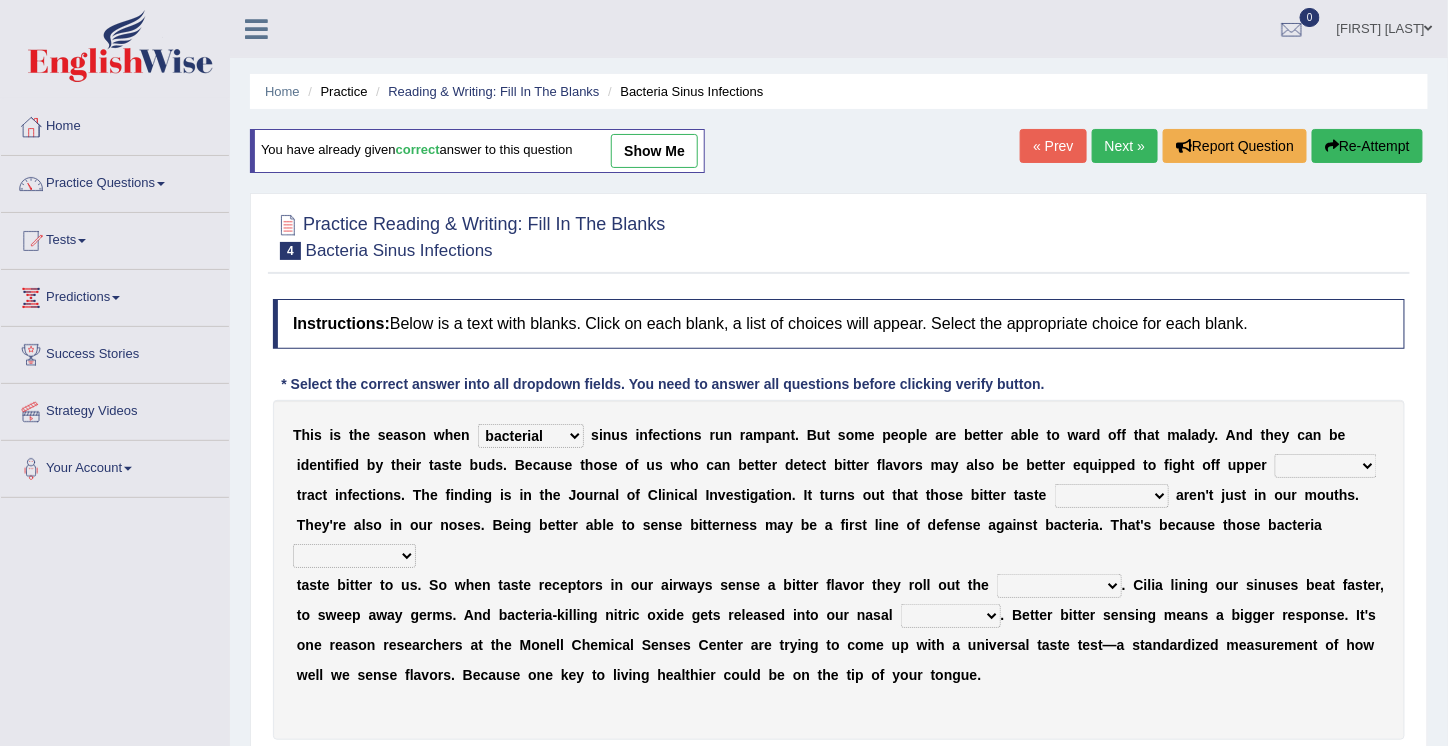click on "conventicle atheist bacterial prissier" at bounding box center [531, 436] 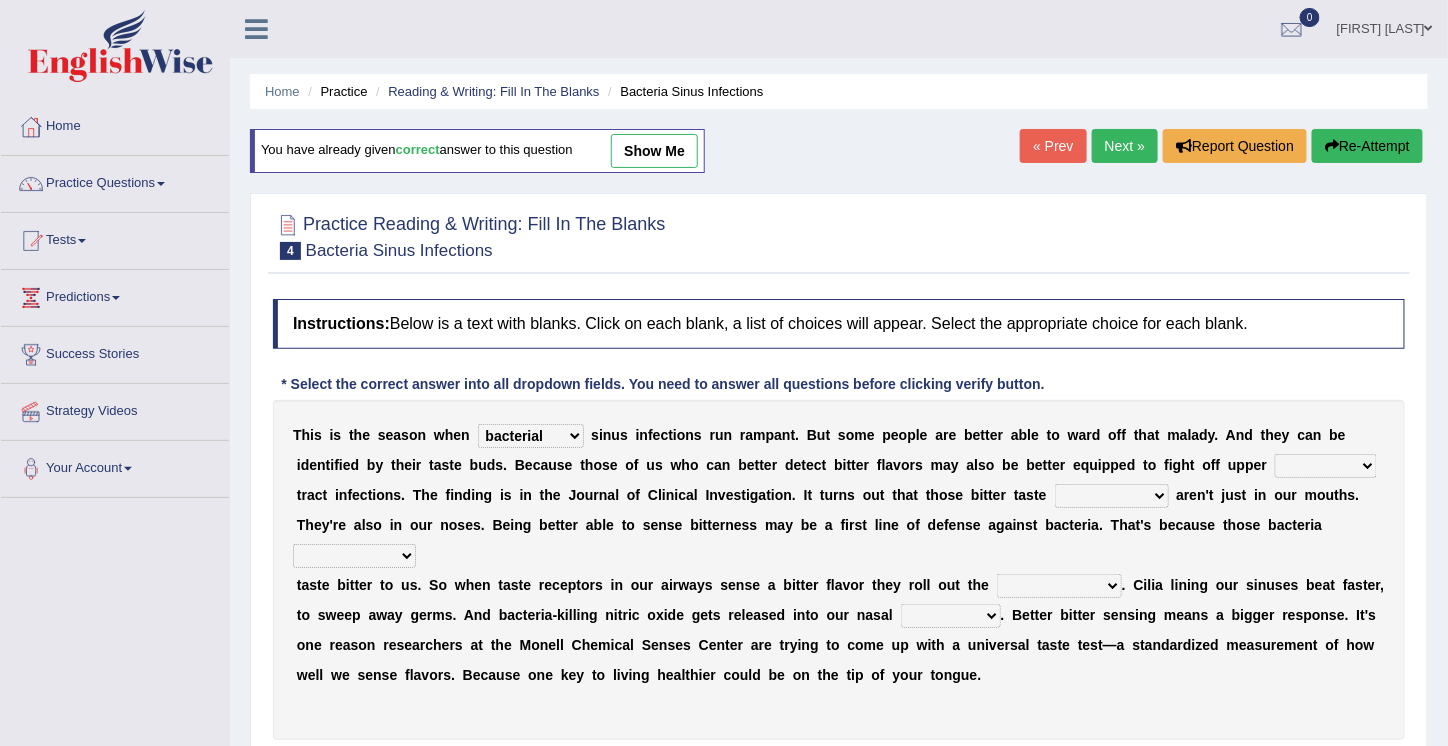 click on "faulty respiratory togae gawky" at bounding box center [1326, 466] 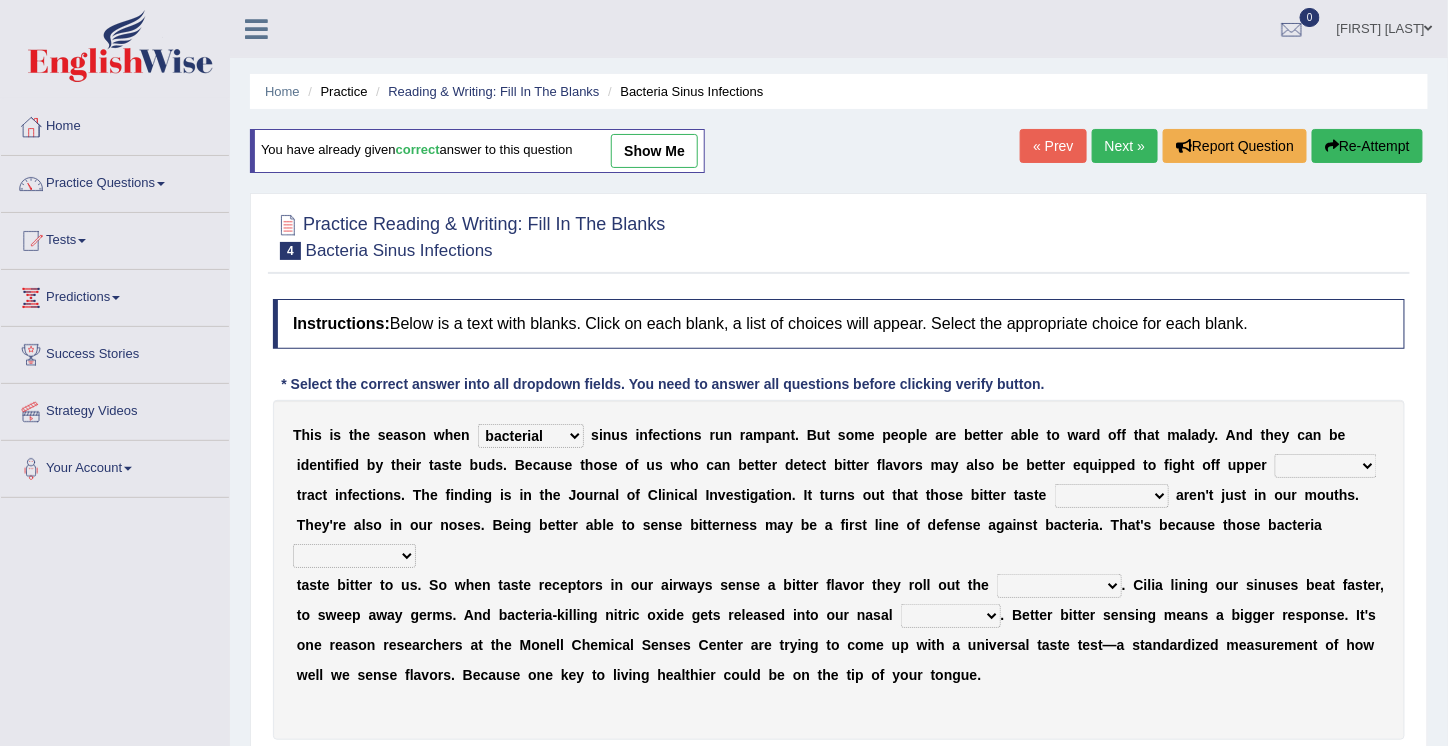 select on "respiratory" 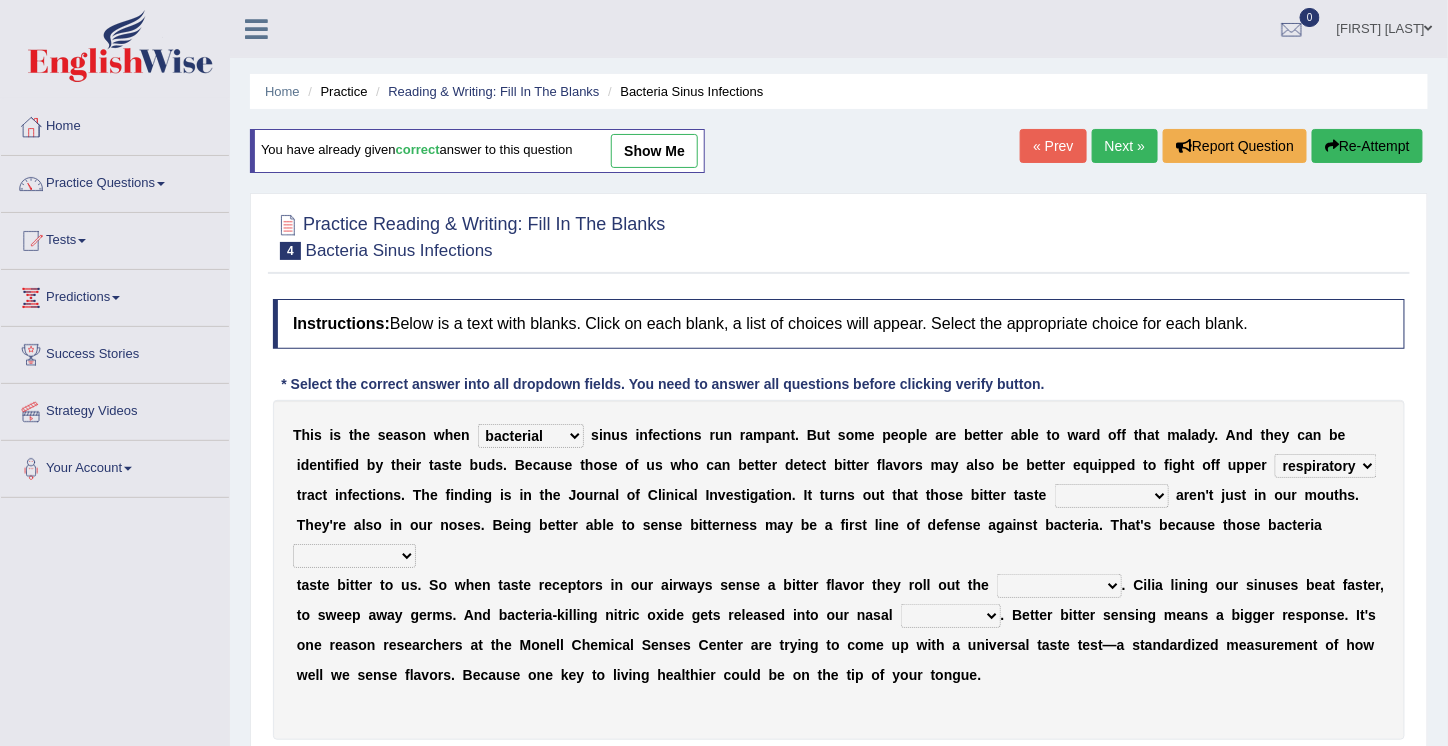 click on "faulty respiratory togae gawky" at bounding box center (1326, 466) 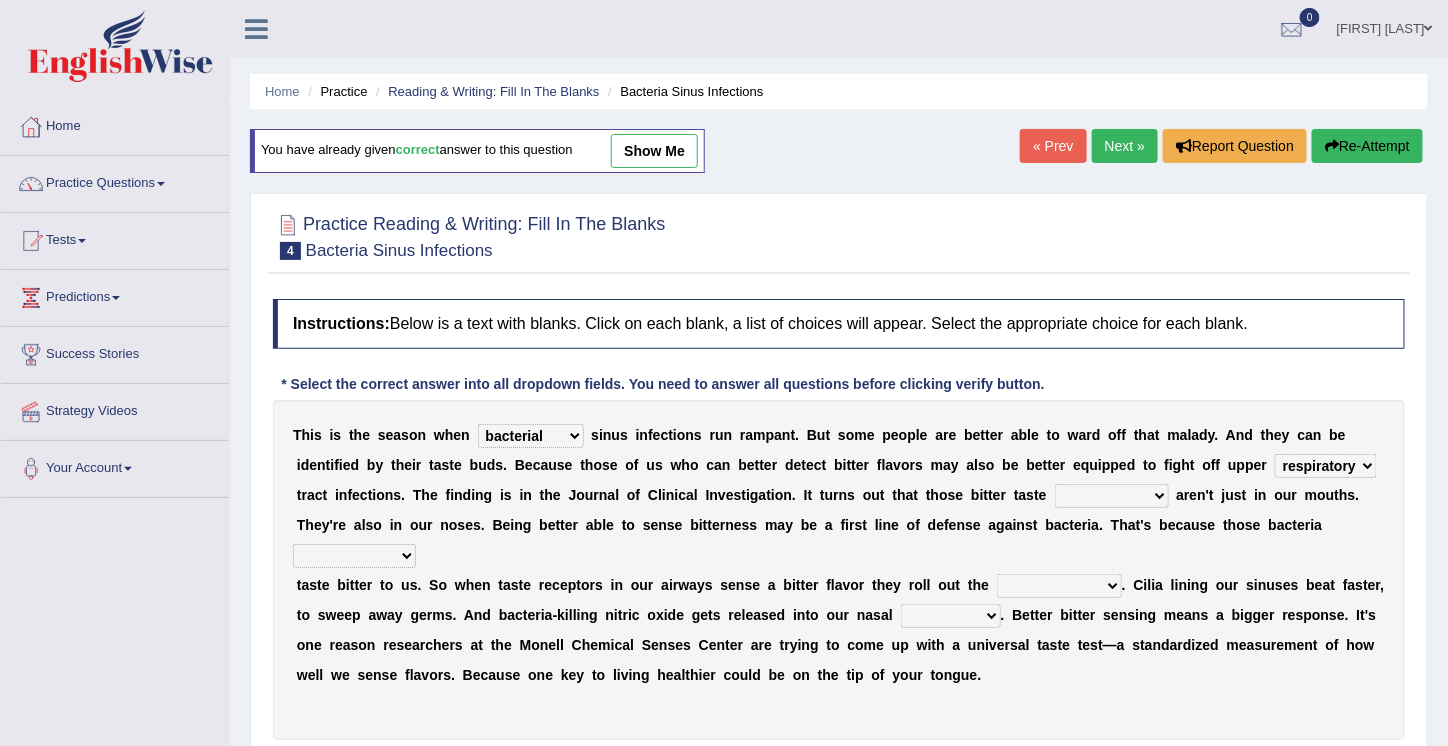 click on "depressions dinners submissions receptors" at bounding box center (1112, 496) 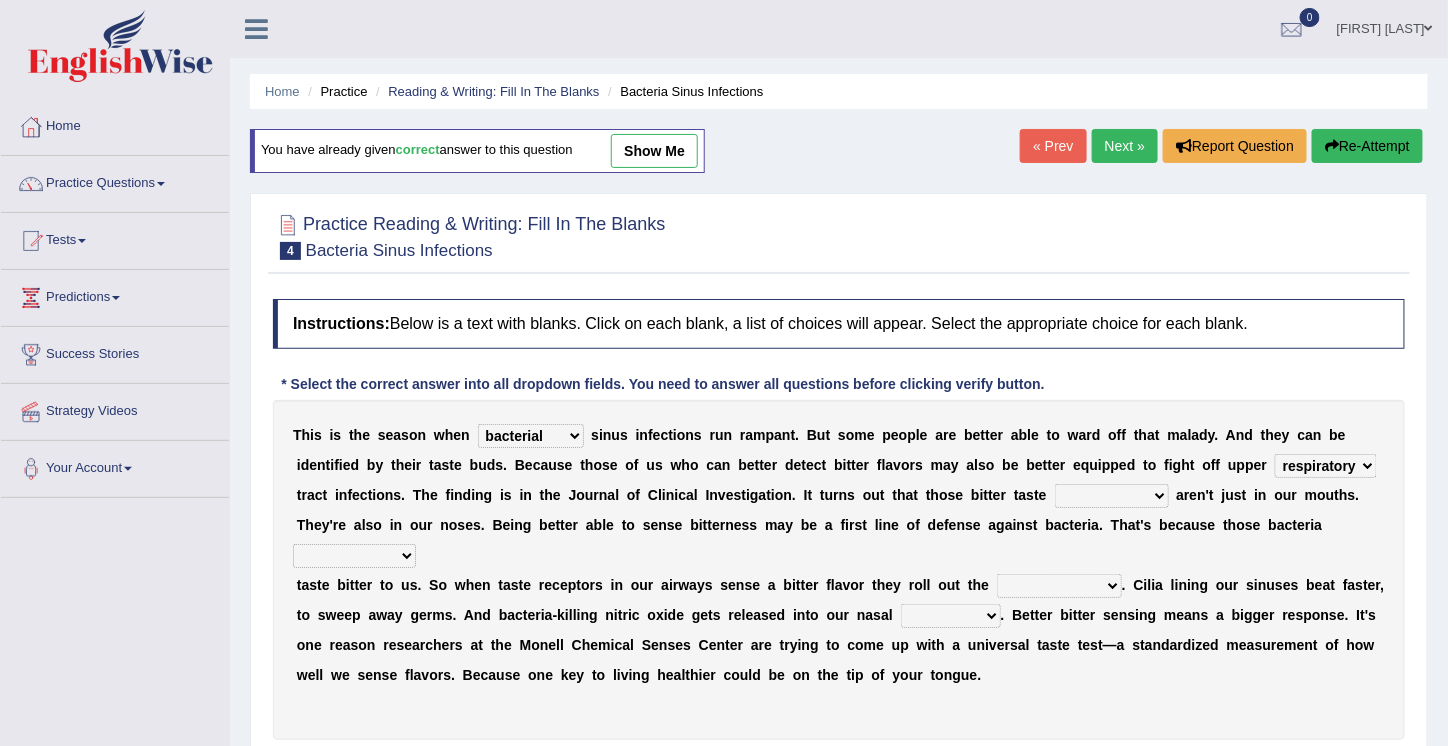 select on "receptors" 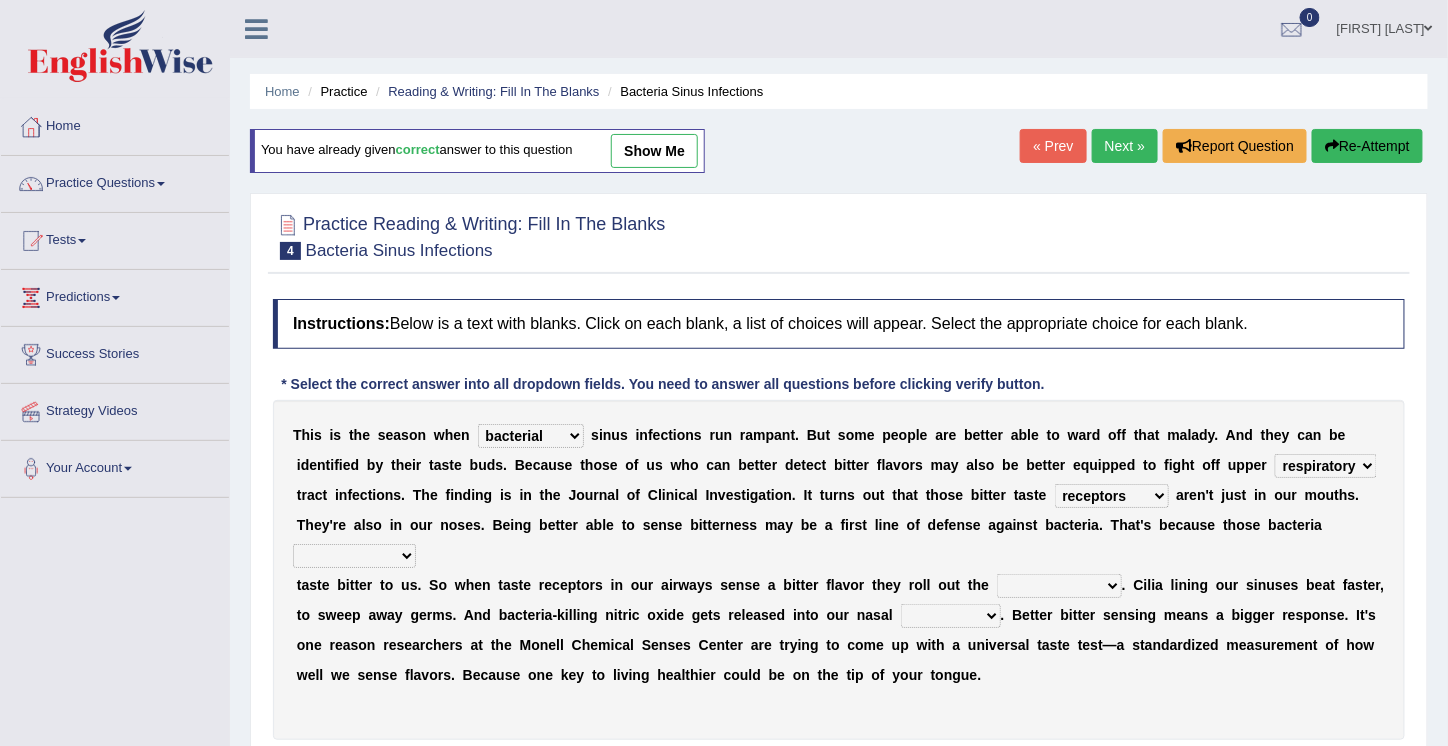 click on "depressions dinners submissions receptors" at bounding box center [1112, 496] 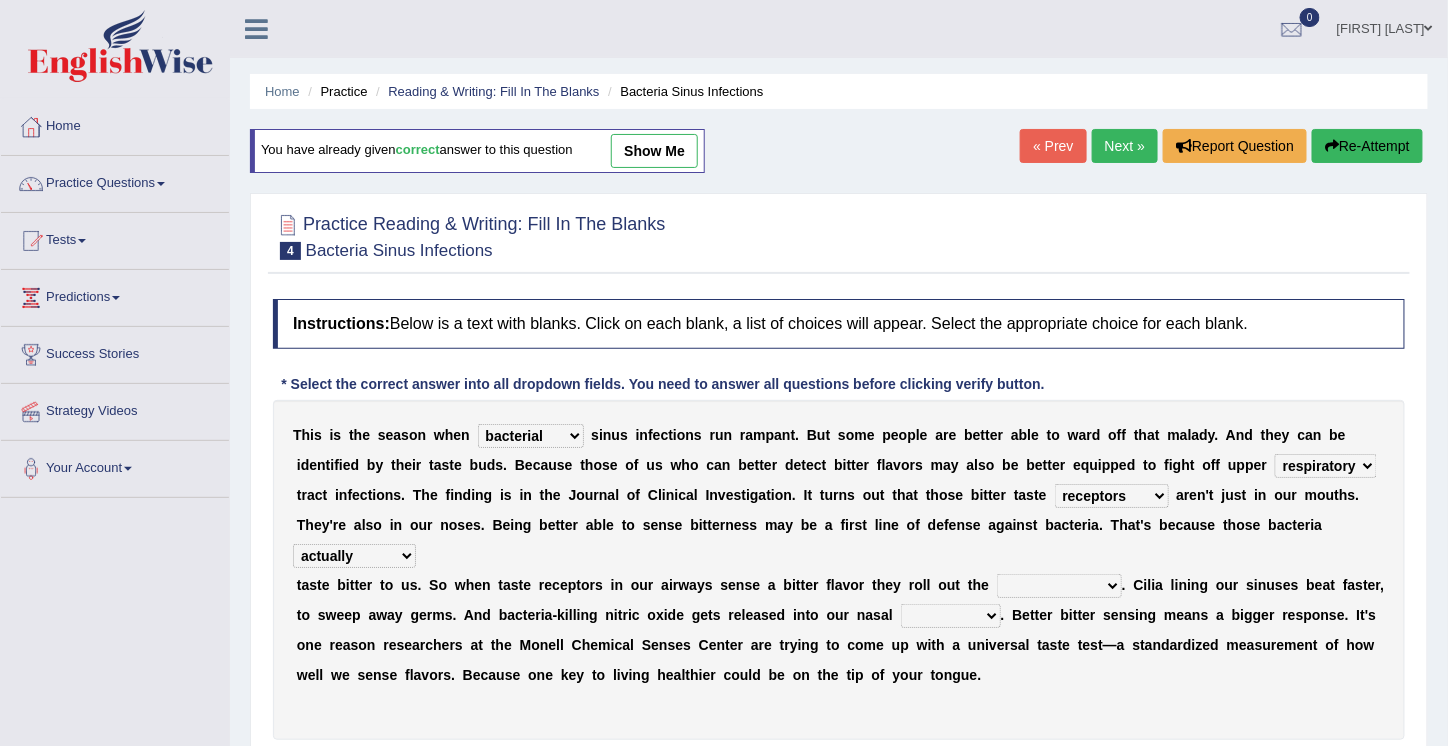 click on "purposelessly actually diagonally providently" at bounding box center (354, 556) 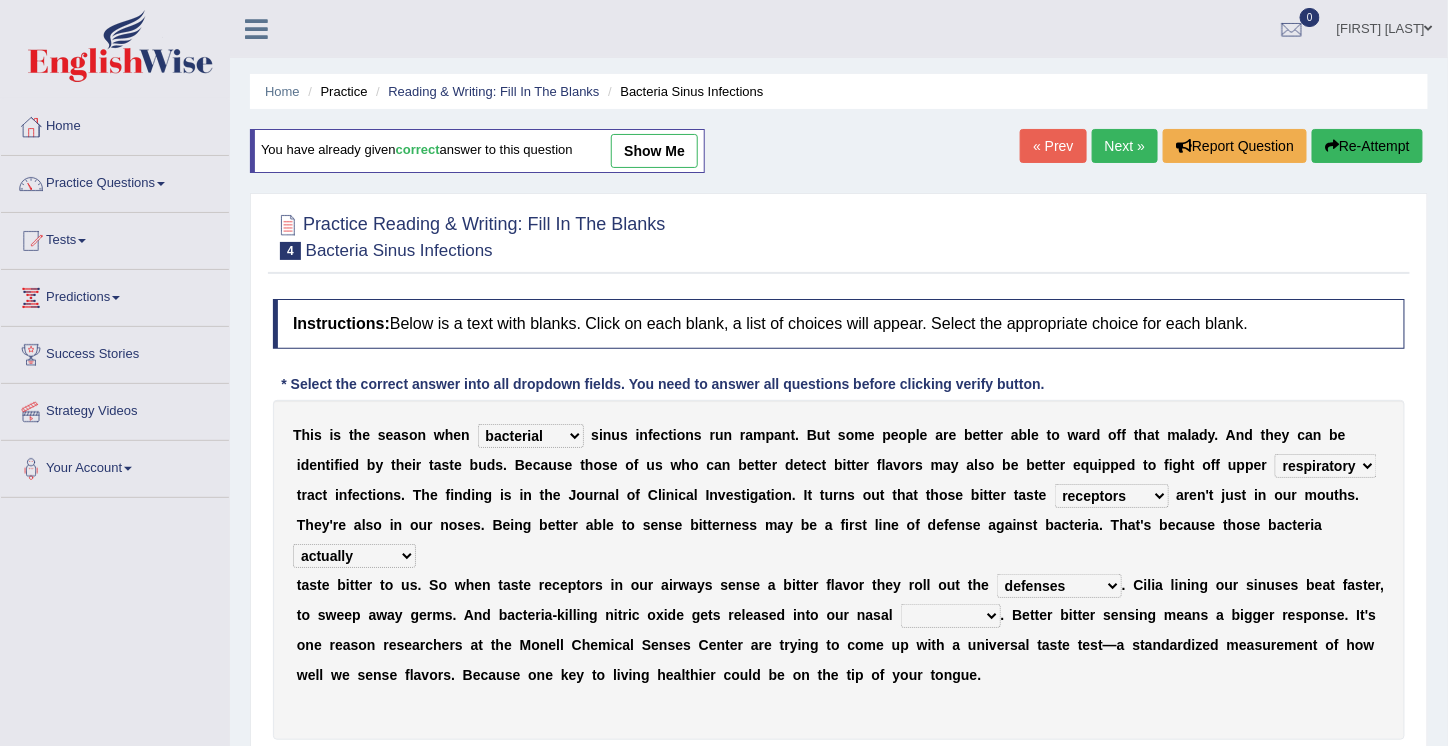 click on "defenses contradictions chestnuts pelvis" at bounding box center (1059, 586) 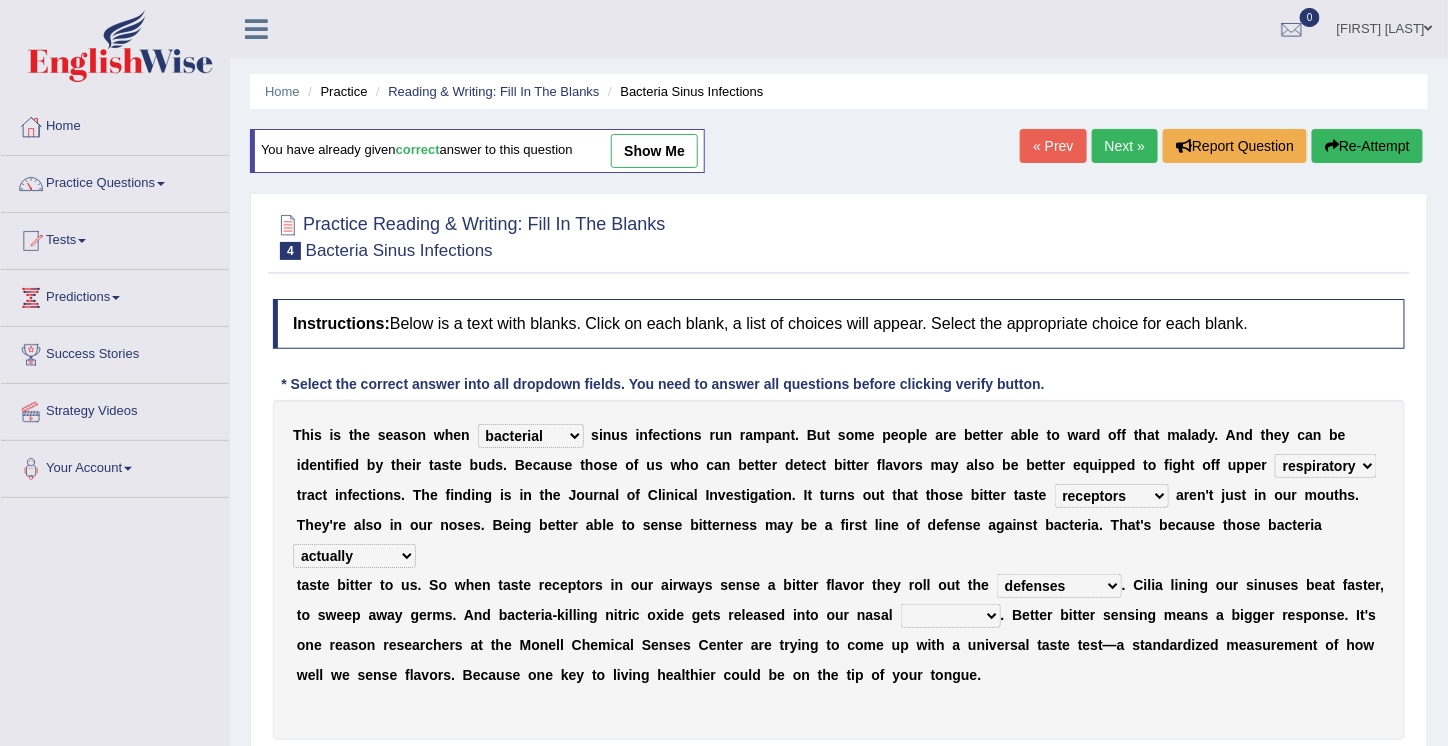 click on "causalities localities infirmities cavities" at bounding box center [951, 616] 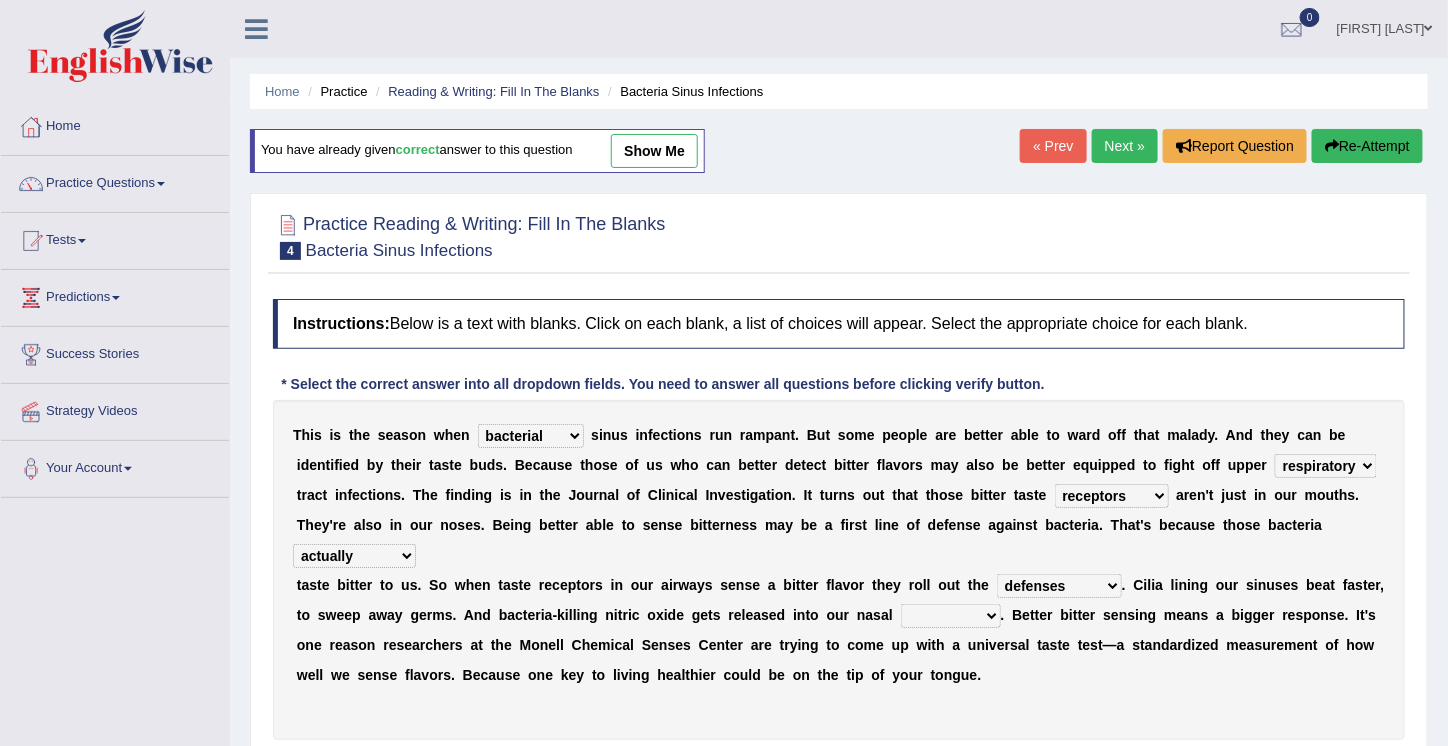 select on "cavities" 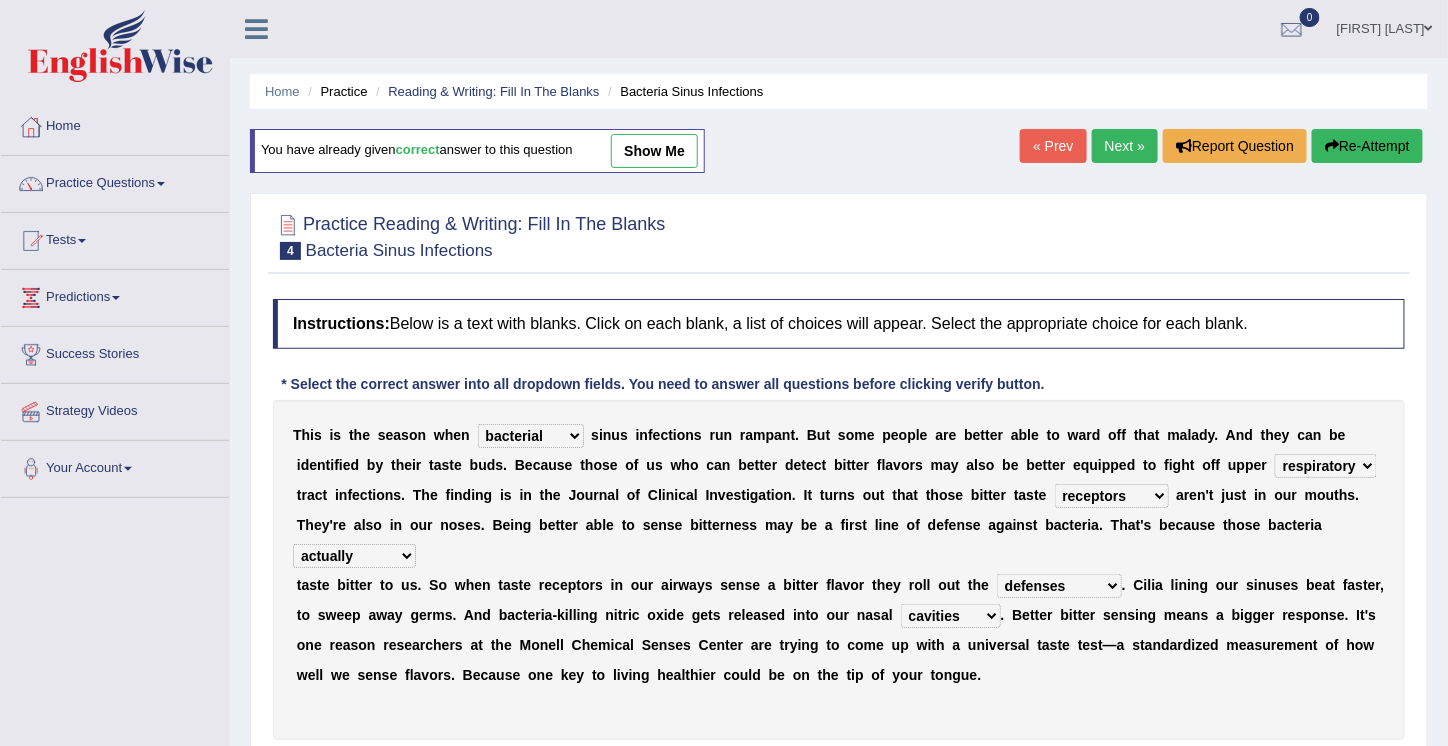 click on "causalities localities infirmities cavities" at bounding box center (951, 616) 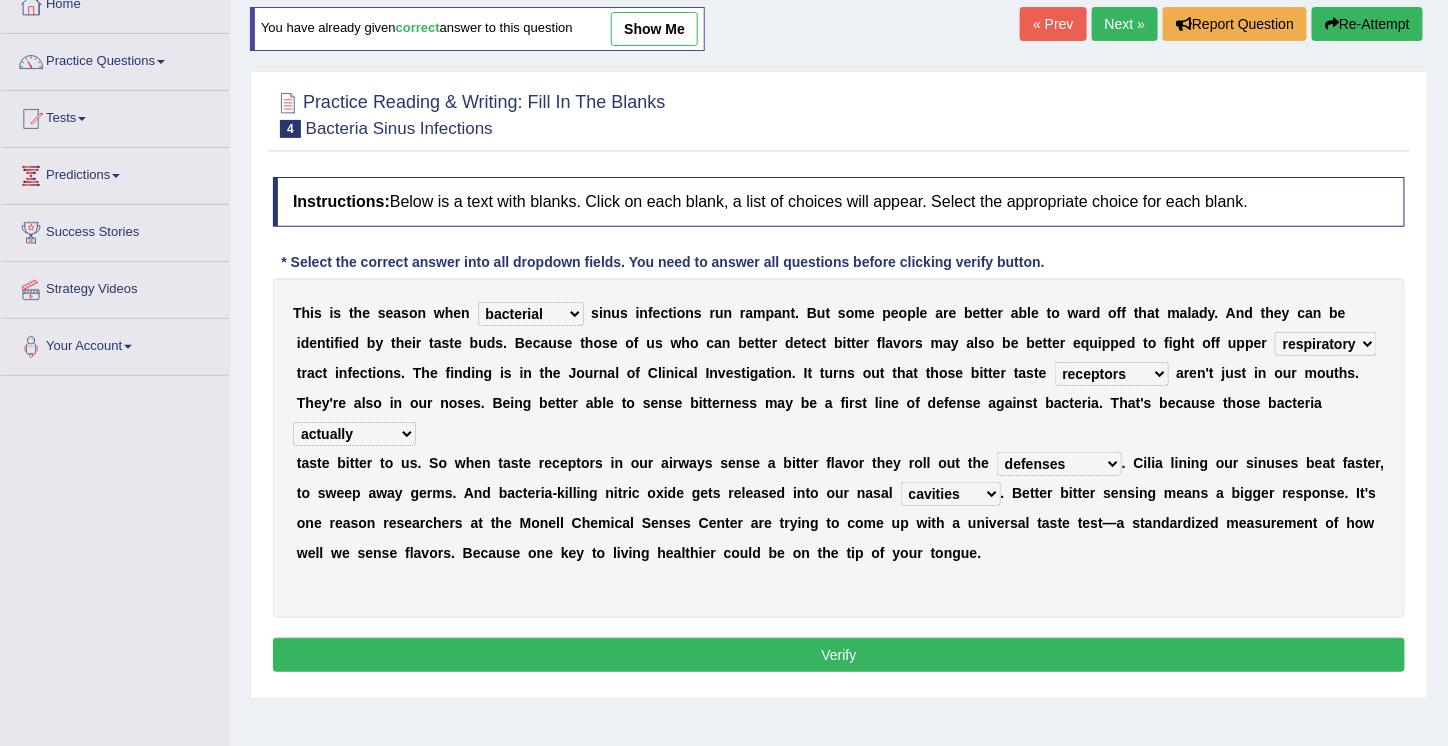 scroll, scrollTop: 124, scrollLeft: 0, axis: vertical 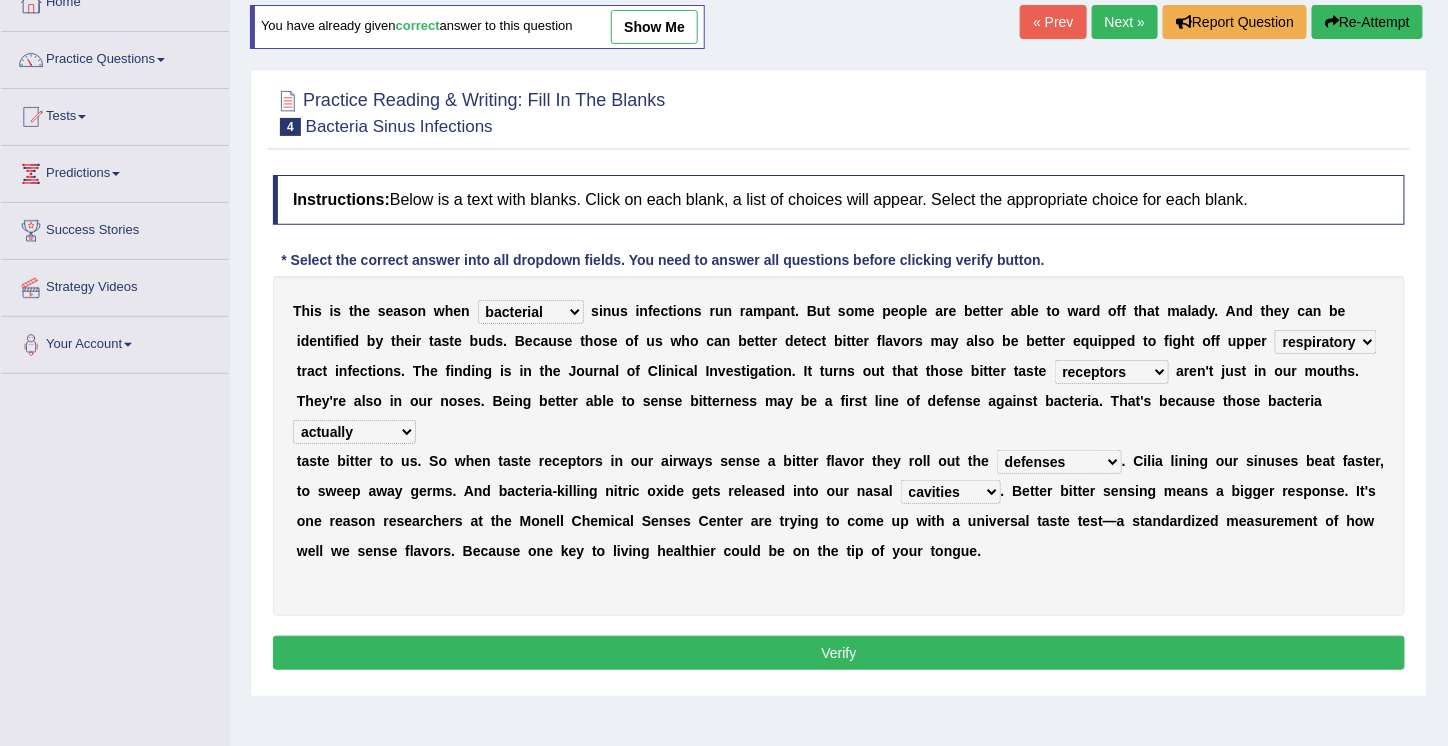 click on "Verify" at bounding box center [839, 653] 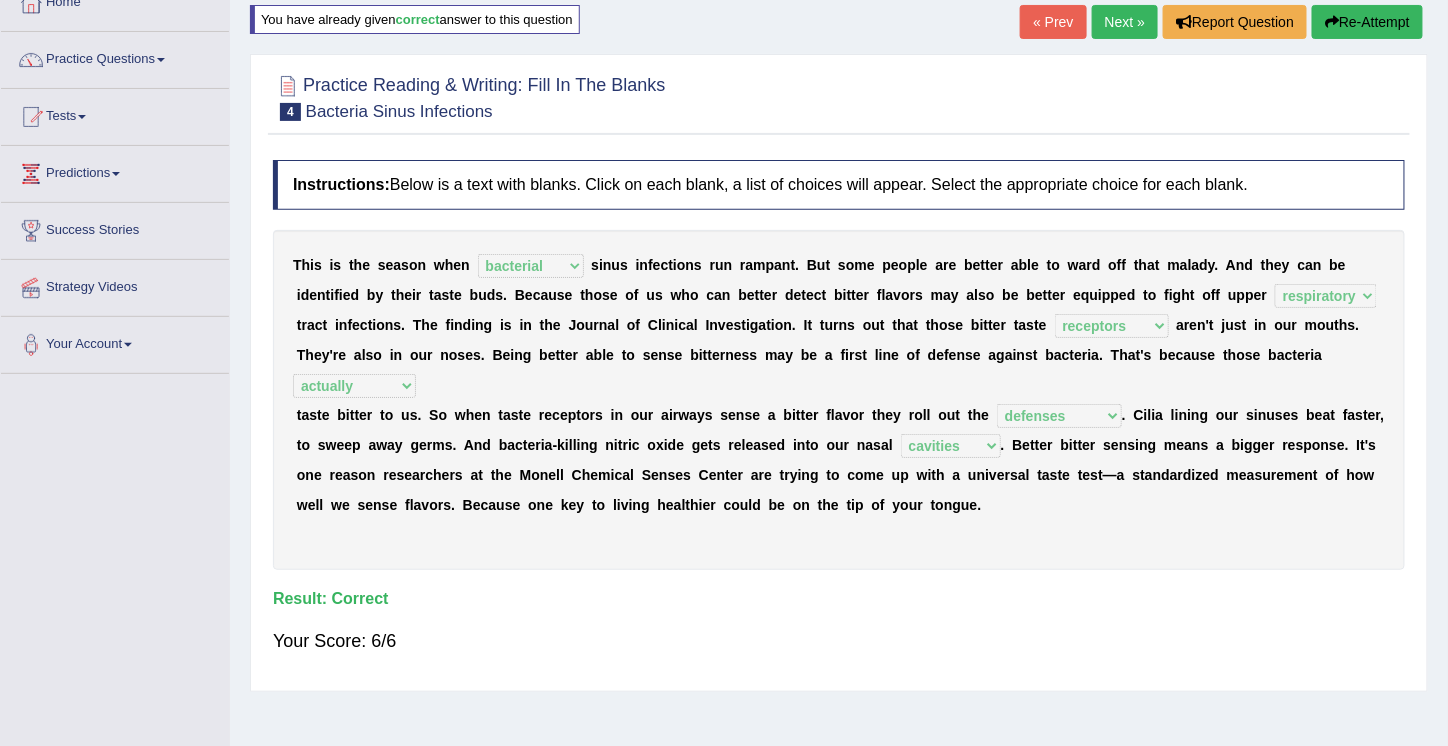 click on "Re-Attempt" at bounding box center (1367, 22) 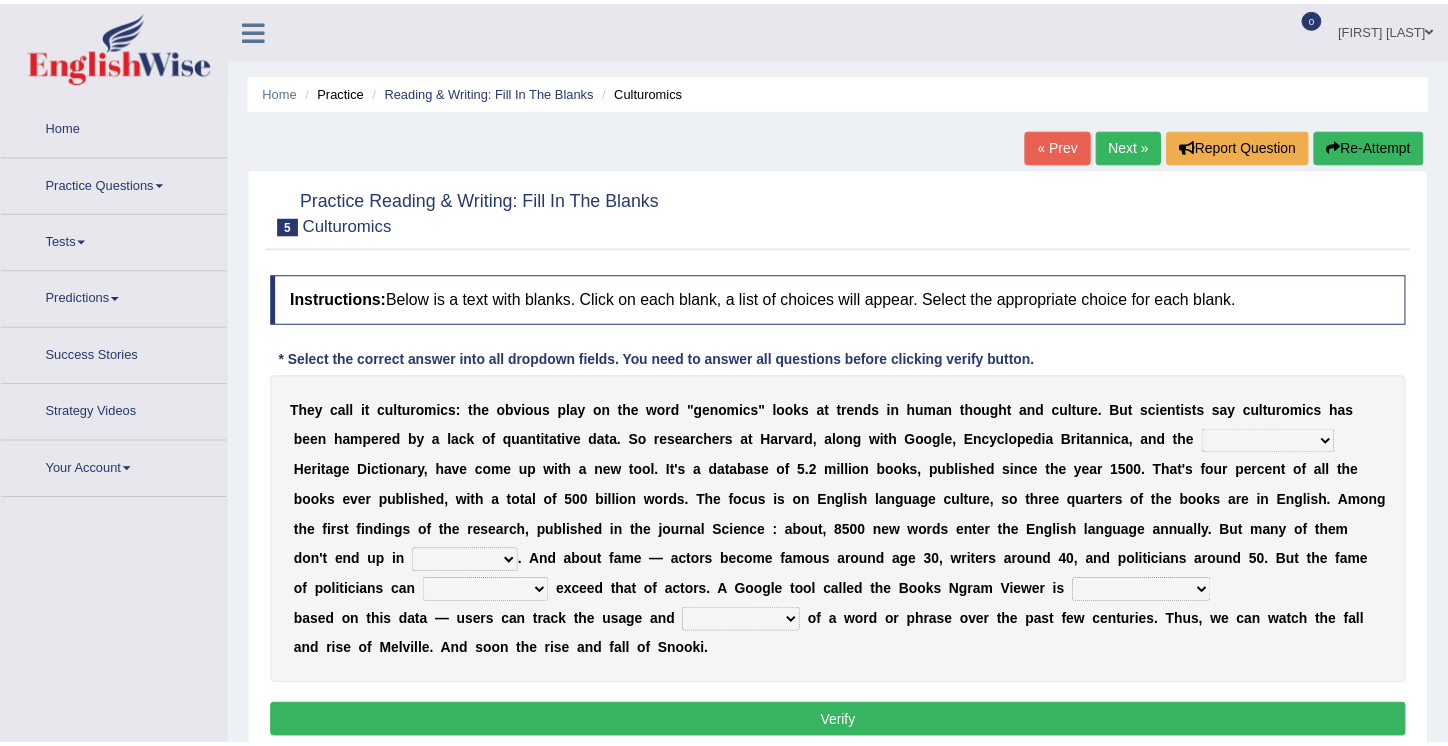 scroll, scrollTop: 0, scrollLeft: 0, axis: both 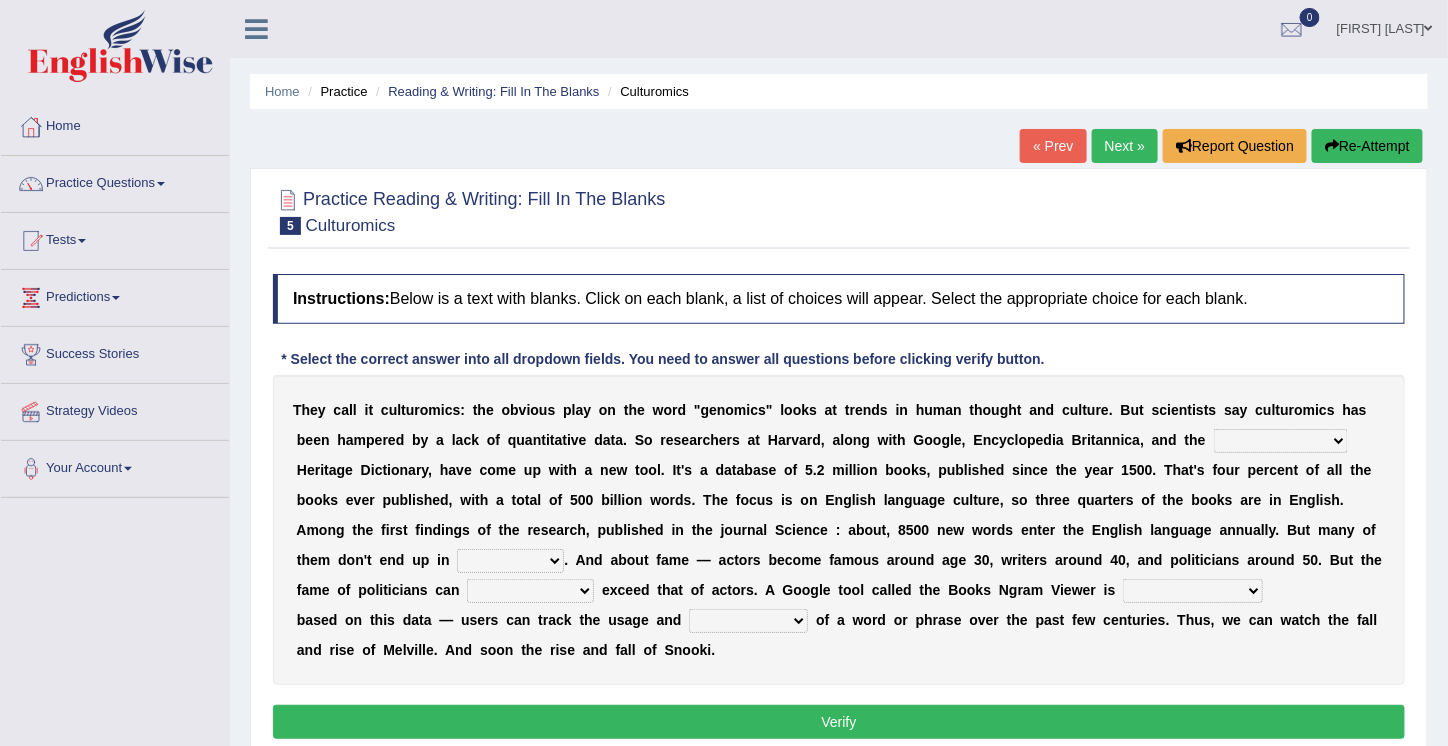 click on "Mettlesome Silicon Acetaminophen American" at bounding box center [1281, 441] 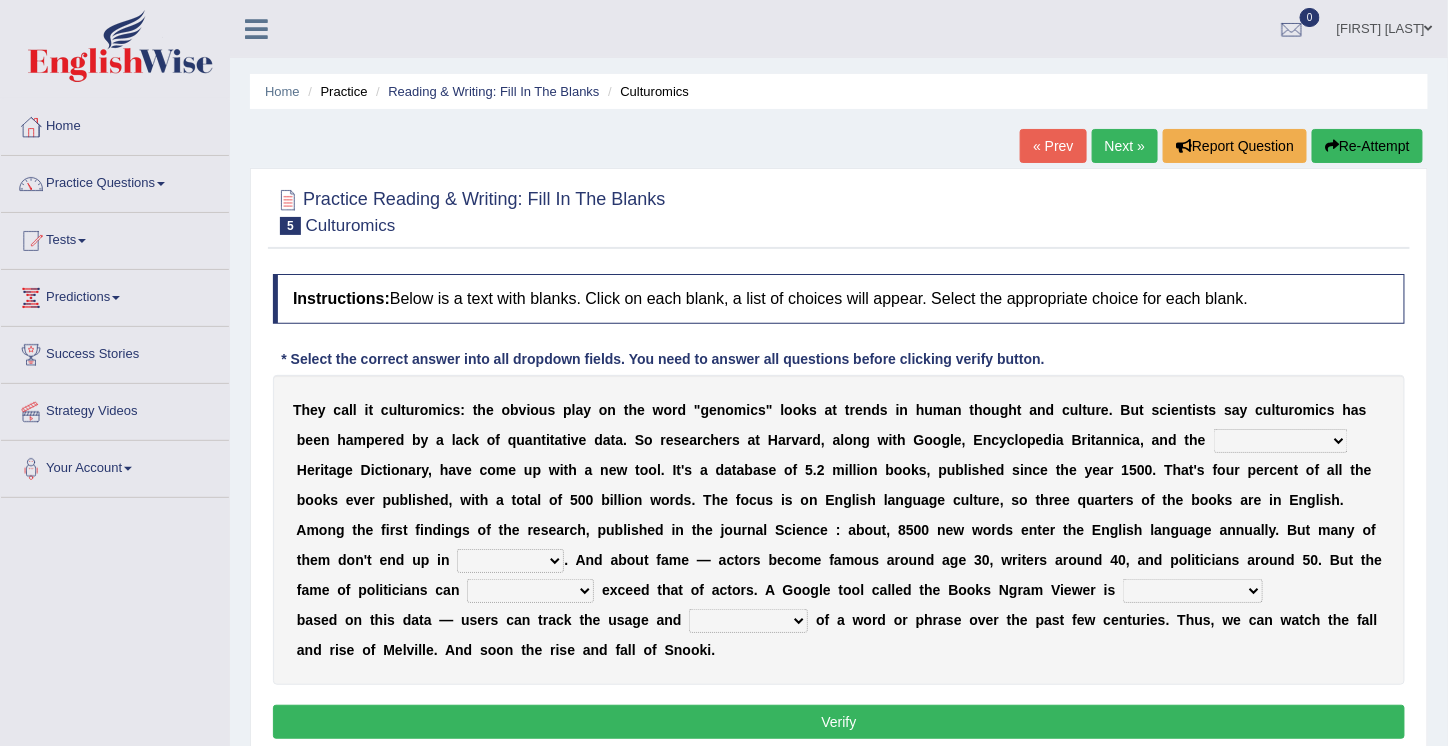 select on "American" 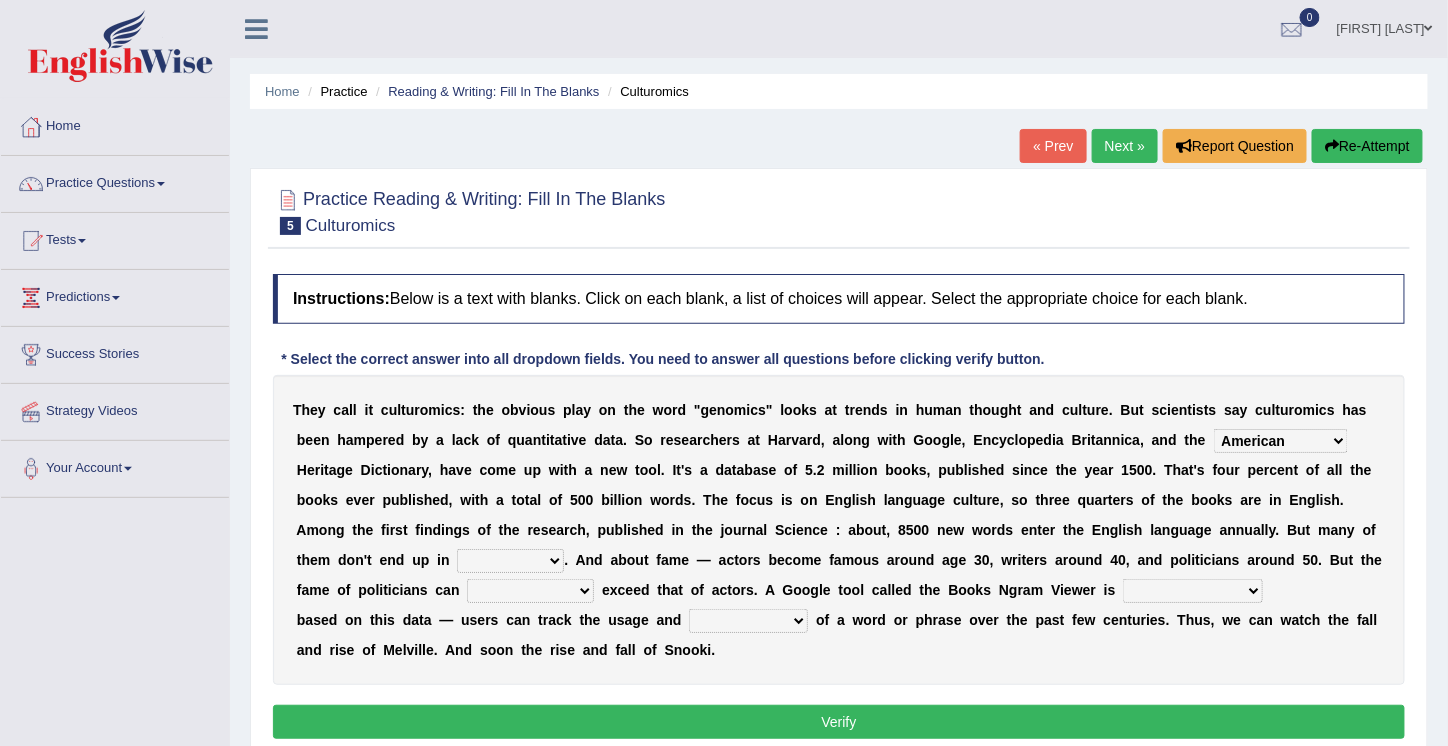click on "Mettlesome Silicon Acetaminophen American" at bounding box center [1281, 441] 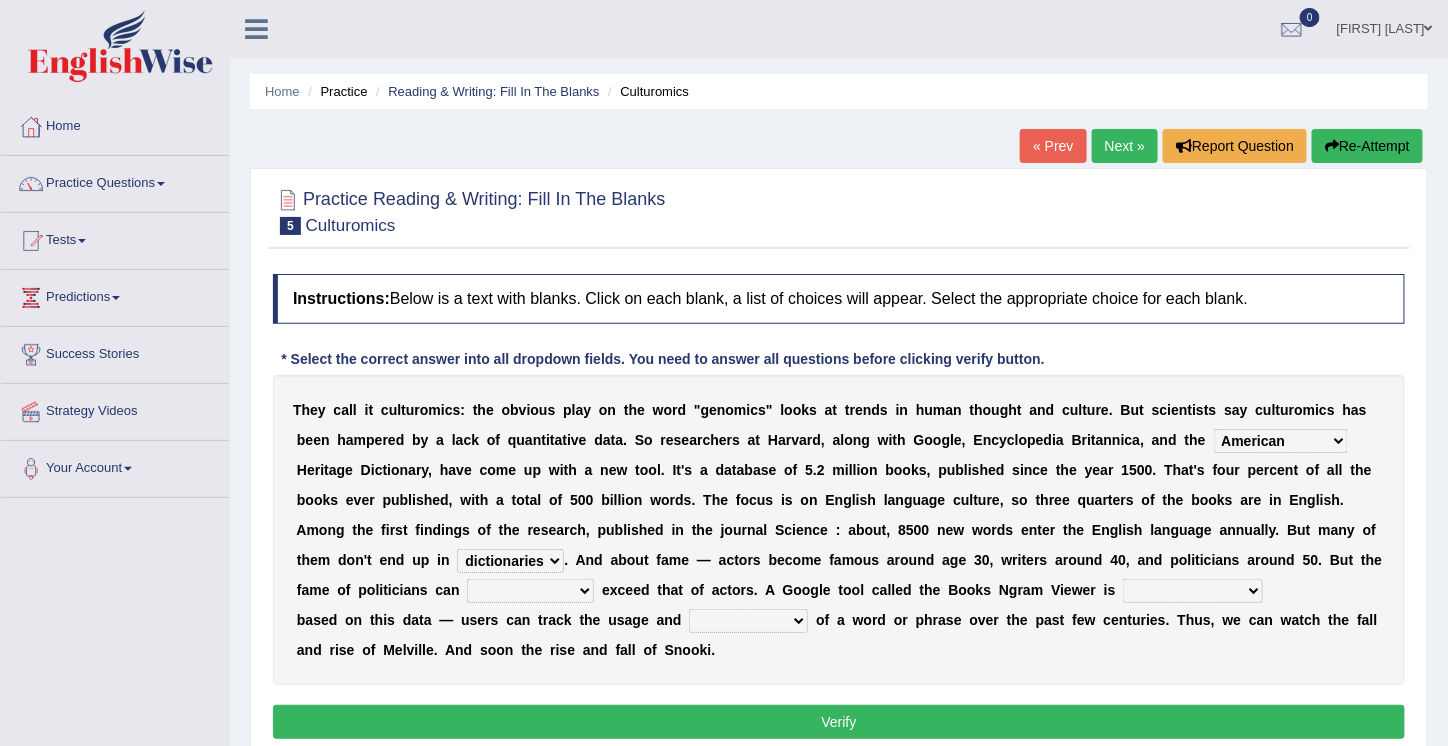 click on "veterinaries fairies dictionaries smithies" at bounding box center [510, 561] 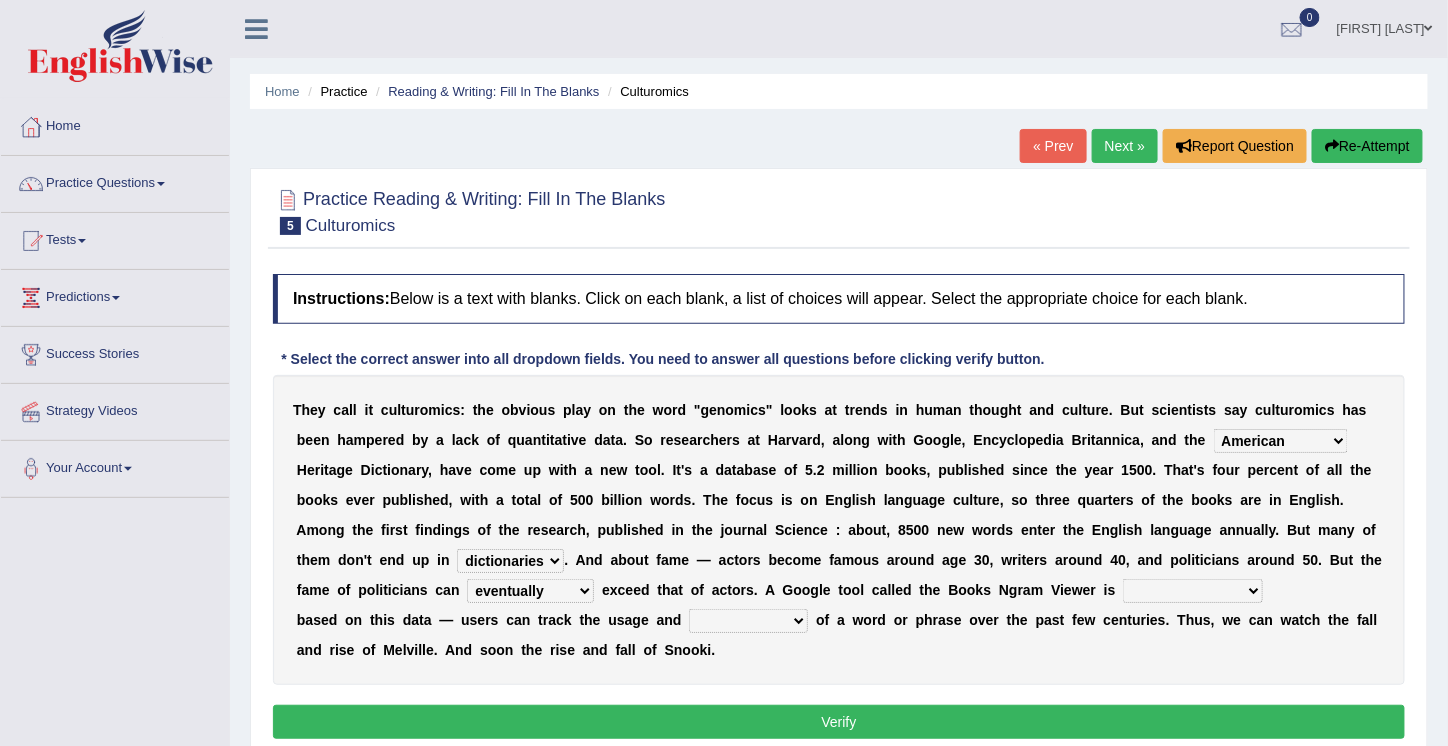 click on "intelligibly eventually venturesomely preferably" at bounding box center (530, 591) 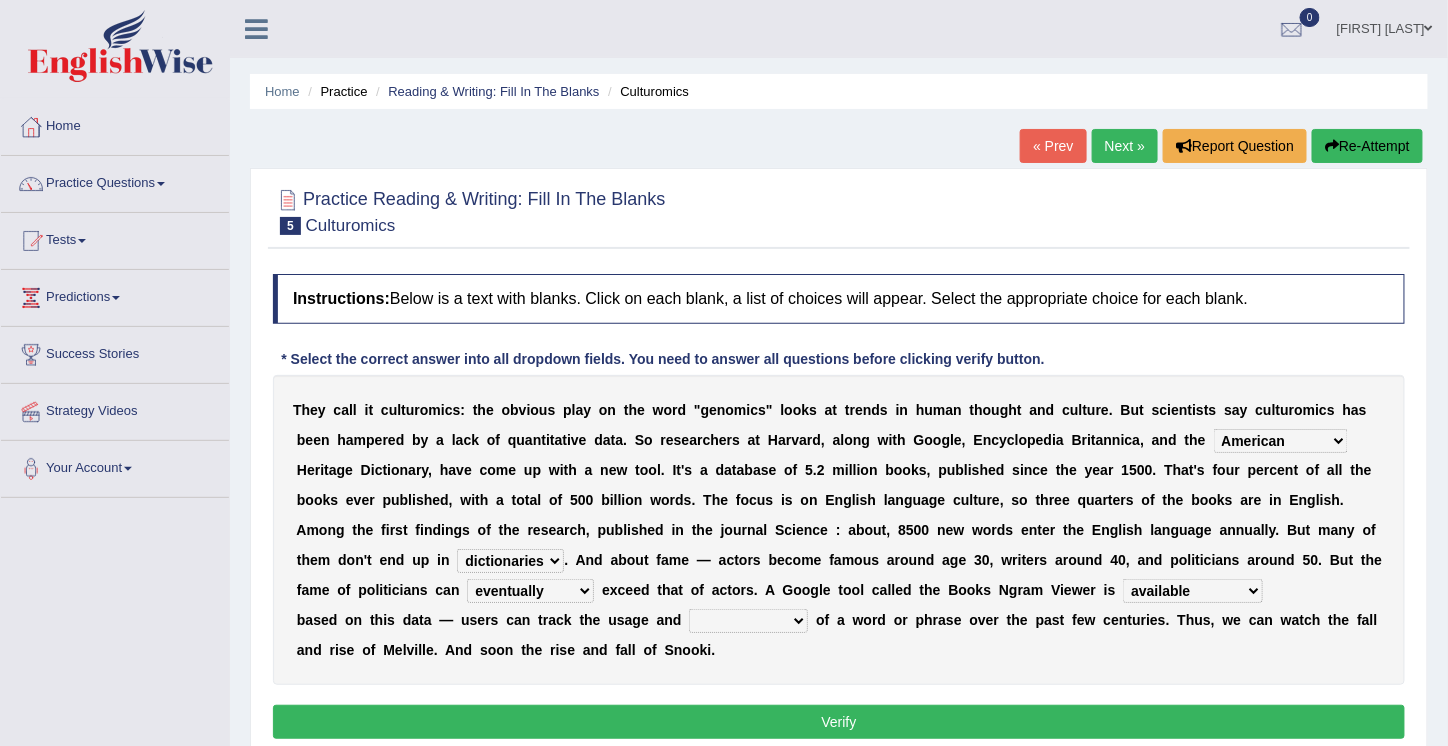click on "nonoccupational nonbreakable trainable available" at bounding box center (1193, 591) 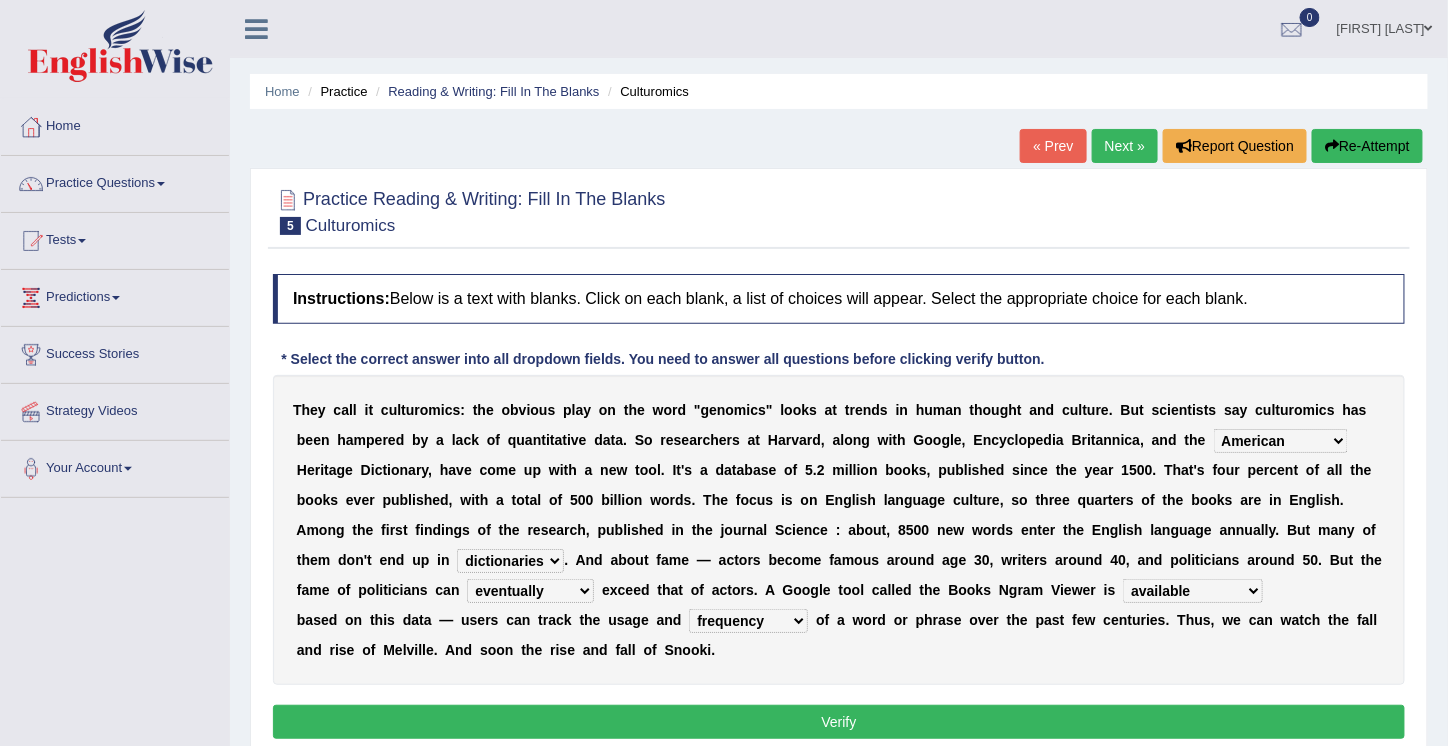 click on "frequency derisory drearily inappreciably" at bounding box center [748, 621] 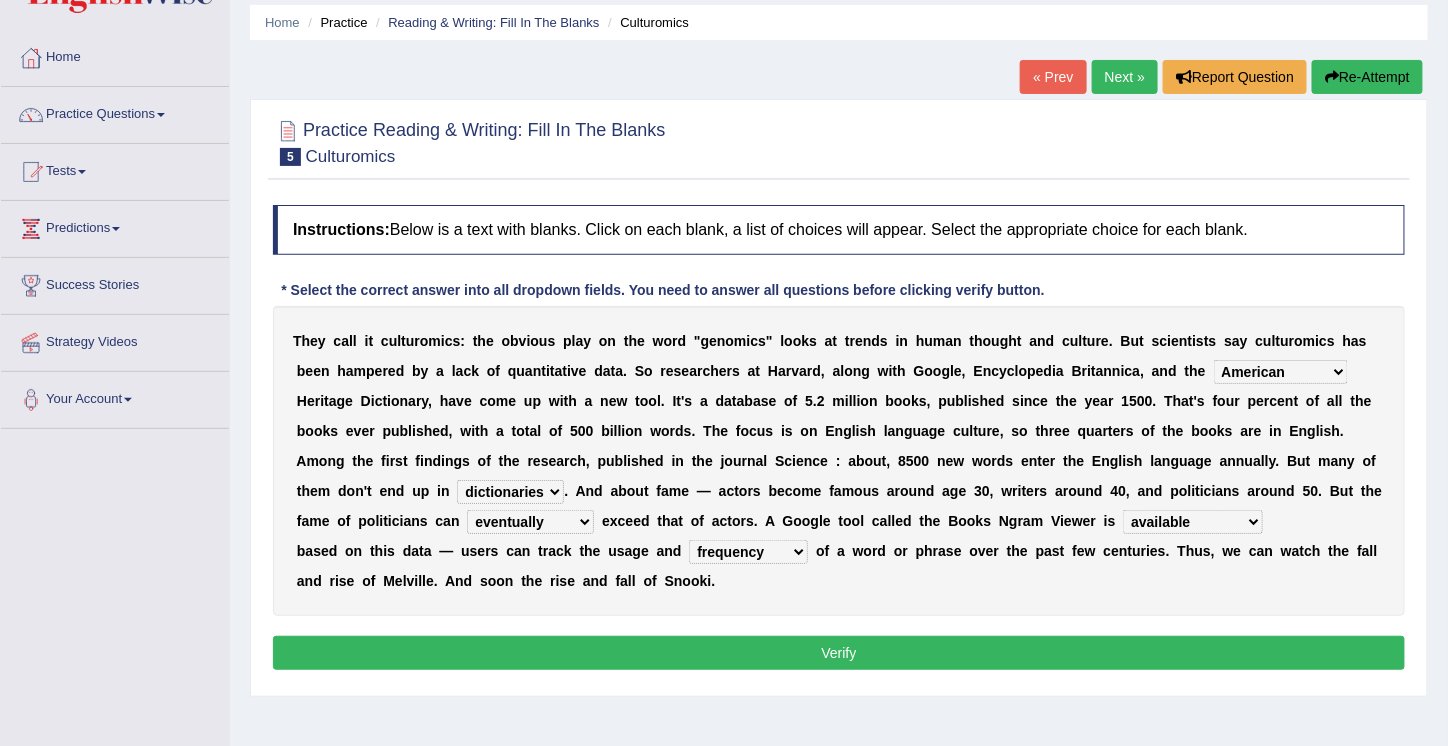 scroll, scrollTop: 78, scrollLeft: 0, axis: vertical 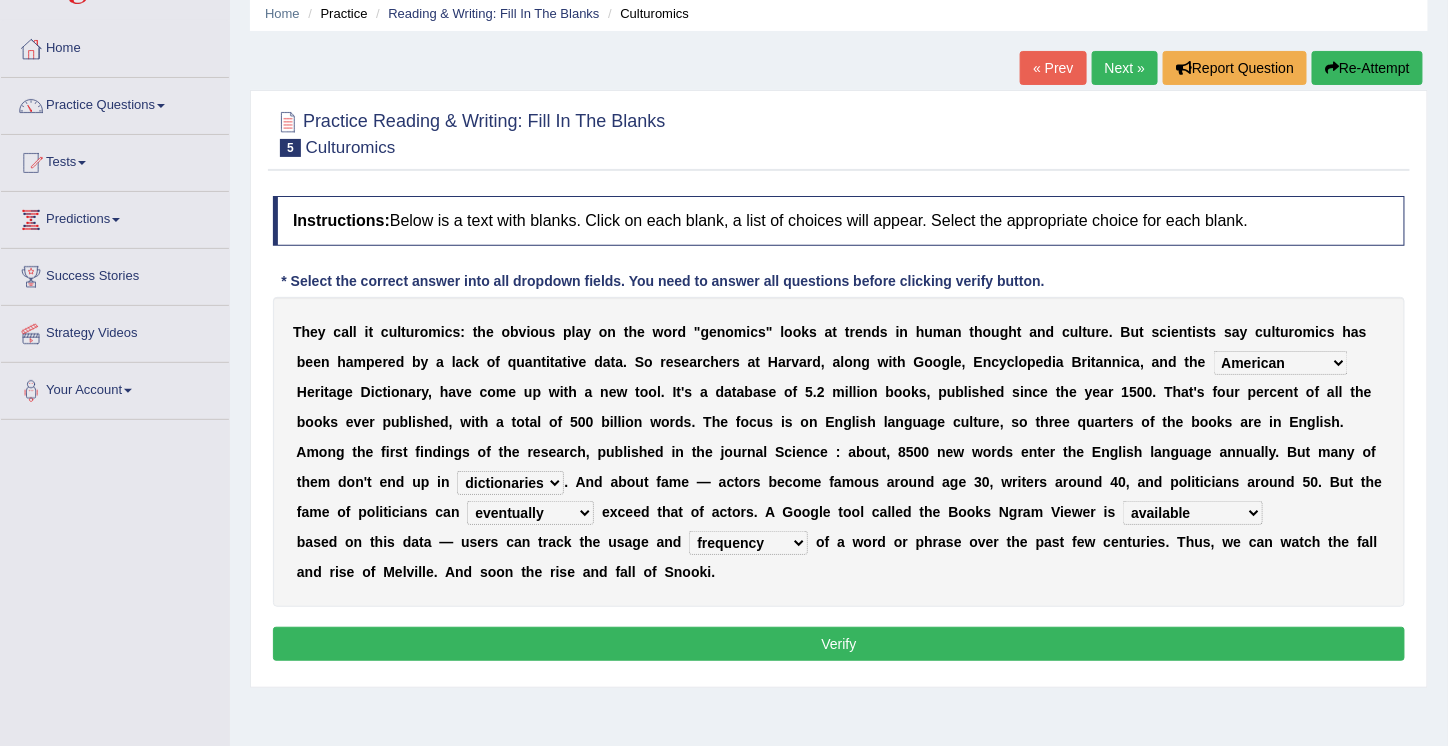 click on "Verify" at bounding box center (839, 644) 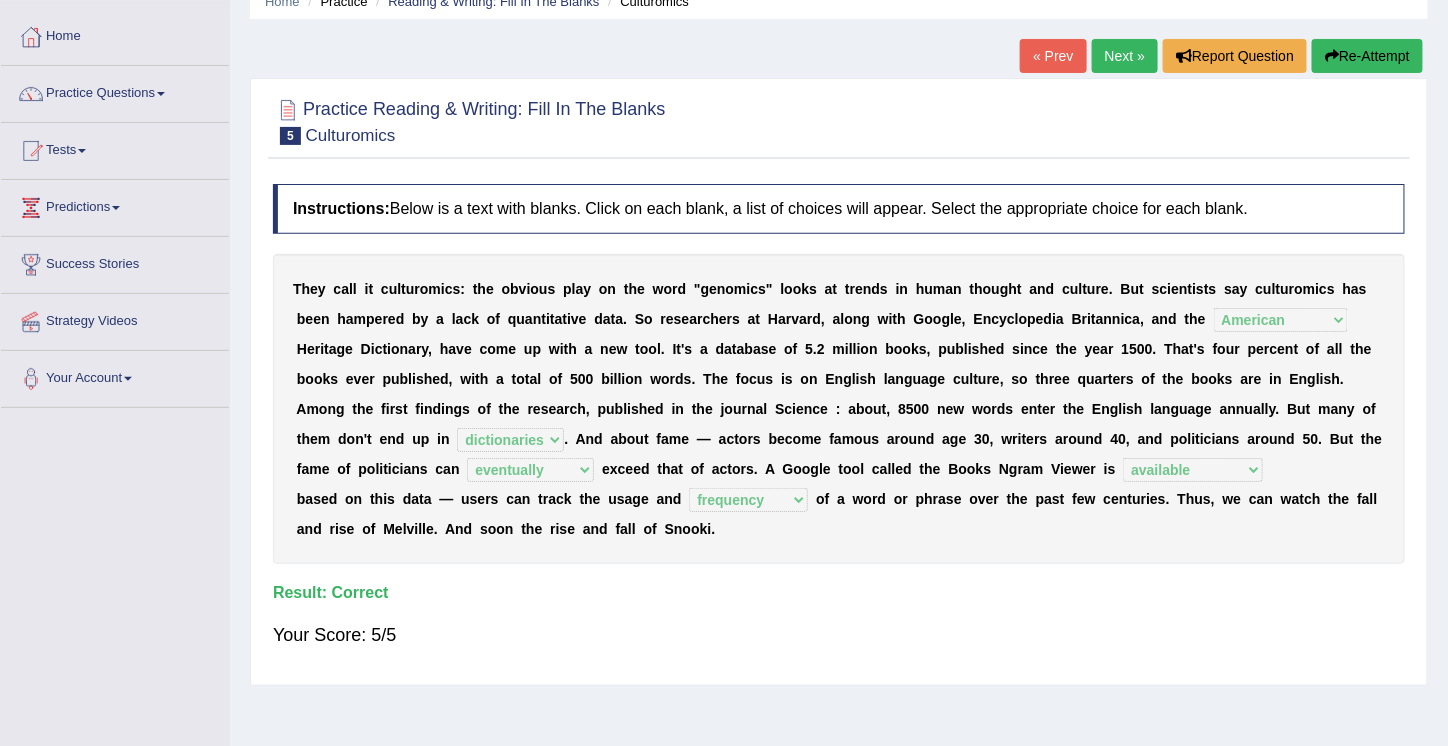 scroll, scrollTop: 0, scrollLeft: 0, axis: both 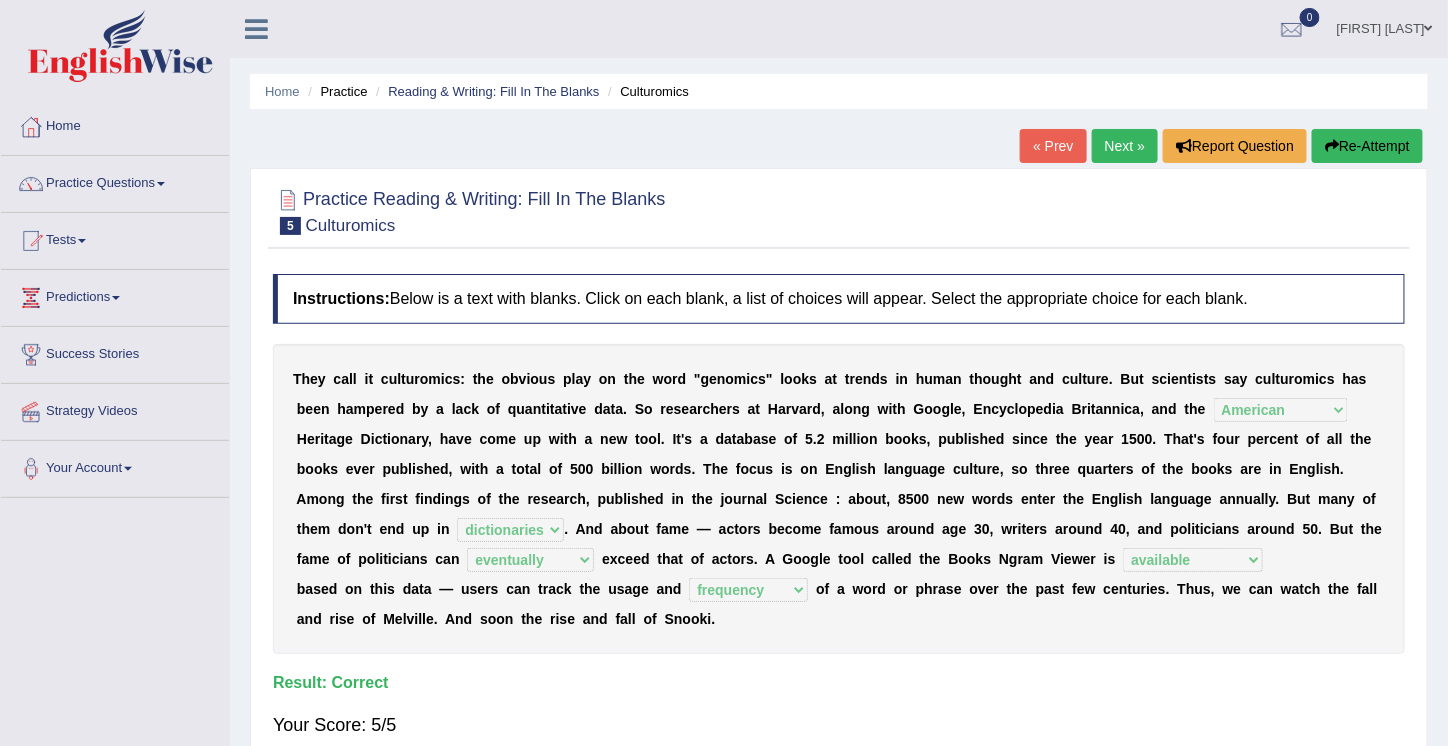 click on "Next »" at bounding box center [1125, 146] 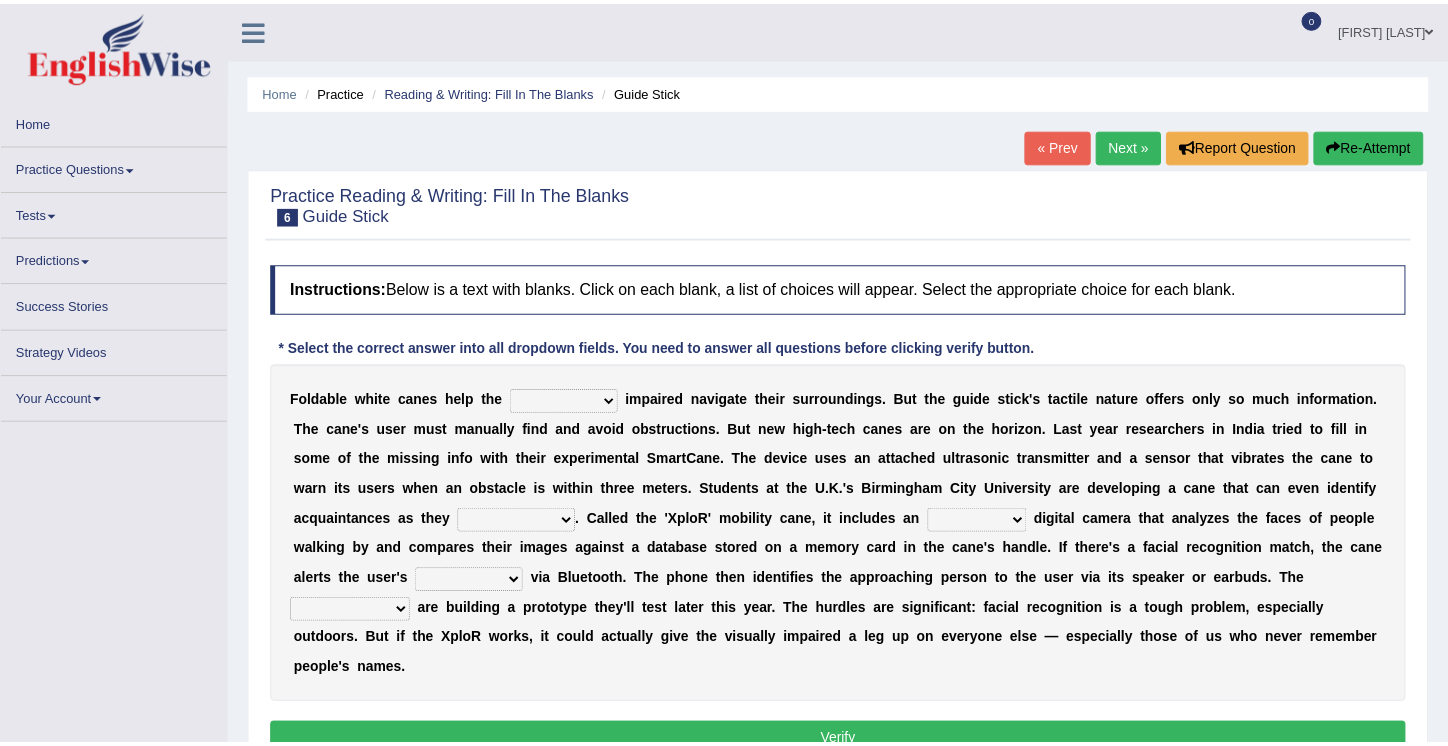scroll, scrollTop: 0, scrollLeft: 0, axis: both 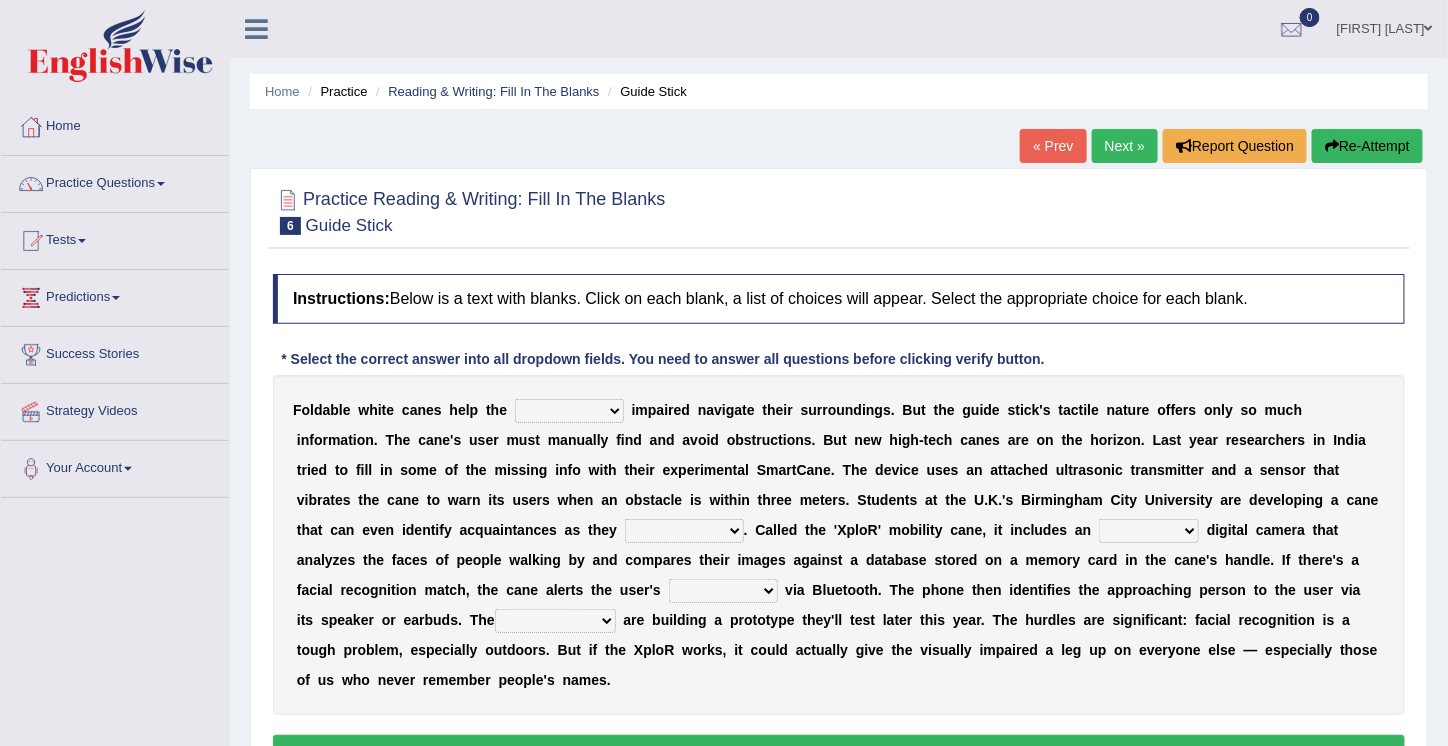 click on "felicity insensitivity visually malleability" at bounding box center (569, 411) 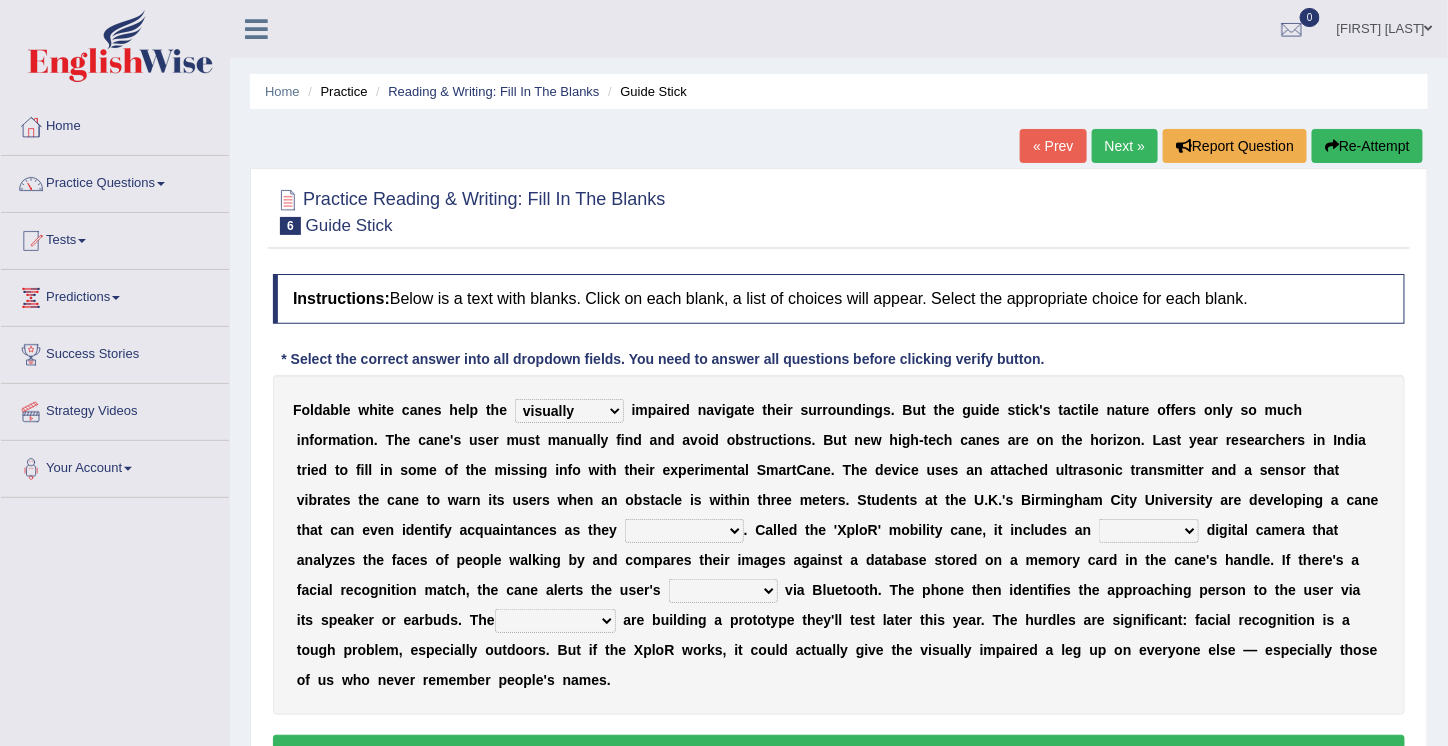 click on "felicity insensitivity visually malleability" at bounding box center (569, 411) 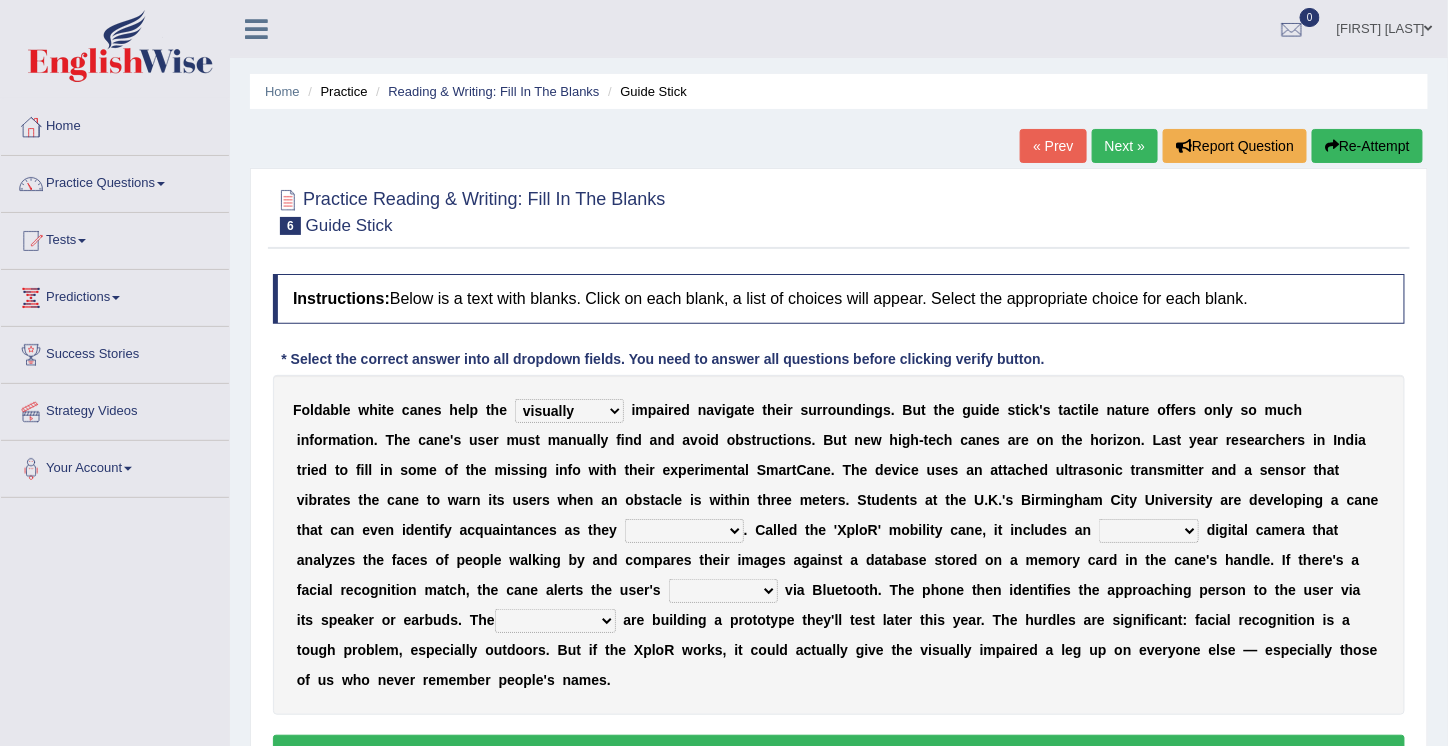 click on "felicity insensitivity visually malleability" at bounding box center [569, 411] 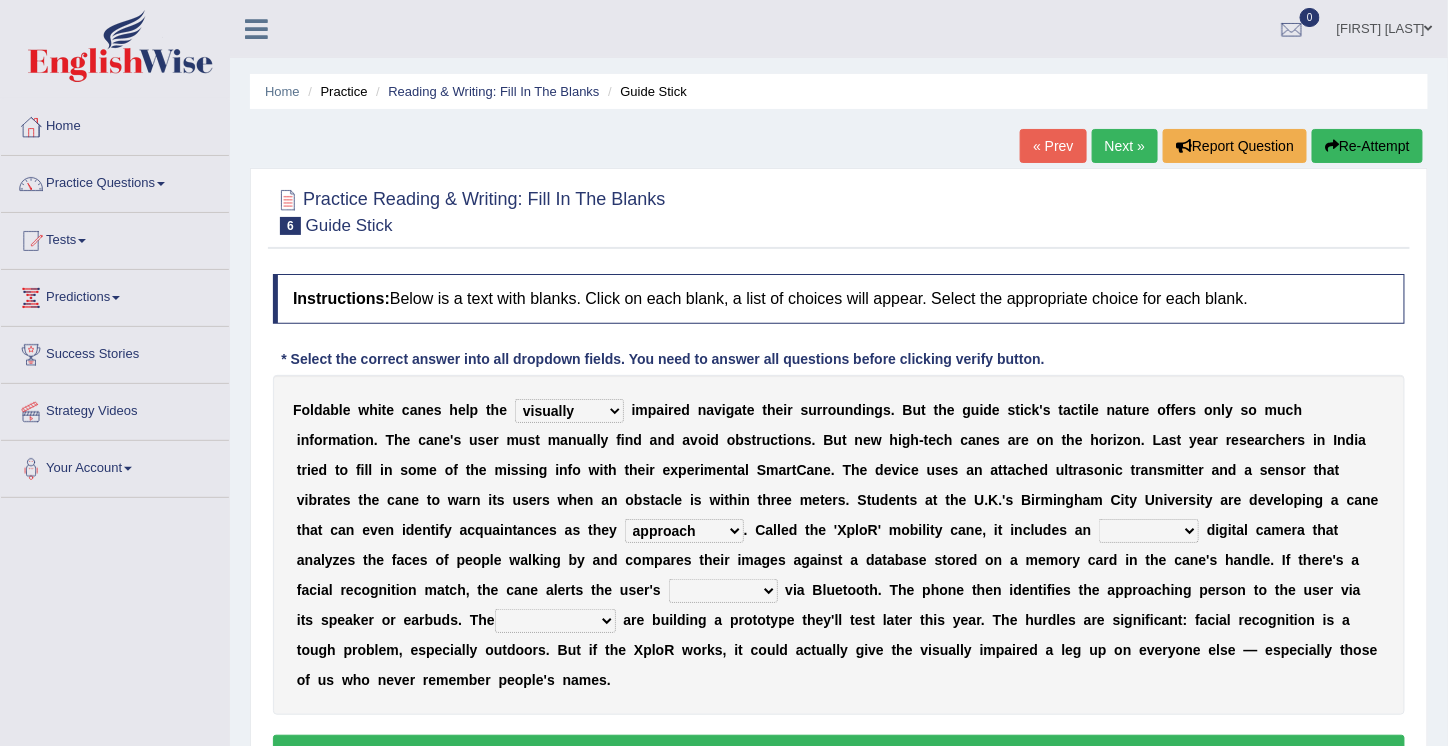 click on "likelihood throat northernmost approach" at bounding box center (684, 531) 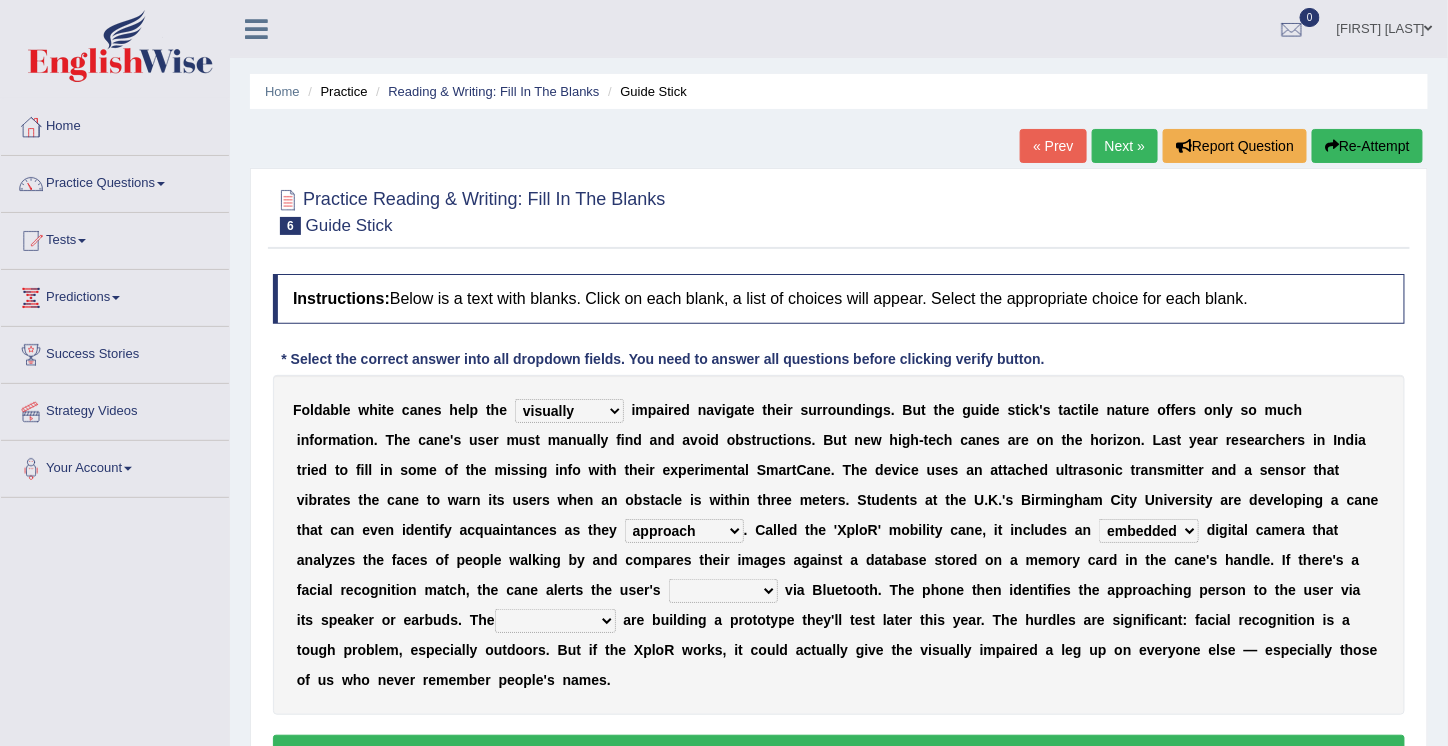click on "untested embedded deadest skinhead" at bounding box center [1149, 531] 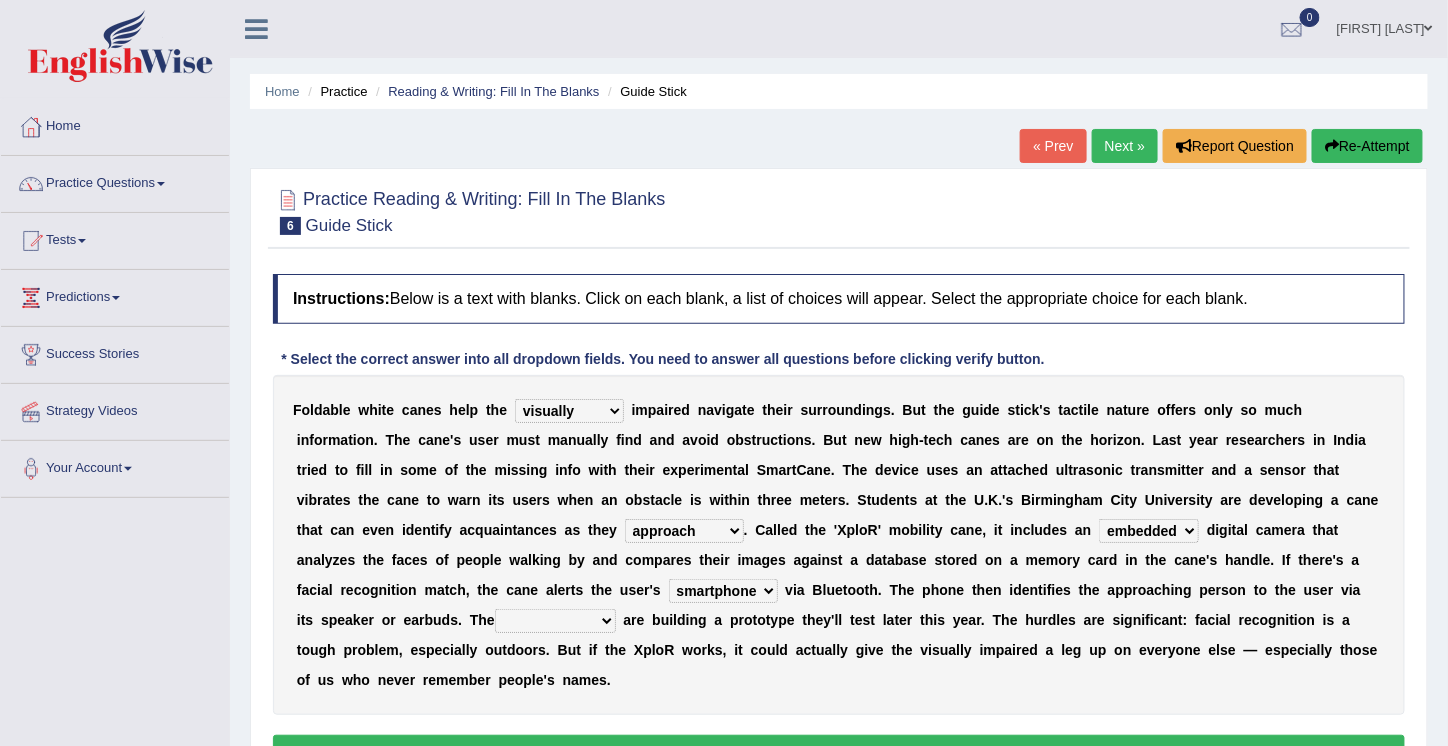 click on "waterborne alone smartphone postpone" at bounding box center (723, 591) 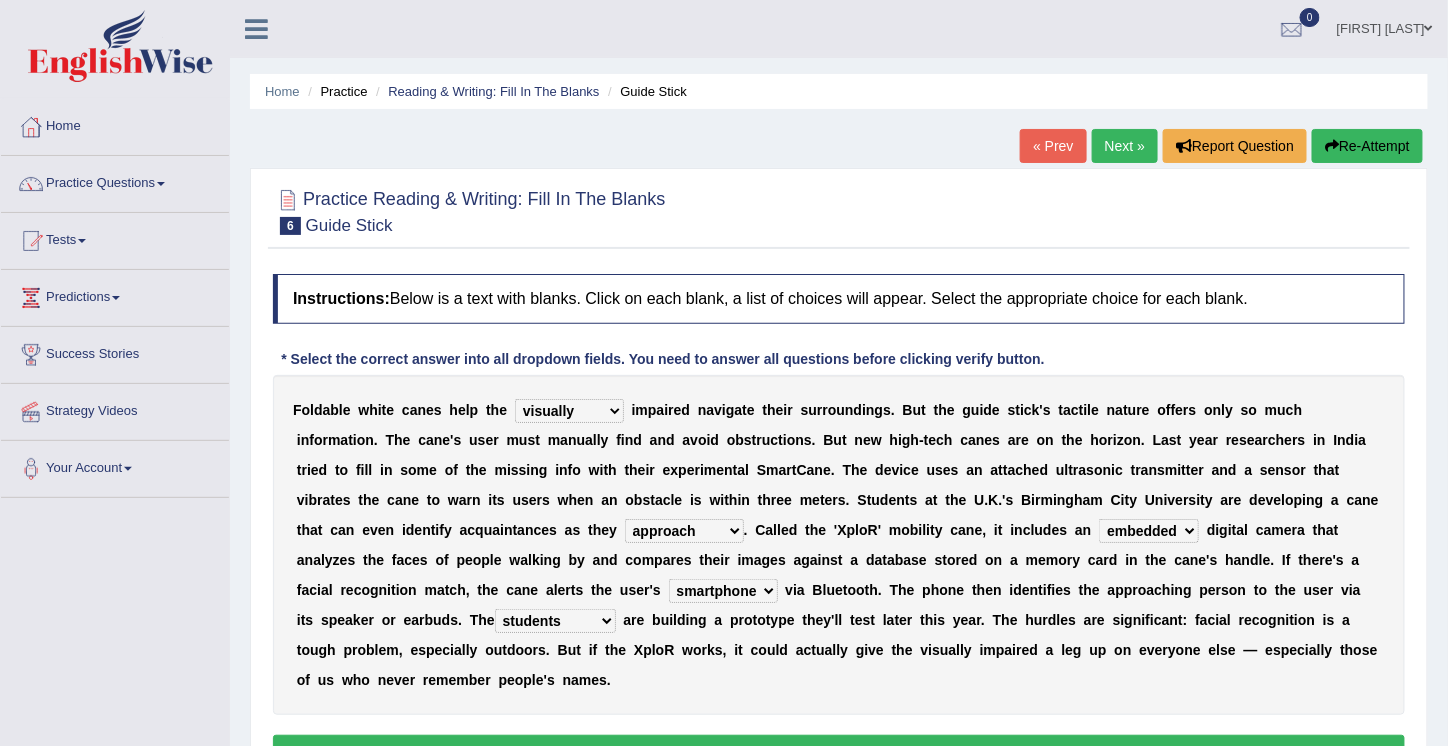 click on "jurisprudence bootless students jukebox" at bounding box center [555, 621] 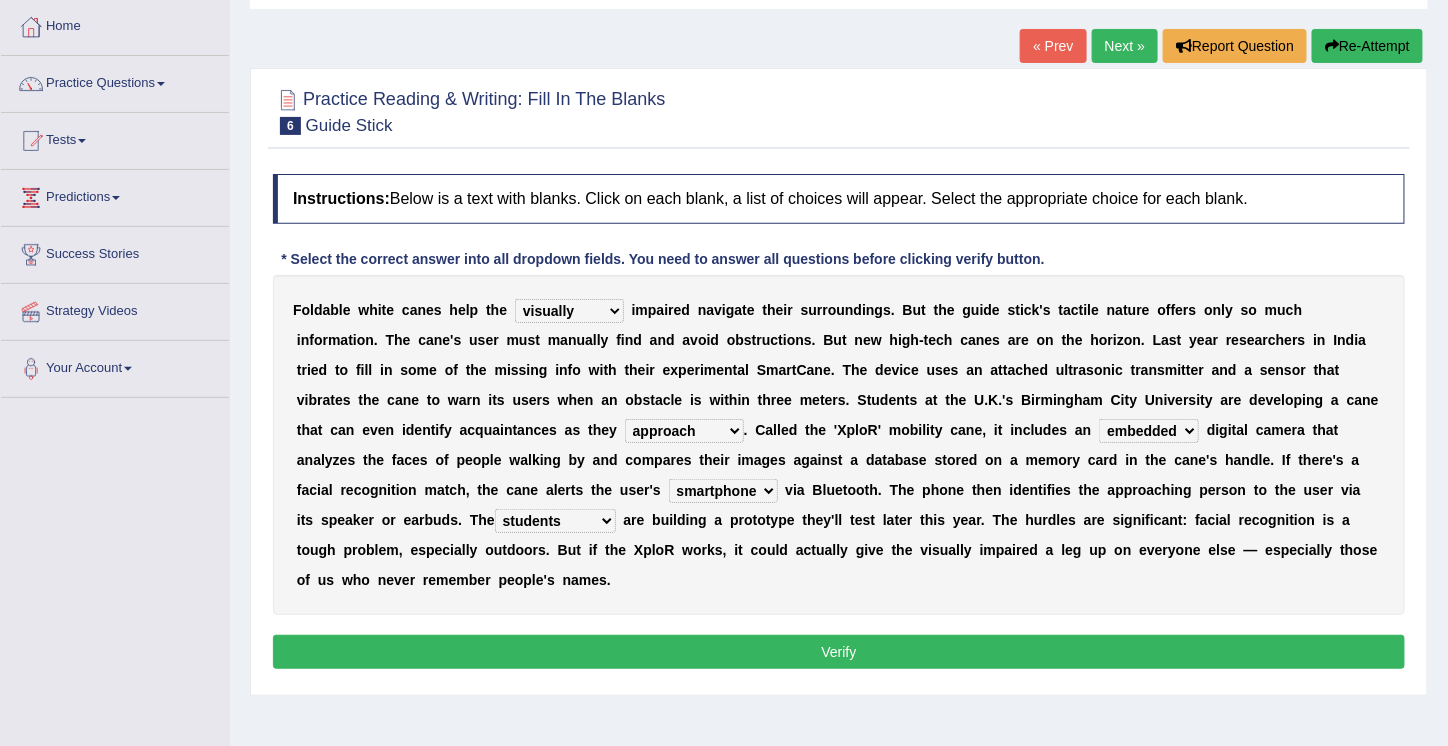 scroll, scrollTop: 110, scrollLeft: 0, axis: vertical 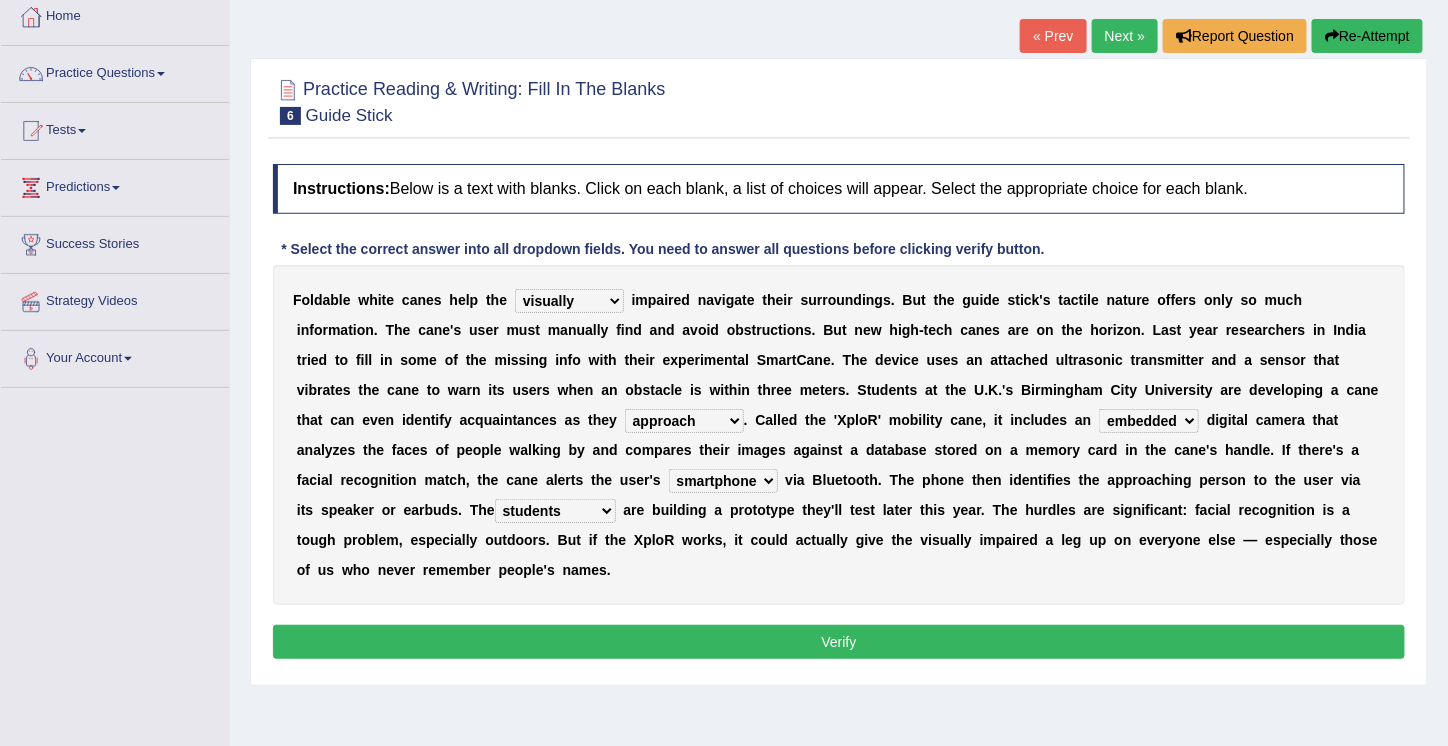 click on "Verify" at bounding box center [839, 642] 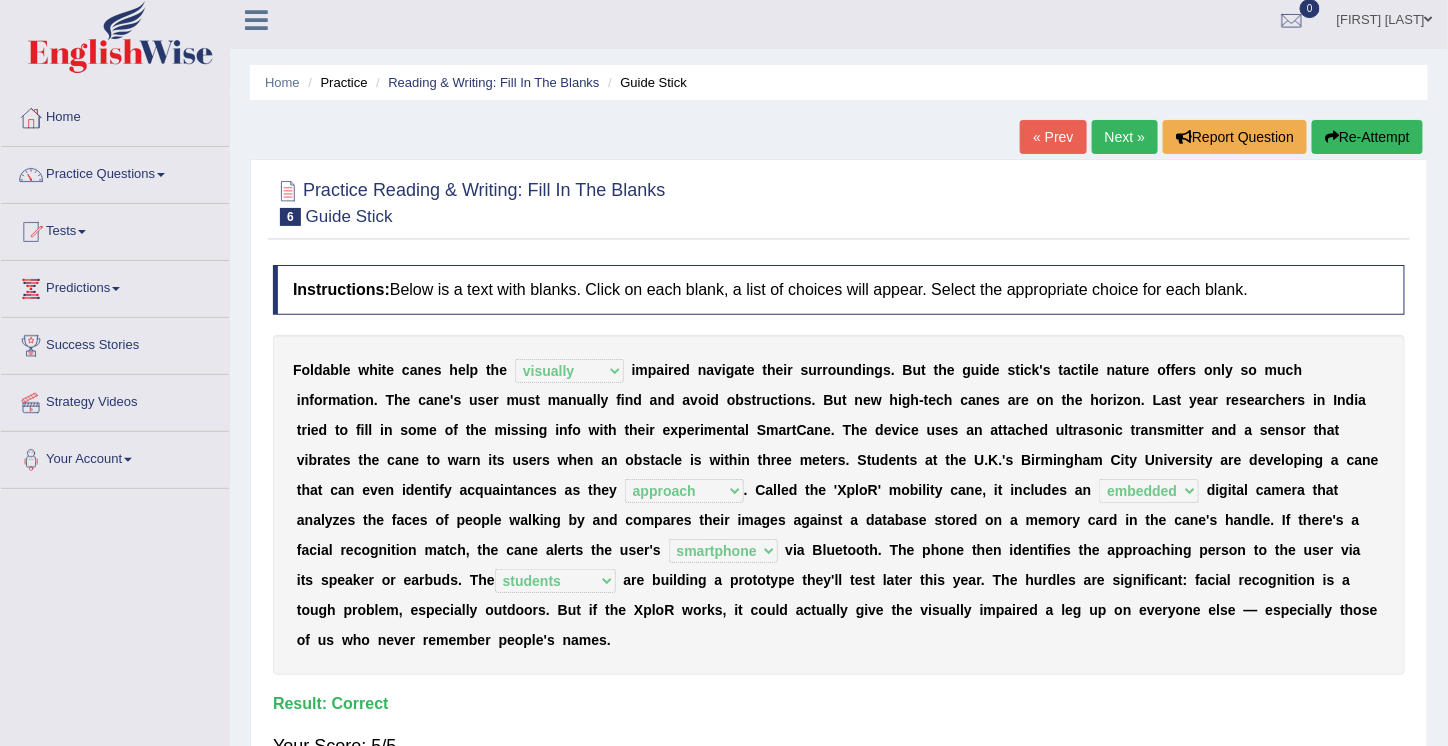 scroll, scrollTop: 0, scrollLeft: 0, axis: both 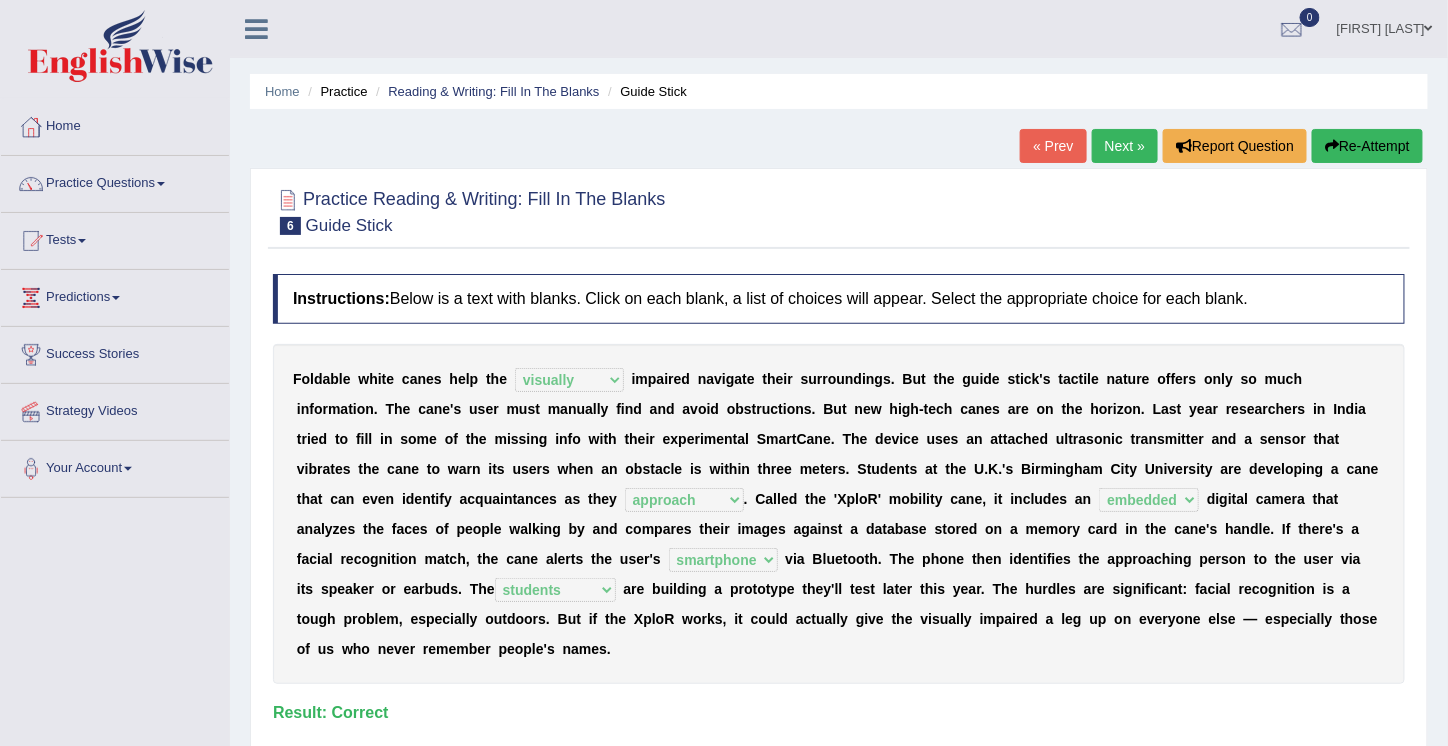 click on "Next »" at bounding box center (1125, 146) 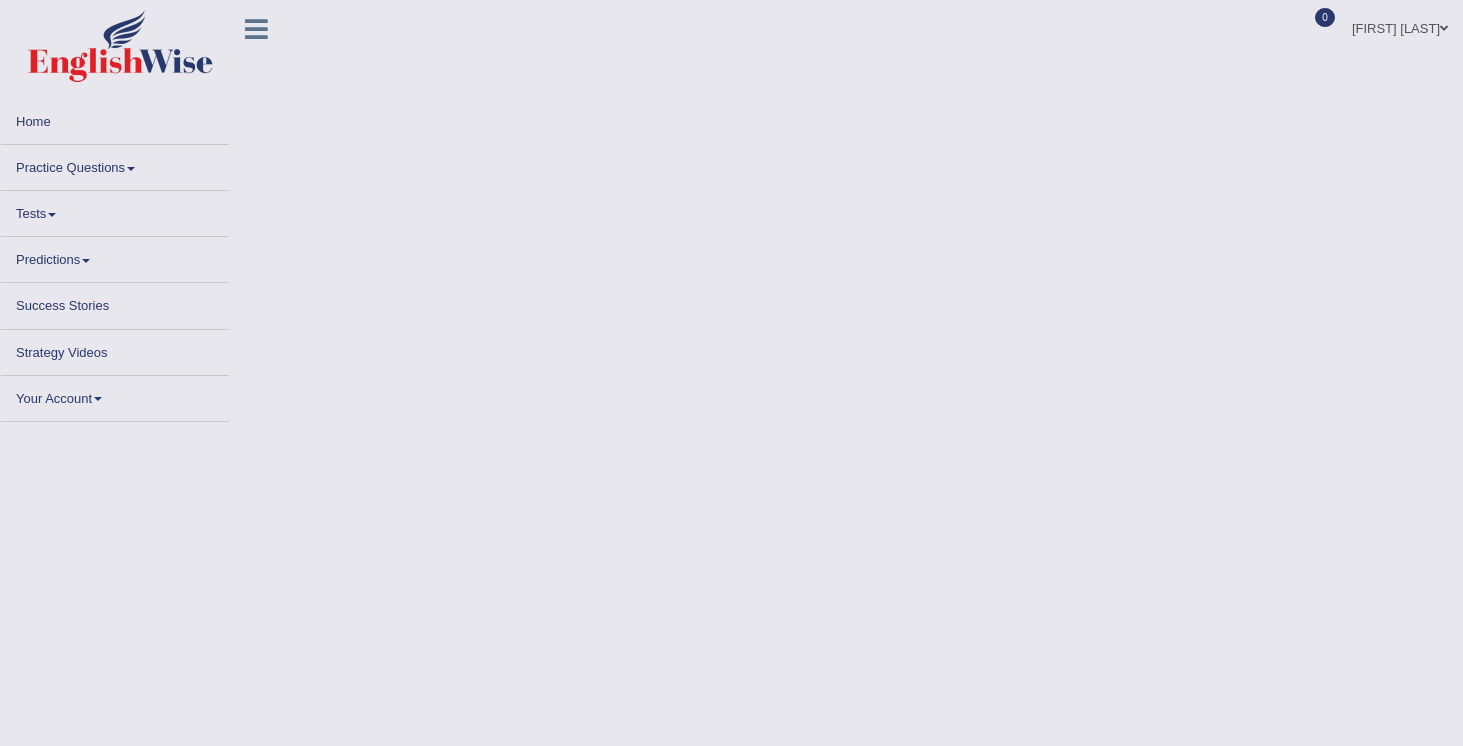 scroll, scrollTop: 0, scrollLeft: 0, axis: both 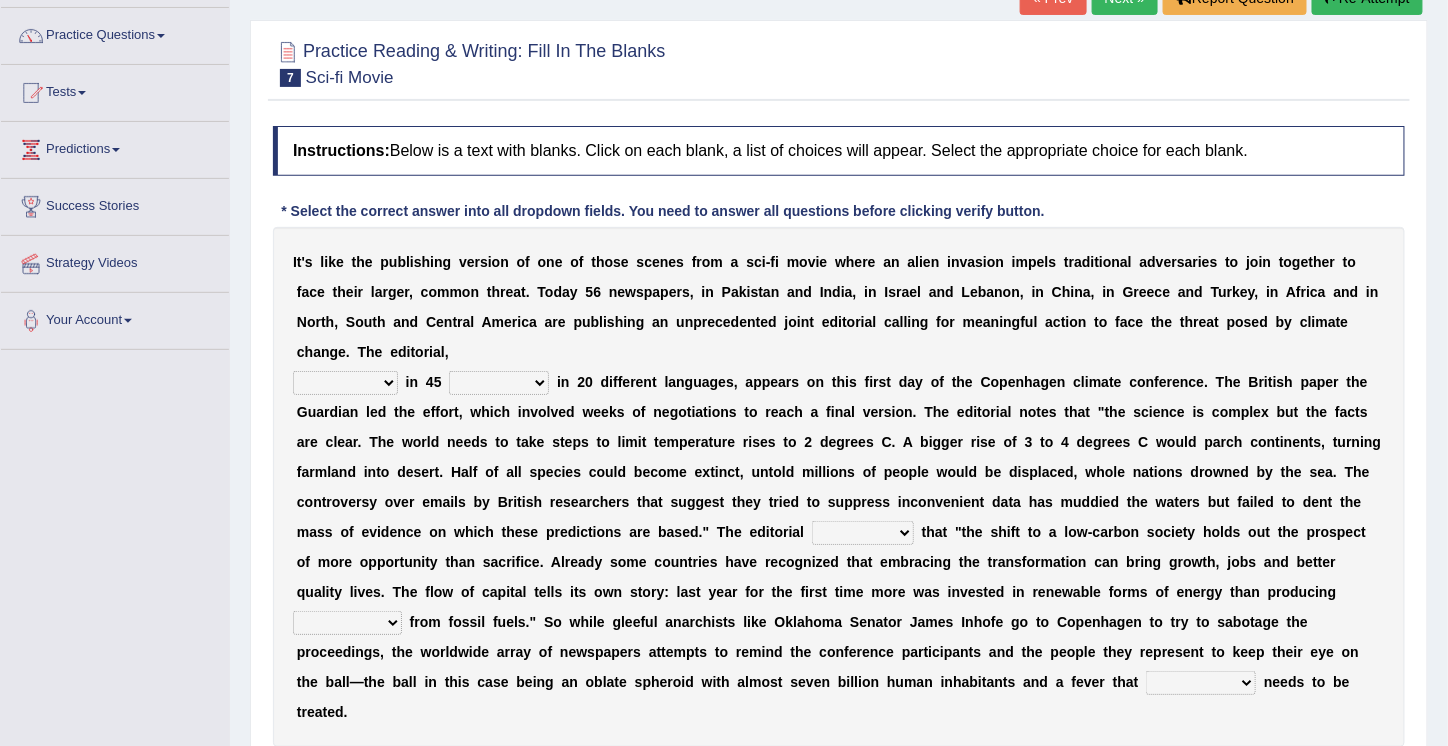 click on "published publicized burnished transmitted" at bounding box center (345, 383) 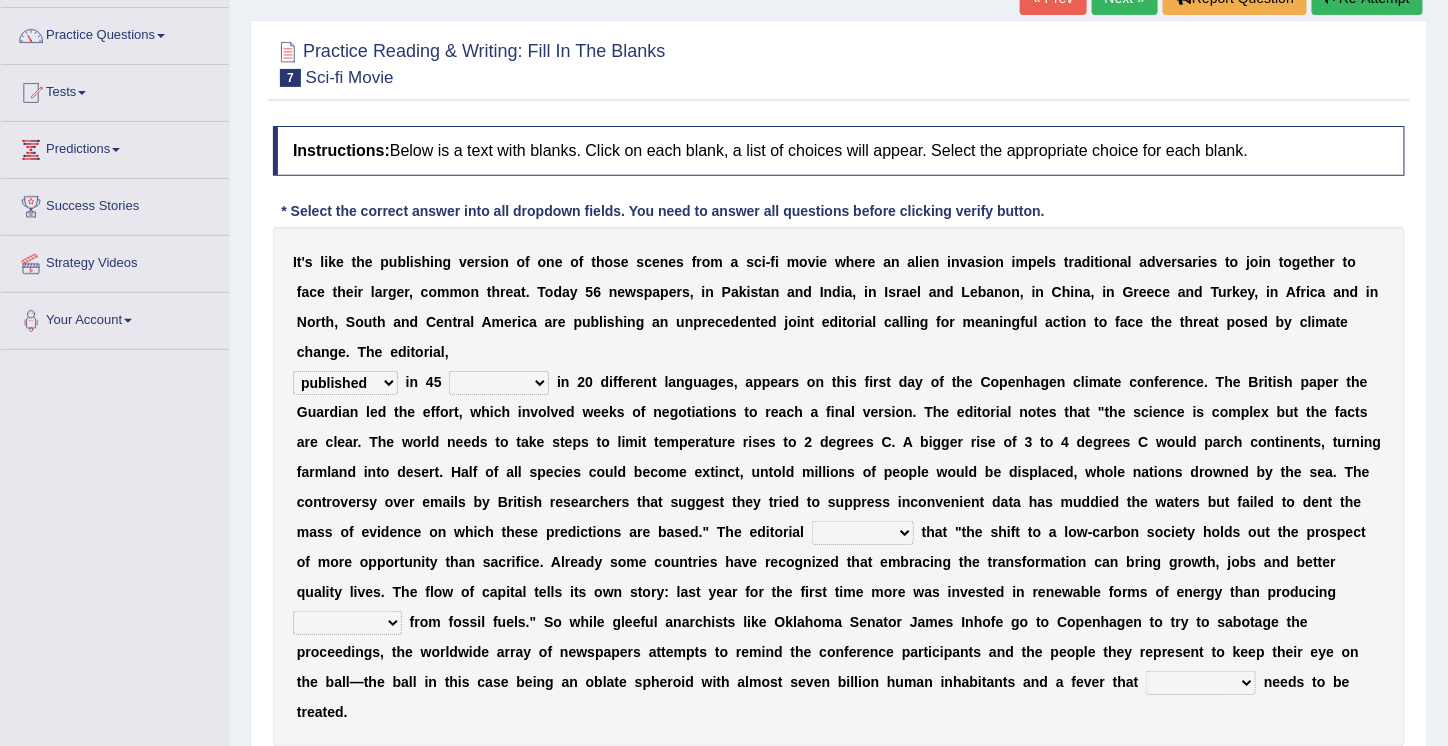 click on "published publicized burnished transmitted" at bounding box center [345, 383] 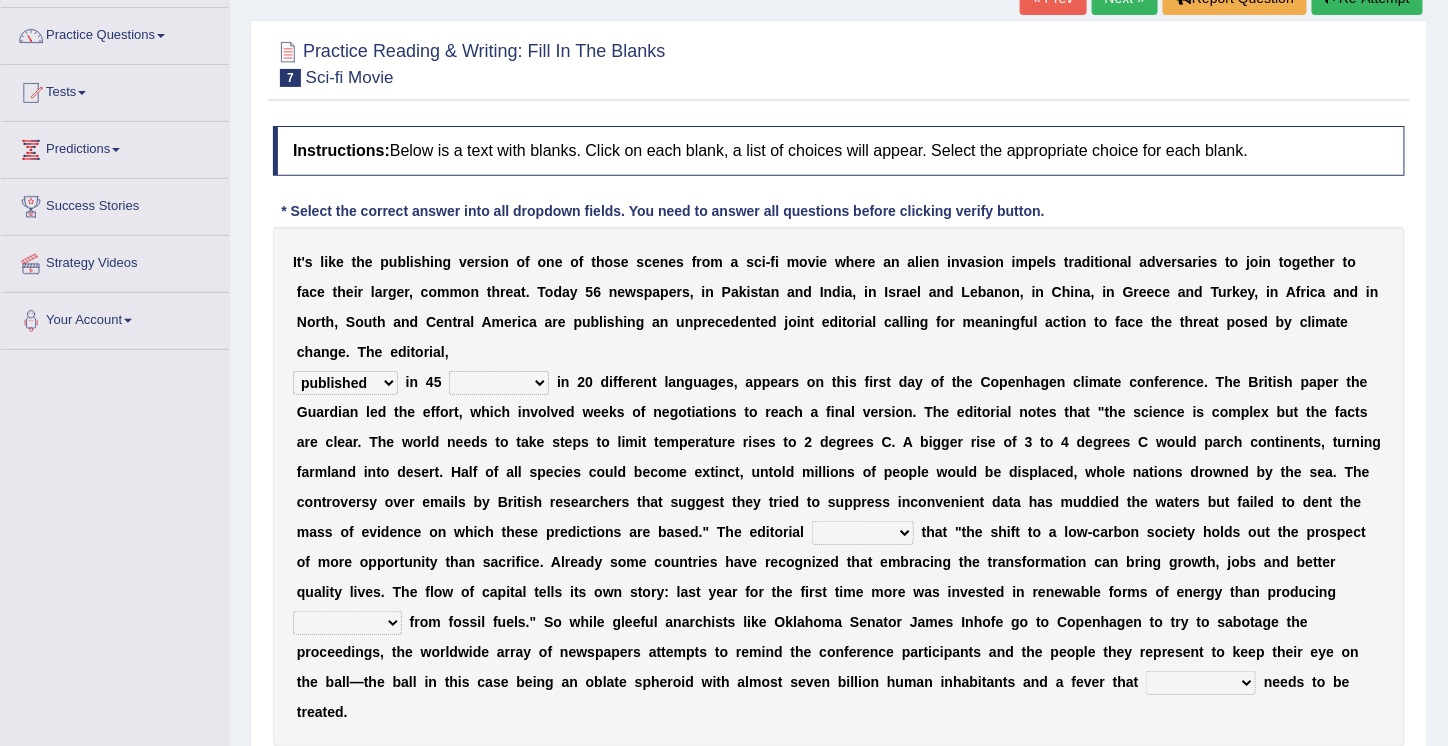 click on "clans countries continents terraces" at bounding box center (499, 383) 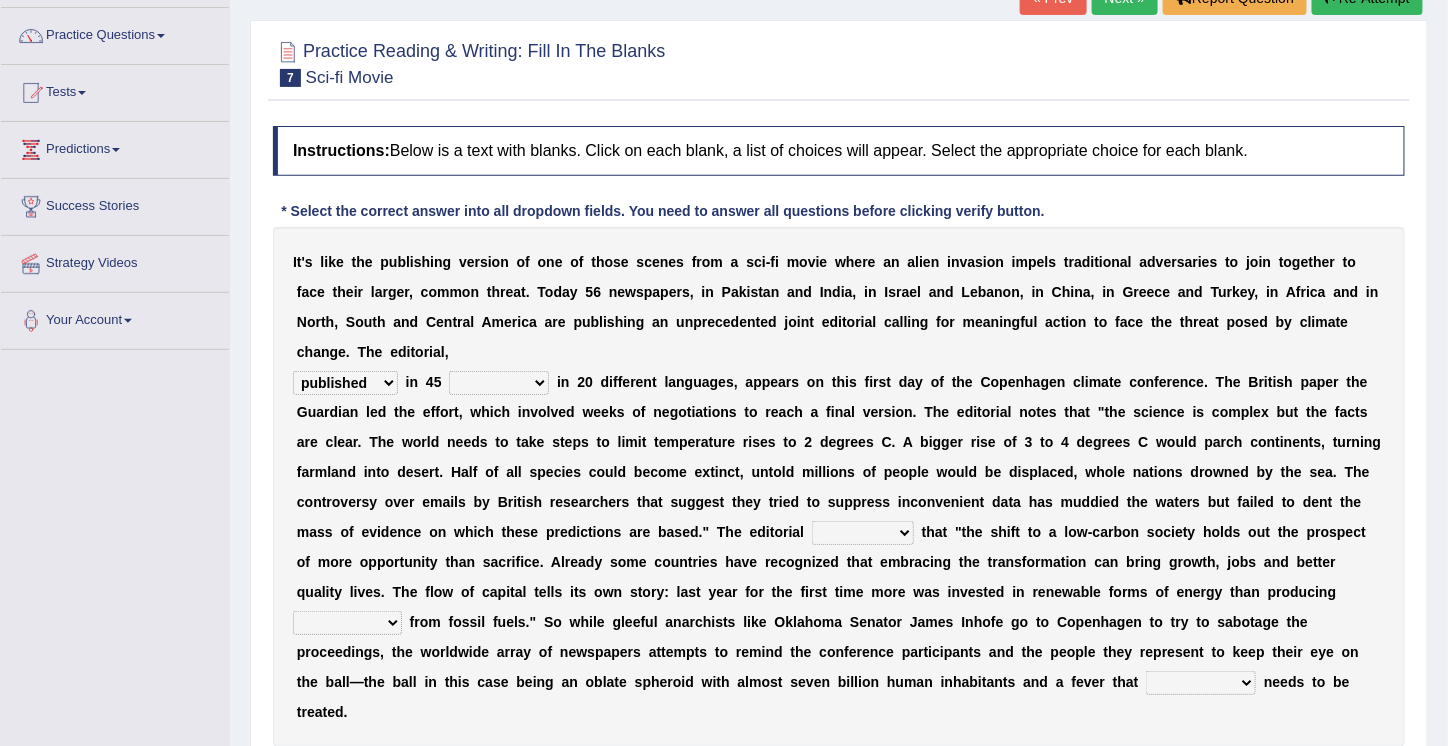 select on "countries" 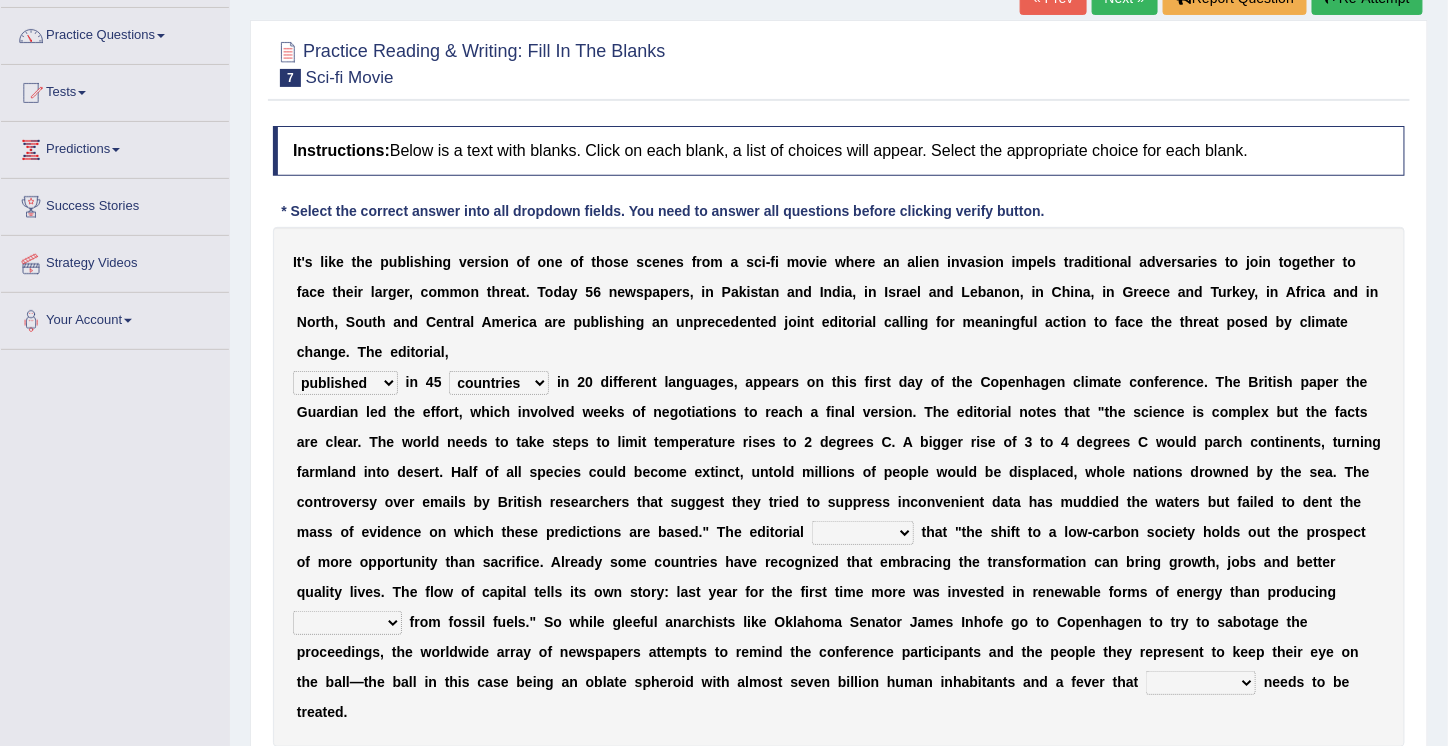 click on "clans countries continents terraces" at bounding box center (499, 383) 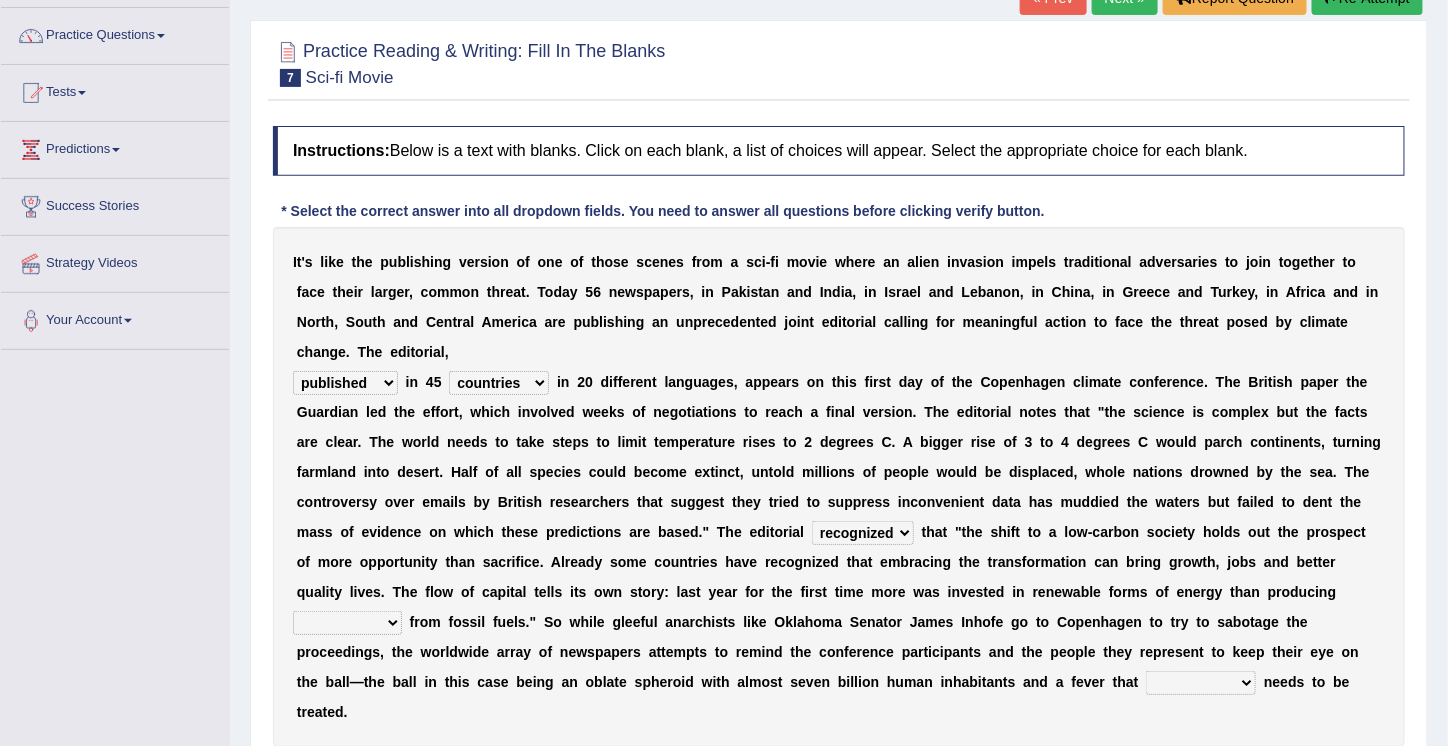click on "modified protested recognized declined" at bounding box center (863, 533) 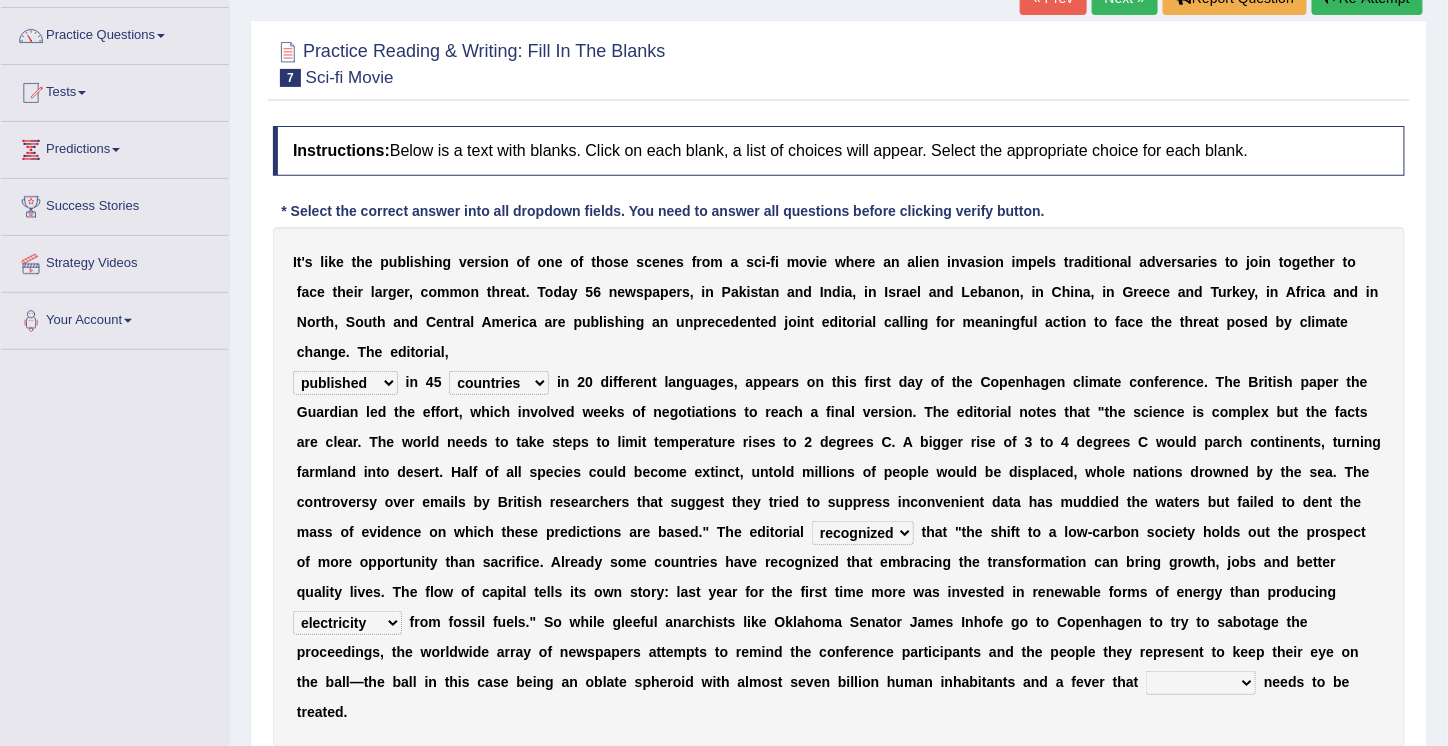 click on "electricity indivisibility negativity significance" at bounding box center (347, 623) 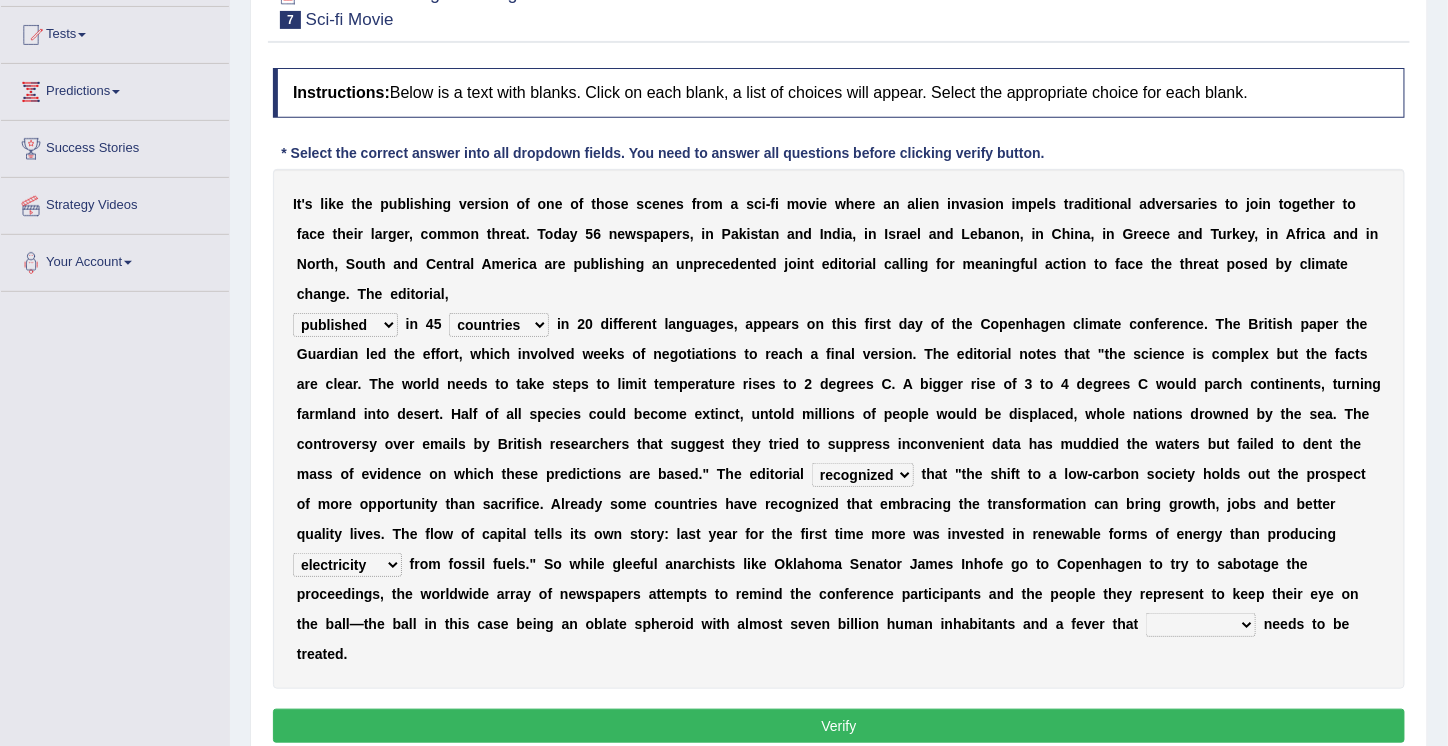 scroll, scrollTop: 221, scrollLeft: 0, axis: vertical 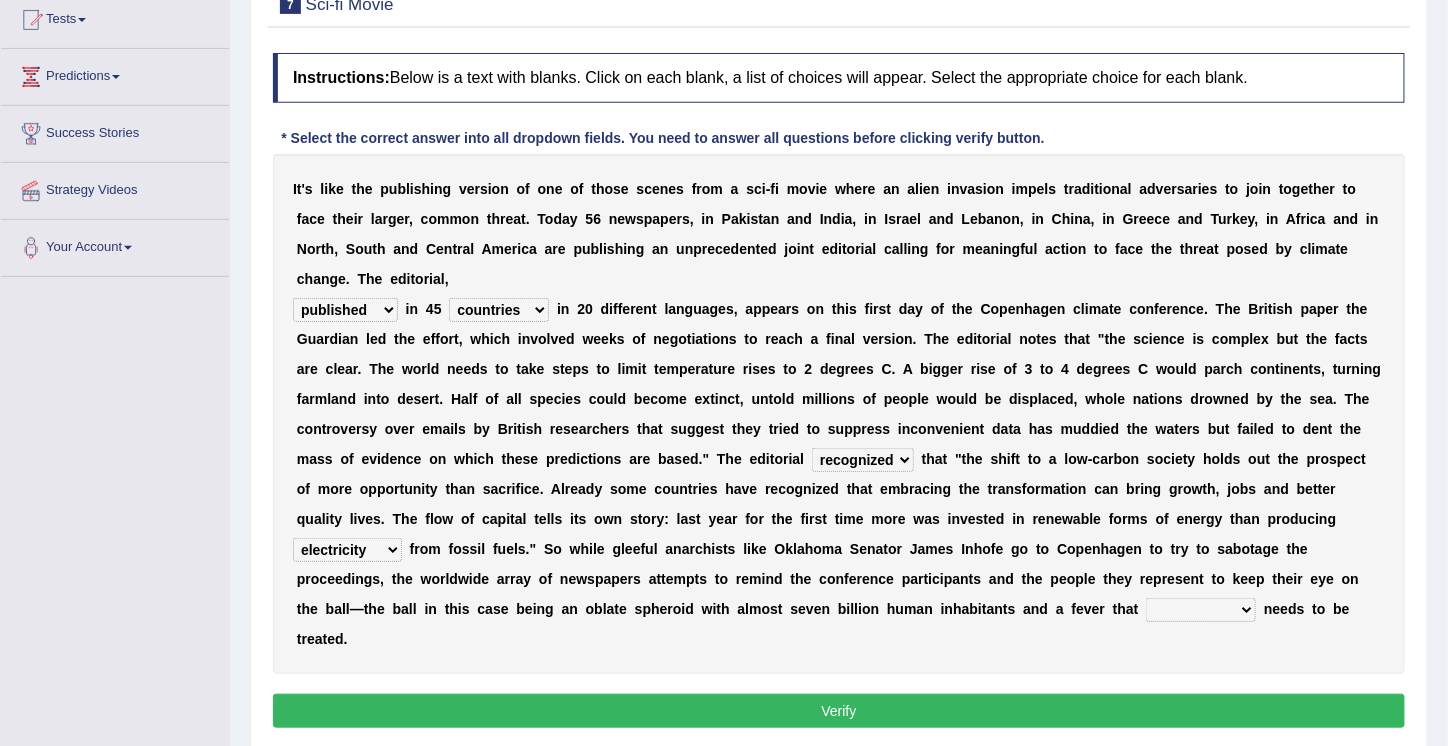 click on "solicitously desperately ephemerally peripherally" at bounding box center [1201, 610] 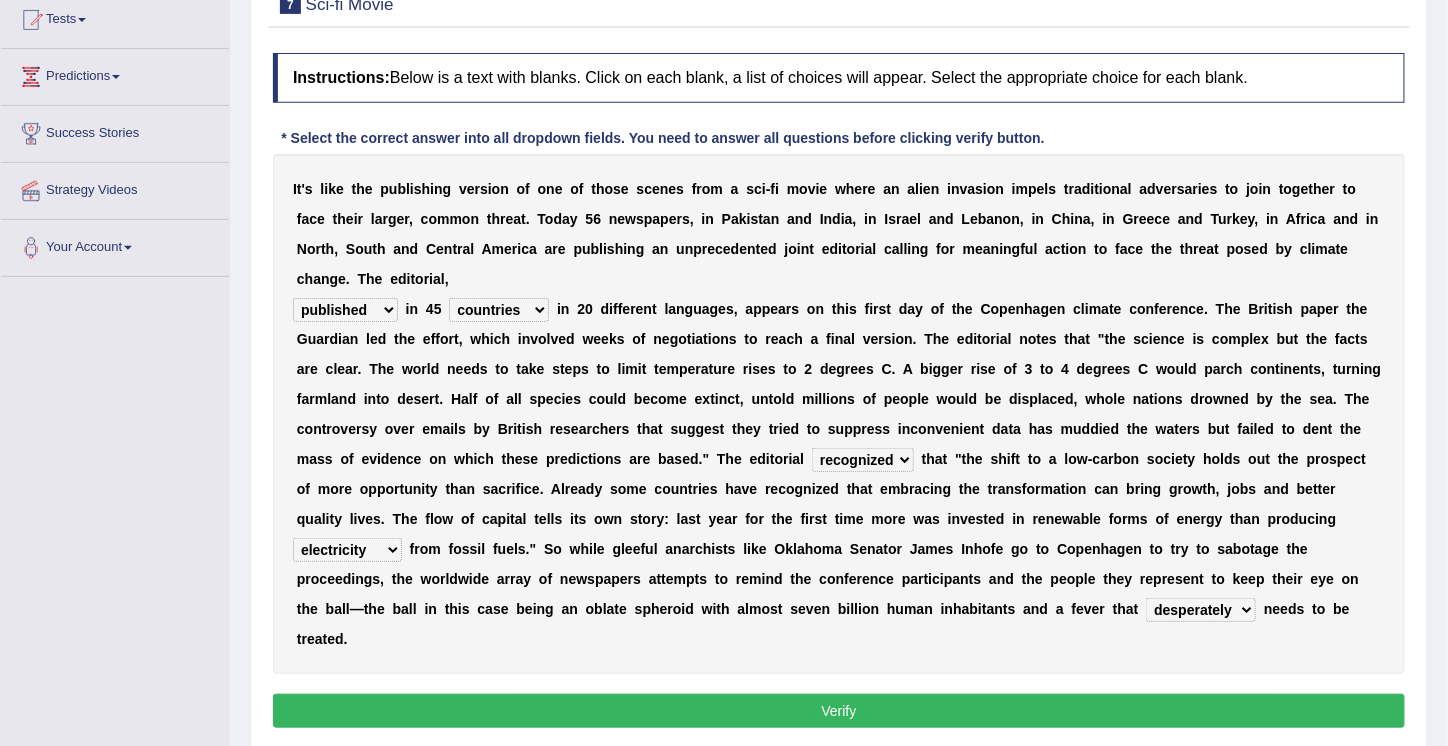 click on "solicitously desperately ephemerally peripherally" at bounding box center (1201, 610) 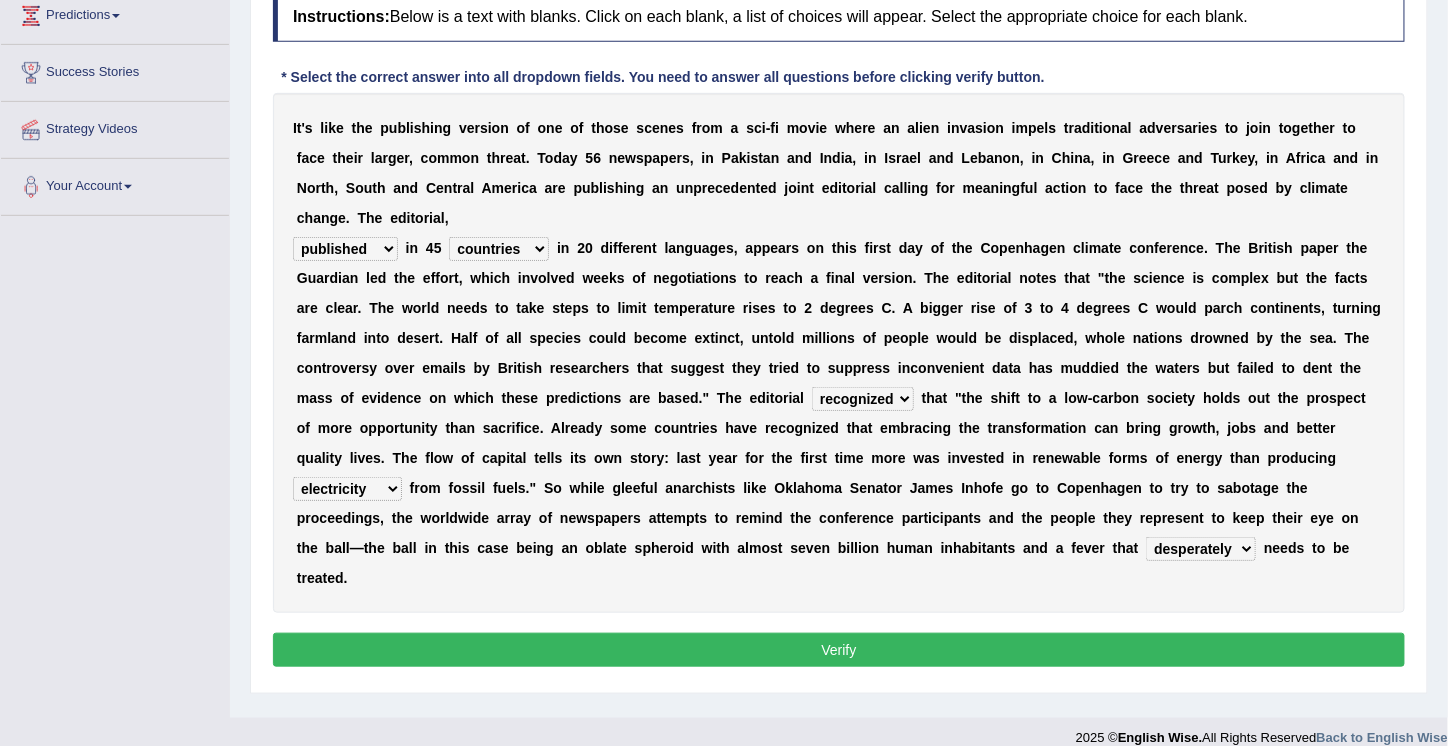scroll, scrollTop: 304, scrollLeft: 0, axis: vertical 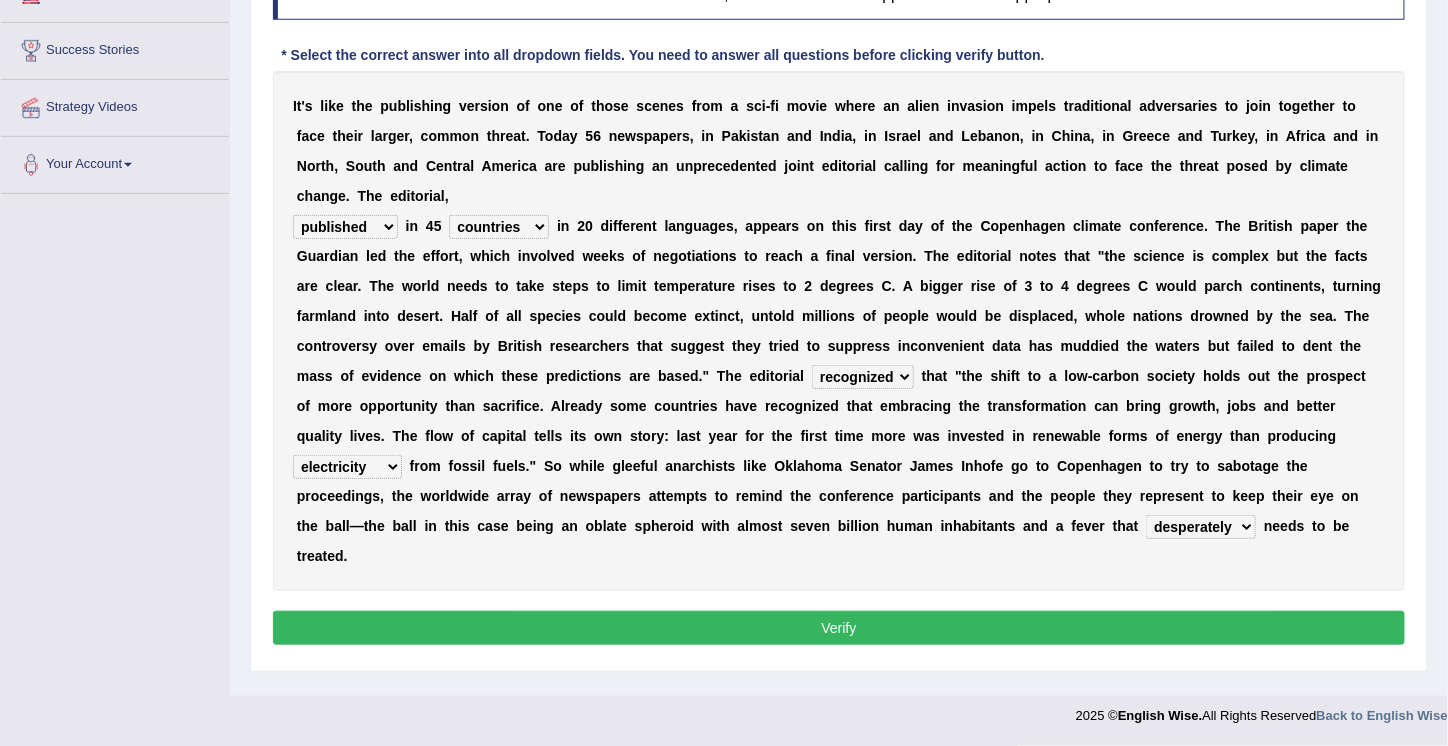 click on "Verify" at bounding box center [839, 628] 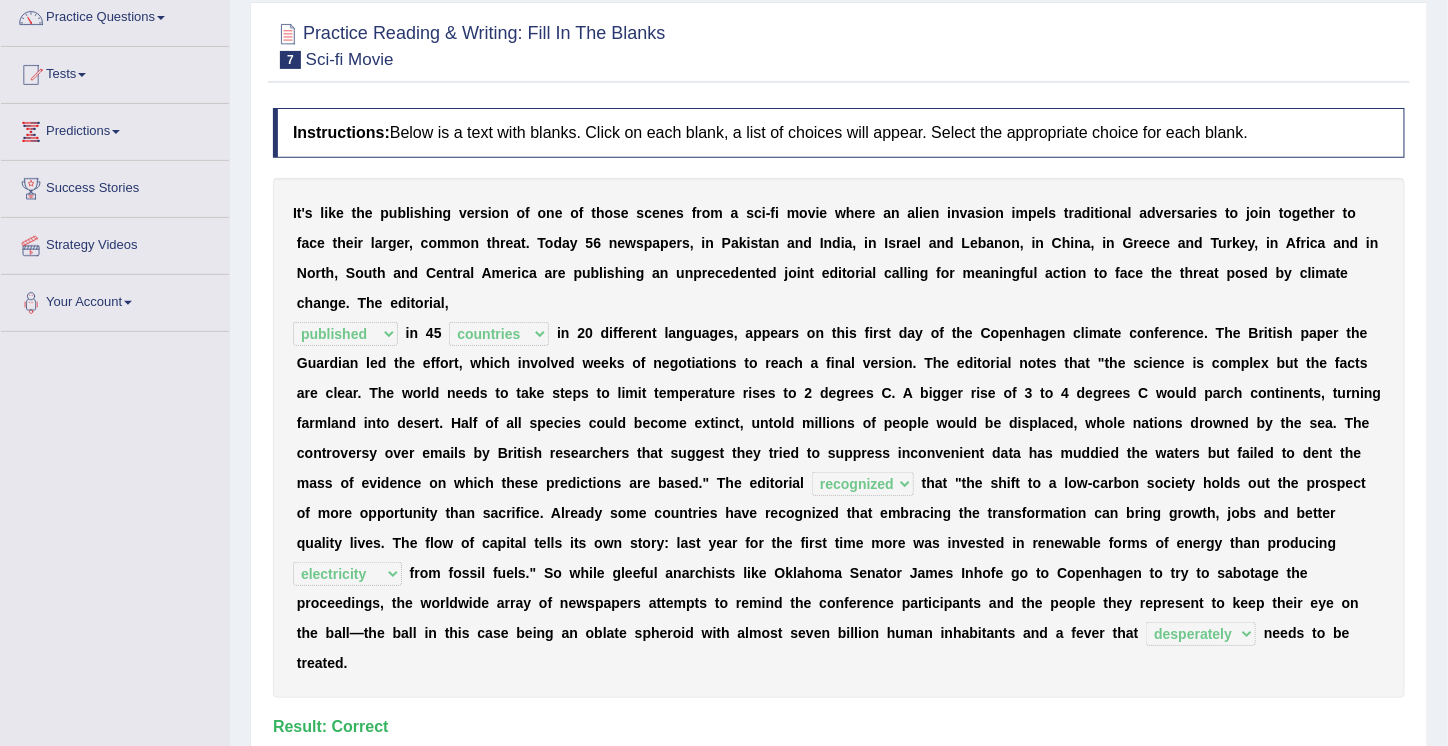 scroll, scrollTop: 0, scrollLeft: 0, axis: both 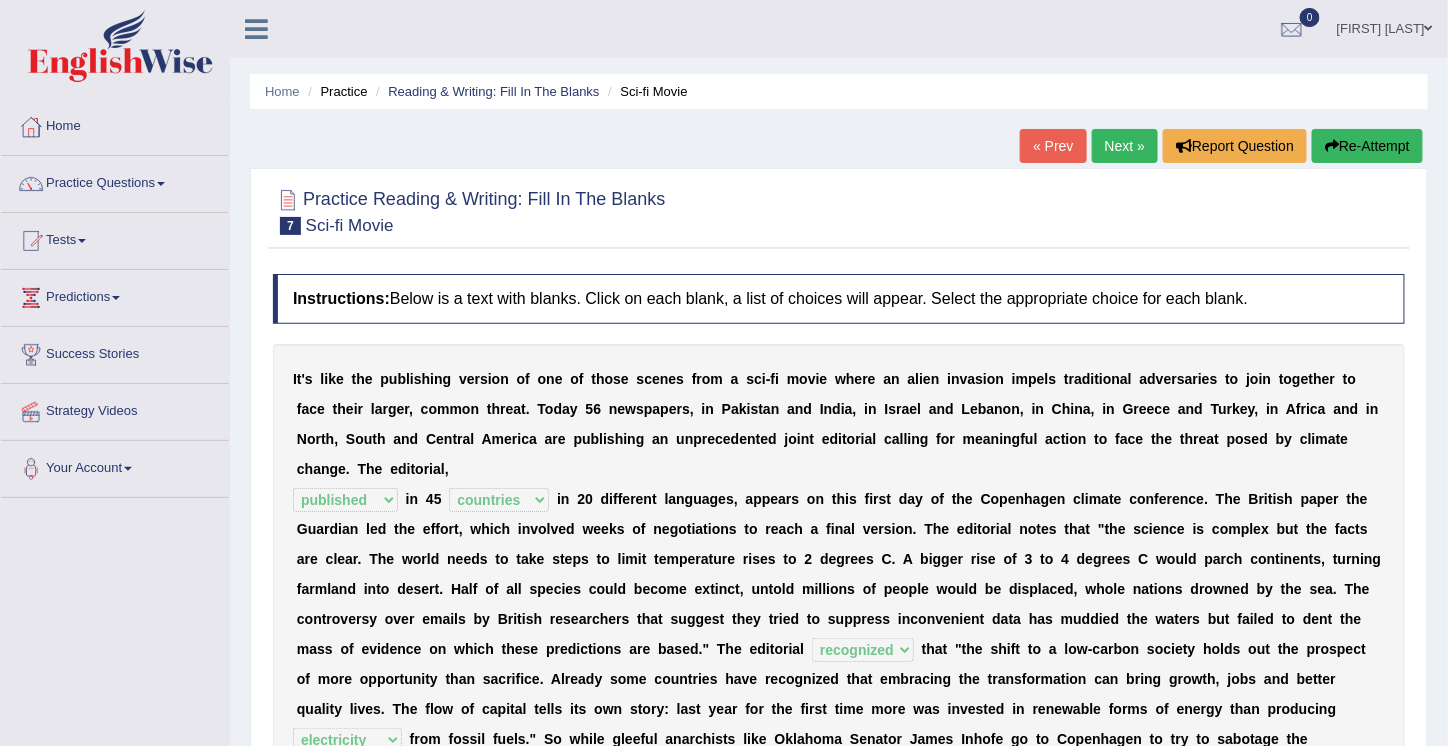 click on "Practice Questions" at bounding box center (115, 181) 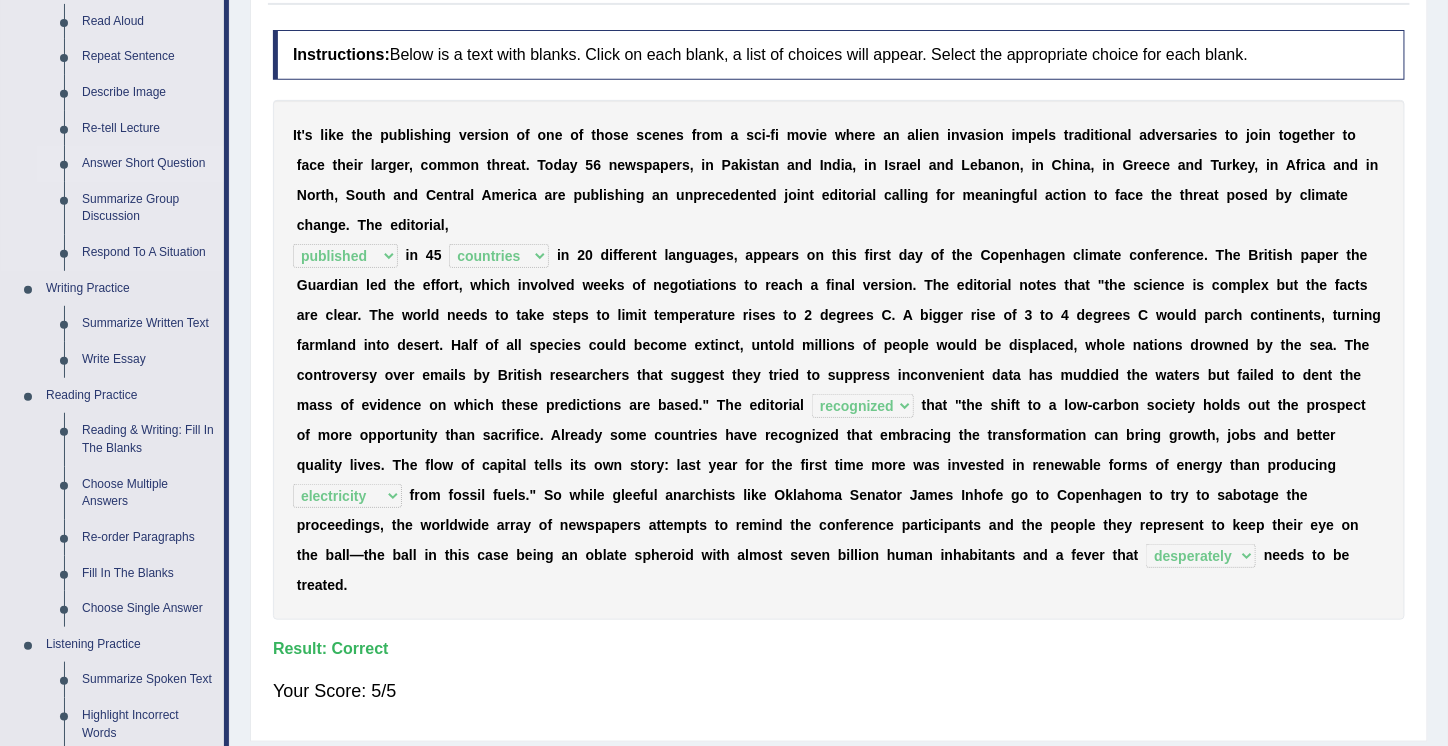 scroll, scrollTop: 246, scrollLeft: 0, axis: vertical 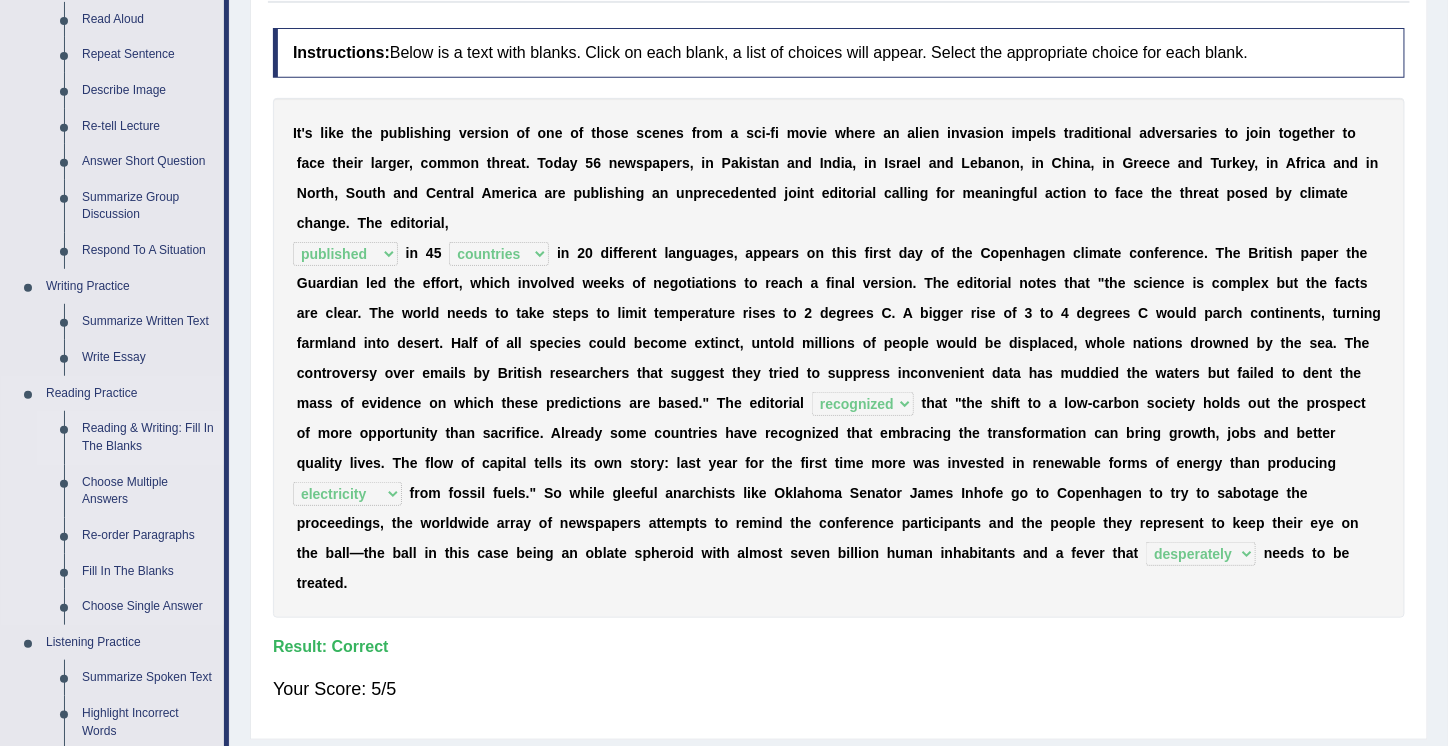 click on "Reading & Writing: Fill In The Blanks" at bounding box center [148, 437] 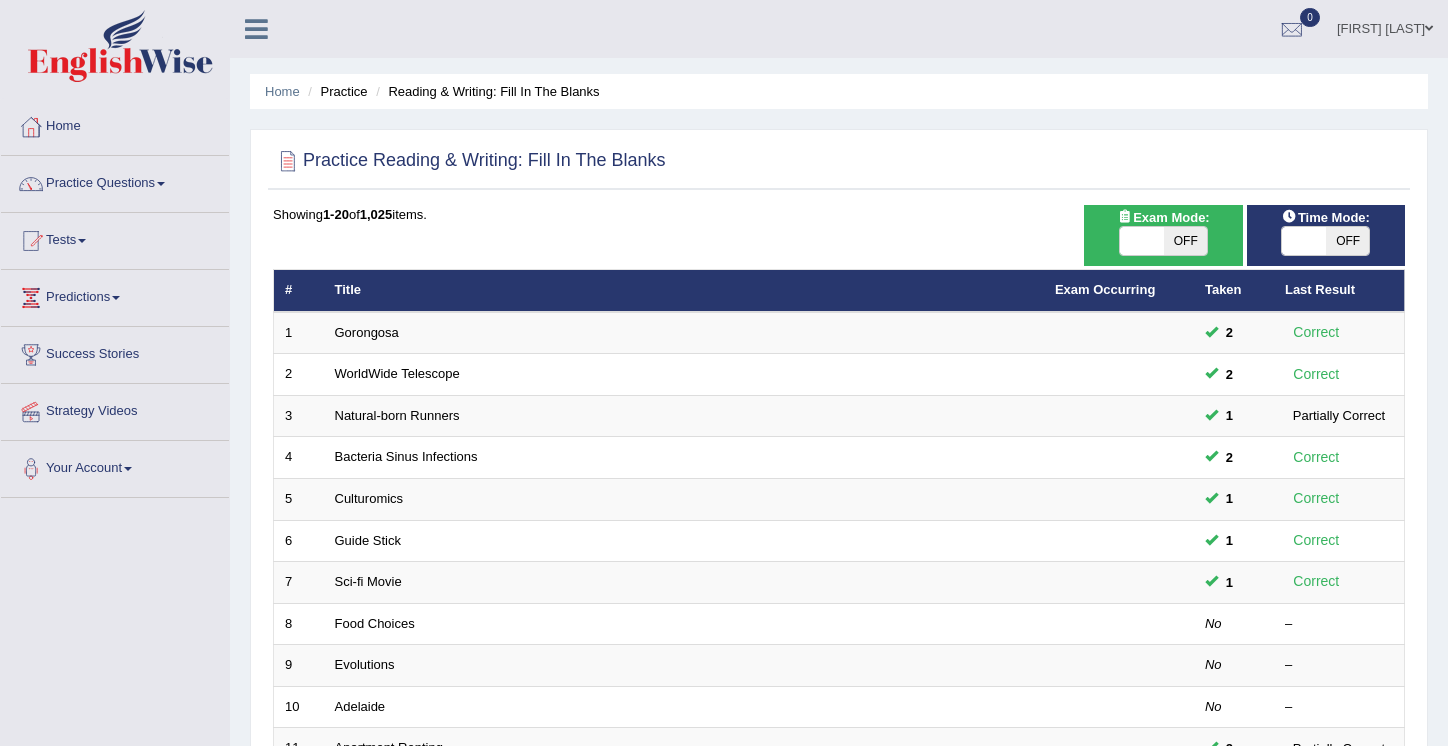 scroll, scrollTop: 0, scrollLeft: 0, axis: both 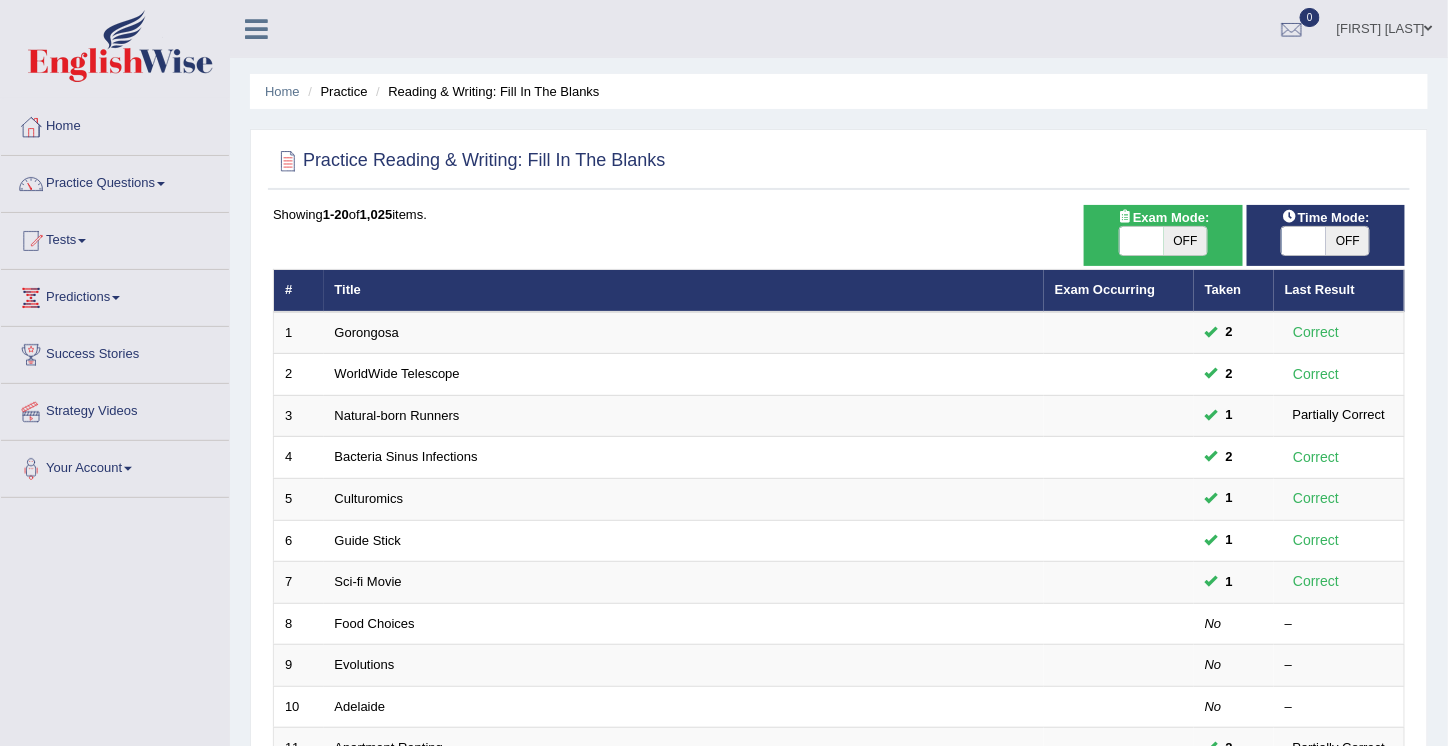 click on "Practice Questions" at bounding box center [115, 181] 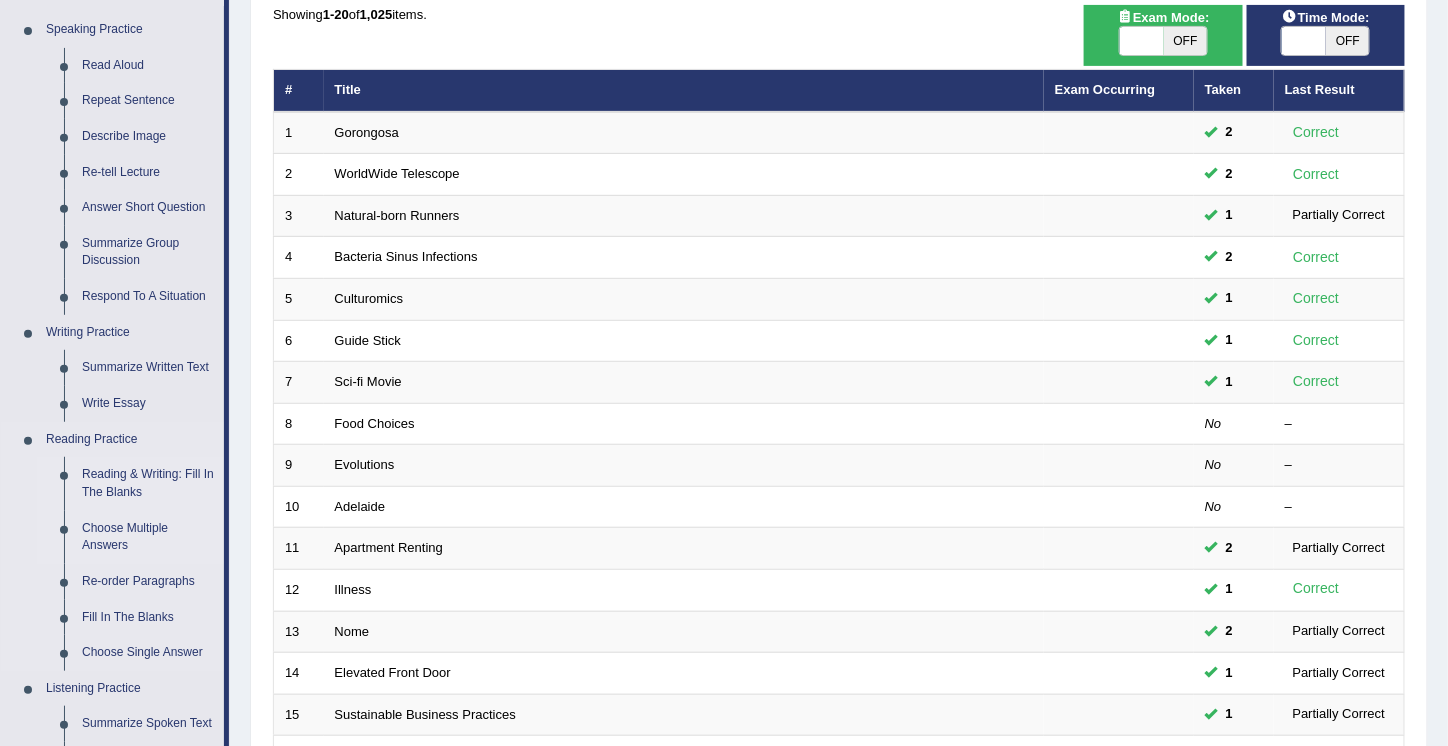 scroll, scrollTop: 202, scrollLeft: 0, axis: vertical 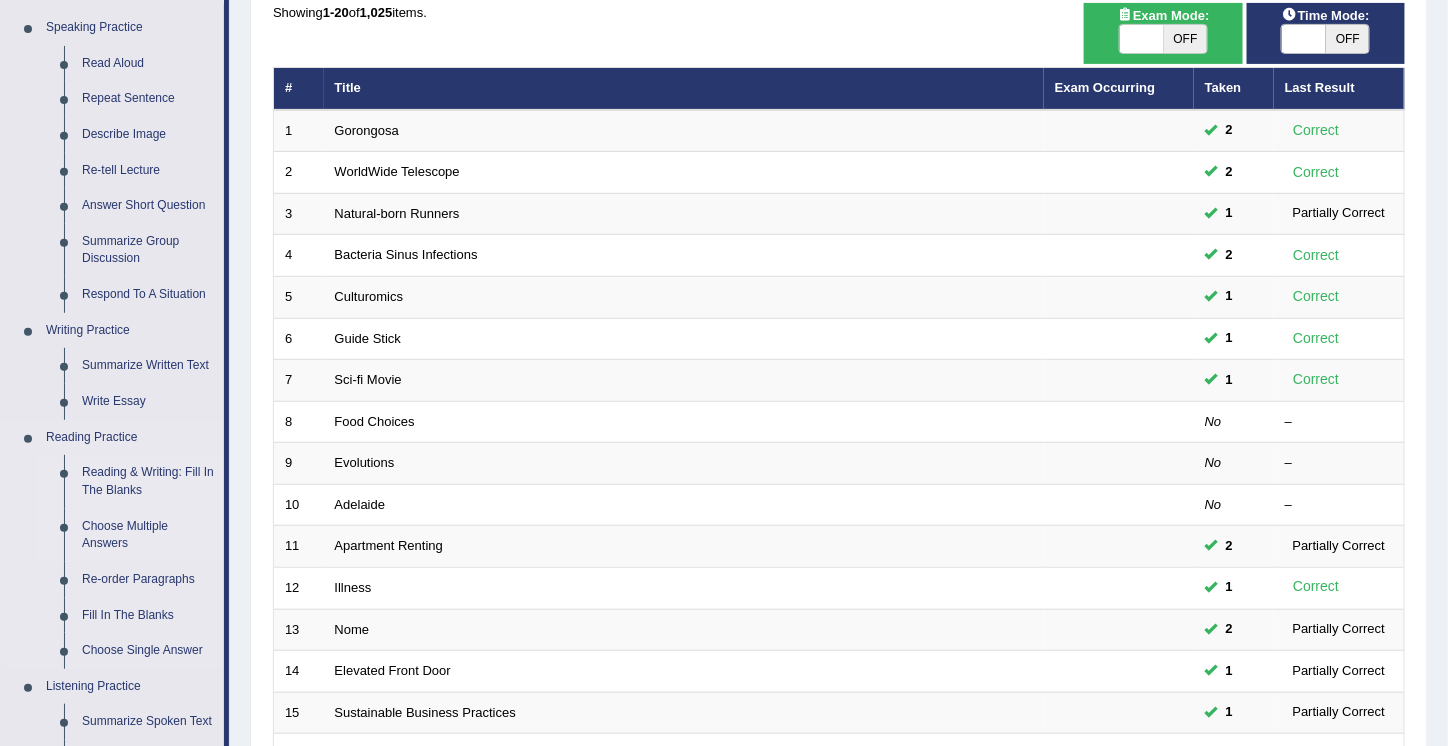 click on "Choose Multiple Answers" at bounding box center [148, 535] 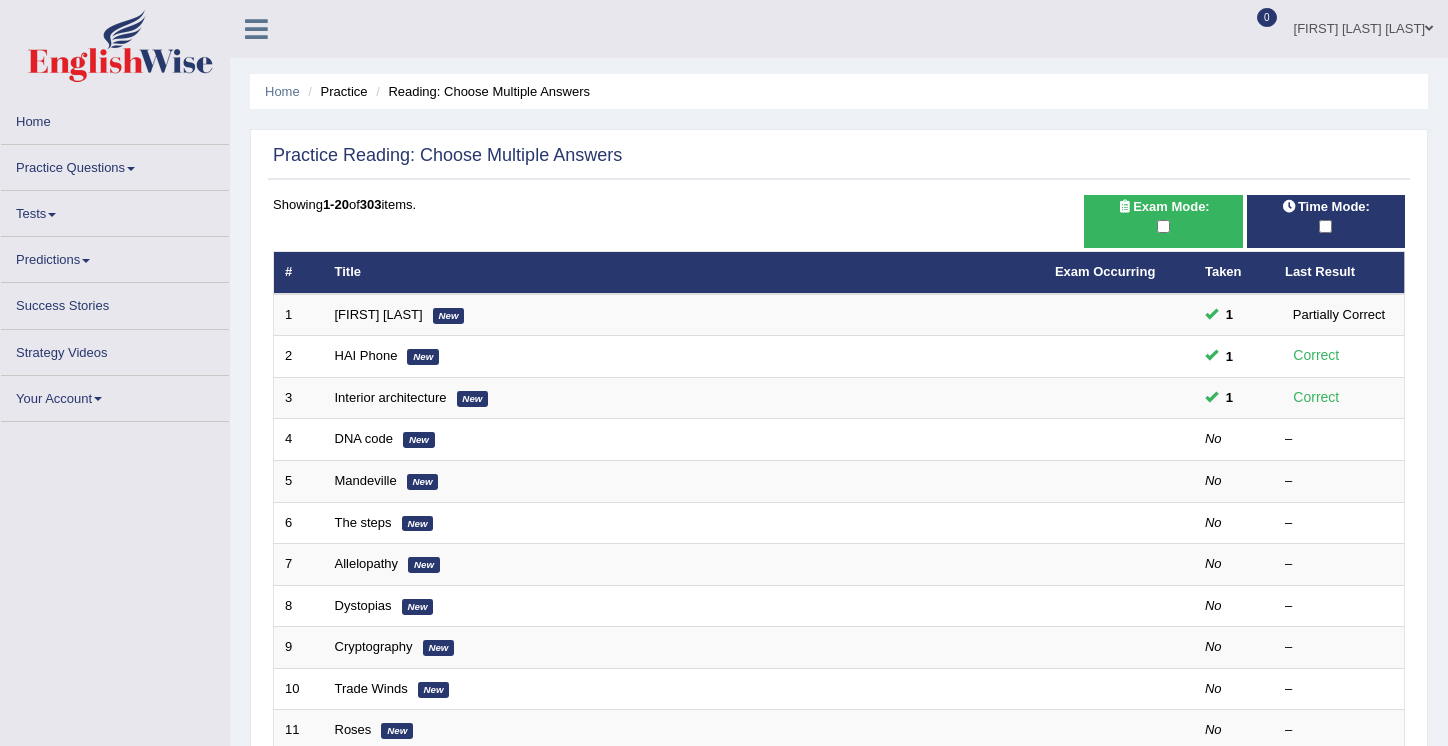 scroll, scrollTop: 0, scrollLeft: 0, axis: both 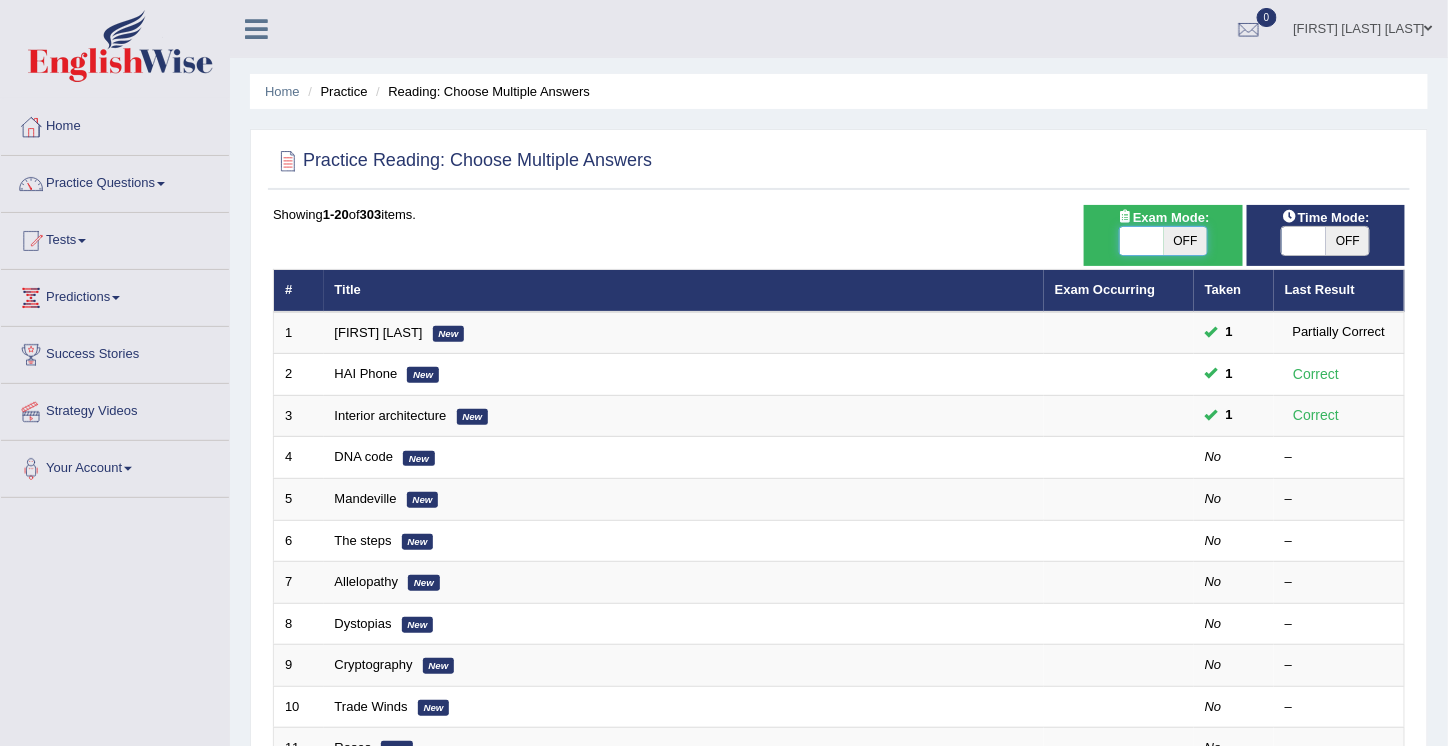 click at bounding box center [1142, 241] 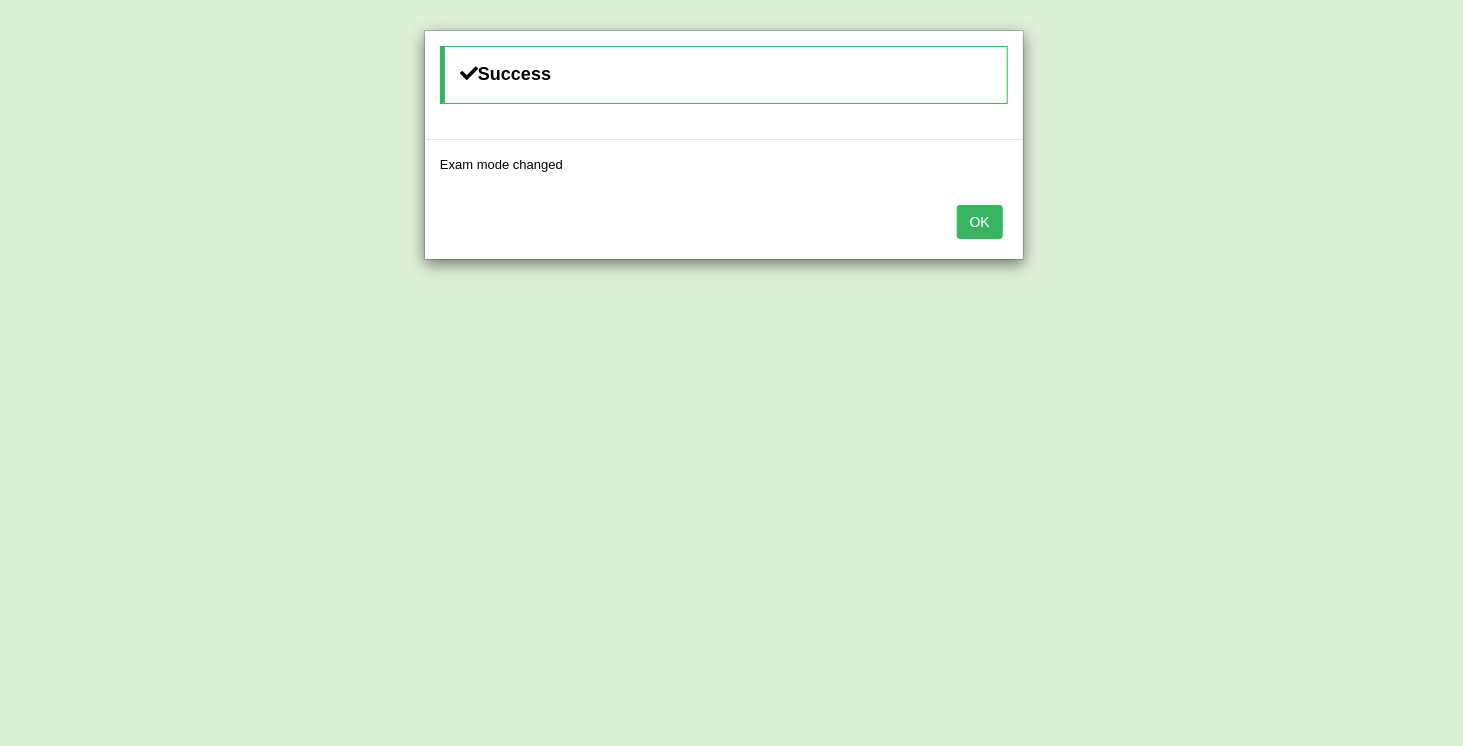 click on "OK" at bounding box center [980, 222] 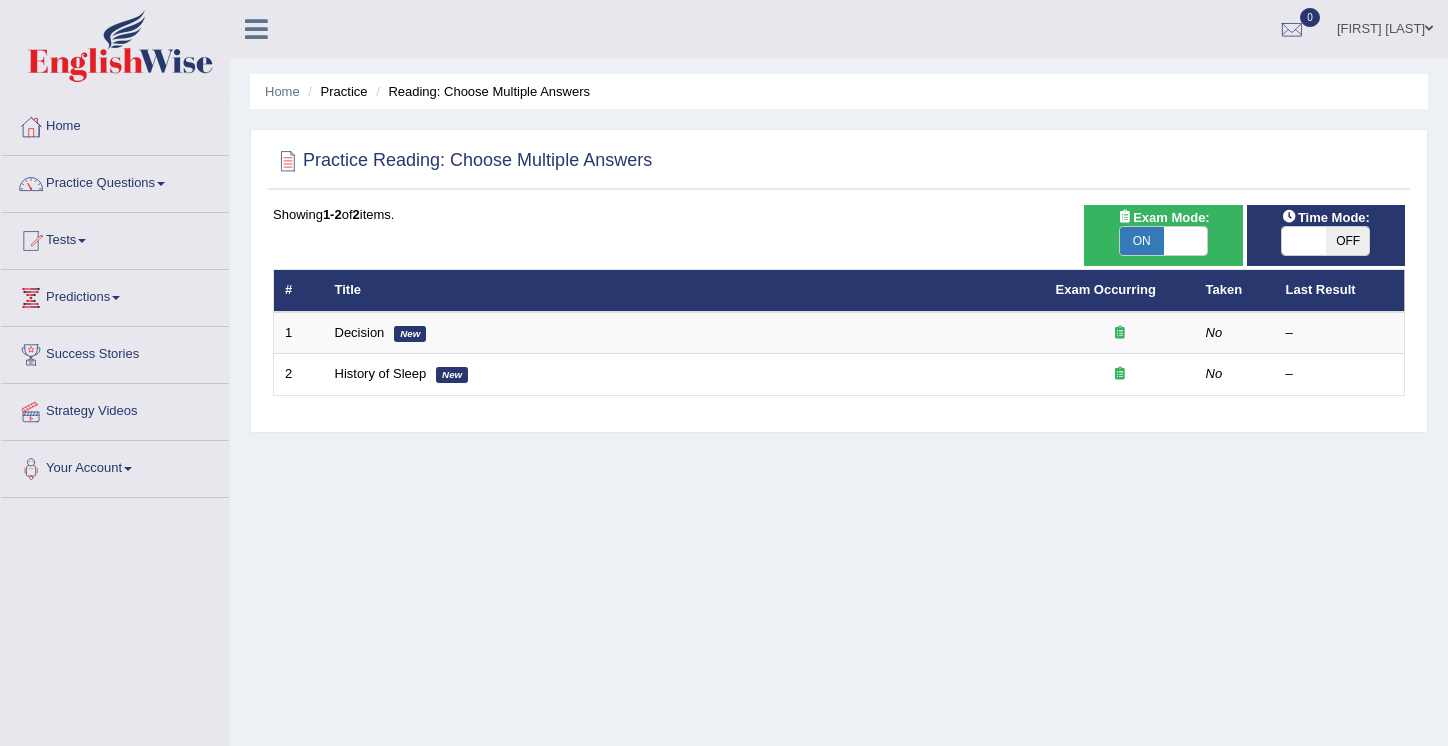 scroll, scrollTop: 0, scrollLeft: 0, axis: both 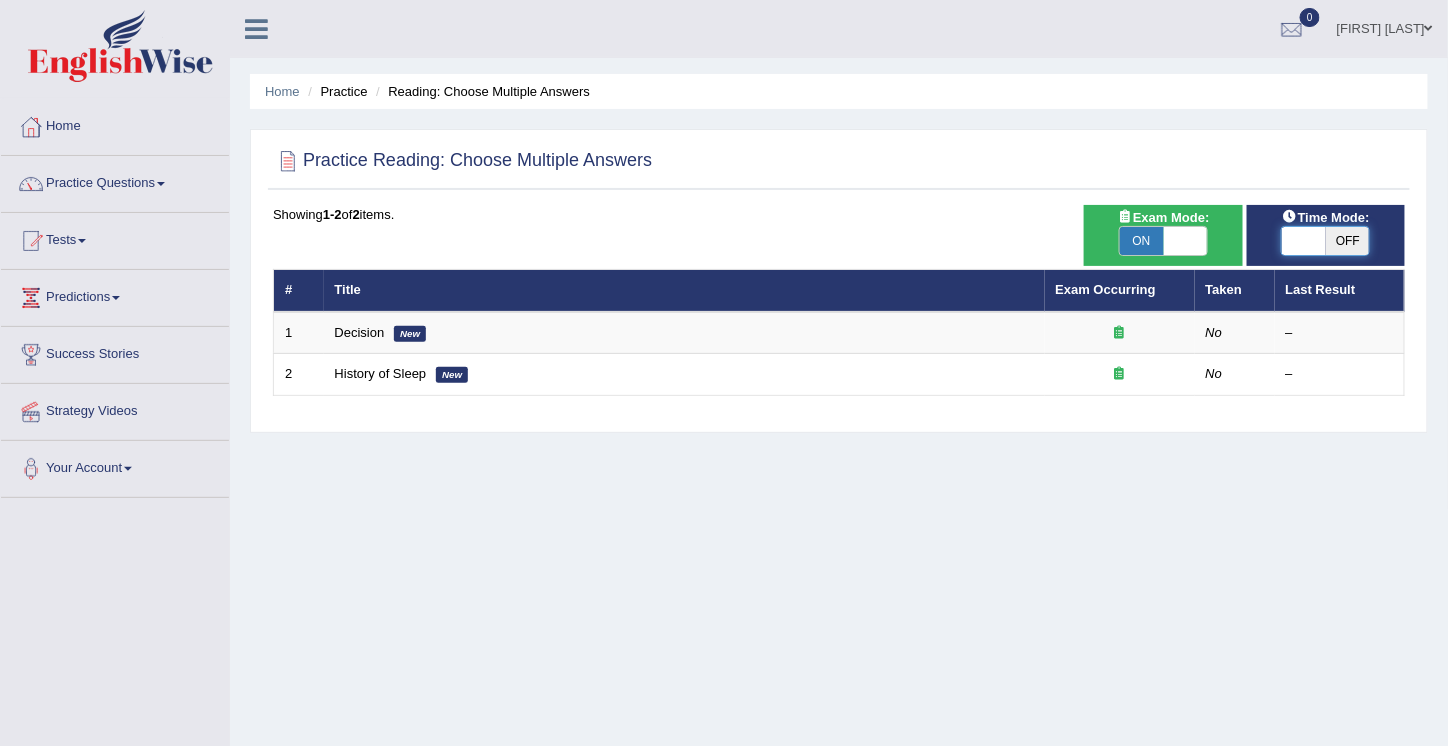 click at bounding box center [1304, 241] 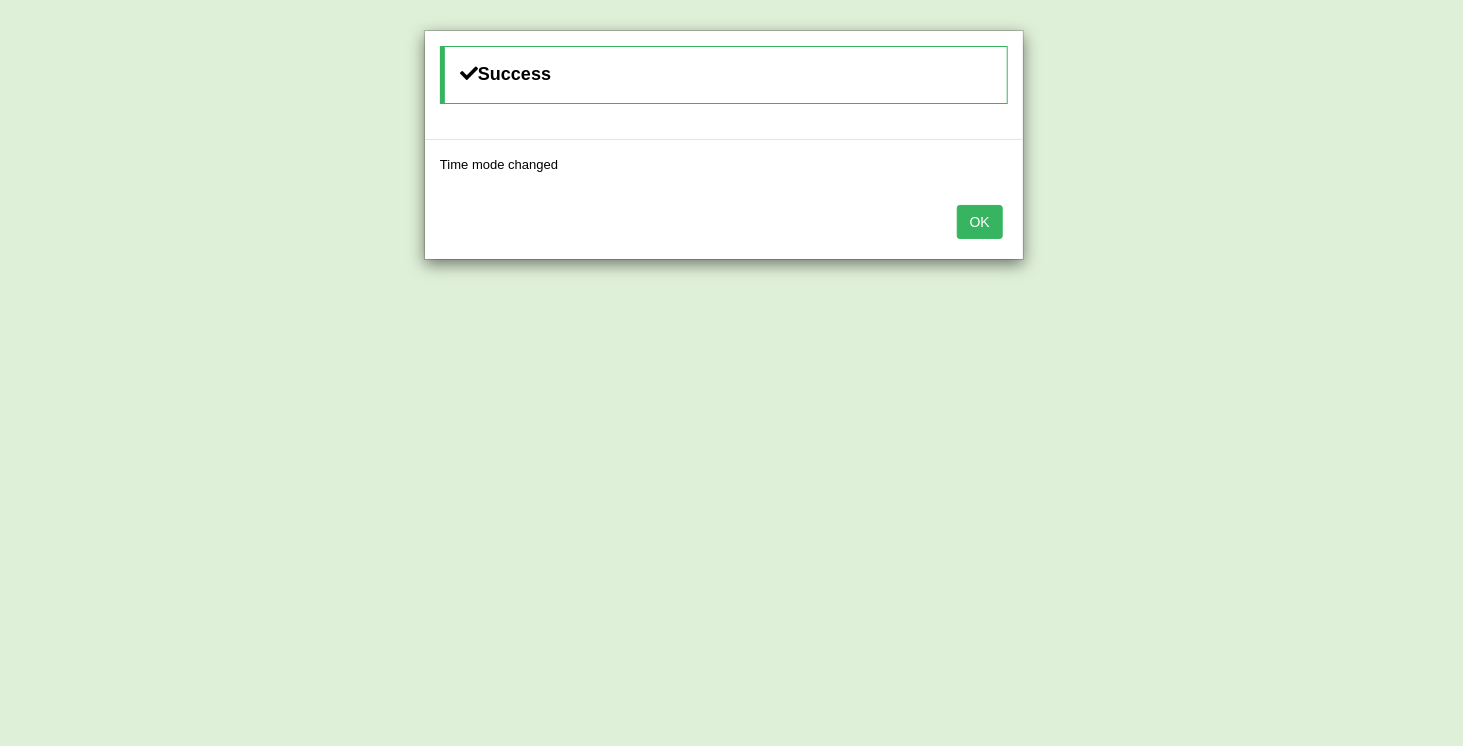 click on "OK" at bounding box center [980, 222] 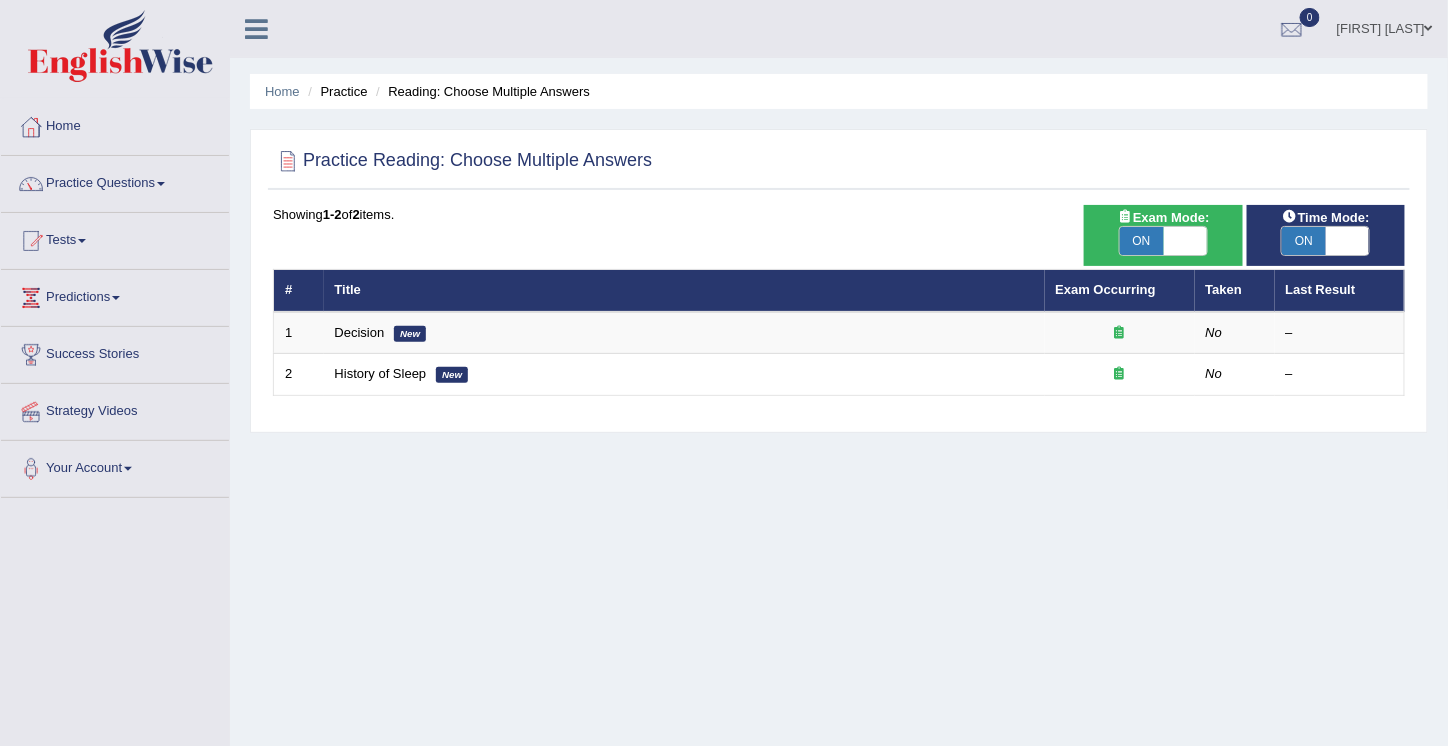 scroll, scrollTop: 1, scrollLeft: 0, axis: vertical 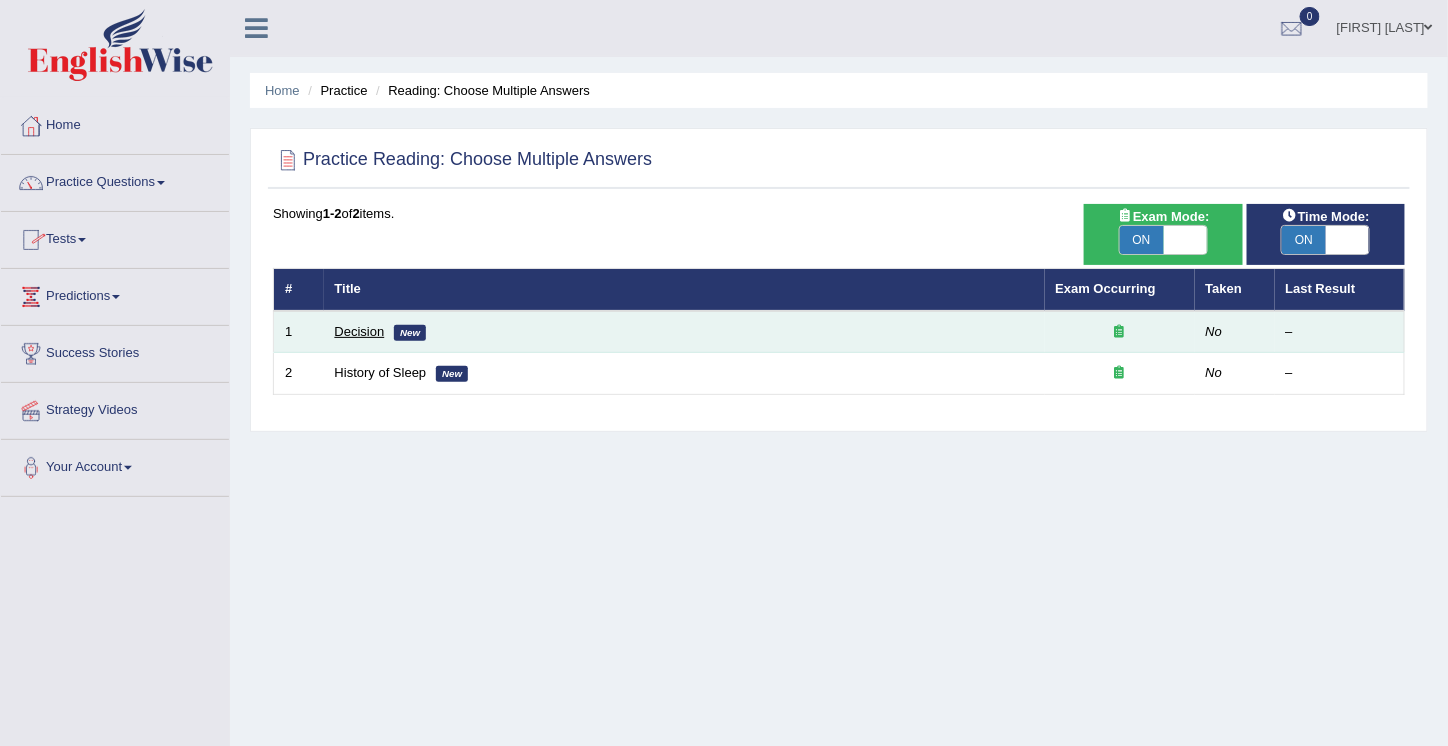 click on "Decision" at bounding box center [360, 331] 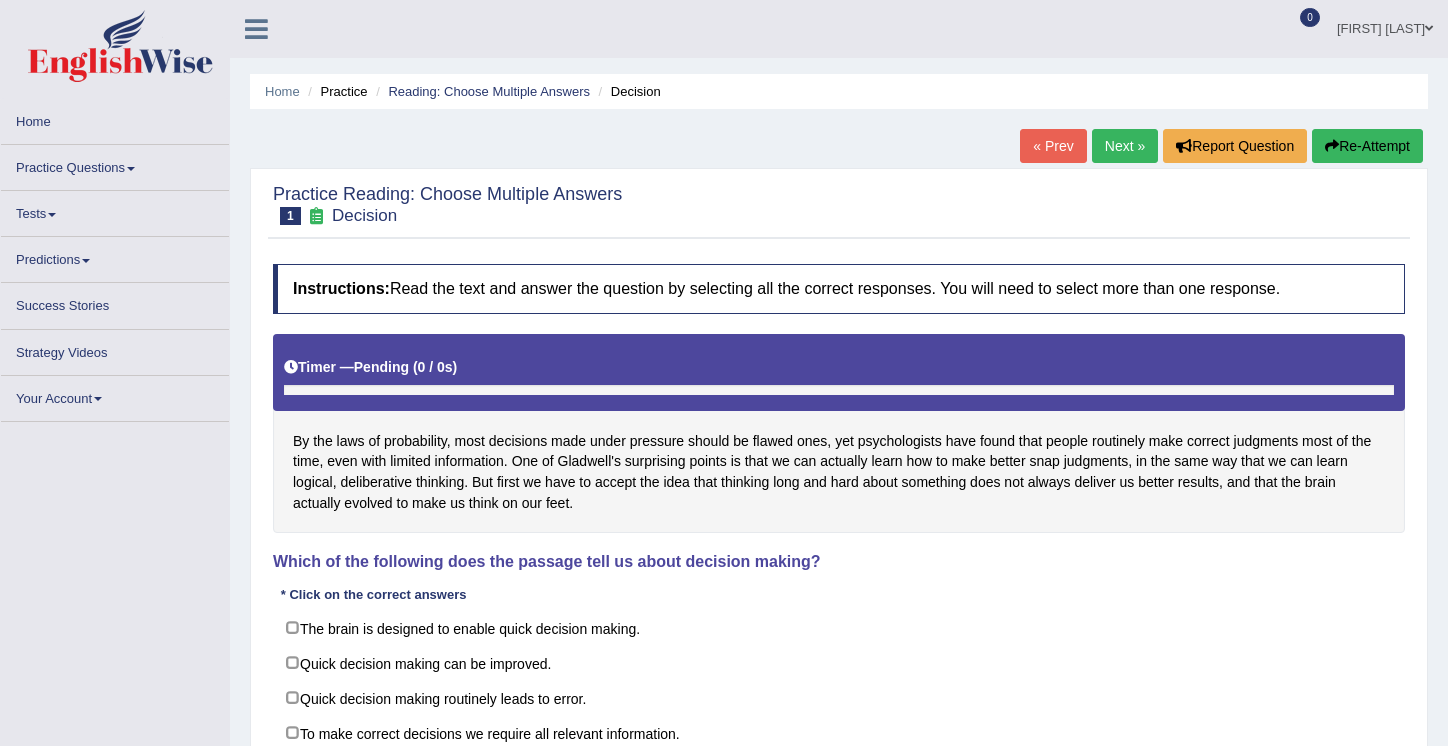 scroll, scrollTop: 0, scrollLeft: 0, axis: both 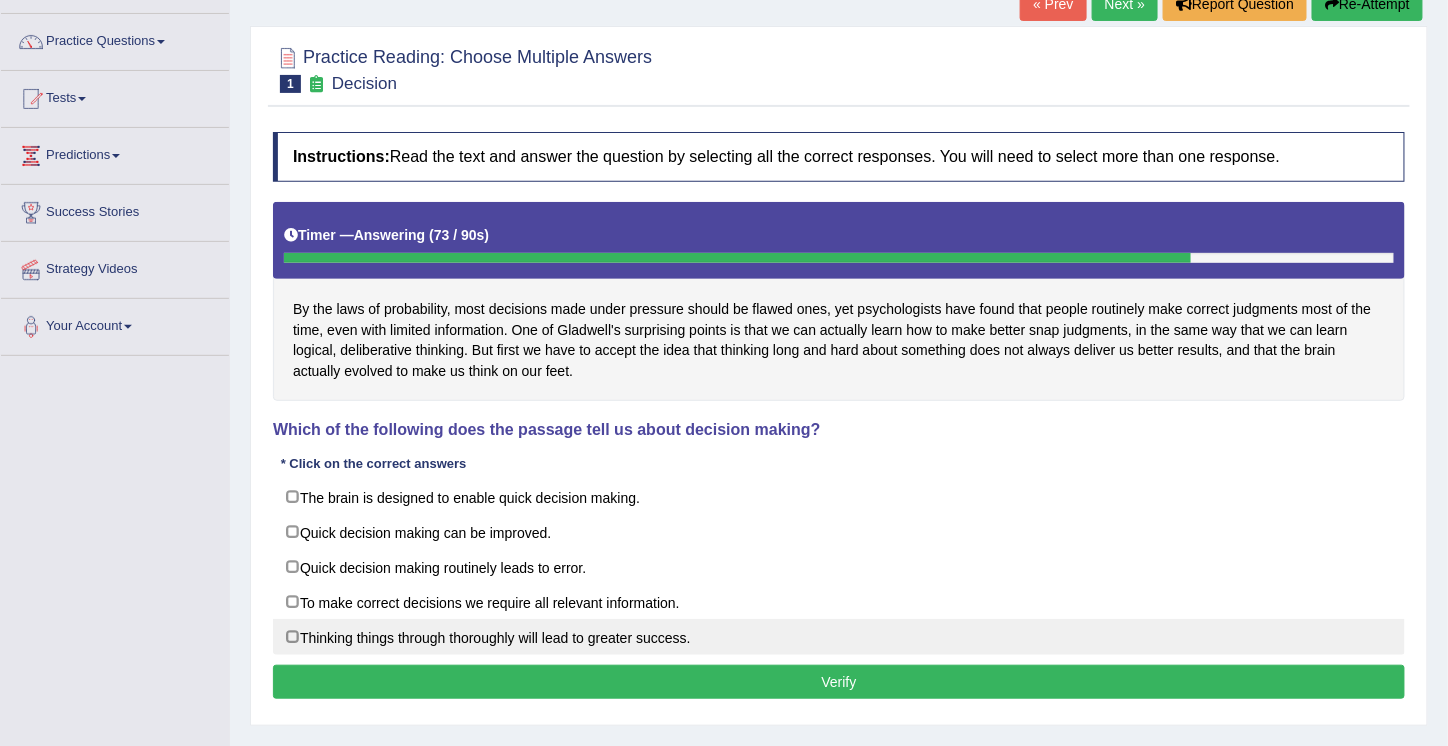 click on "Thinking things through thoroughly will lead to greater success." at bounding box center [839, 637] 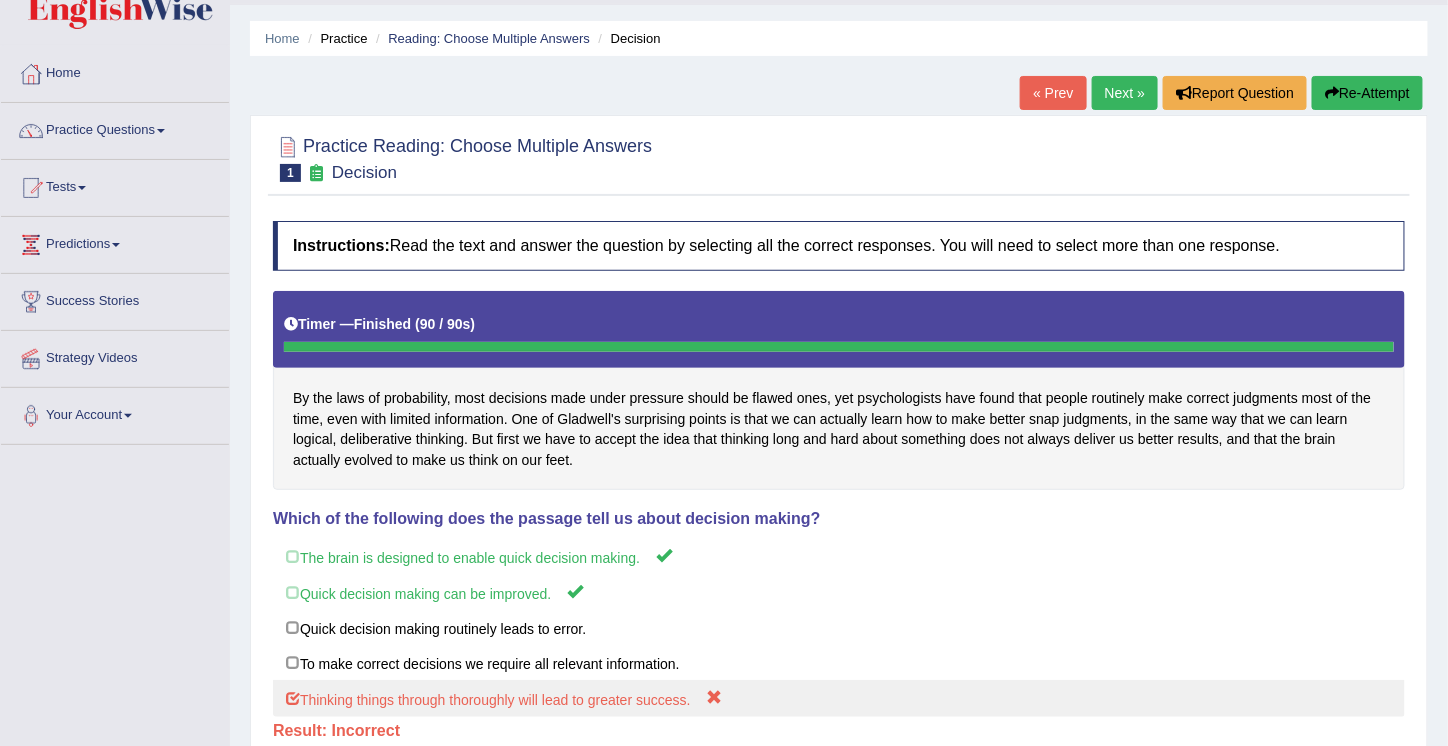 scroll, scrollTop: 46, scrollLeft: 0, axis: vertical 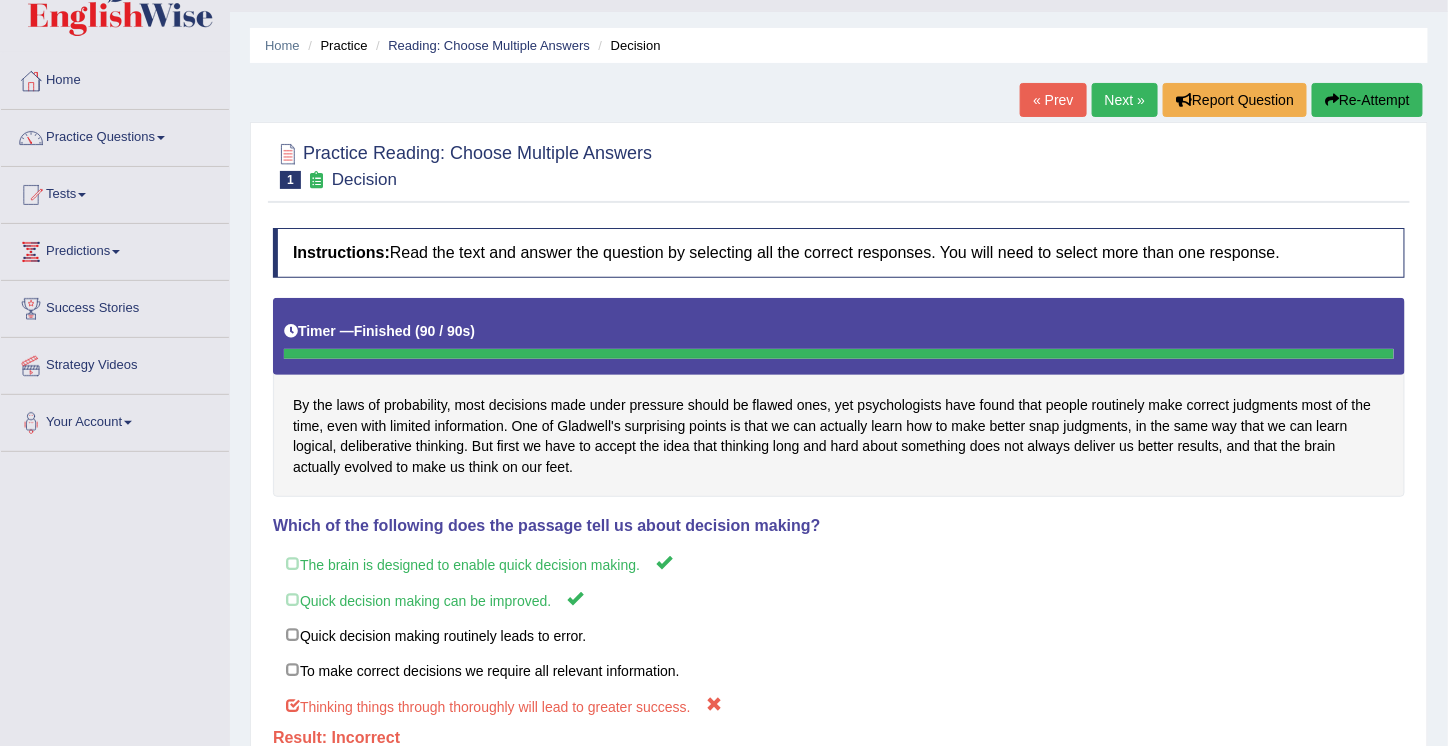 click on "Re-Attempt" at bounding box center [1367, 100] 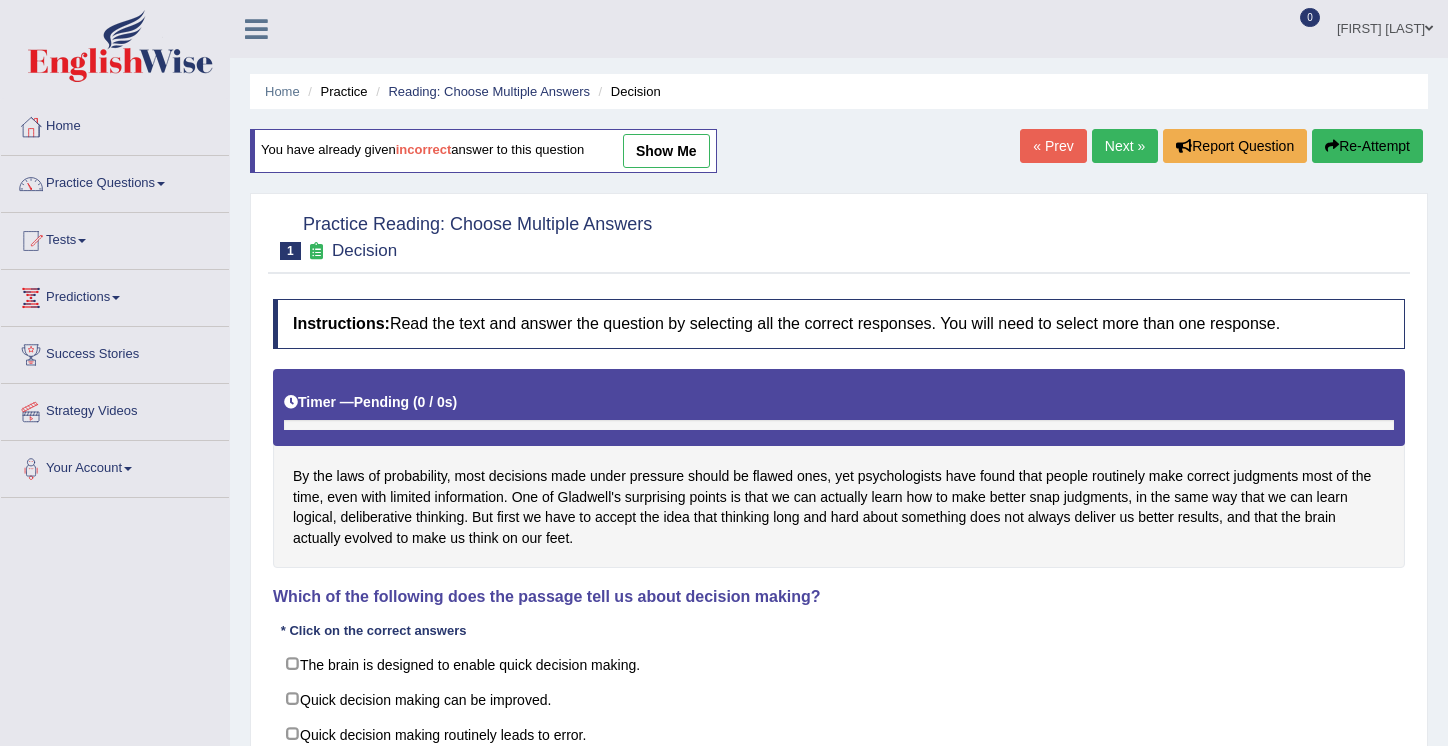 scroll, scrollTop: 46, scrollLeft: 0, axis: vertical 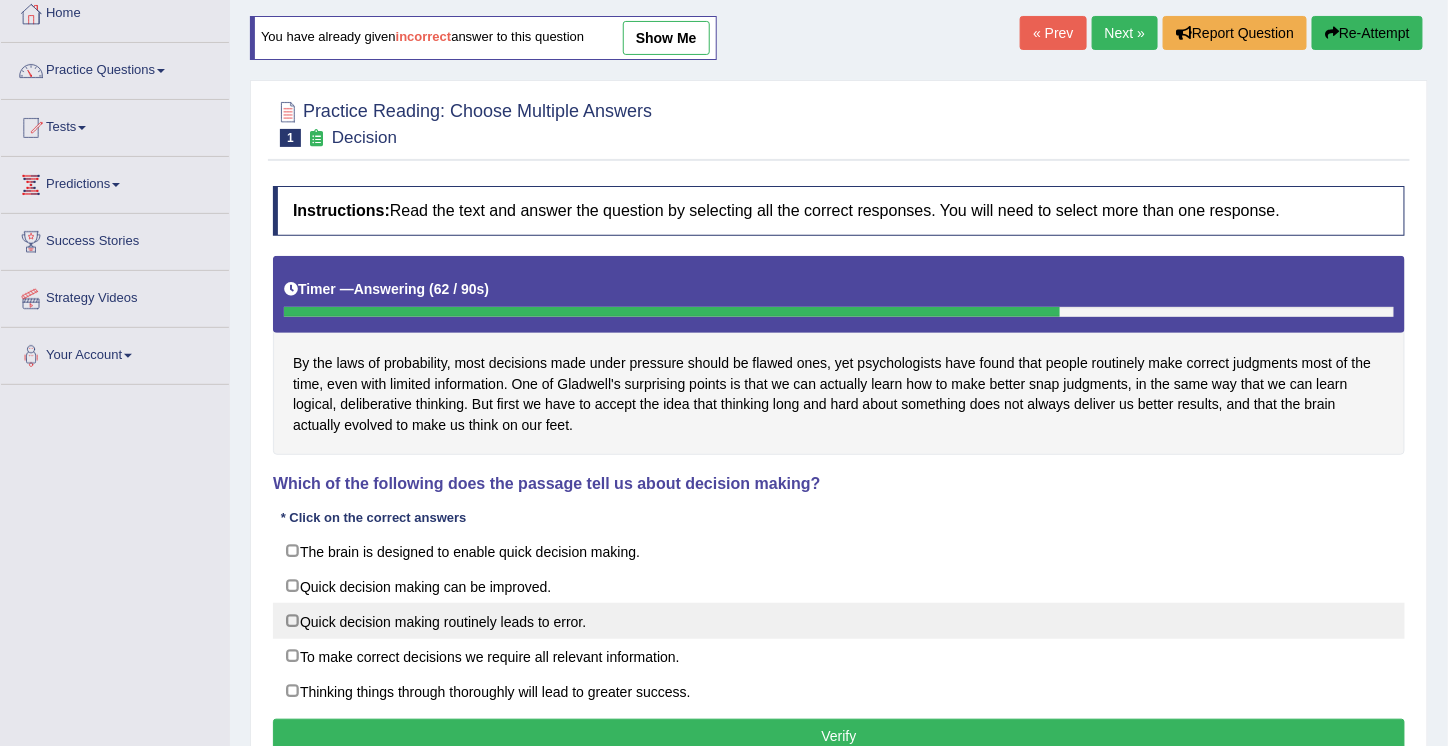 click on "Quick decision making routinely leads to error." at bounding box center [839, 621] 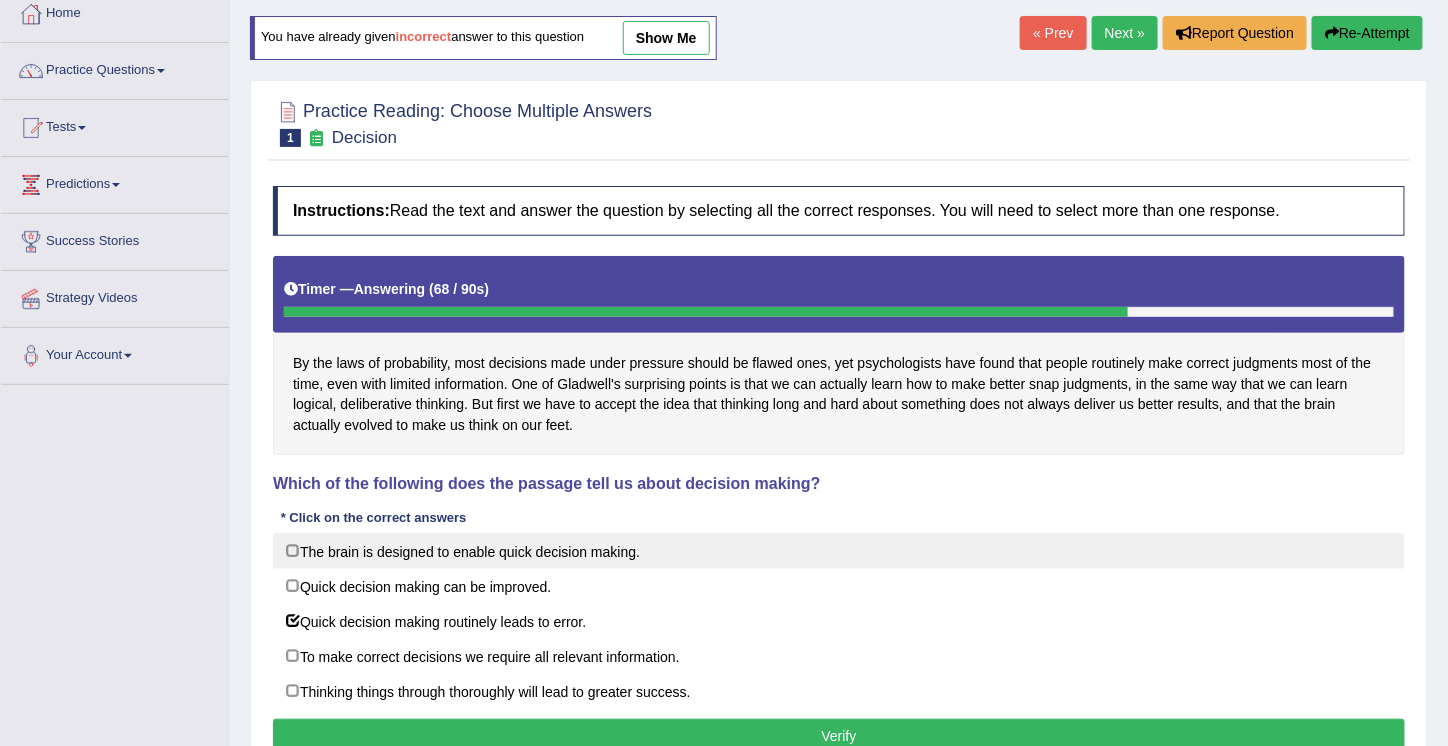 click on "The brain is designed to enable quick decision making." at bounding box center (839, 551) 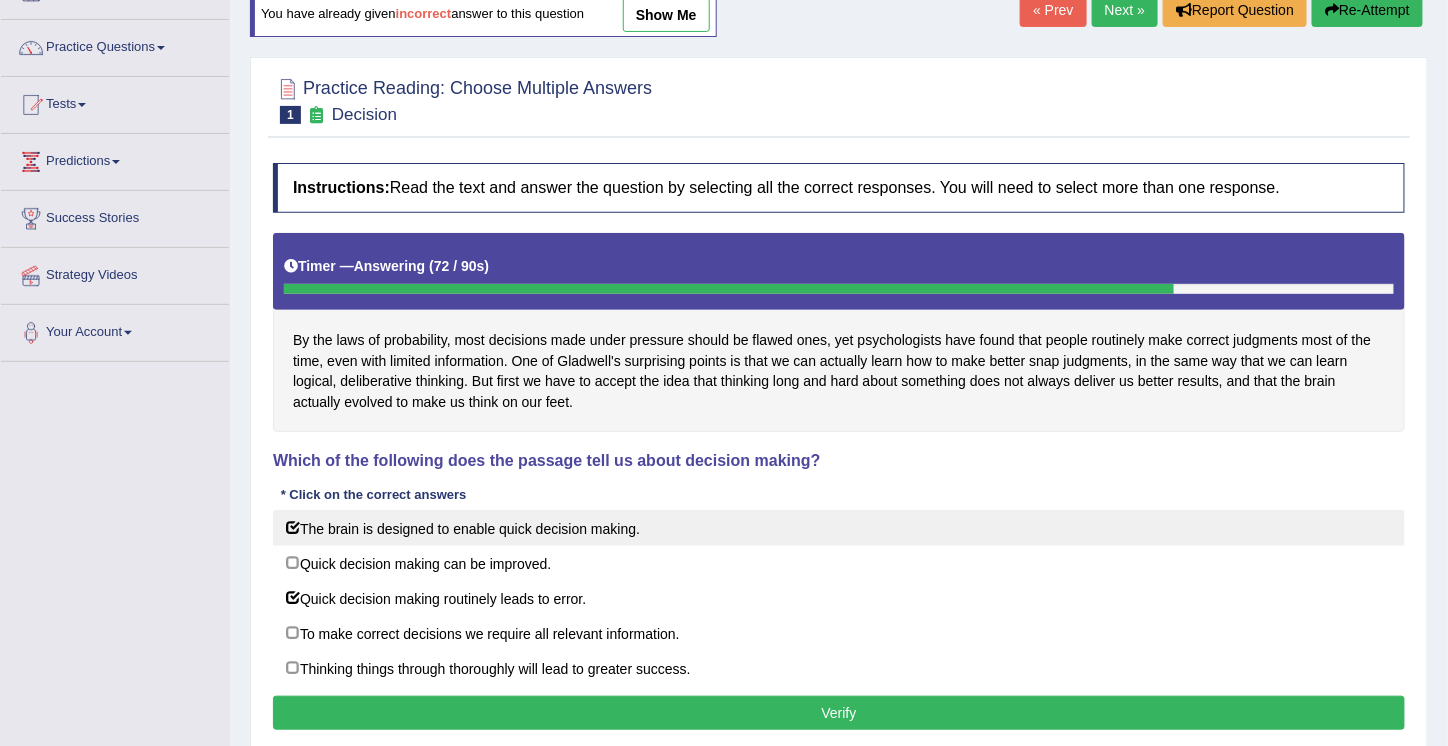 scroll, scrollTop: 137, scrollLeft: 0, axis: vertical 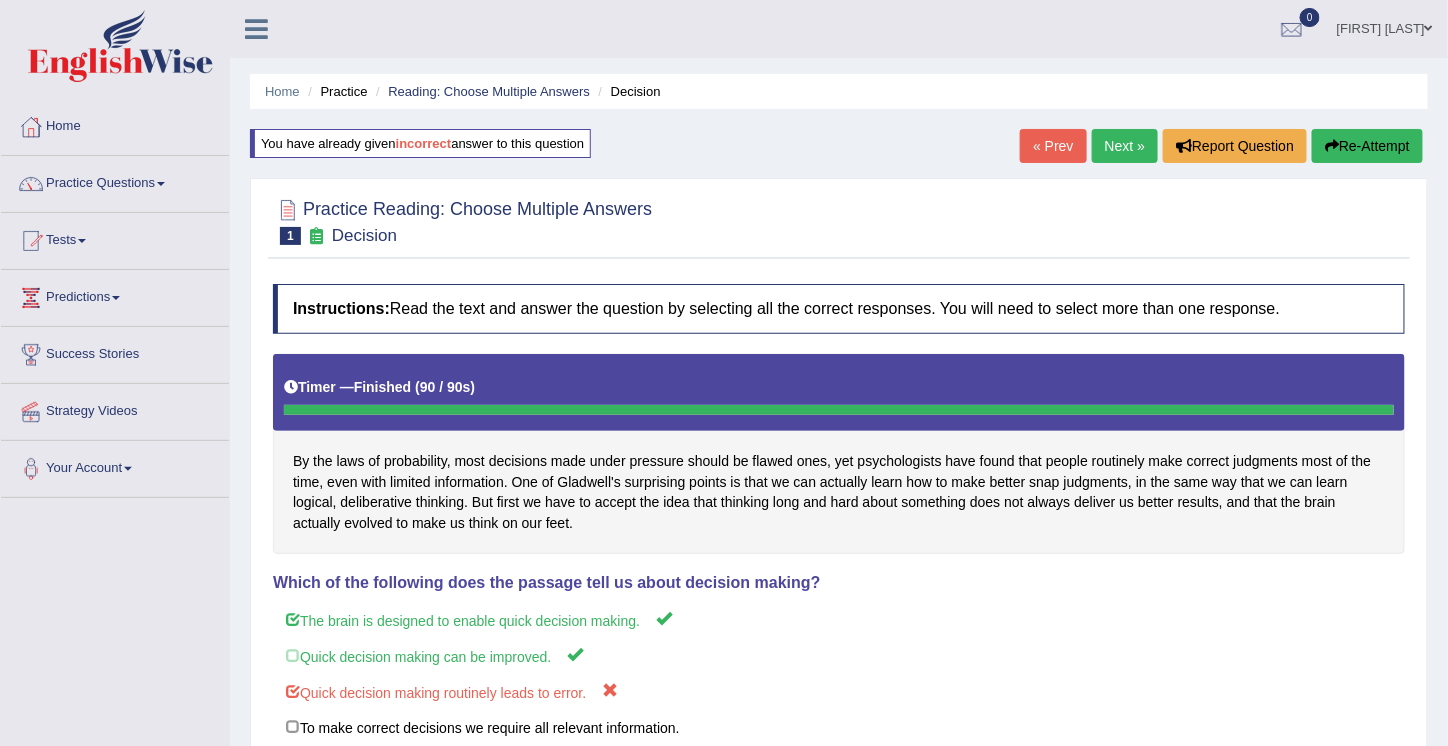 click on "Re-Attempt" at bounding box center (1367, 146) 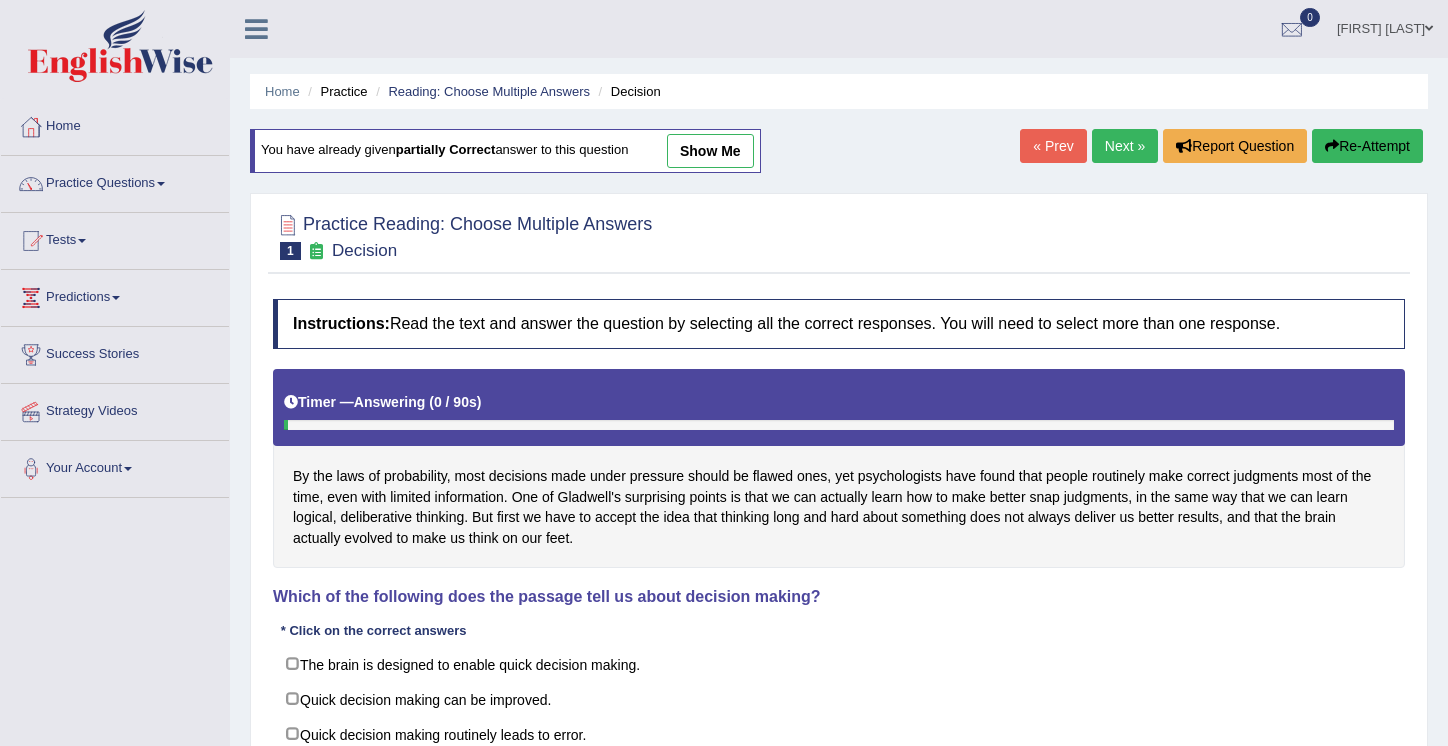 scroll, scrollTop: 0, scrollLeft: 0, axis: both 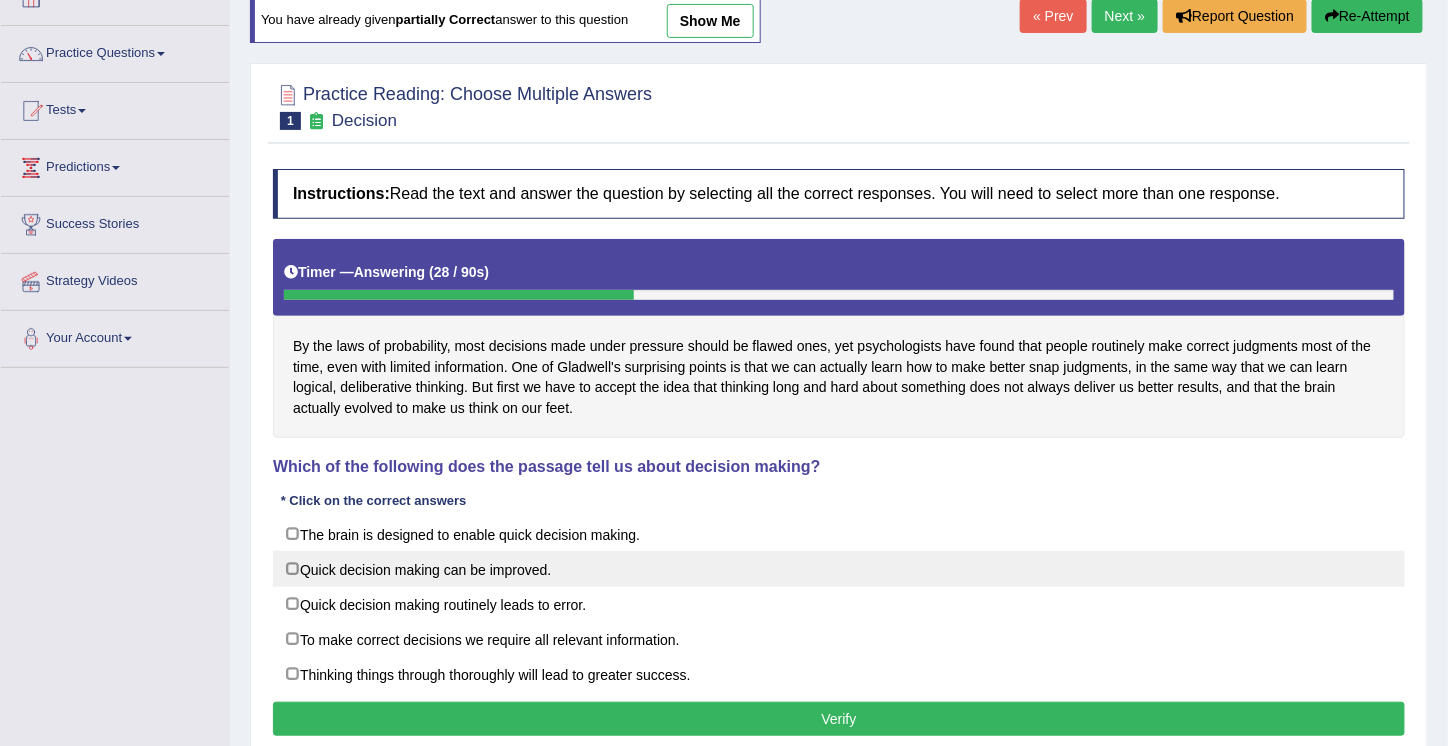 click on "Quick decision making can be improved." at bounding box center (839, 569) 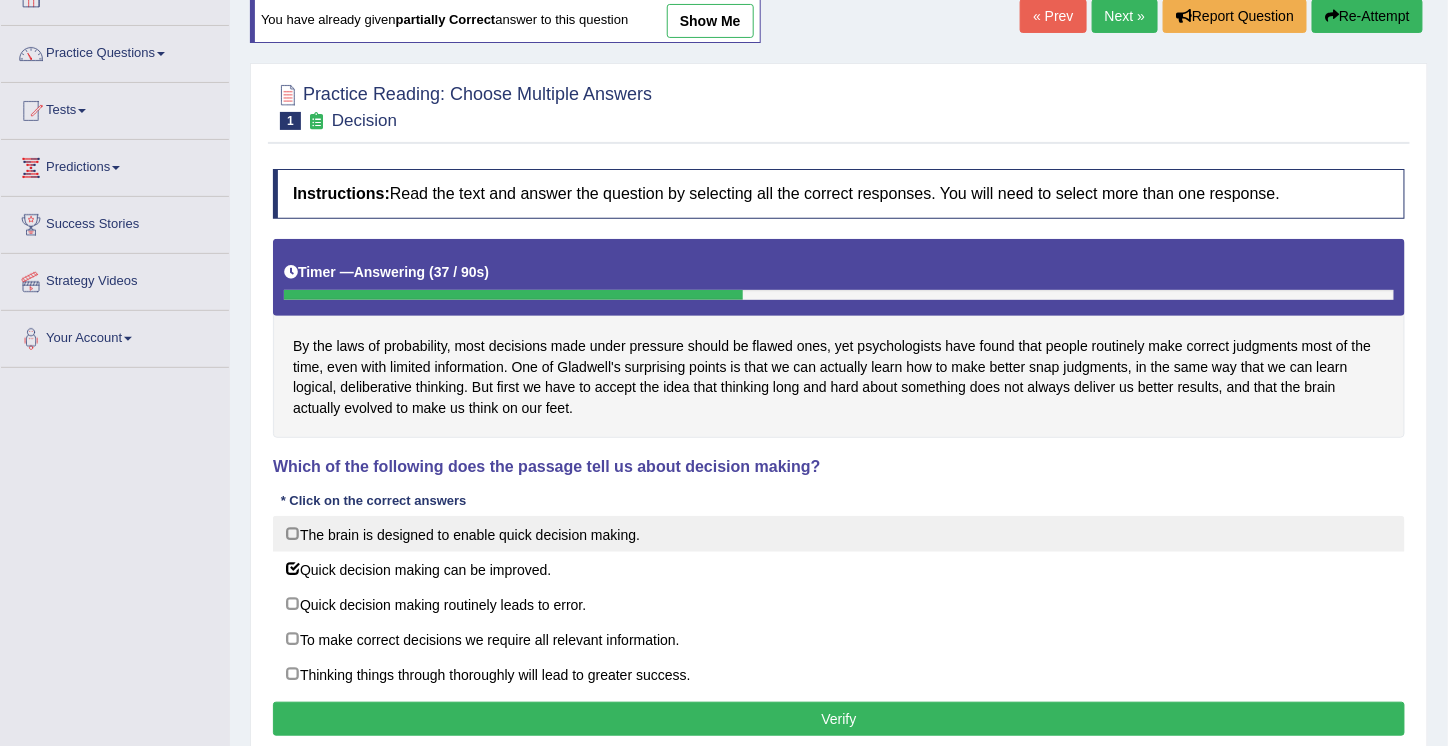 click on "The brain is designed to enable quick decision making." at bounding box center (839, 534) 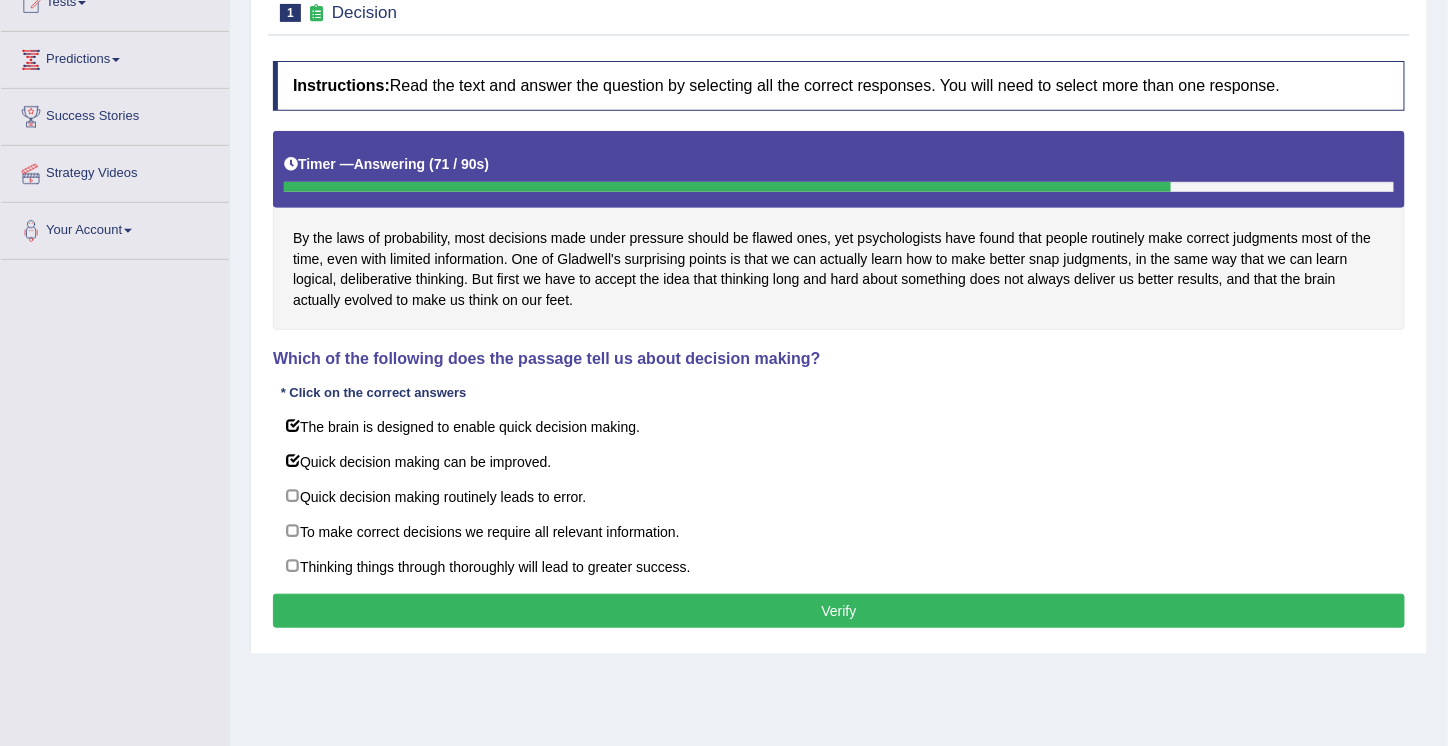scroll, scrollTop: 236, scrollLeft: 0, axis: vertical 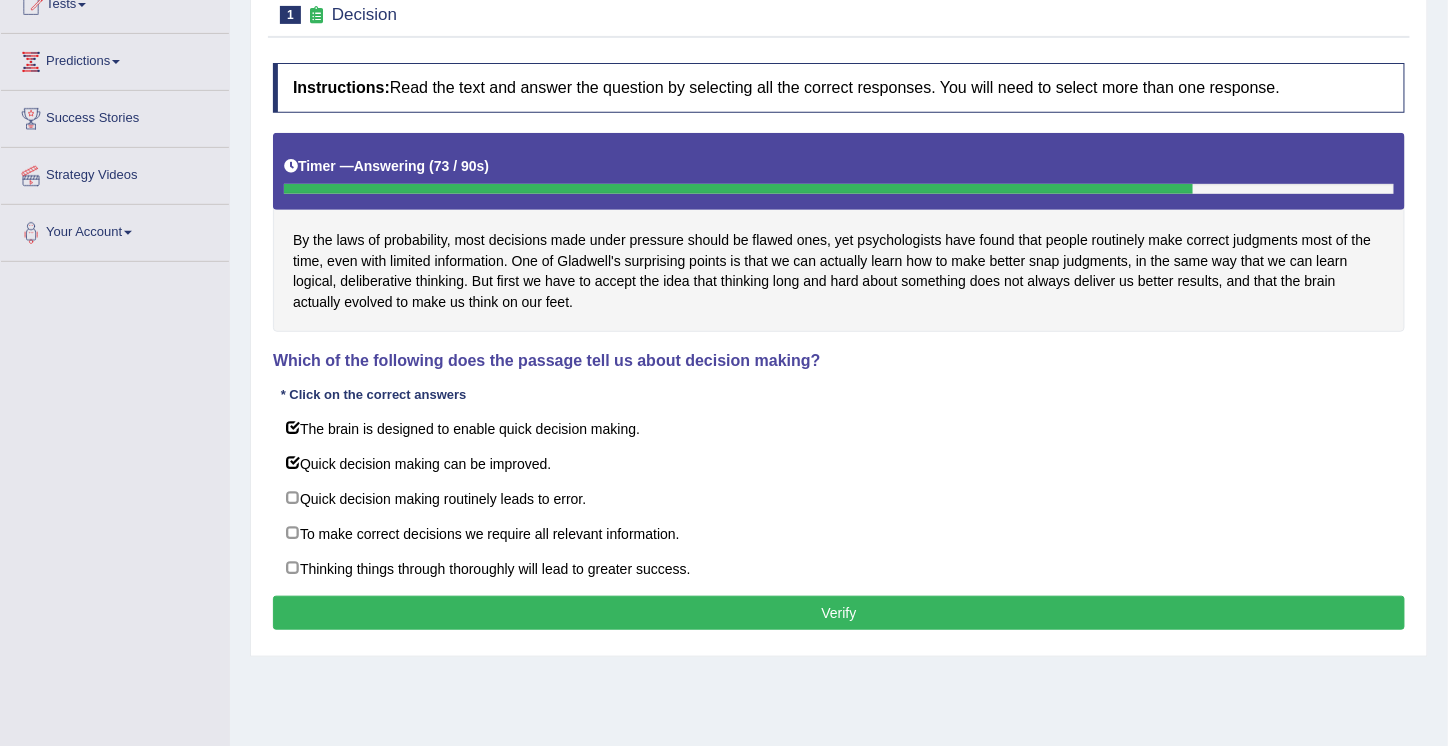 click on "Verify" at bounding box center (839, 613) 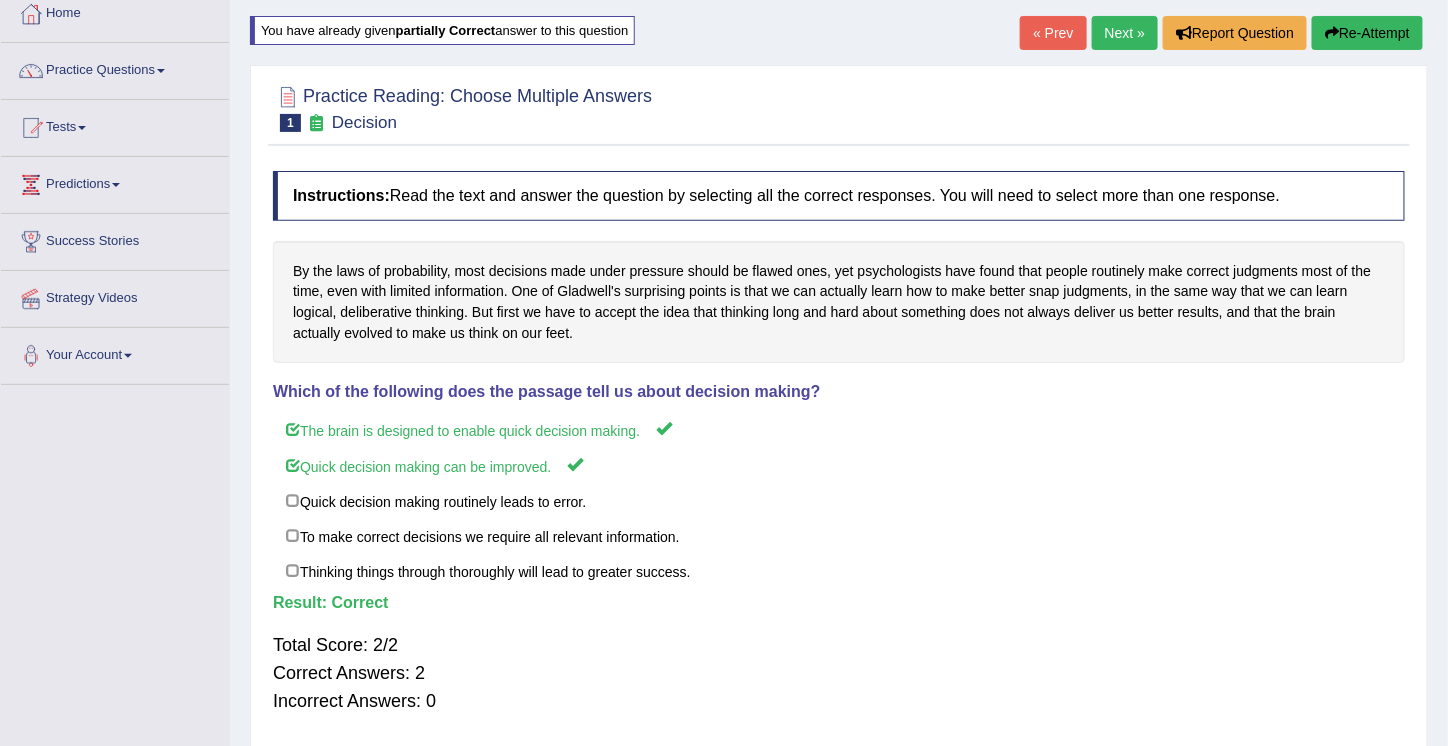scroll, scrollTop: 112, scrollLeft: 0, axis: vertical 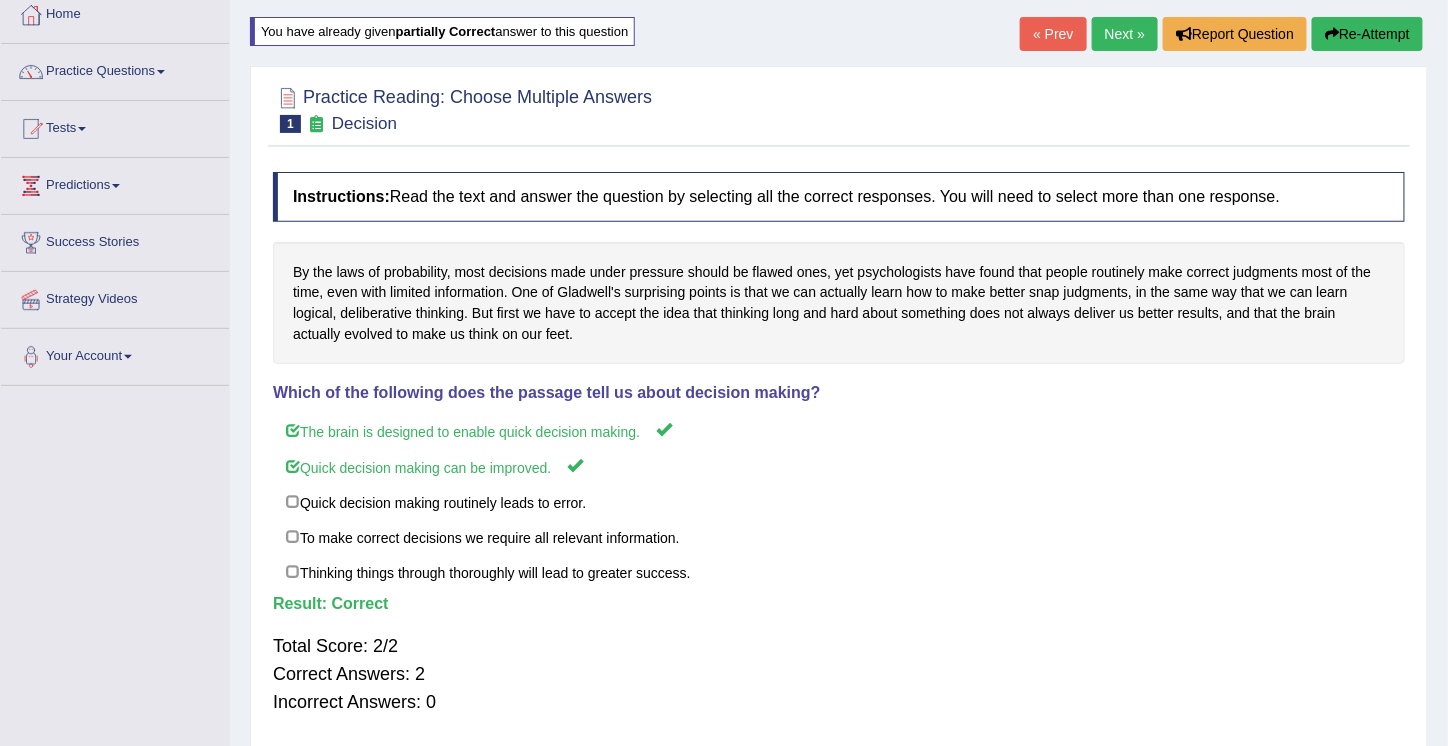 click on "Next »" at bounding box center (1125, 34) 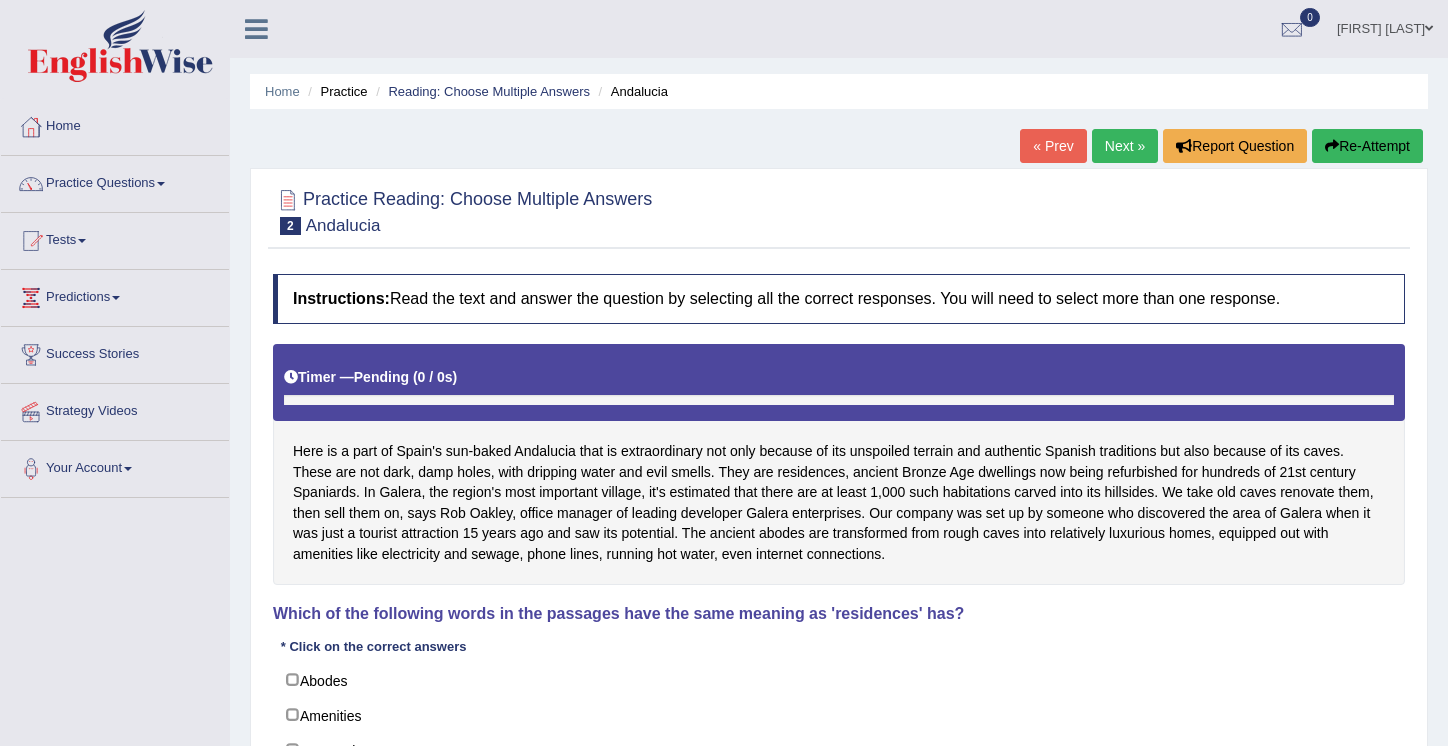 scroll, scrollTop: 0, scrollLeft: 0, axis: both 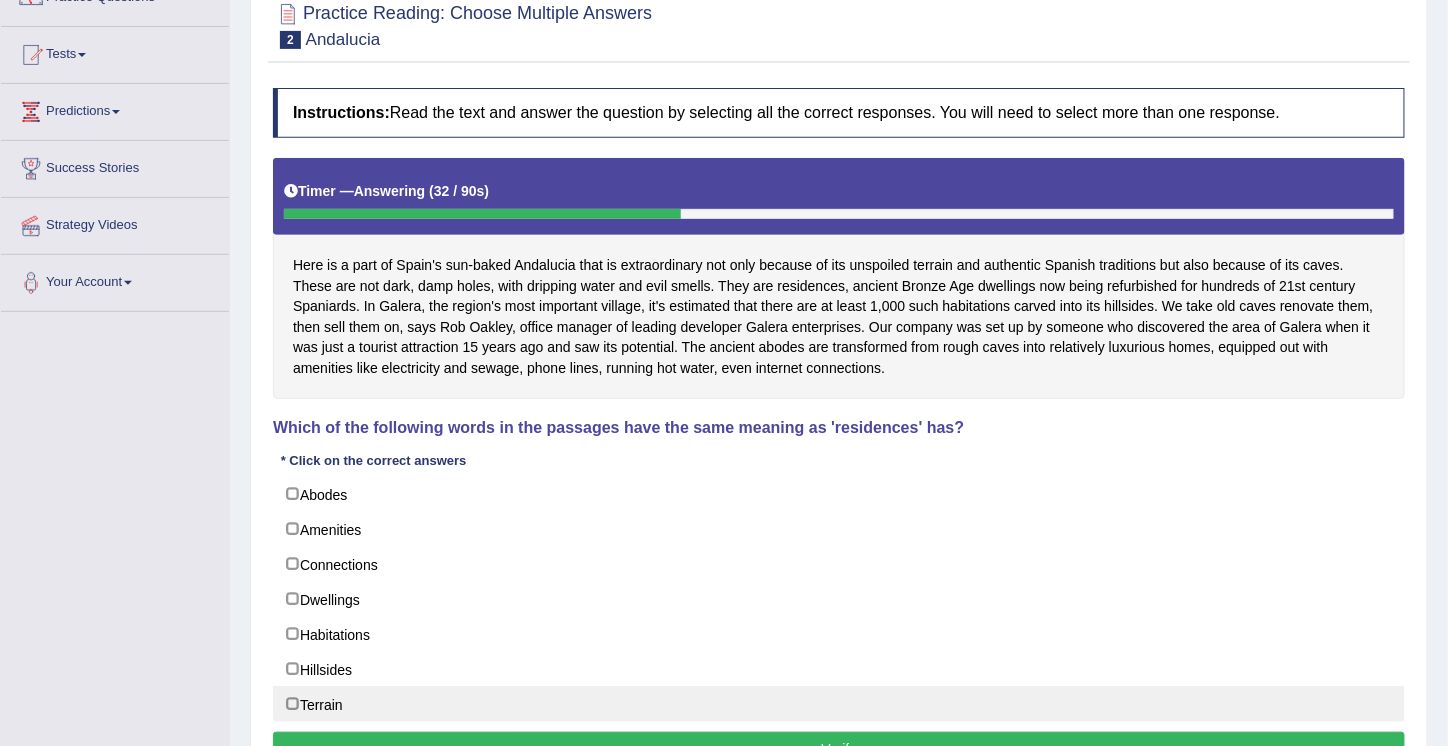 click on "Terrain" at bounding box center (839, 704) 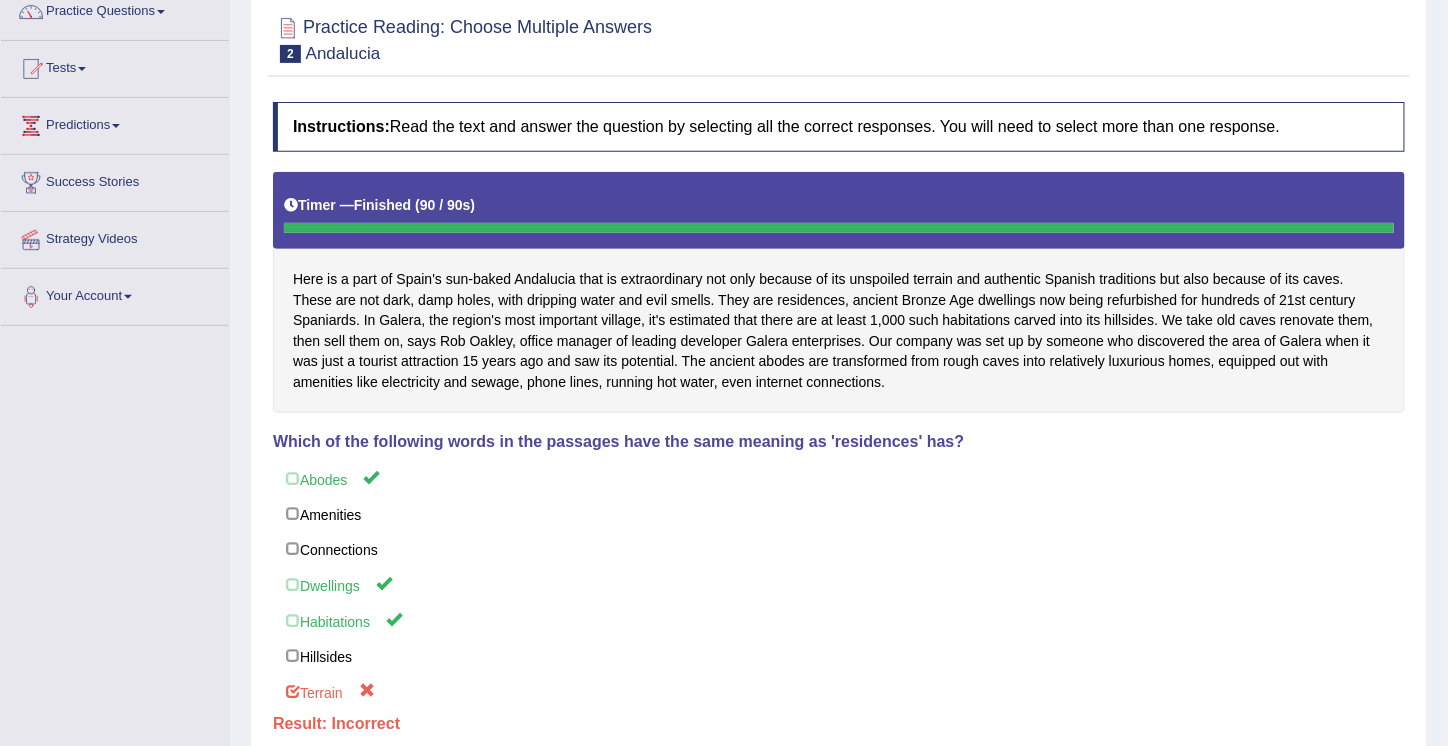 scroll, scrollTop: 0, scrollLeft: 0, axis: both 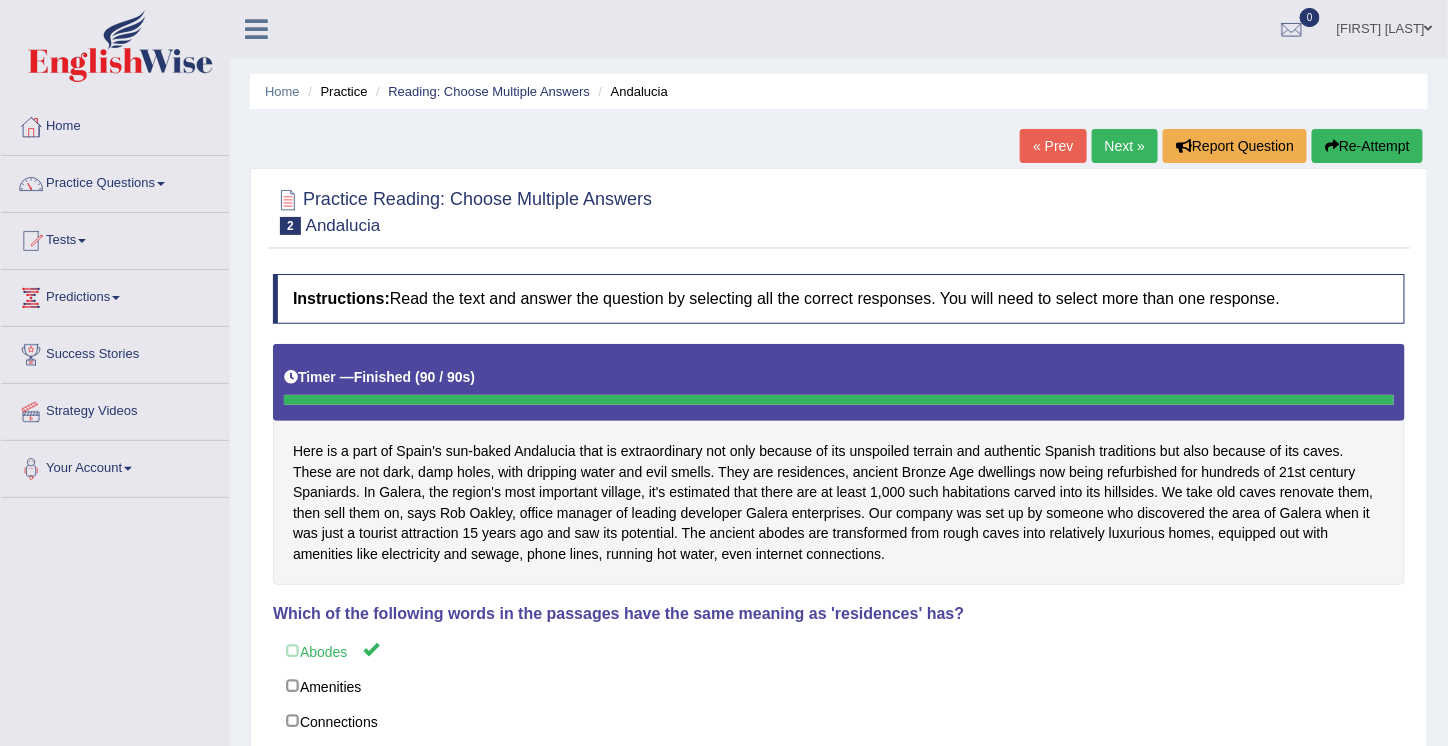 click on "Practice Questions" at bounding box center [115, 181] 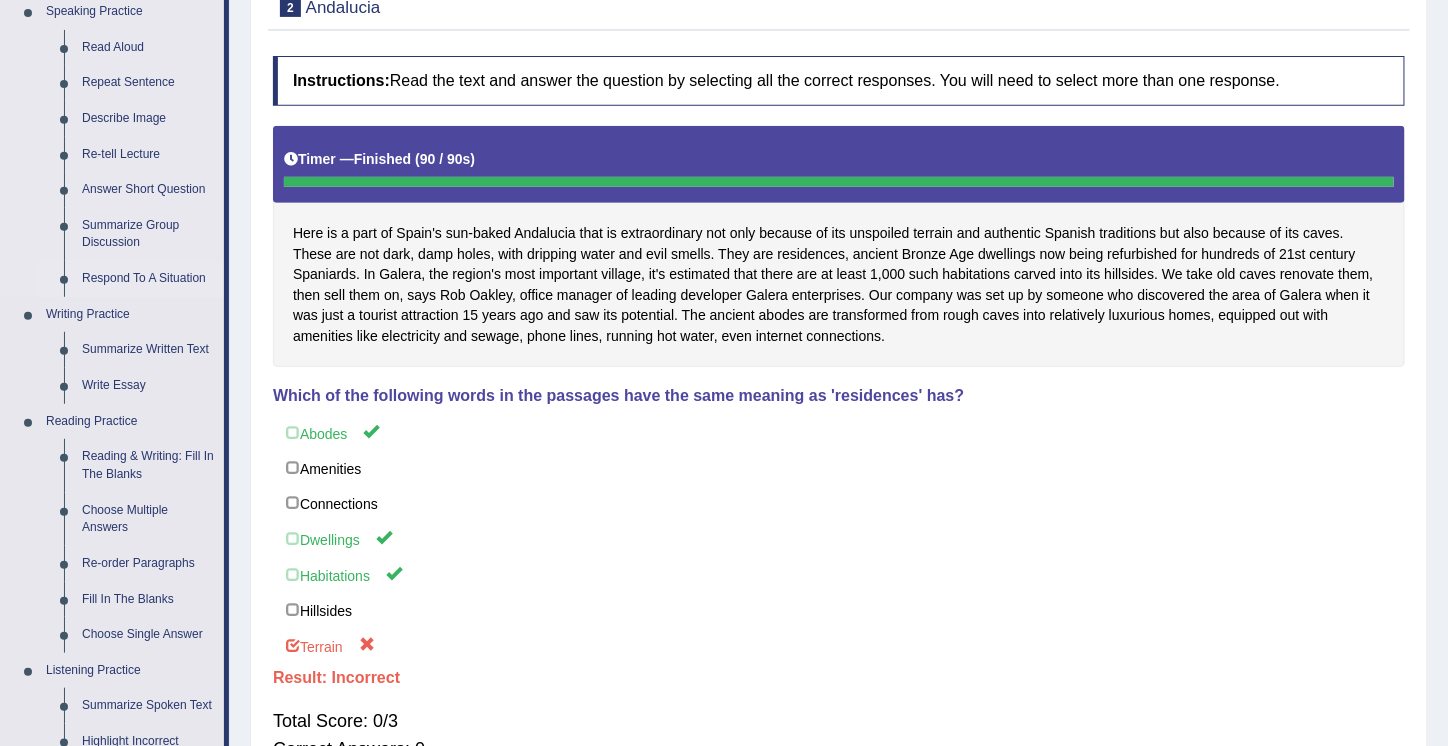 scroll, scrollTop: 220, scrollLeft: 0, axis: vertical 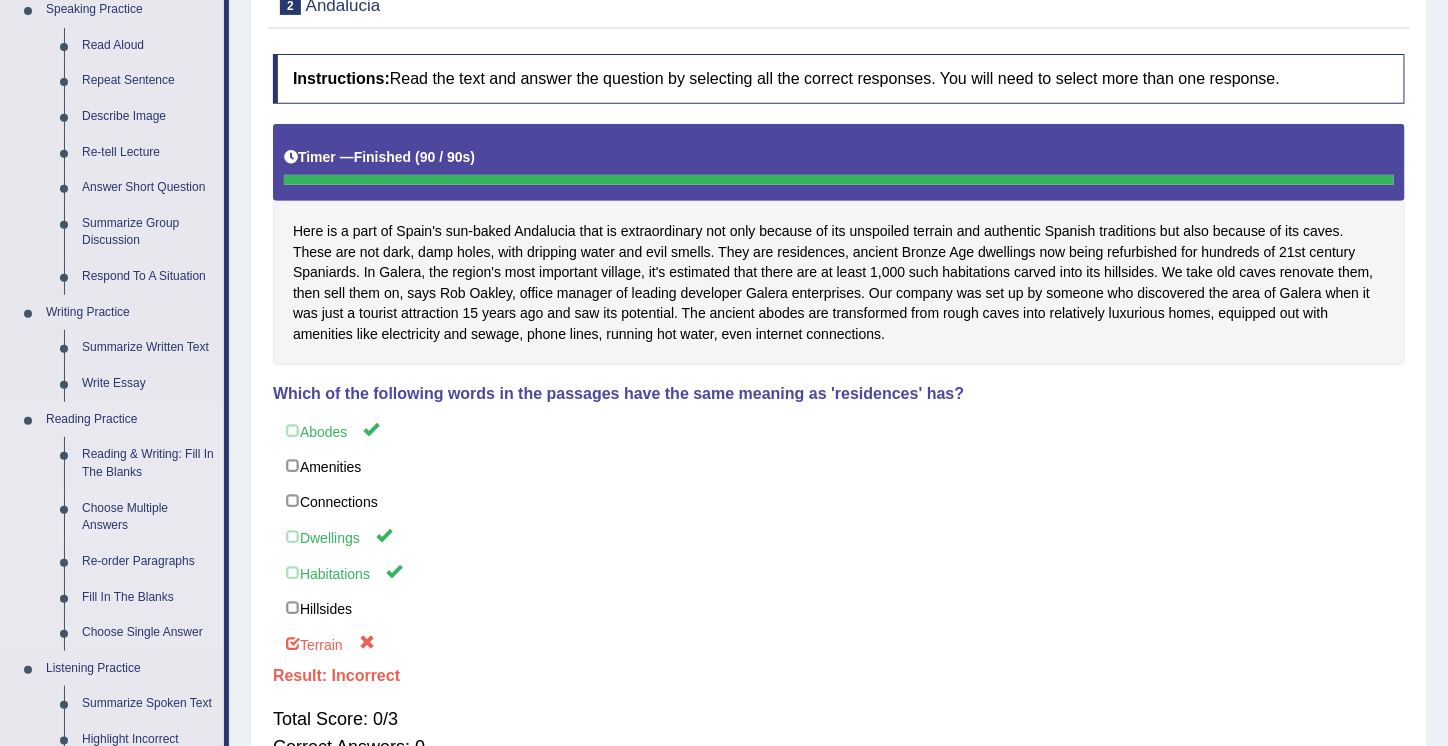 click on "Choose Multiple Answers" at bounding box center (148, 517) 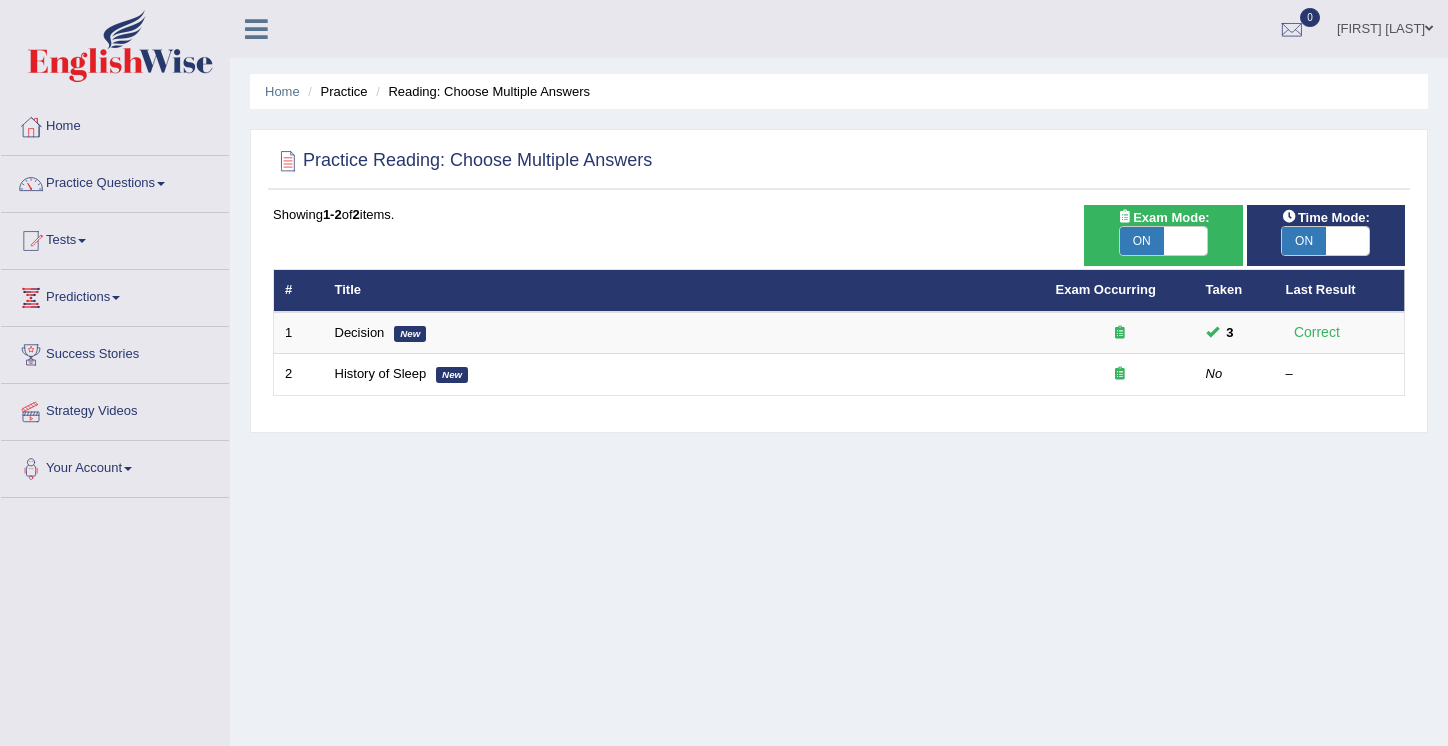 scroll, scrollTop: 0, scrollLeft: 0, axis: both 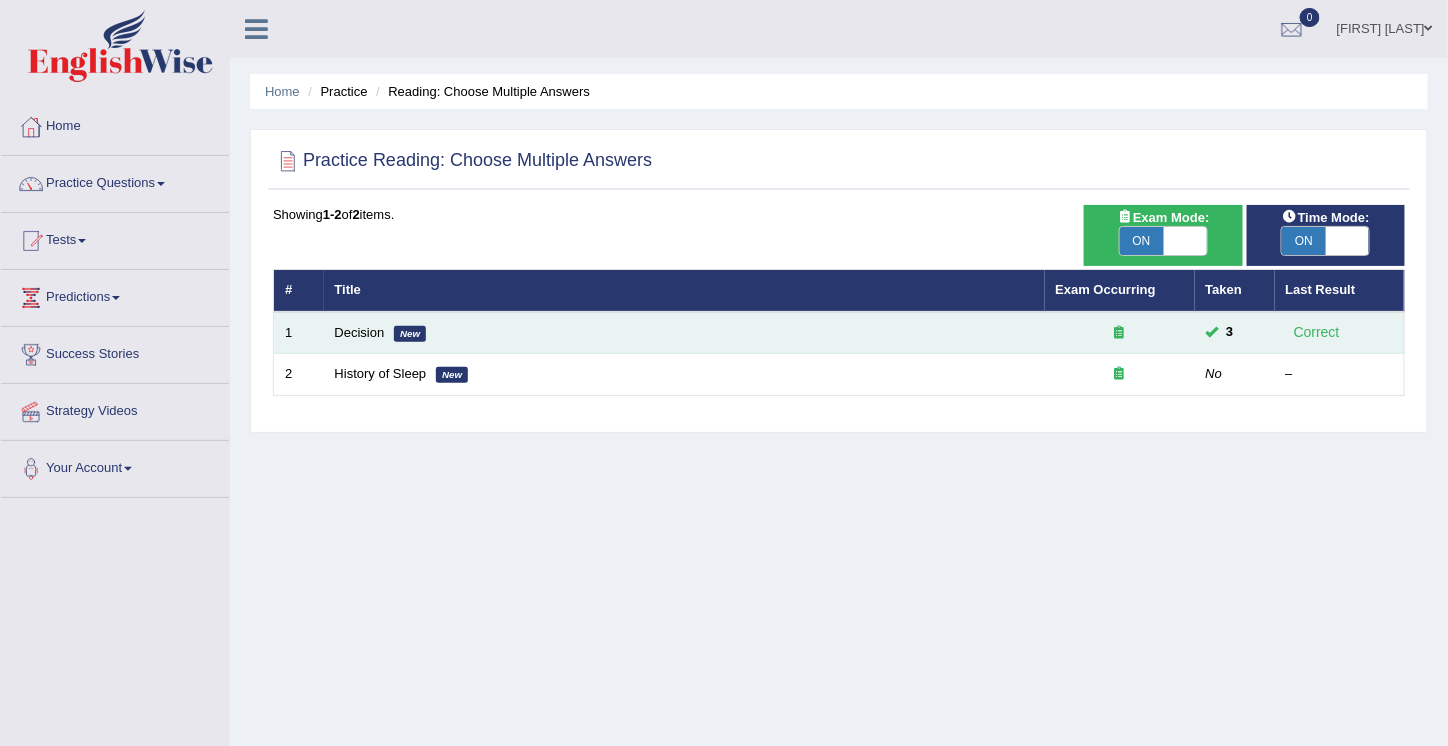 click at bounding box center [1120, 333] 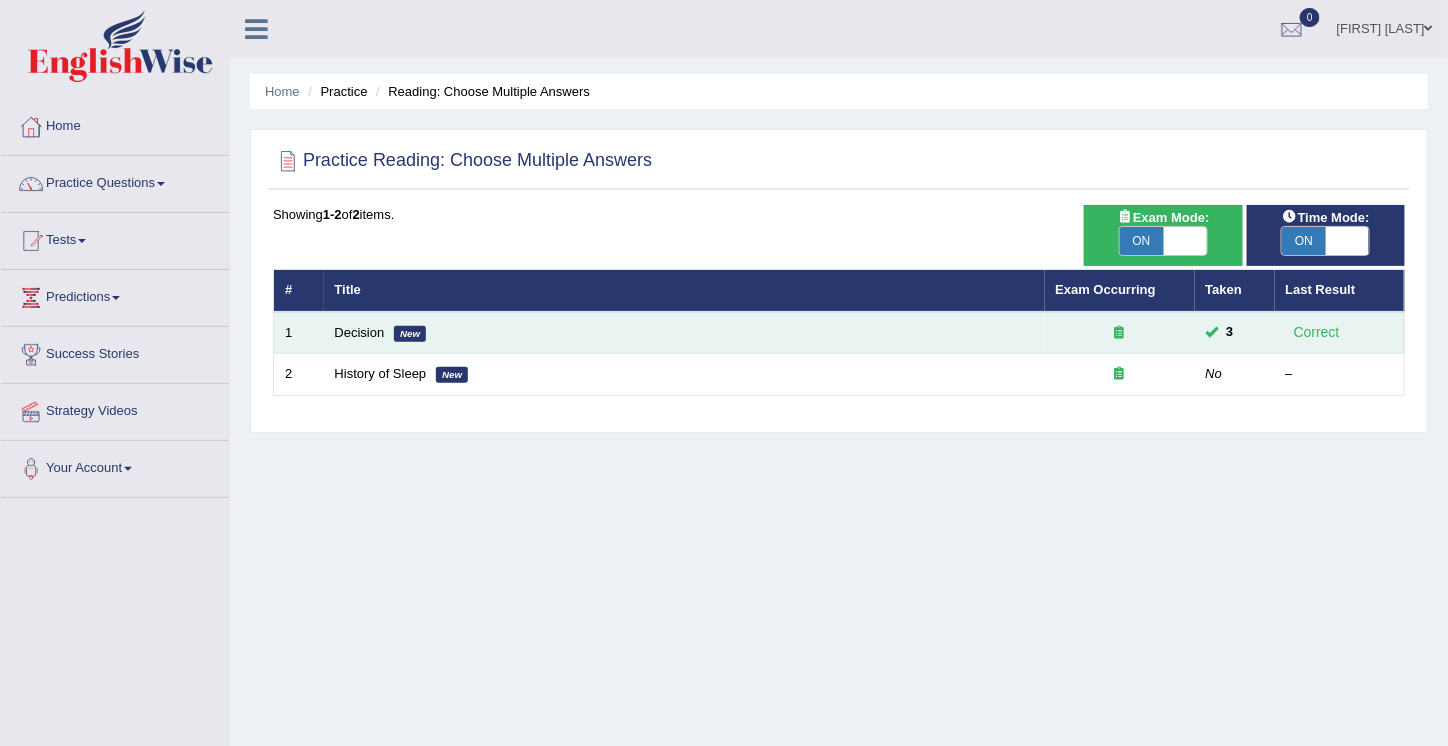 click at bounding box center (1120, 333) 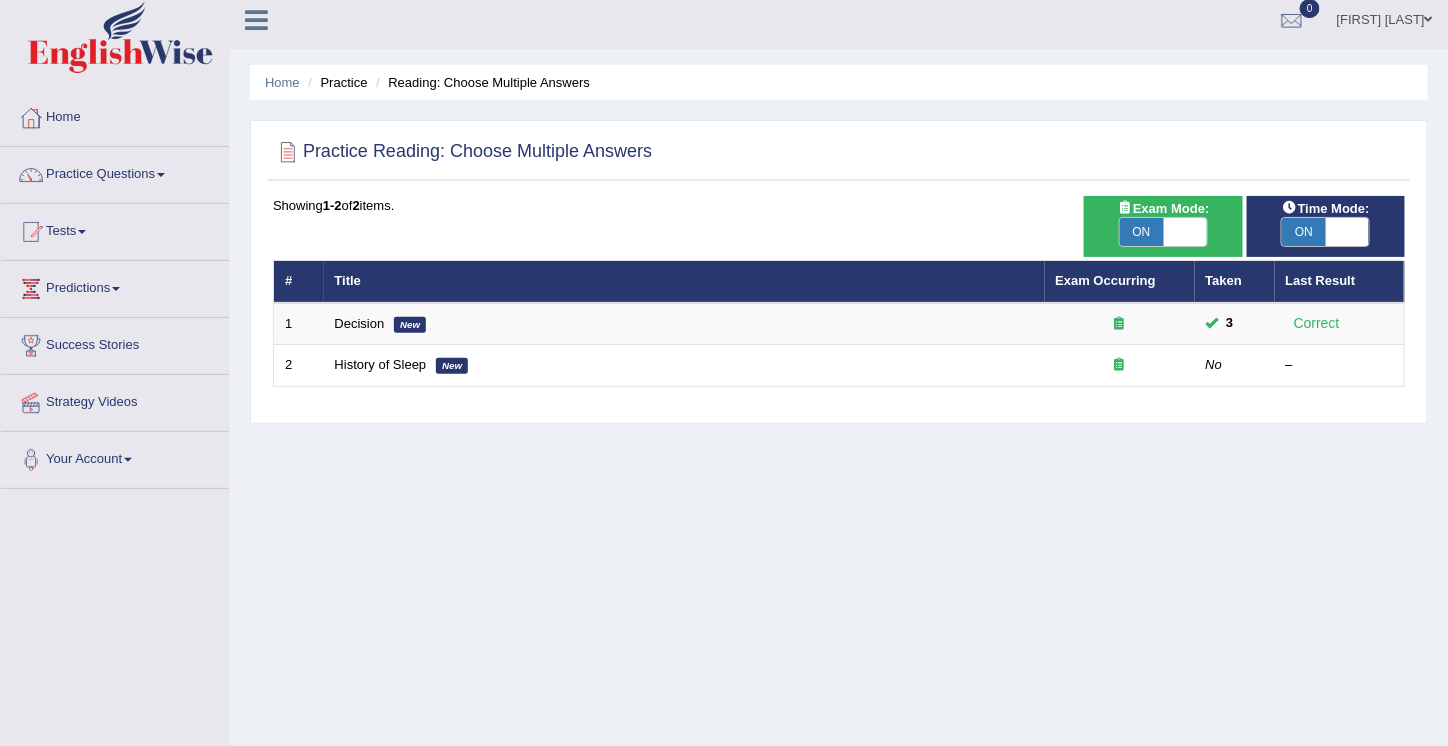 scroll, scrollTop: 6, scrollLeft: 0, axis: vertical 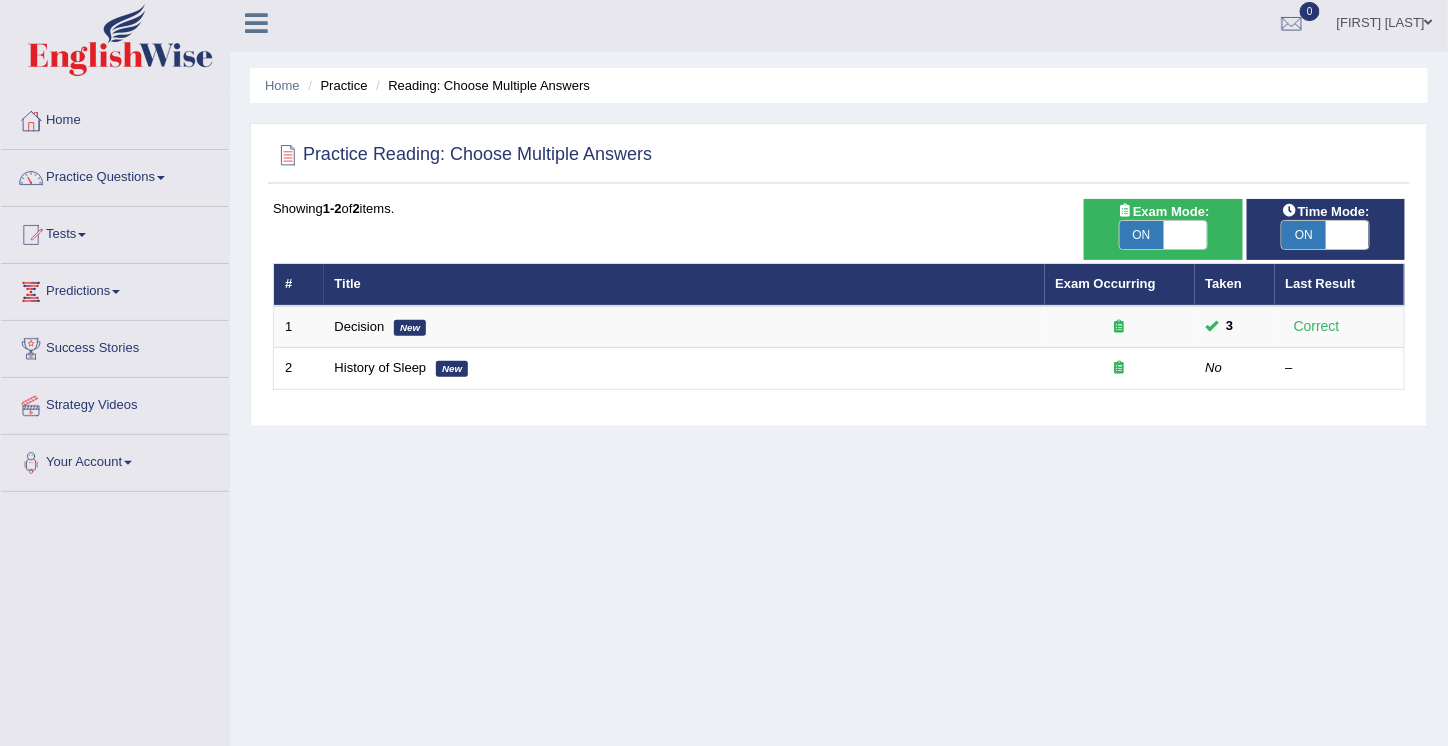 click on "ON" at bounding box center [1304, 235] 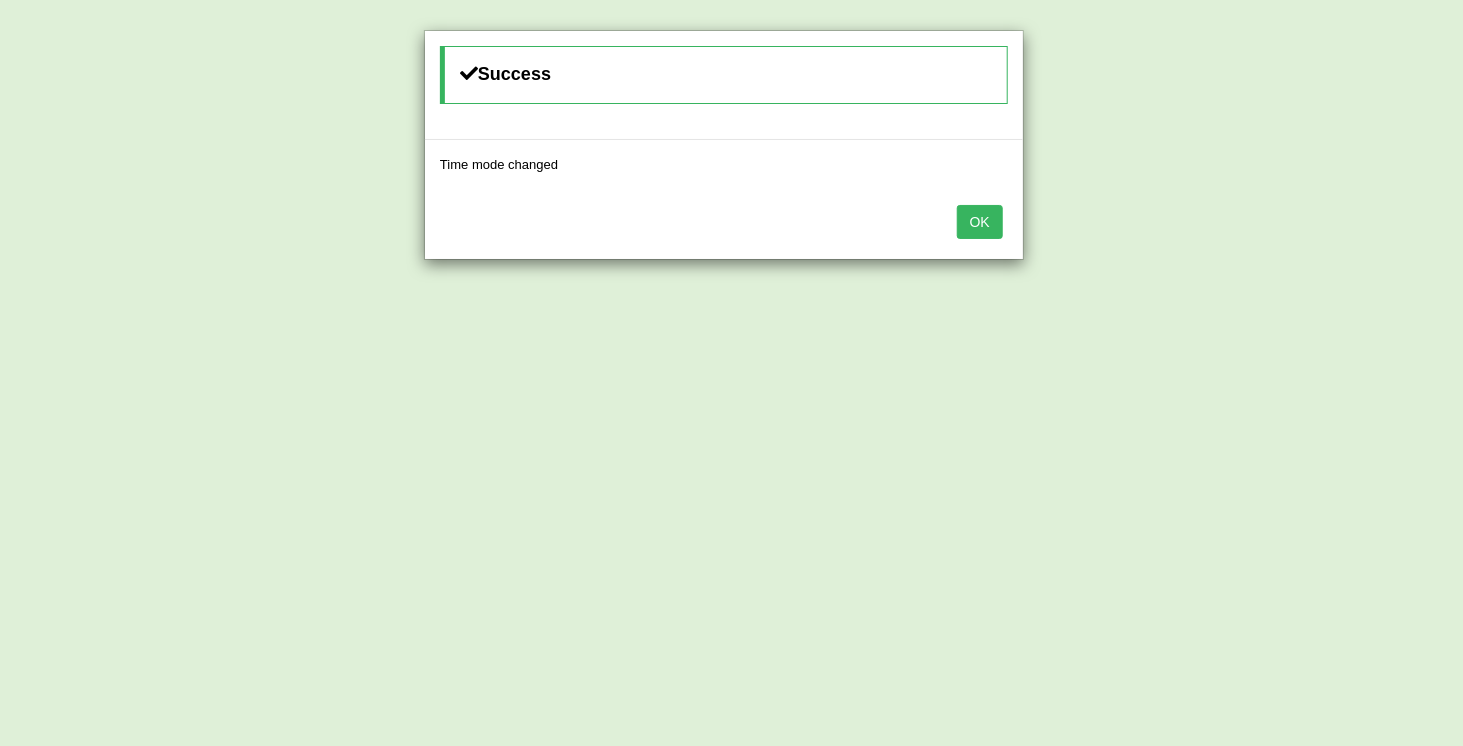 click on "OK" at bounding box center [980, 222] 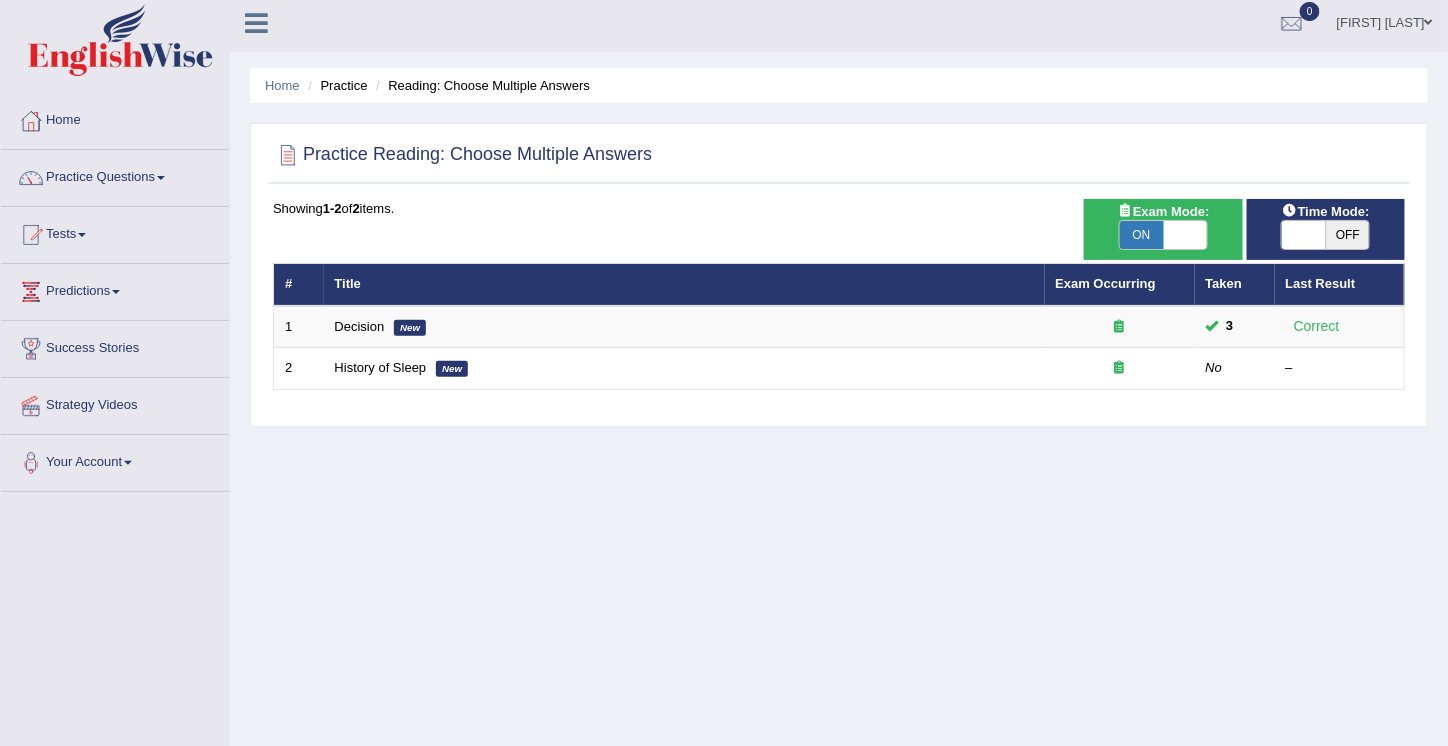click on "ON" at bounding box center (1142, 235) 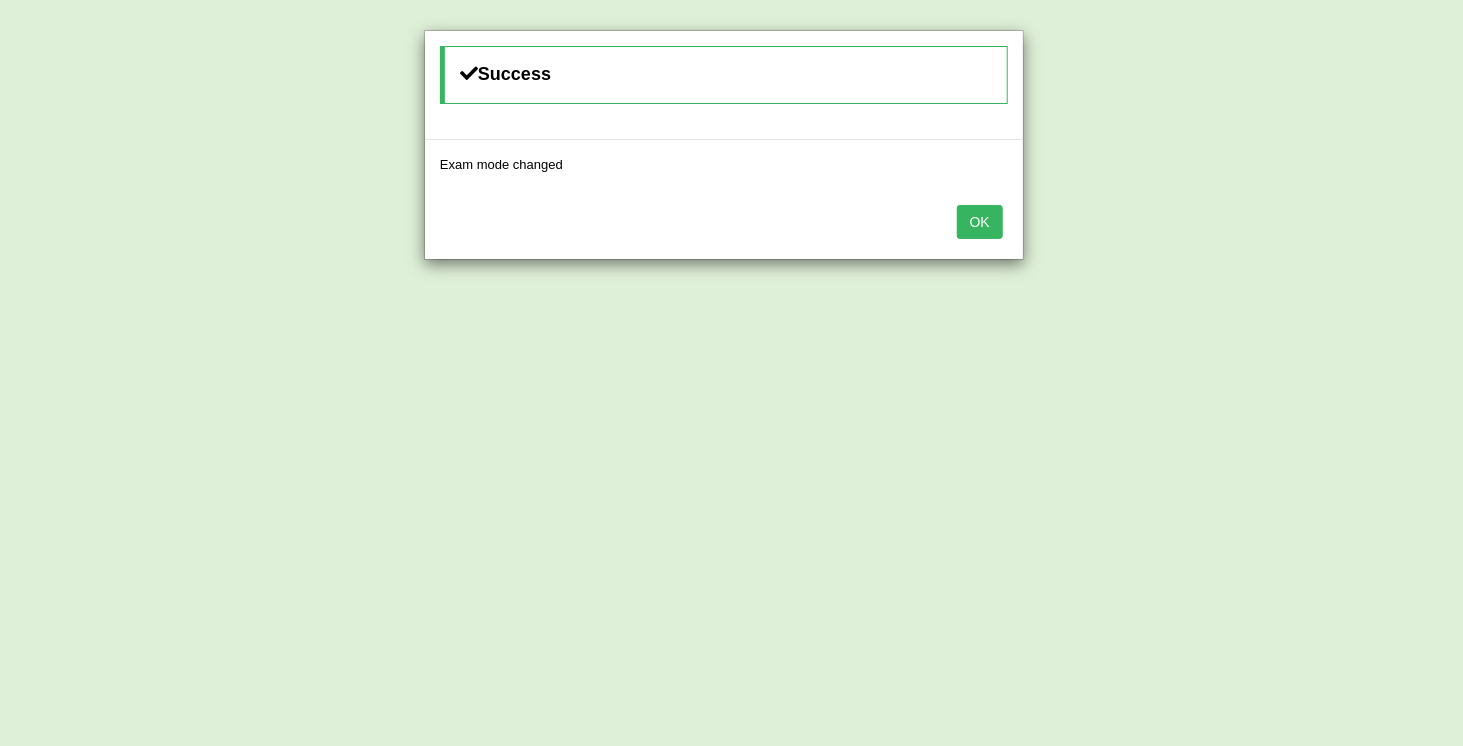 click on "OK" at bounding box center [980, 222] 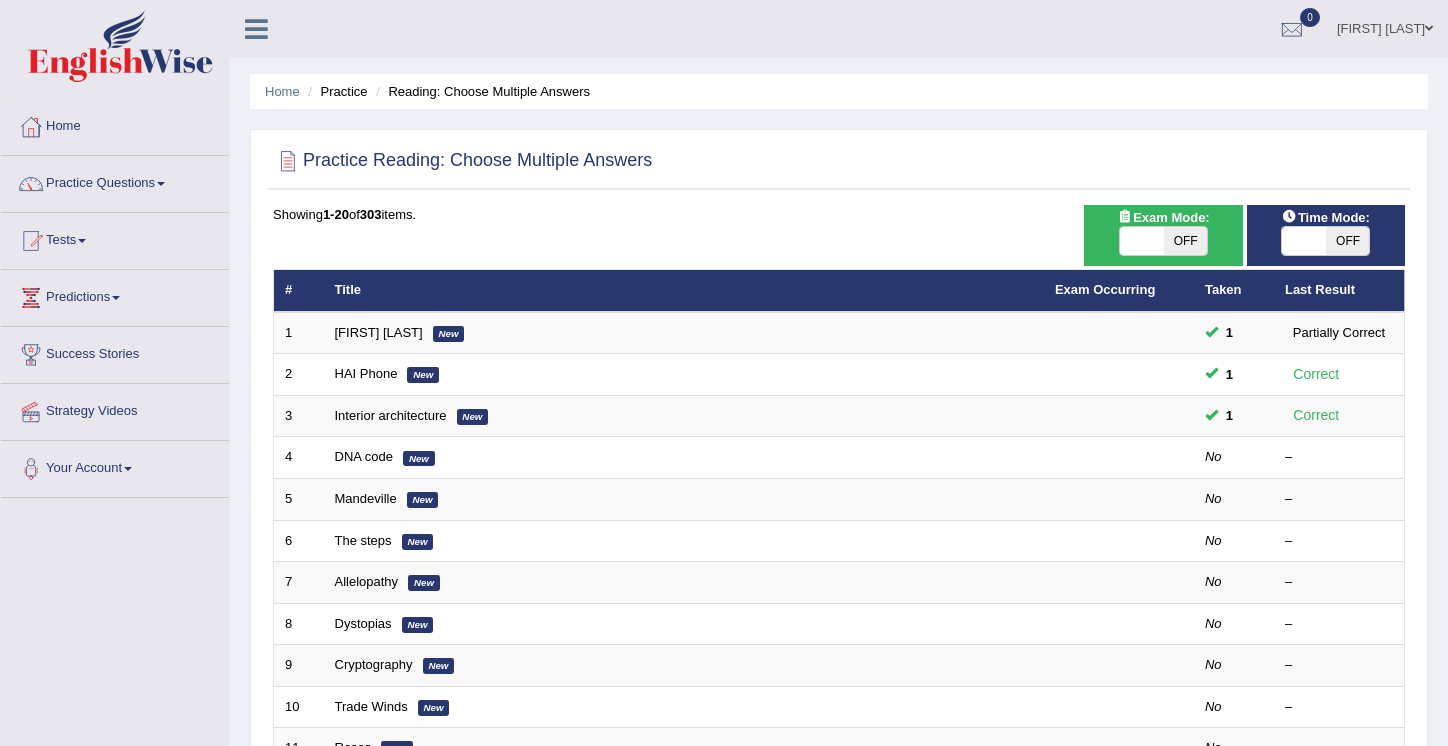 scroll, scrollTop: 6, scrollLeft: 0, axis: vertical 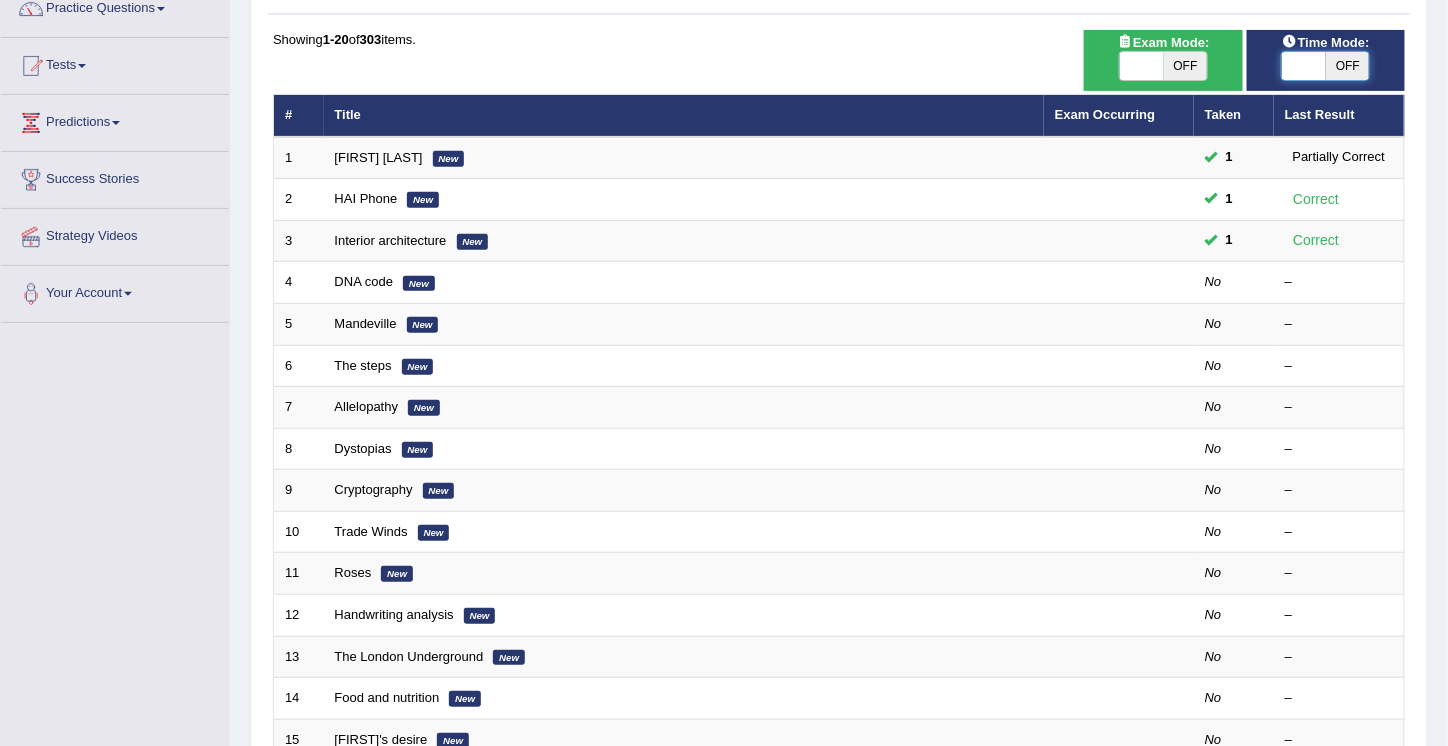 click at bounding box center (1304, 66) 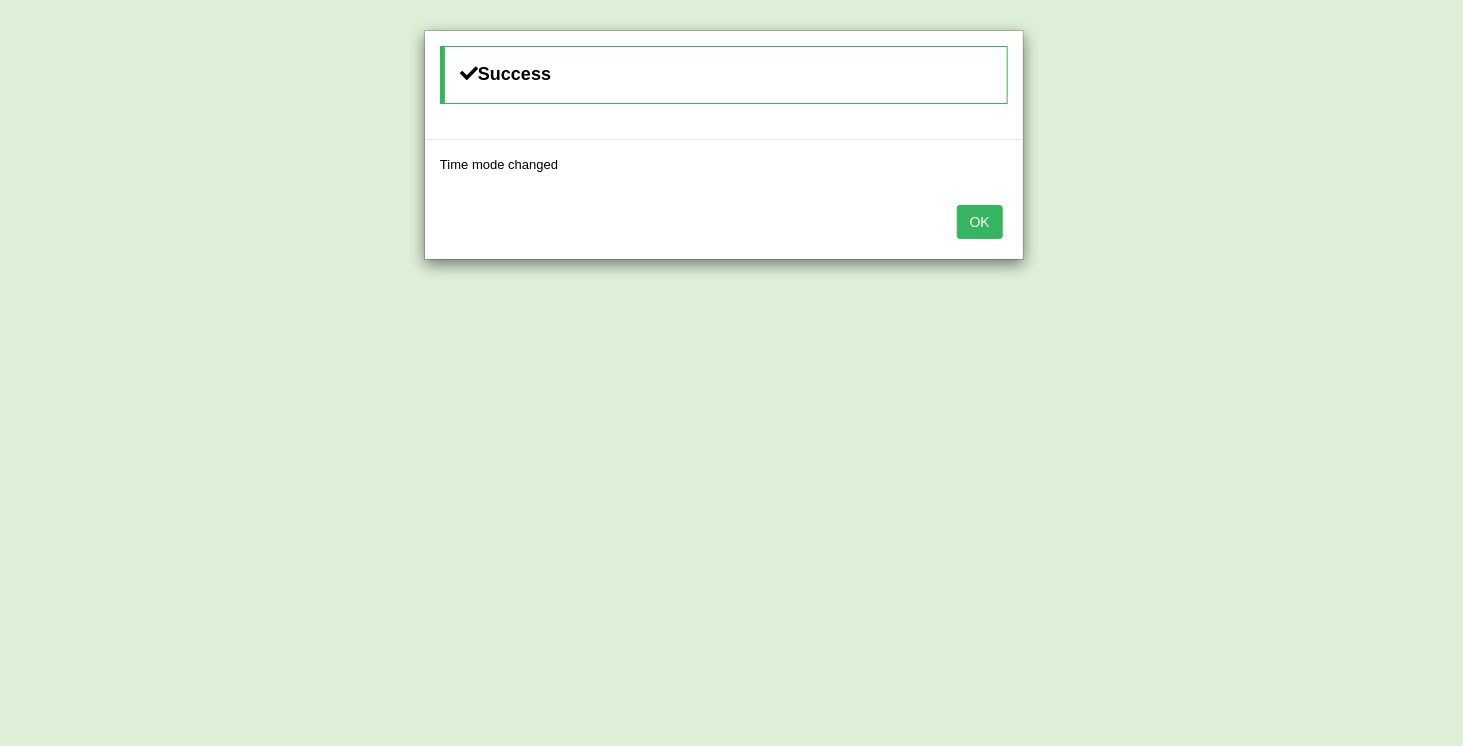 click on "OK" at bounding box center (980, 222) 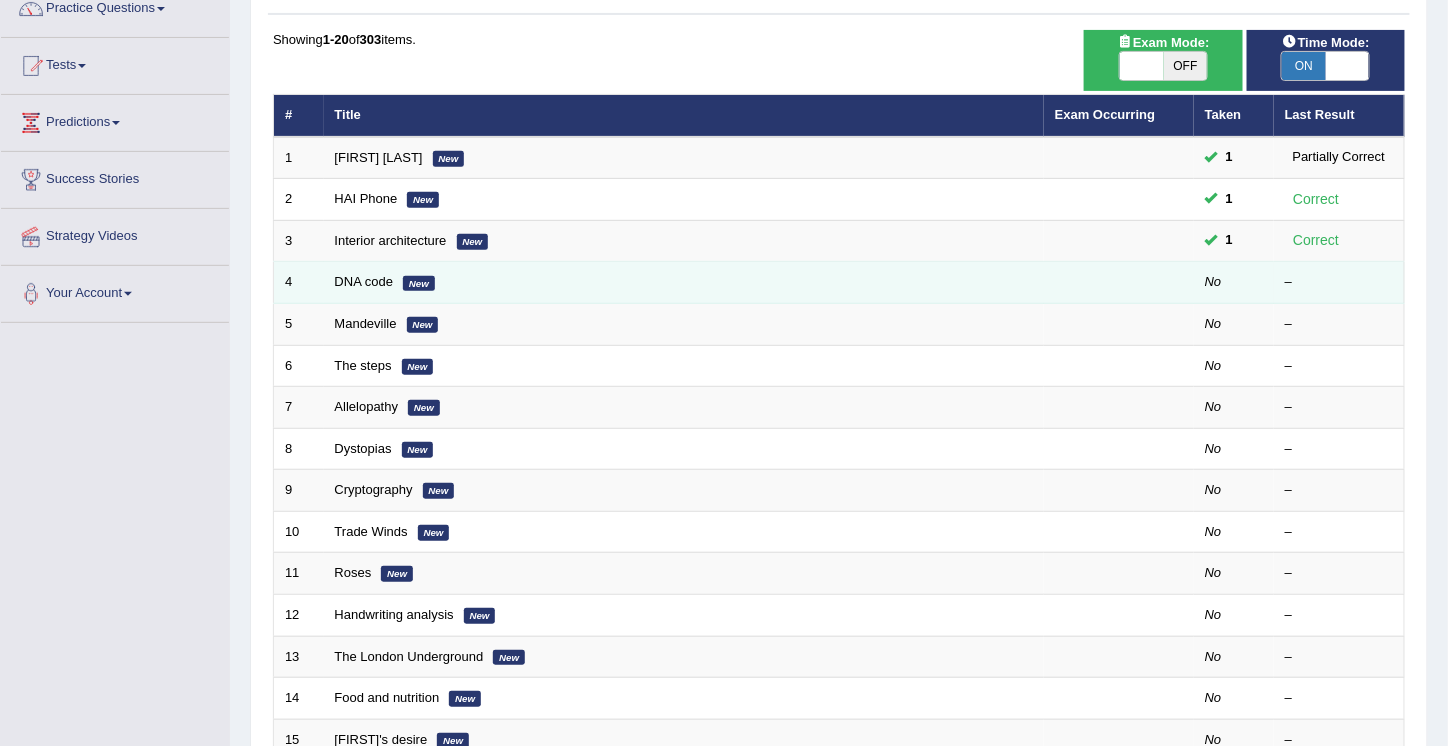 click on "No" at bounding box center (1213, 281) 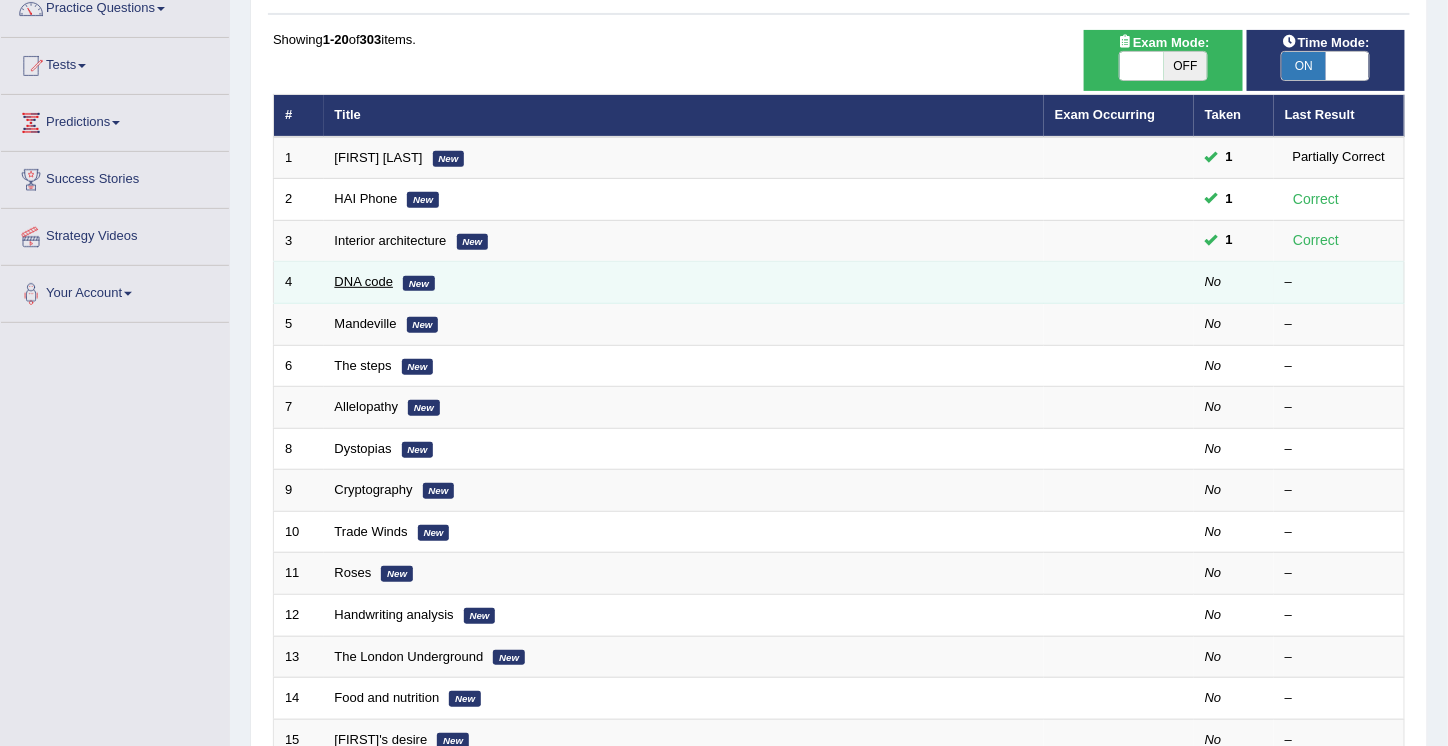 click on "DNA code" at bounding box center [364, 281] 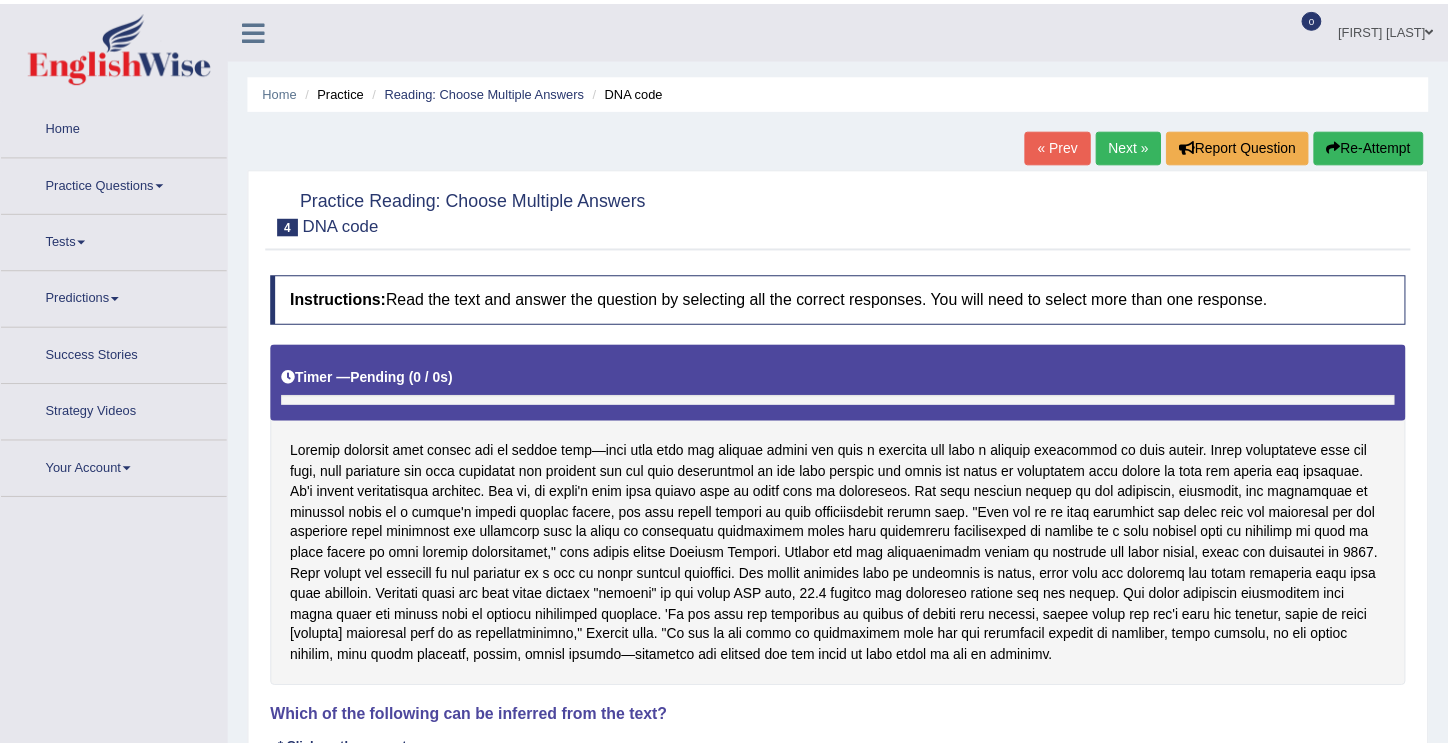 scroll, scrollTop: 0, scrollLeft: 0, axis: both 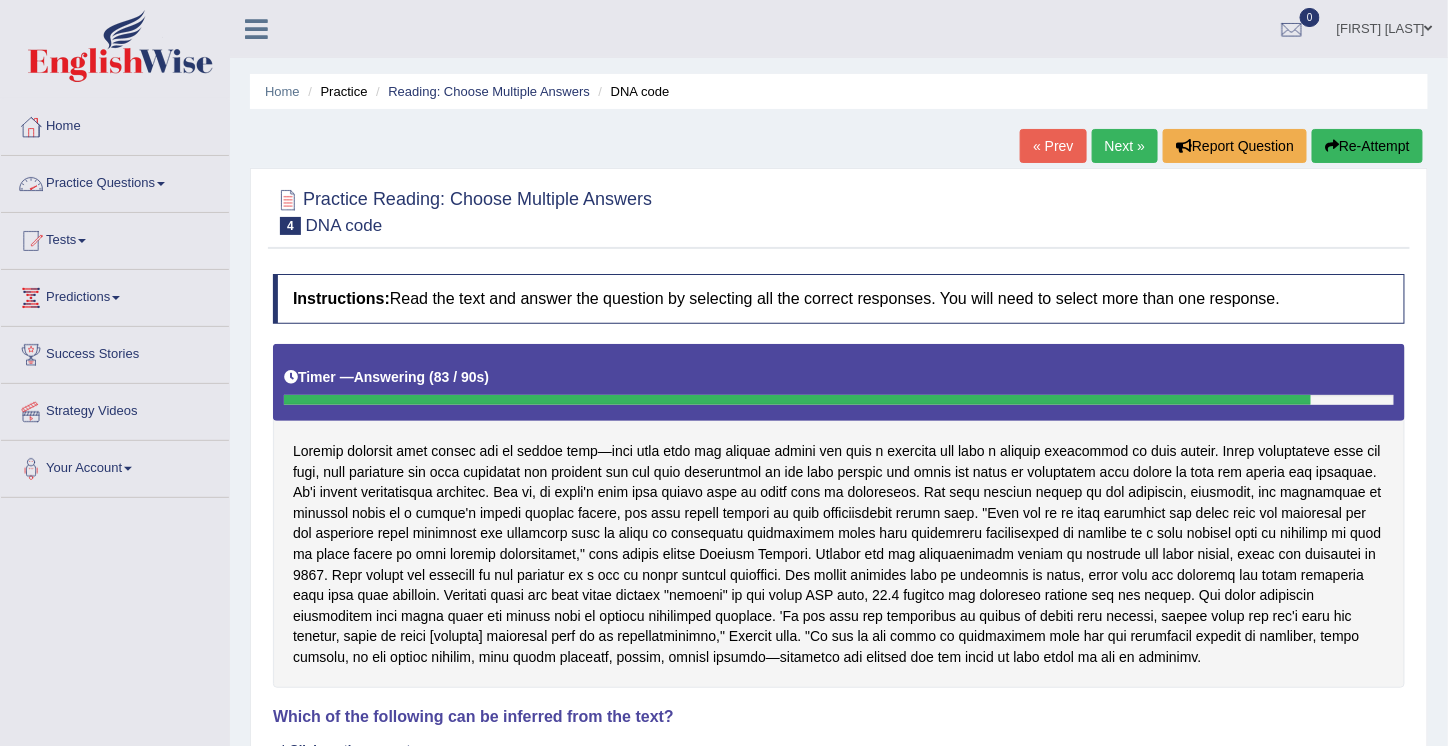 click on "Practice Questions" at bounding box center [115, 181] 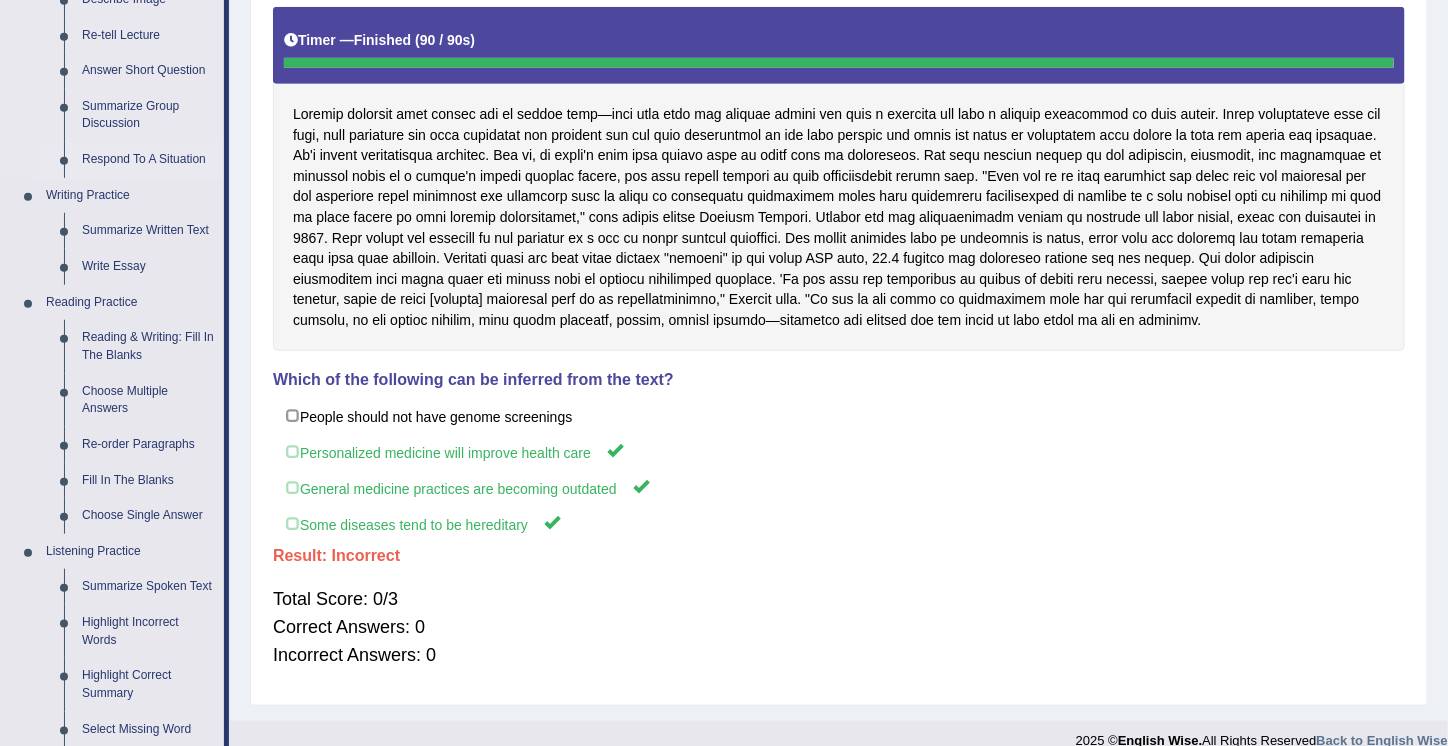 scroll, scrollTop: 338, scrollLeft: 0, axis: vertical 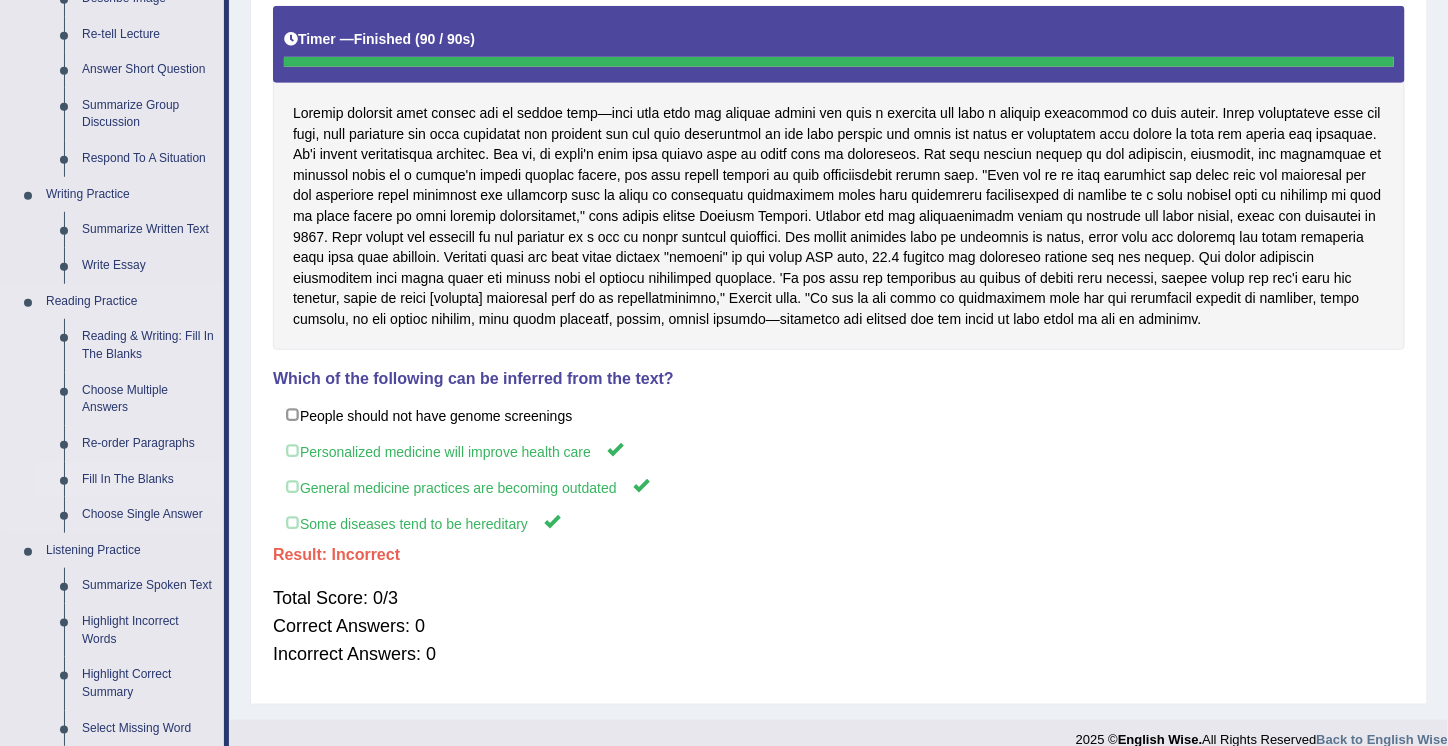 click on "Fill In The Blanks" at bounding box center (148, 480) 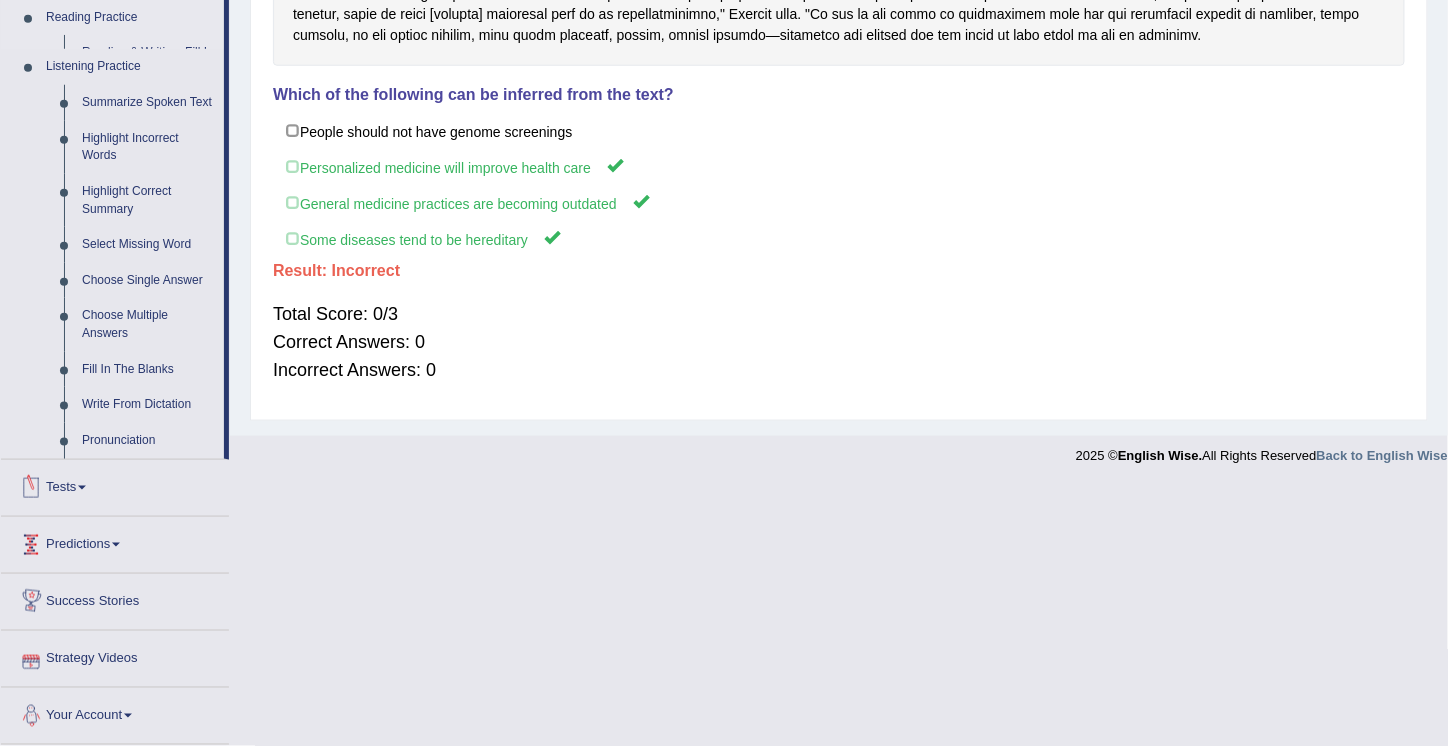 scroll, scrollTop: 617, scrollLeft: 0, axis: vertical 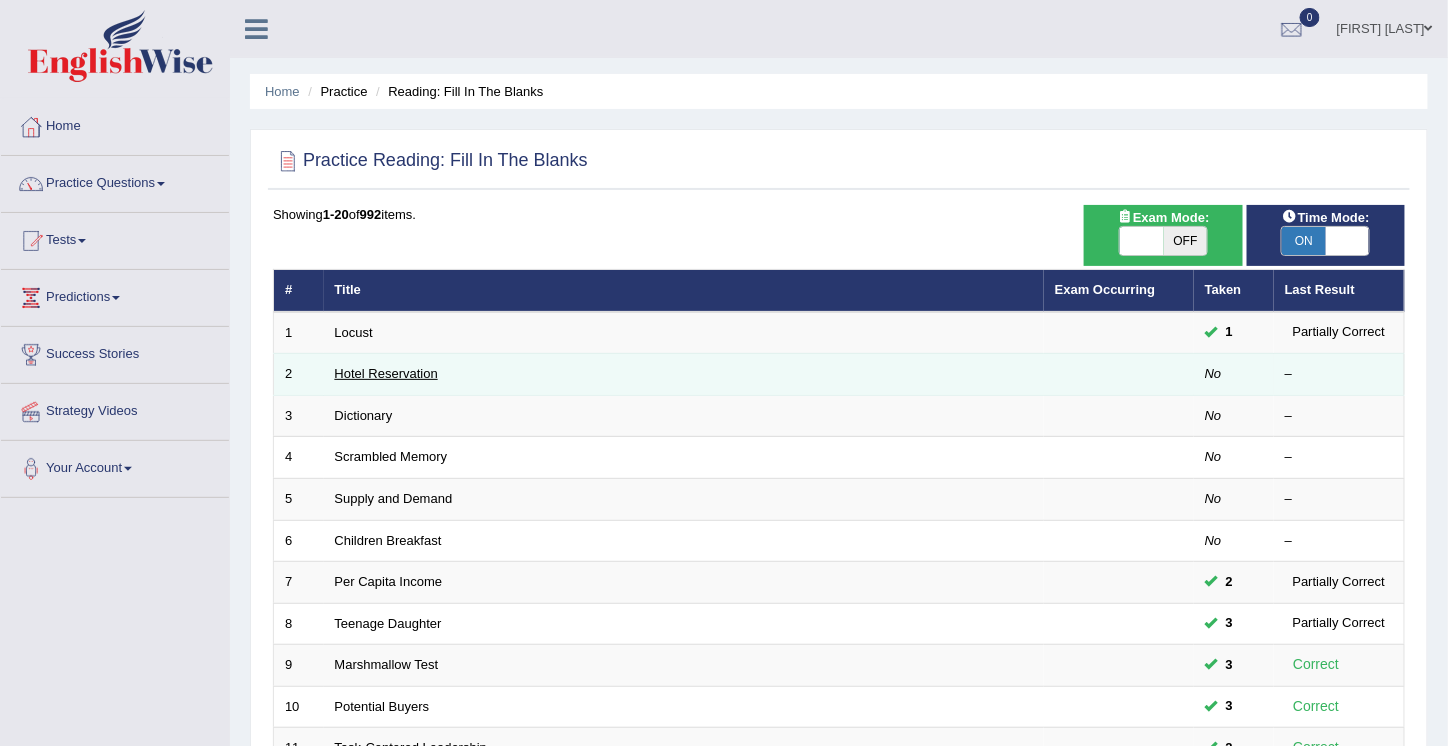 click on "Hotel Reservation" at bounding box center [386, 373] 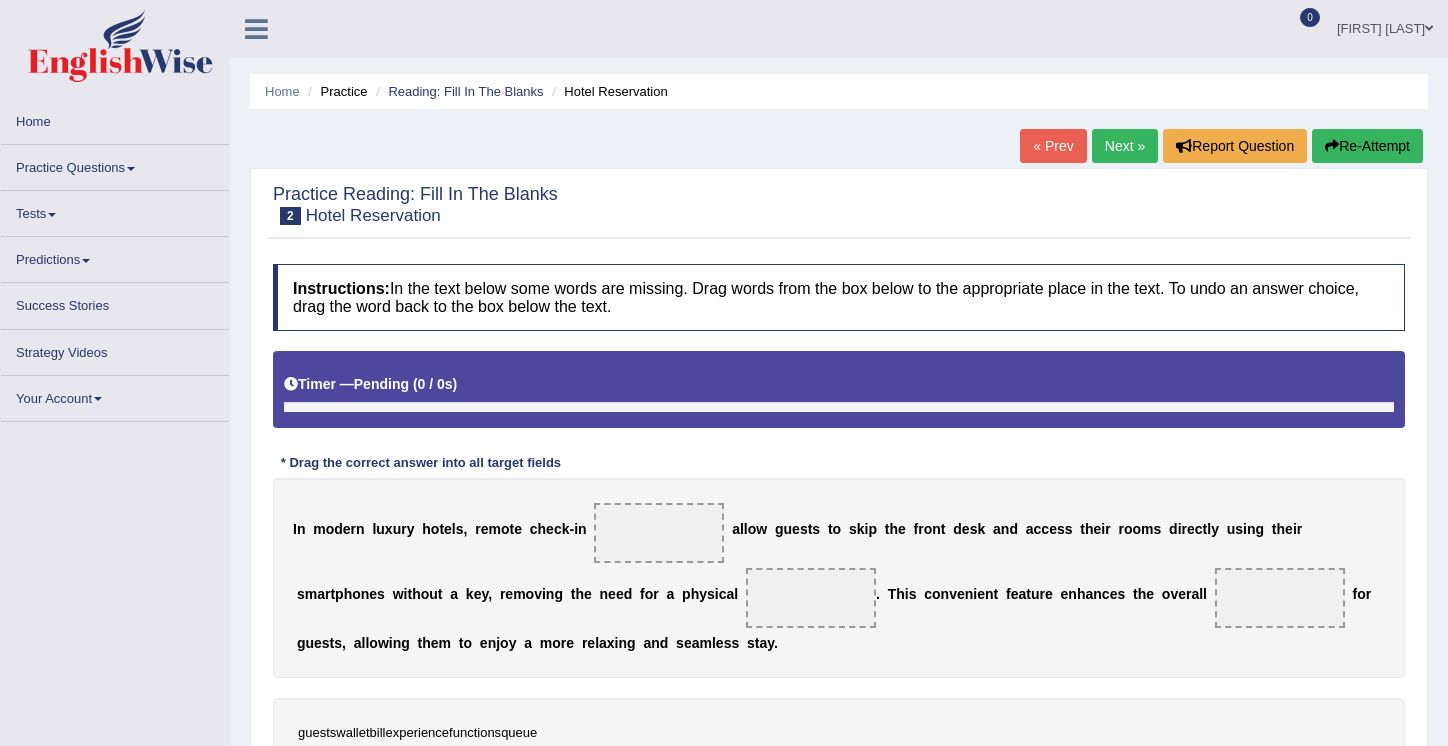 scroll, scrollTop: 0, scrollLeft: 0, axis: both 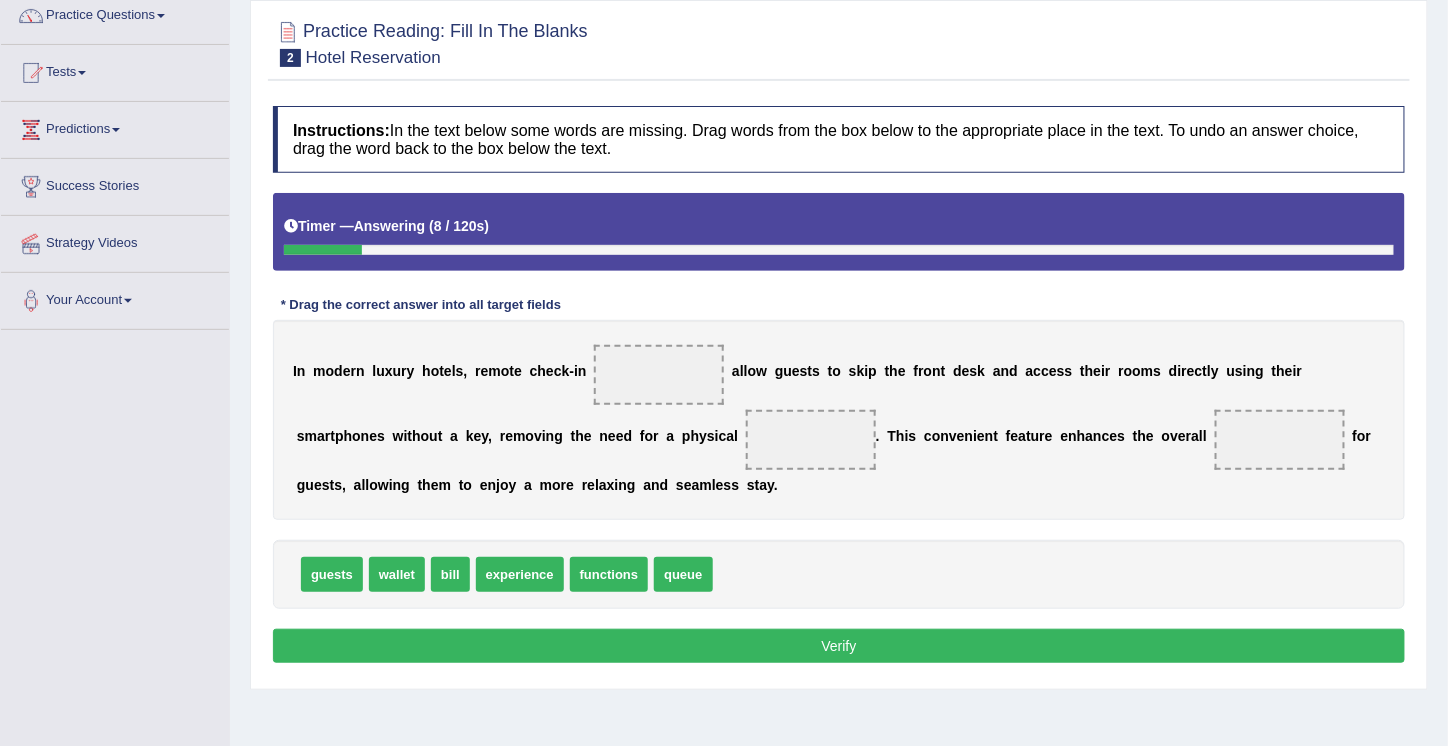 click at bounding box center (659, 375) 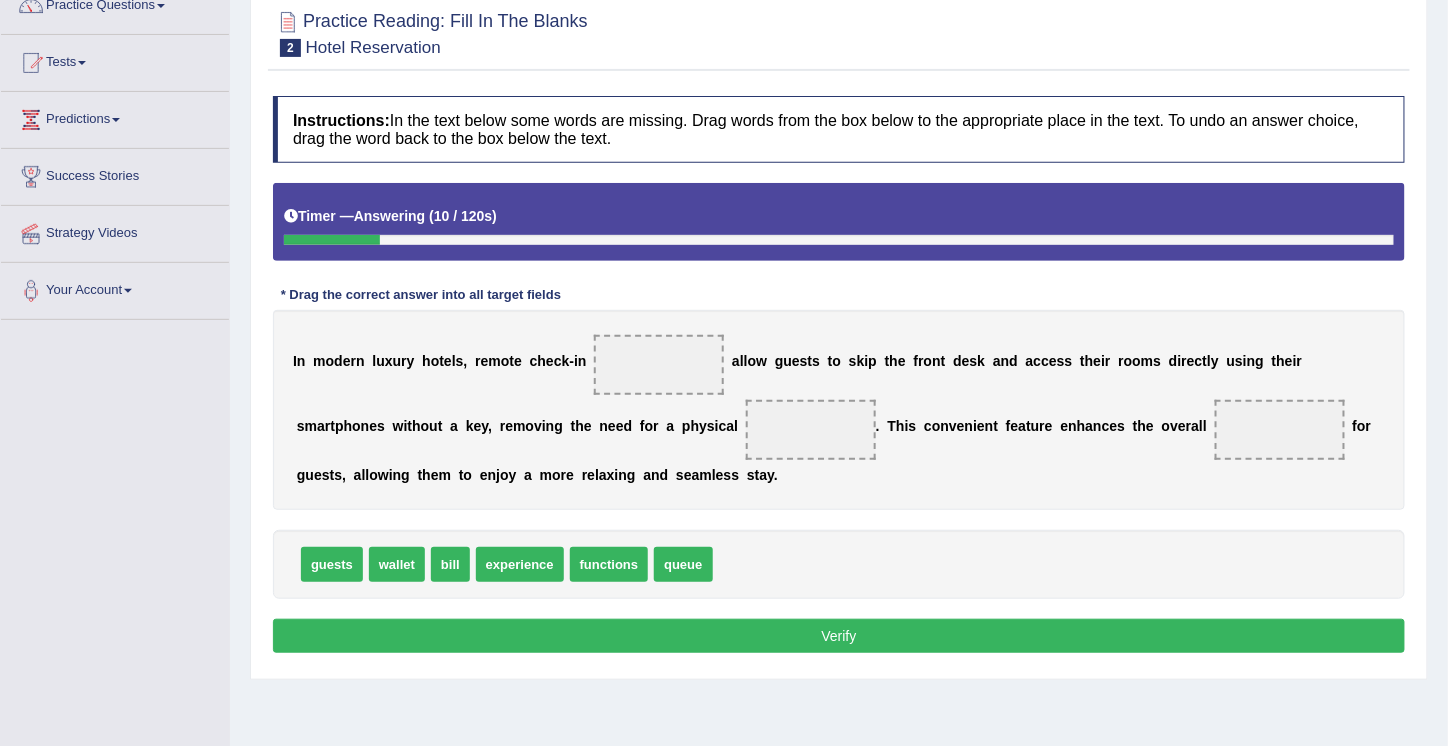 scroll, scrollTop: 180, scrollLeft: 0, axis: vertical 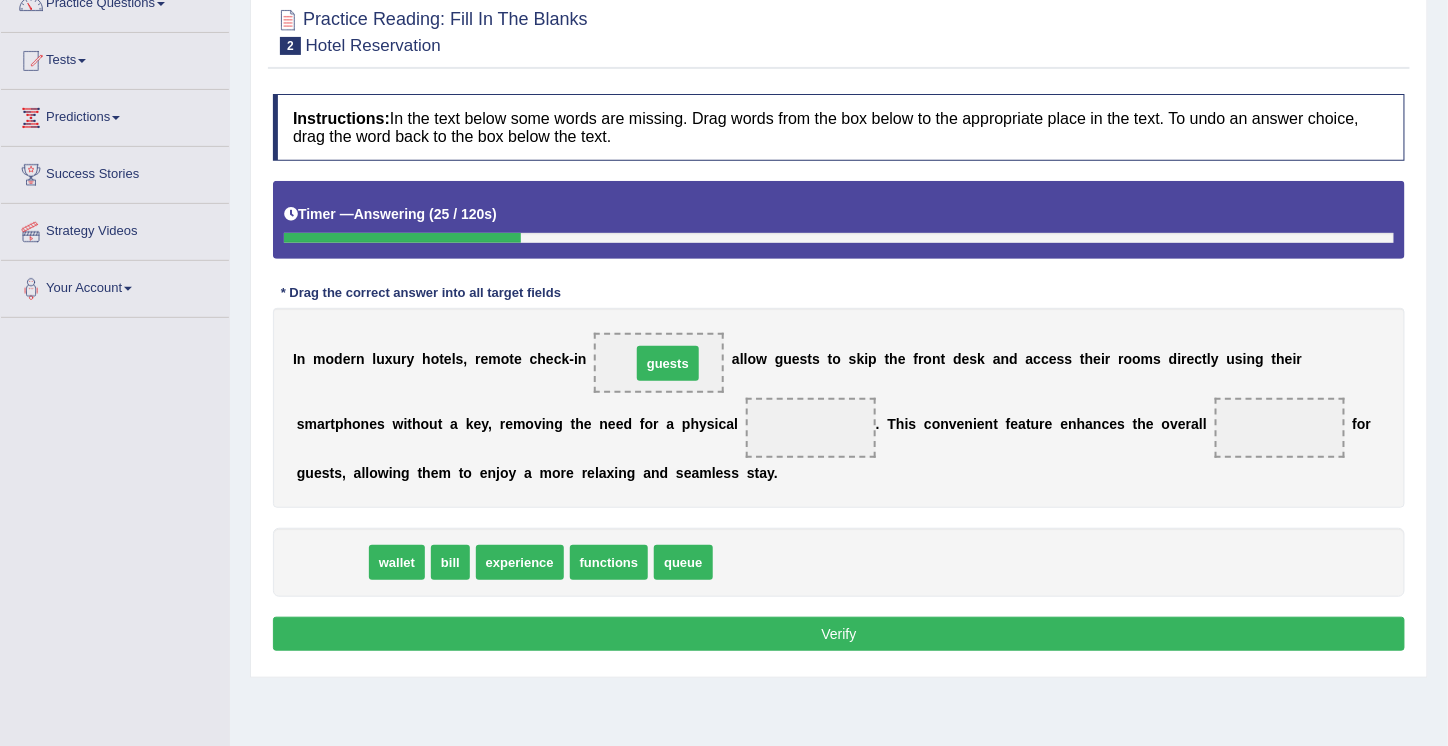 drag, startPoint x: 328, startPoint y: 566, endPoint x: 664, endPoint y: 367, distance: 390.50864 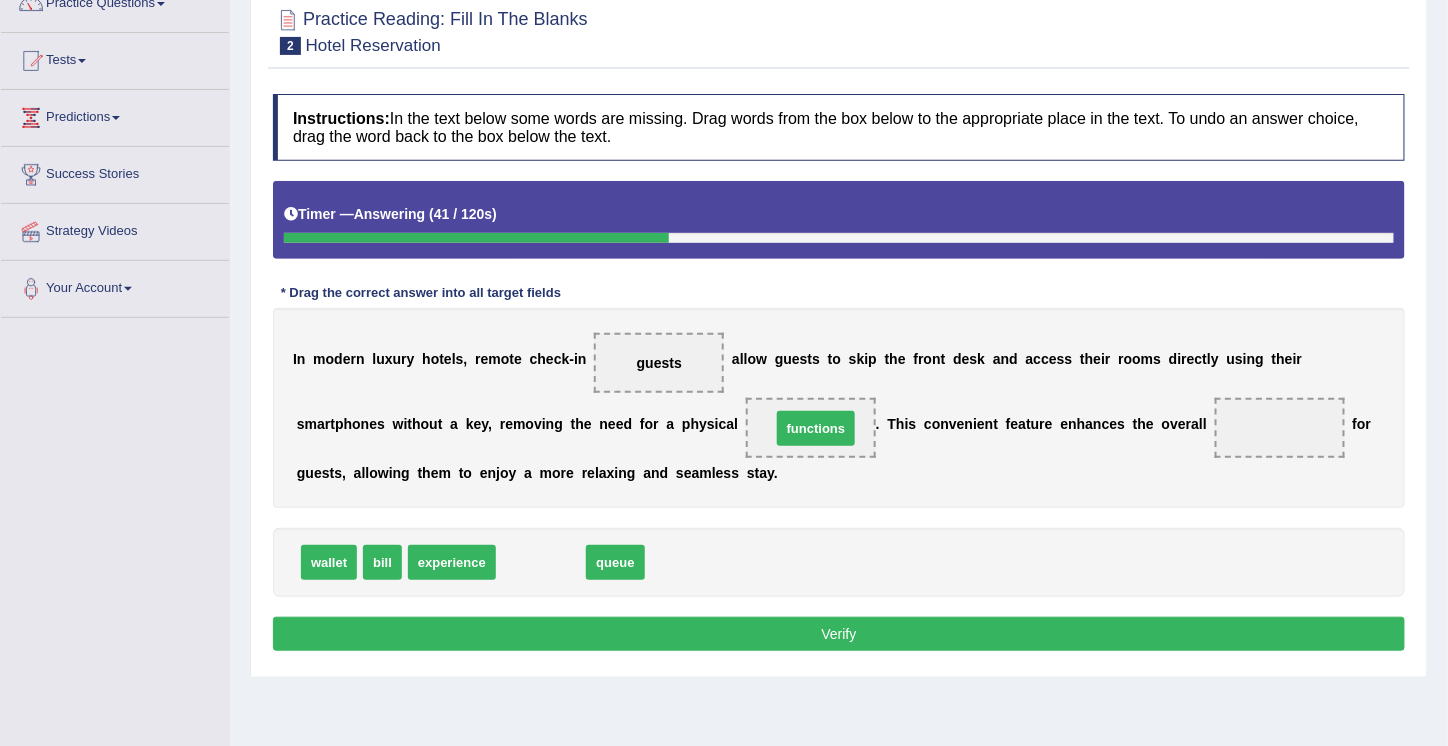 drag, startPoint x: 534, startPoint y: 558, endPoint x: 809, endPoint y: 425, distance: 305.4734 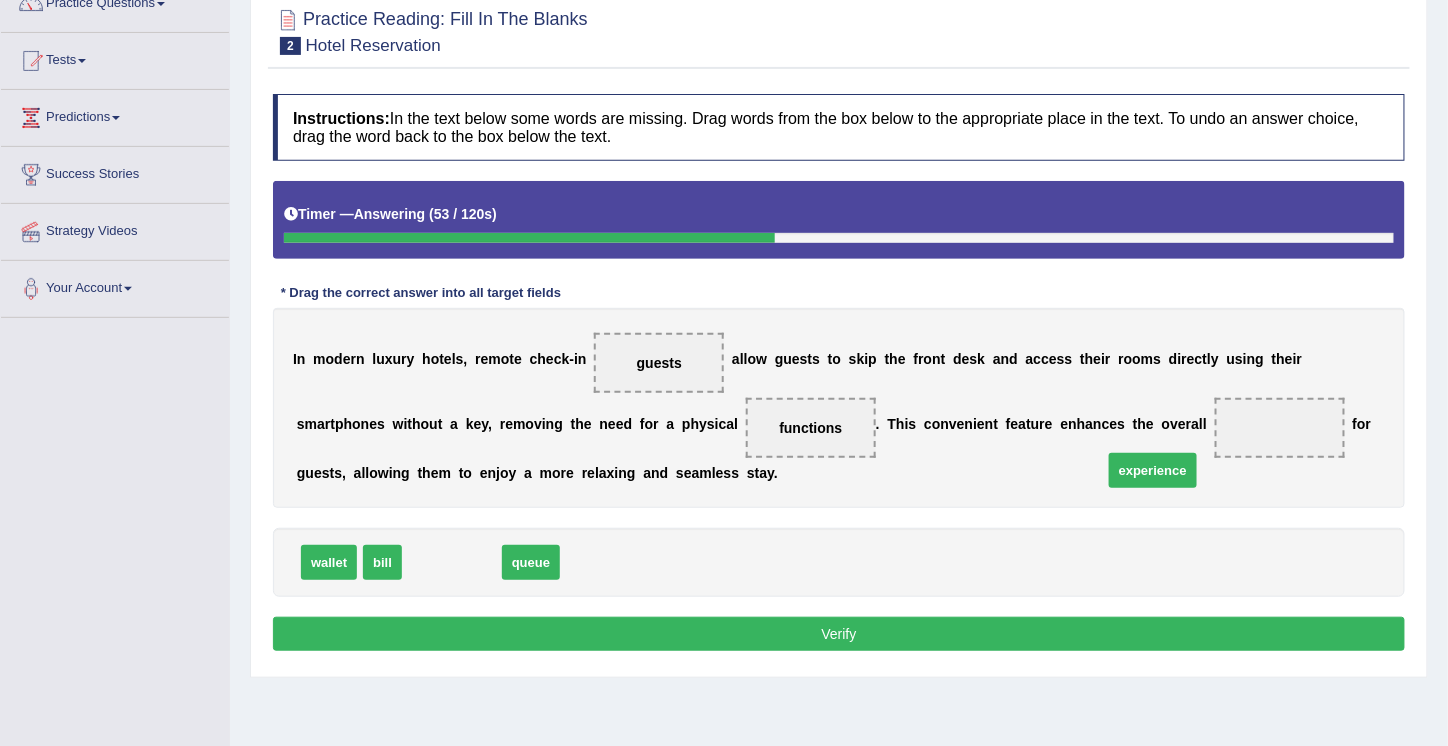 drag, startPoint x: 446, startPoint y: 567, endPoint x: 1149, endPoint y: 475, distance: 708.9944 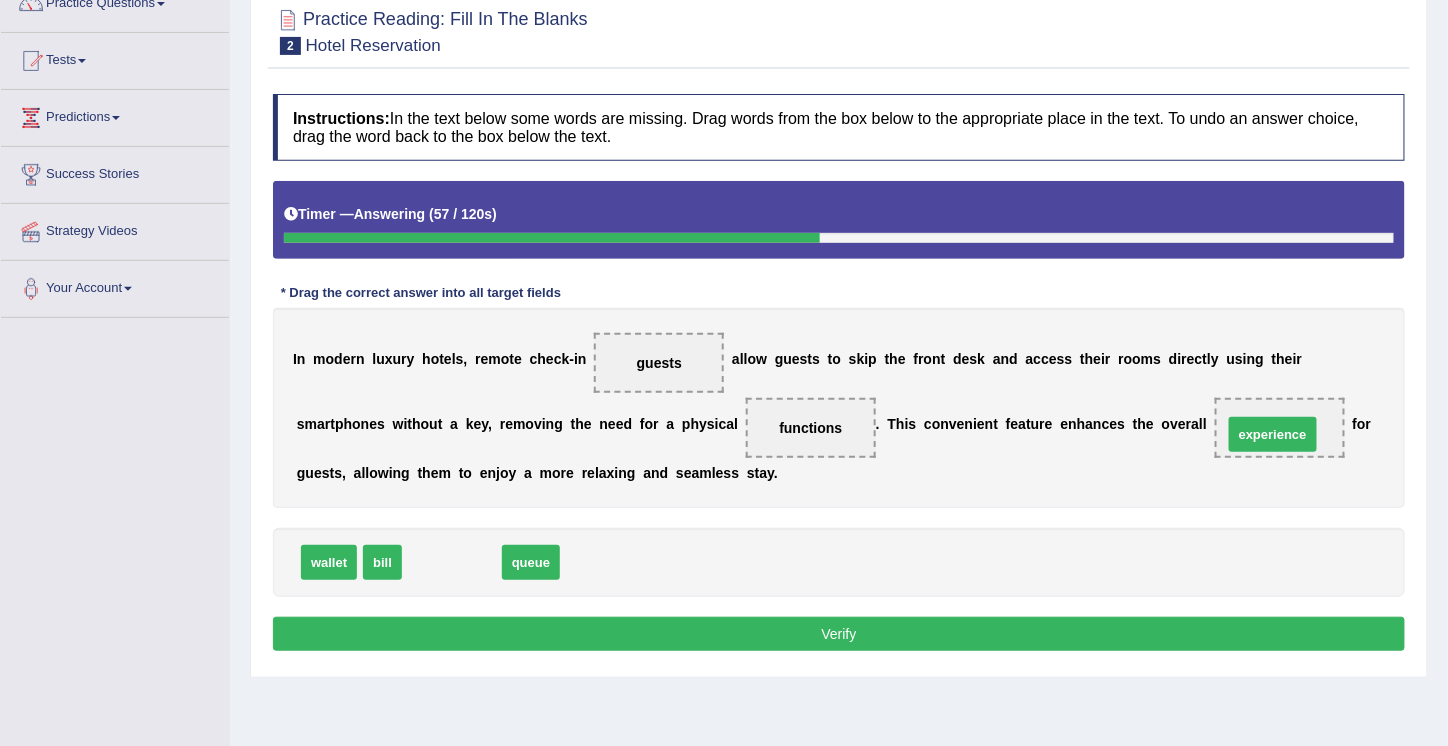 drag, startPoint x: 436, startPoint y: 561, endPoint x: 1257, endPoint y: 433, distance: 830.91815 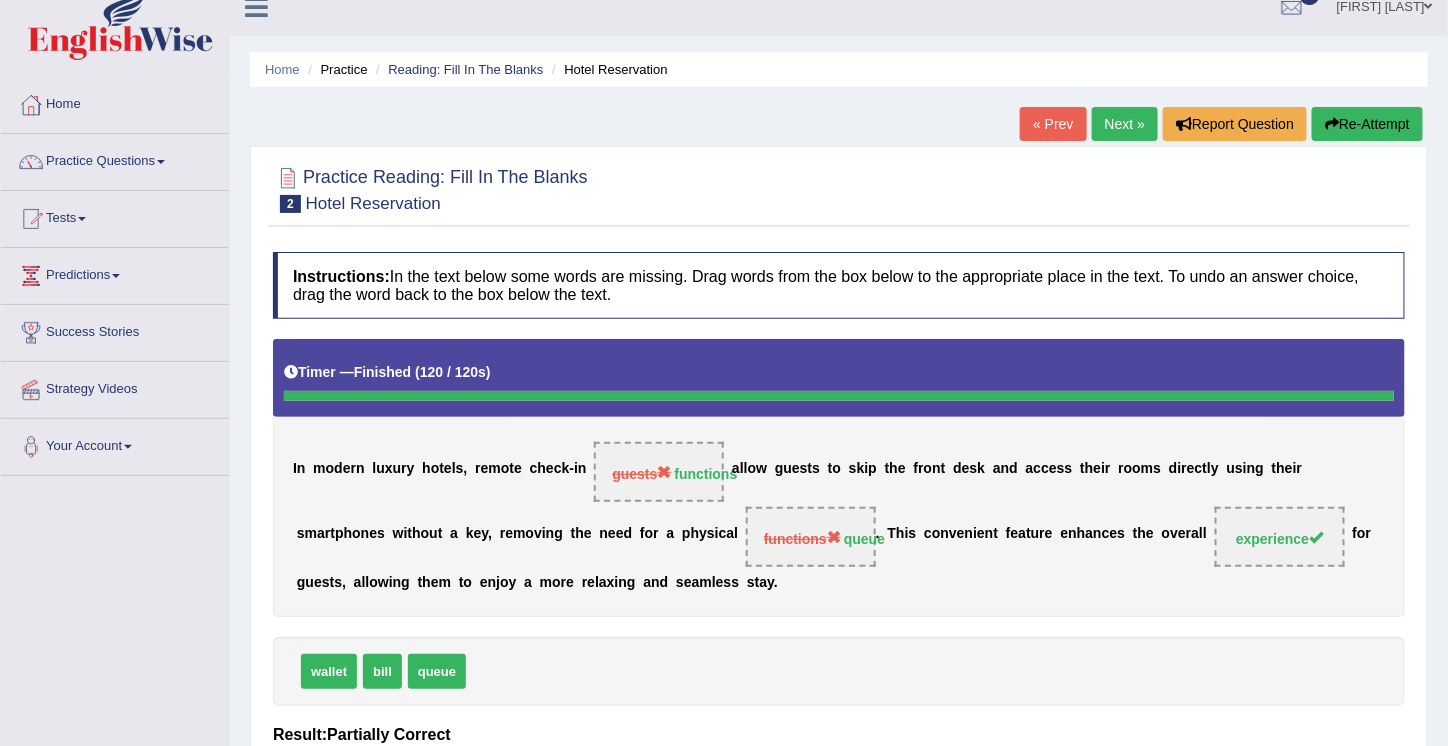 scroll, scrollTop: 21, scrollLeft: 0, axis: vertical 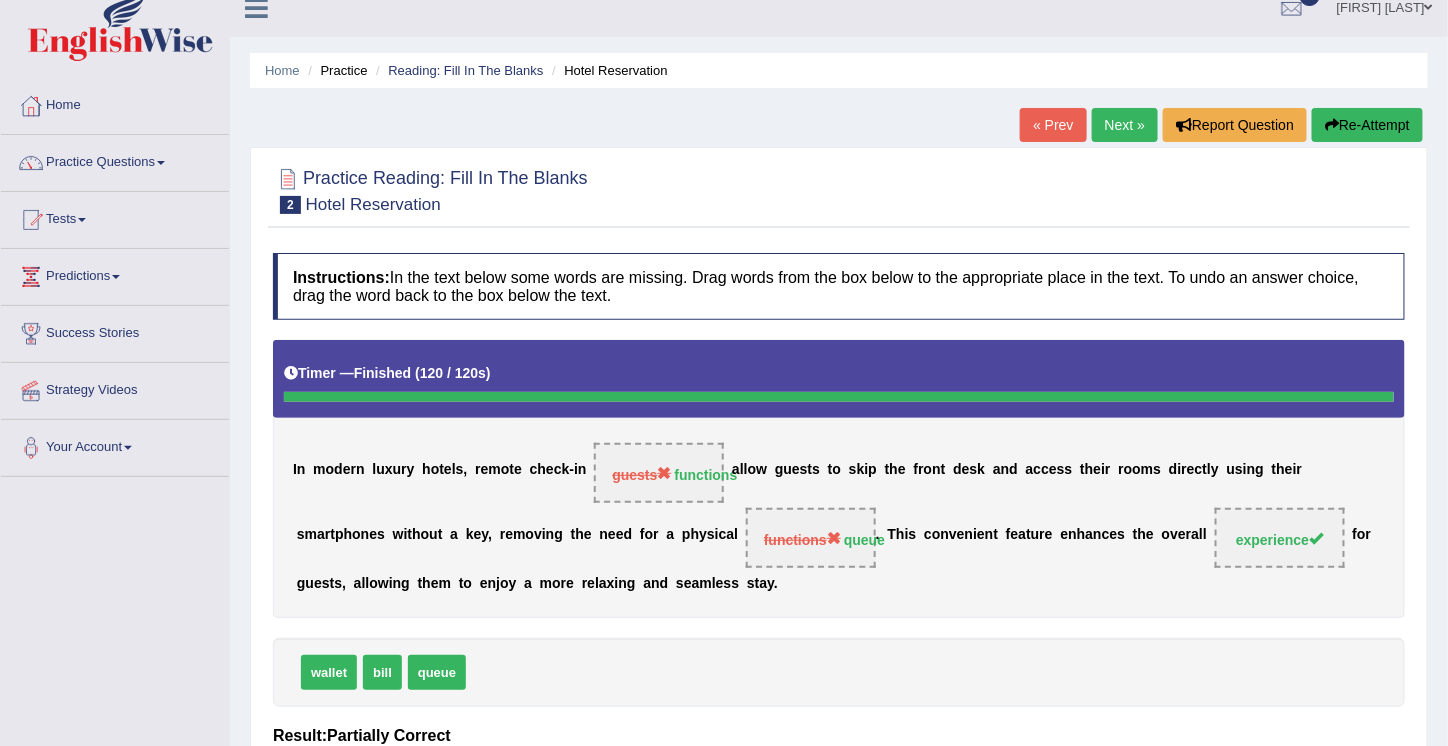 click on "Next »" at bounding box center (1125, 125) 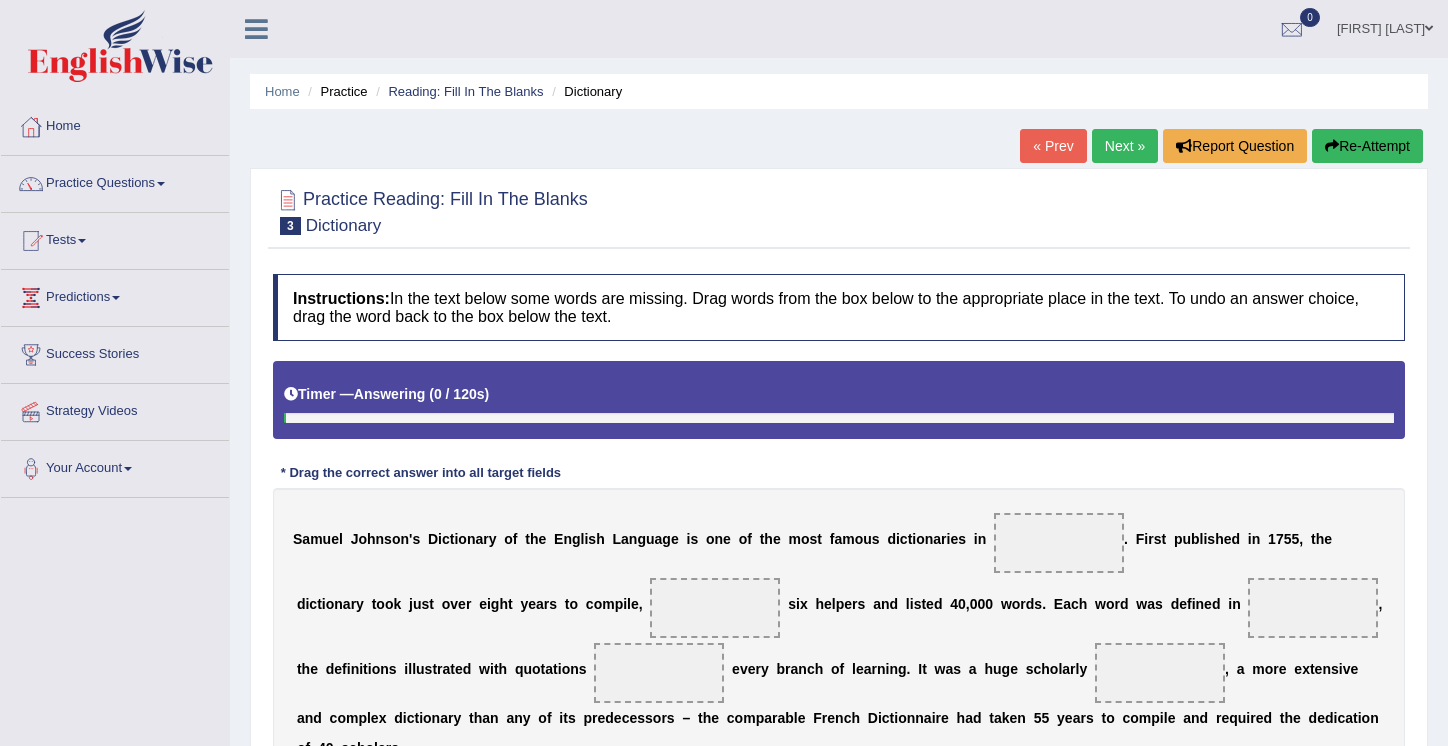 scroll, scrollTop: 0, scrollLeft: 0, axis: both 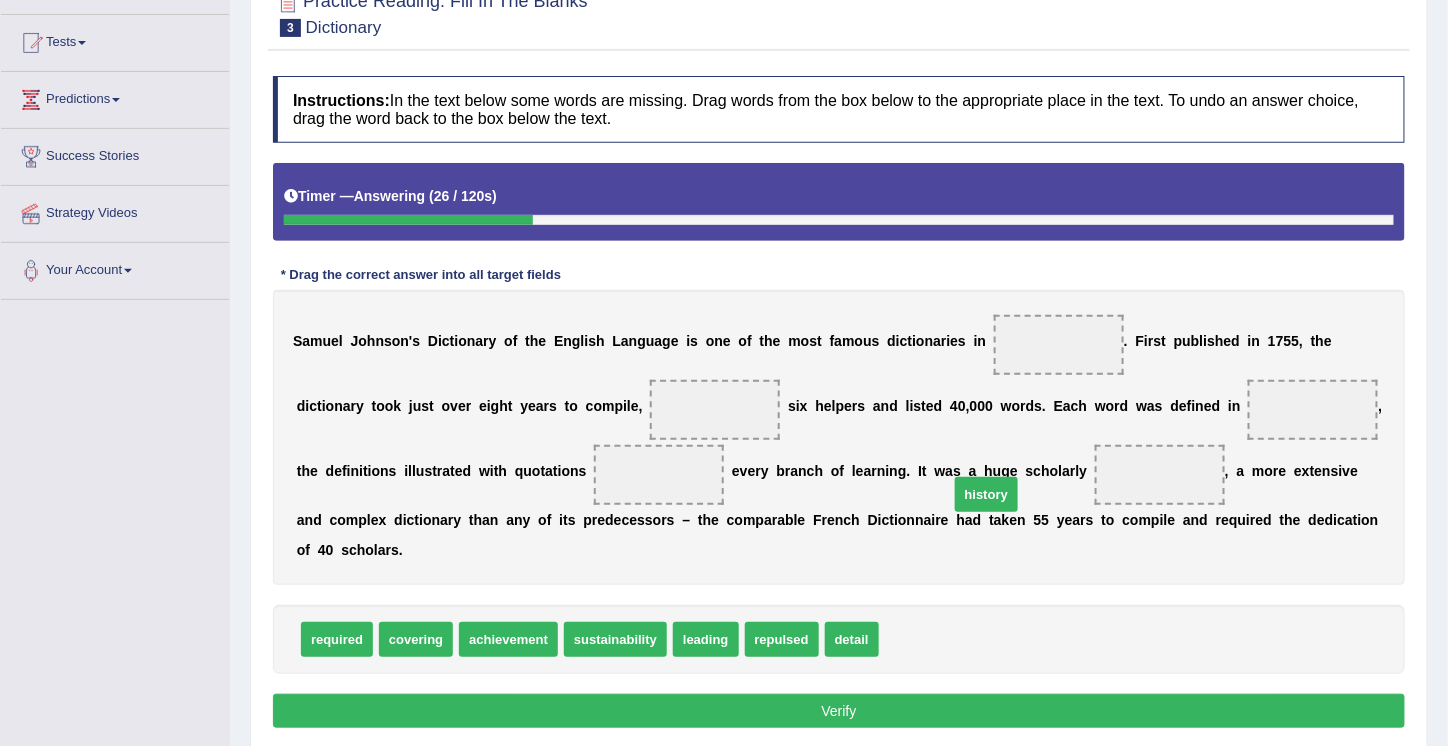 drag, startPoint x: 914, startPoint y: 638, endPoint x: 1022, endPoint y: 357, distance: 301.03986 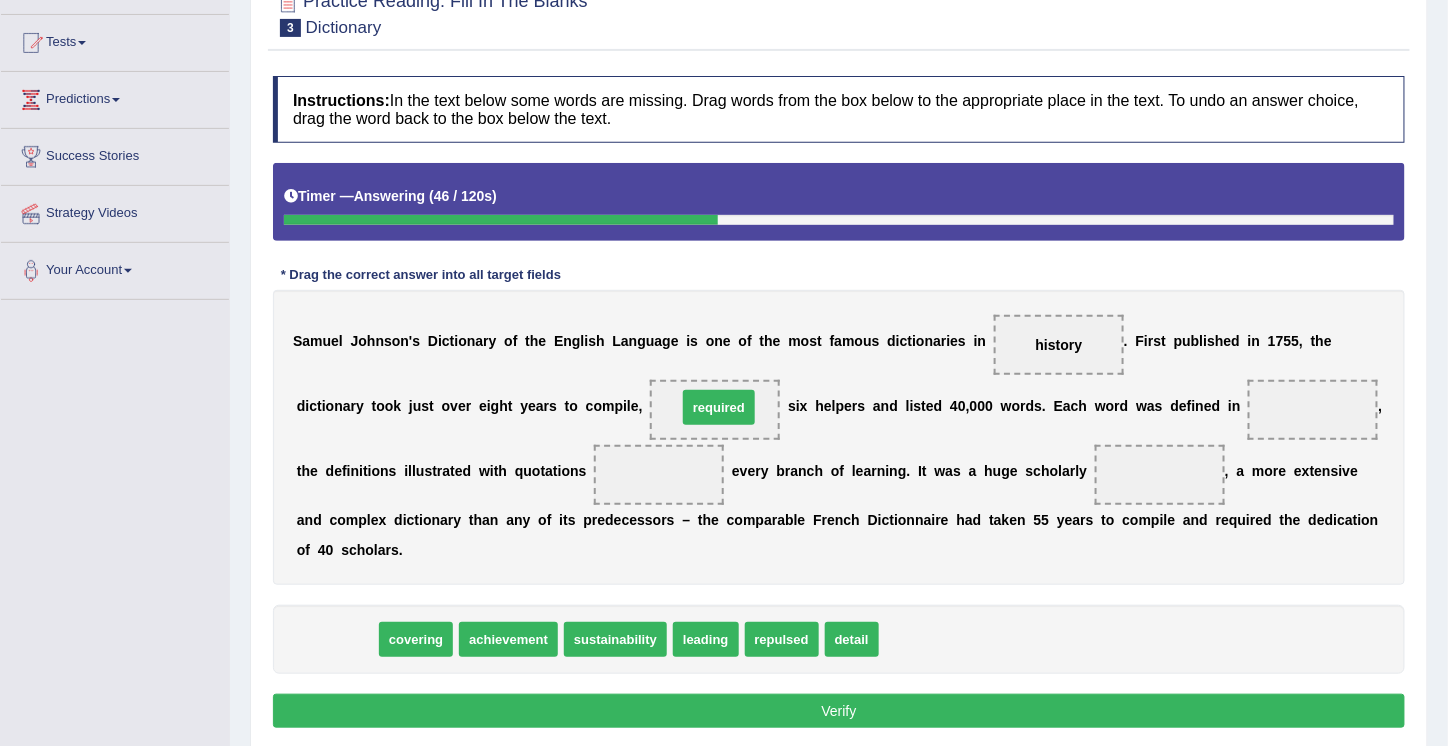 drag, startPoint x: 339, startPoint y: 631, endPoint x: 718, endPoint y: 399, distance: 444.37033 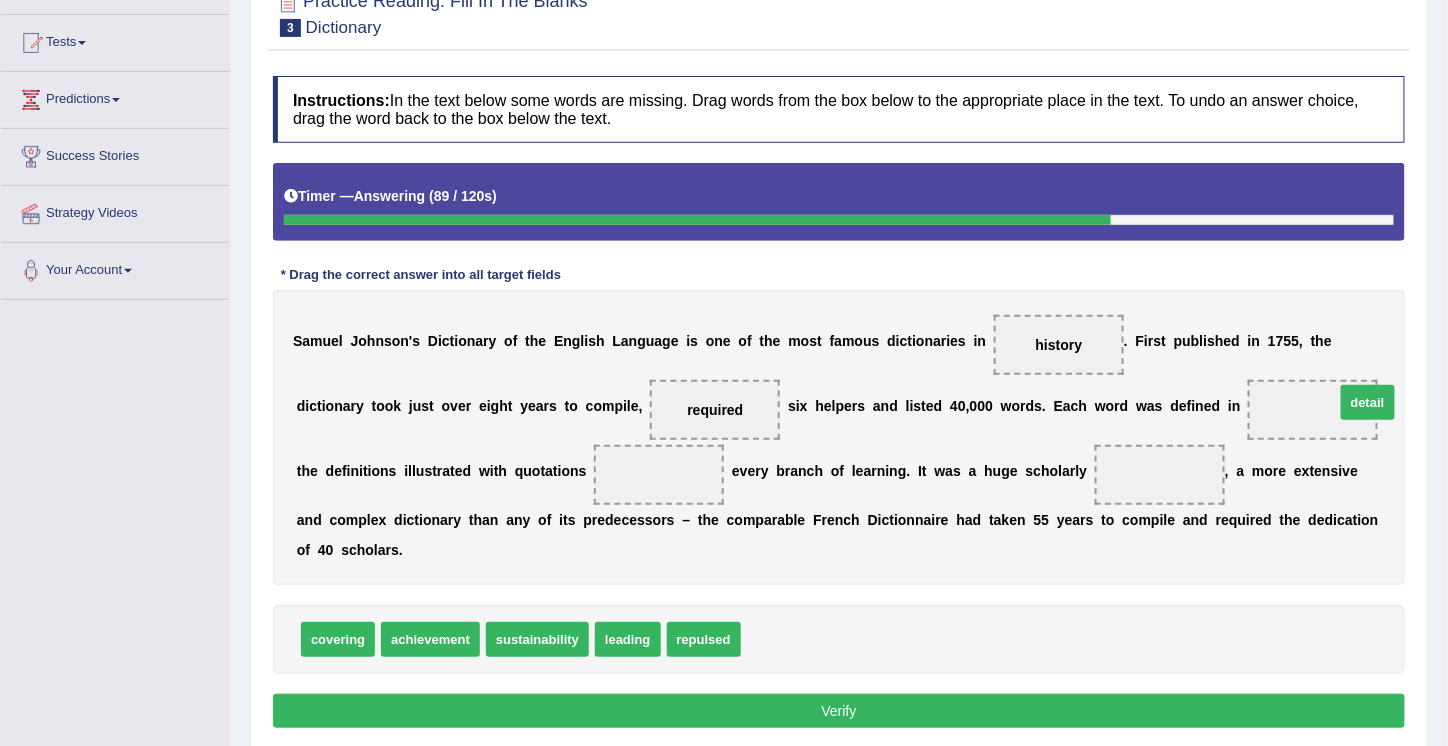 drag, startPoint x: 770, startPoint y: 633, endPoint x: 1364, endPoint y: 397, distance: 639.1651 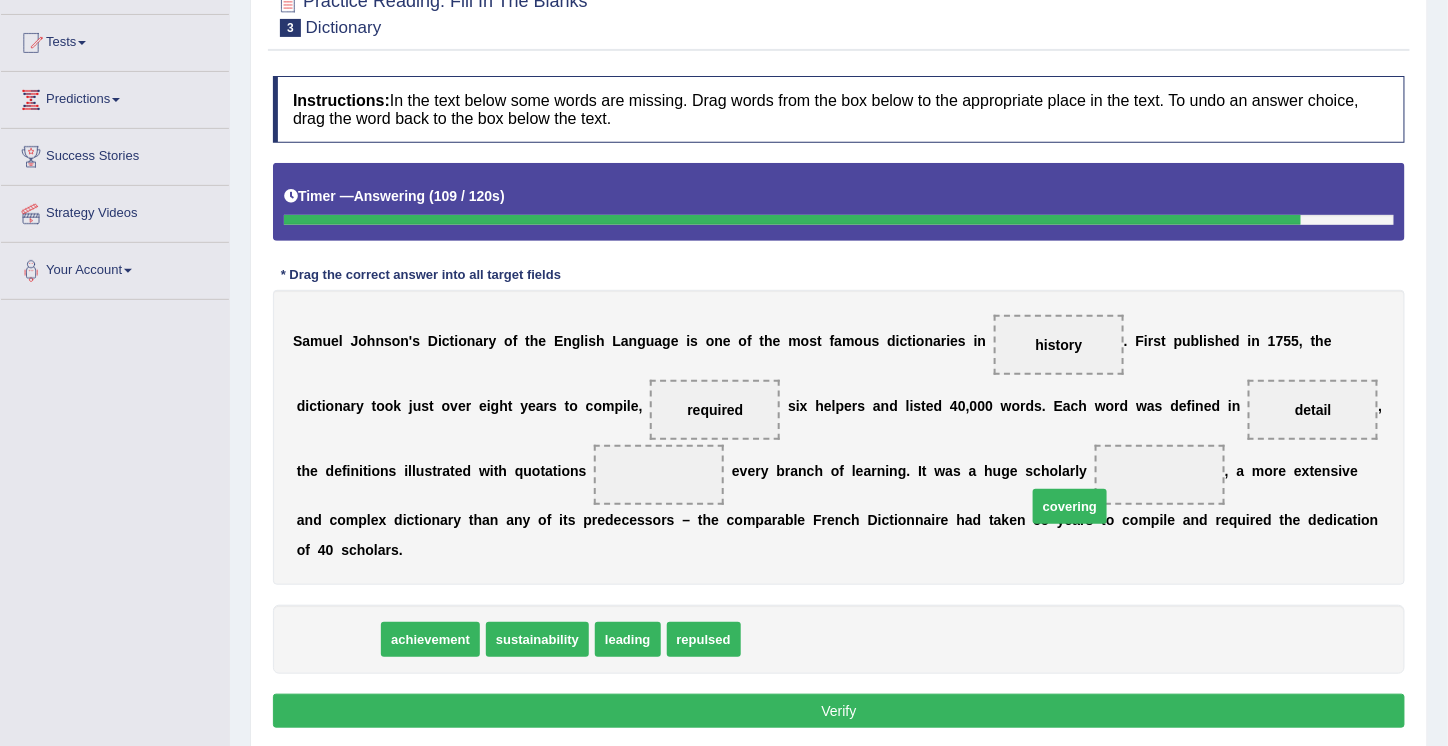 drag, startPoint x: 326, startPoint y: 636, endPoint x: 1116, endPoint y: 491, distance: 803.1967 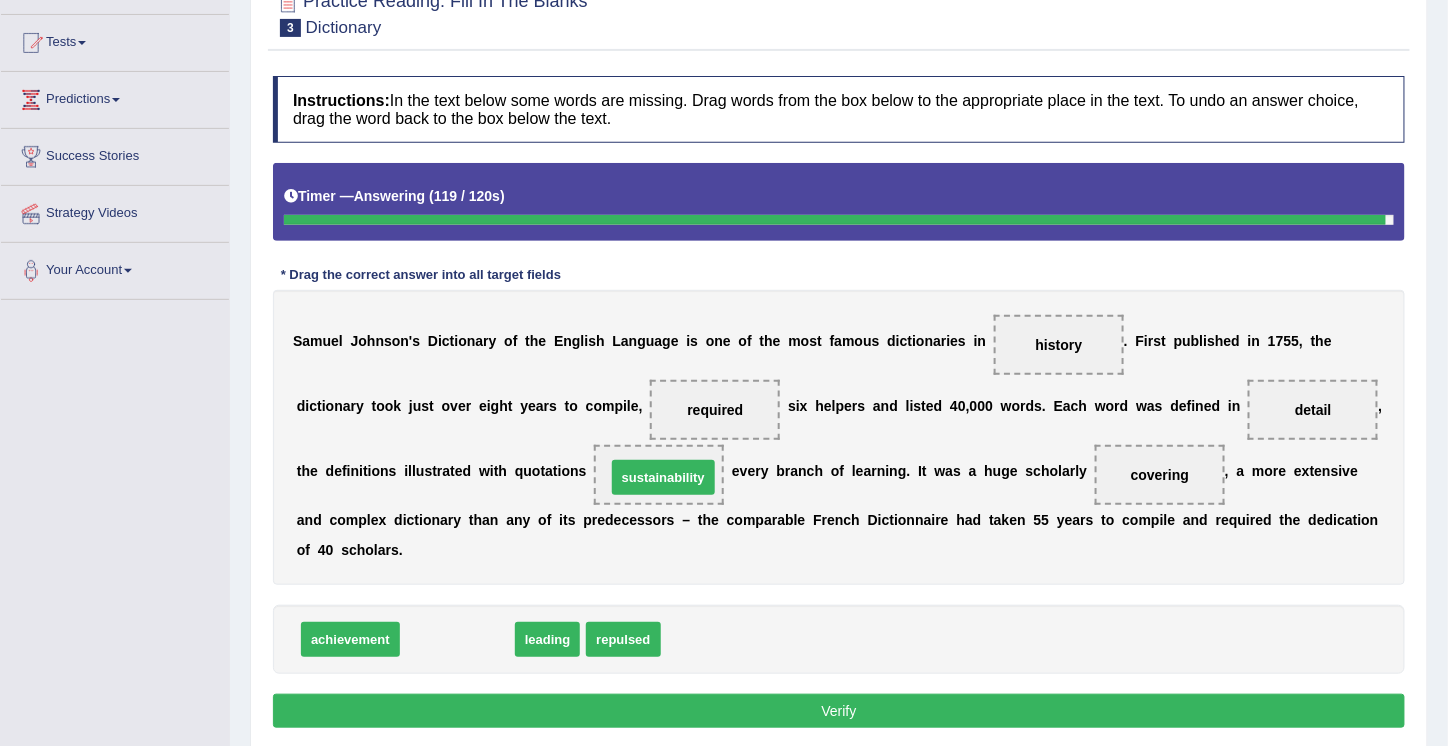 drag, startPoint x: 443, startPoint y: 635, endPoint x: 649, endPoint y: 473, distance: 262.0687 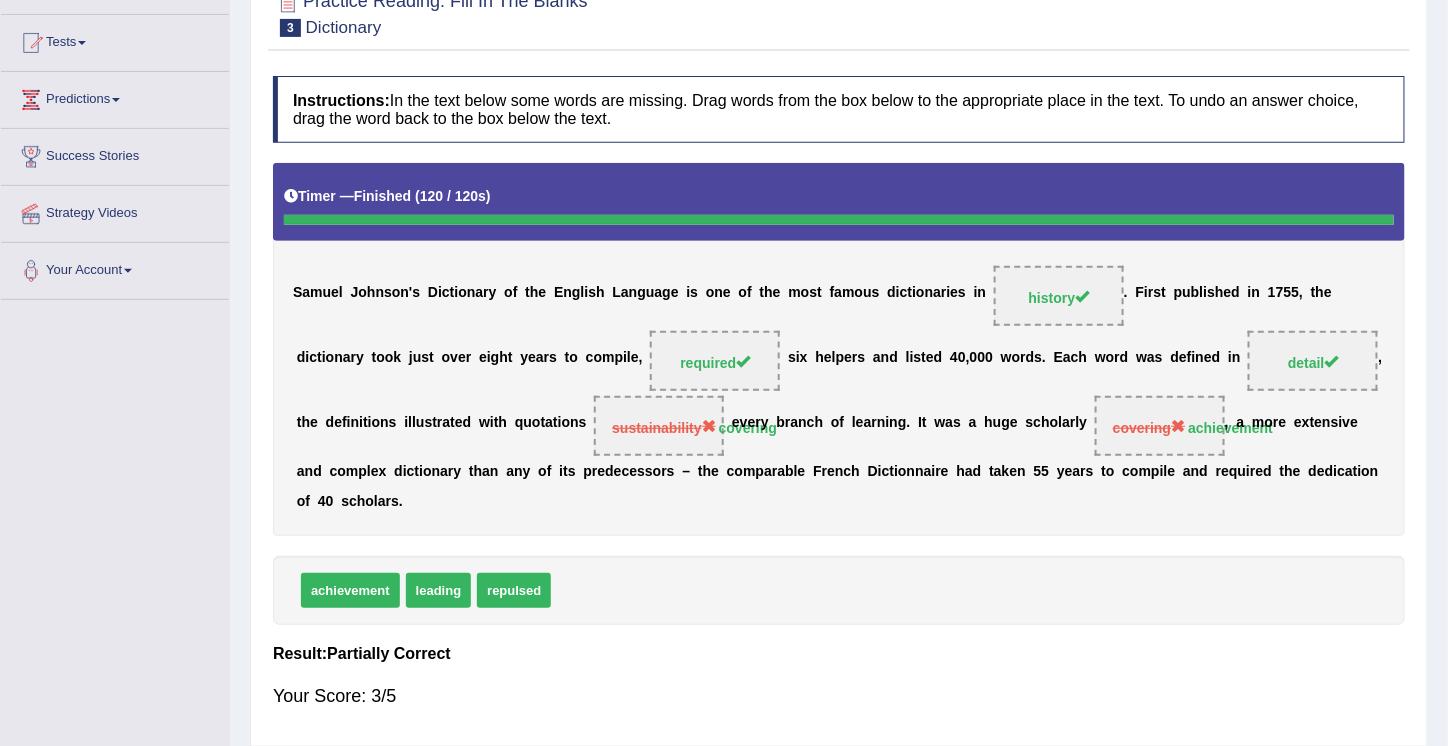 click on "sustainability covering" at bounding box center (659, 426) 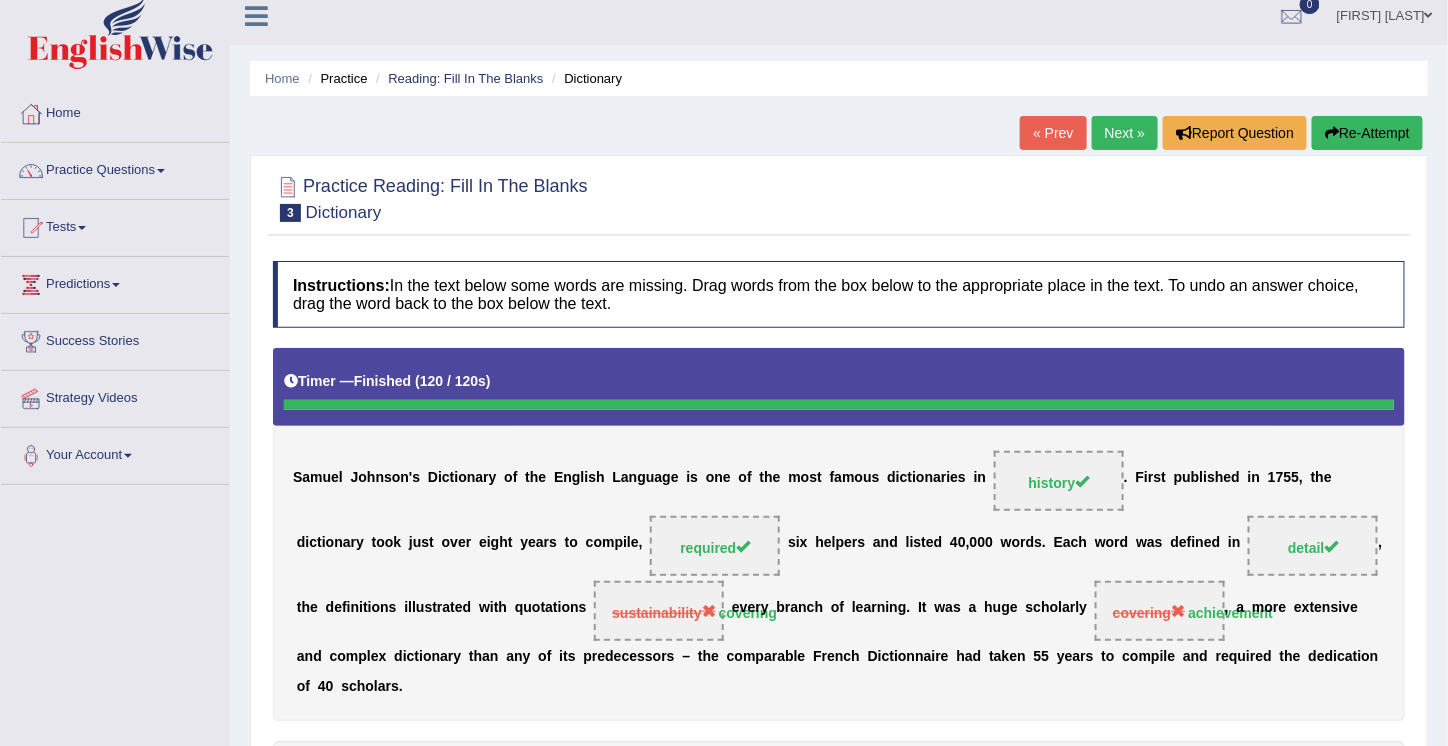 scroll, scrollTop: 14, scrollLeft: 0, axis: vertical 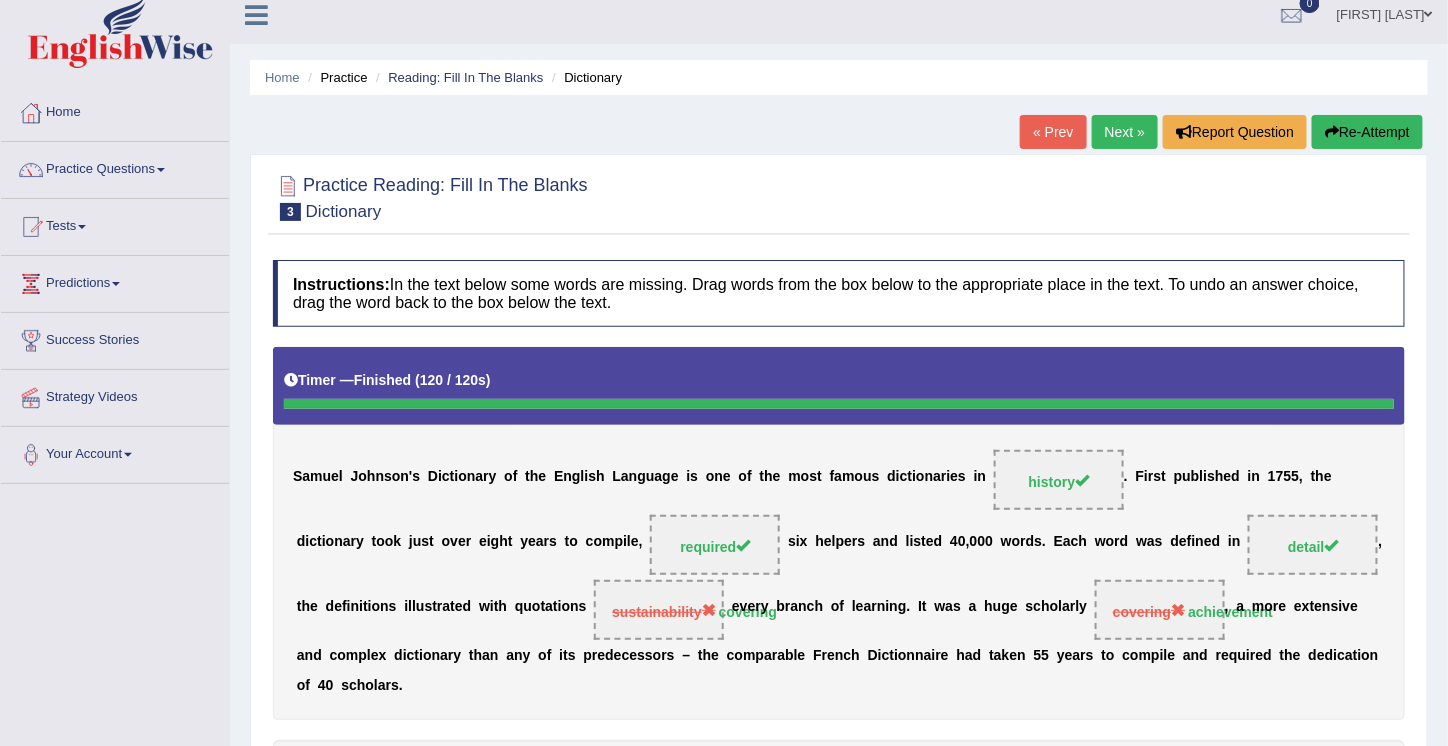 click on "Re-Attempt" at bounding box center [1367, 132] 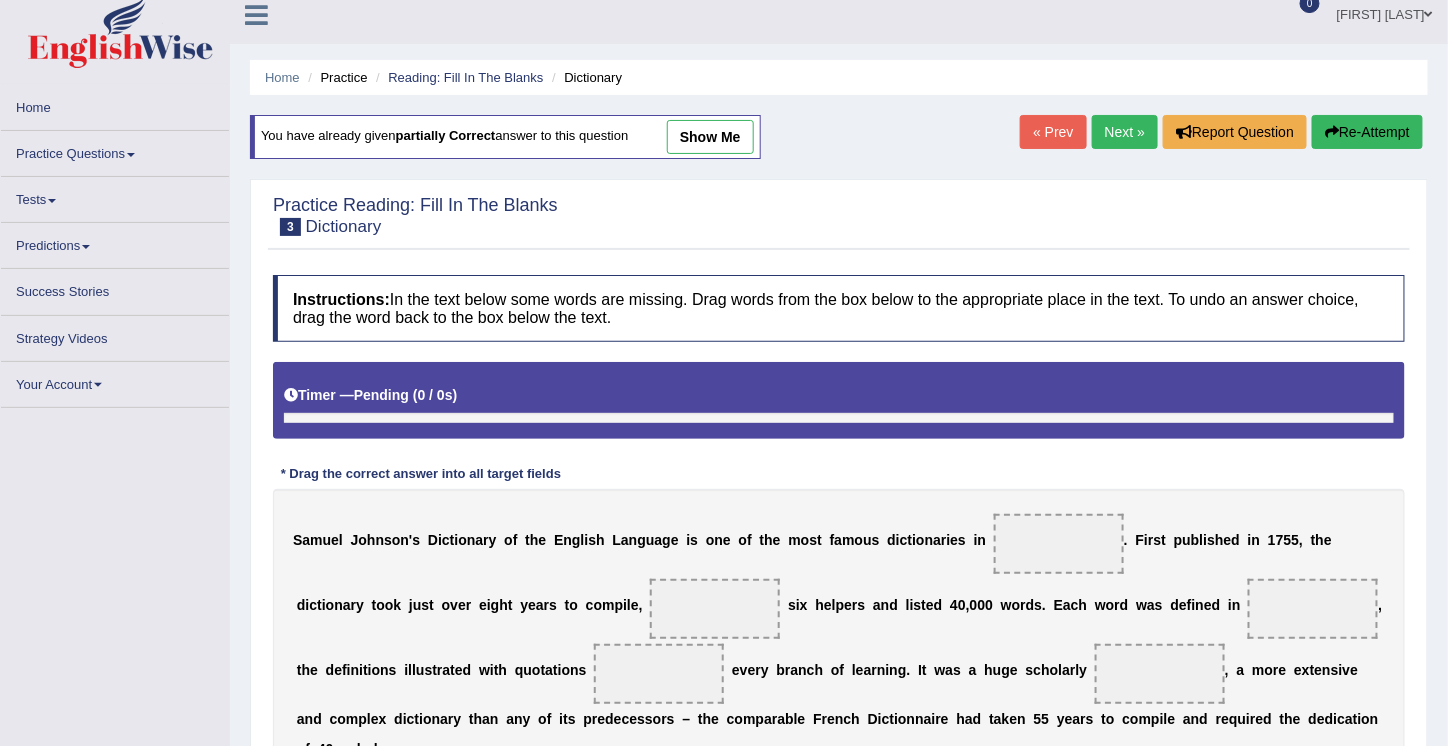 scroll, scrollTop: 14, scrollLeft: 0, axis: vertical 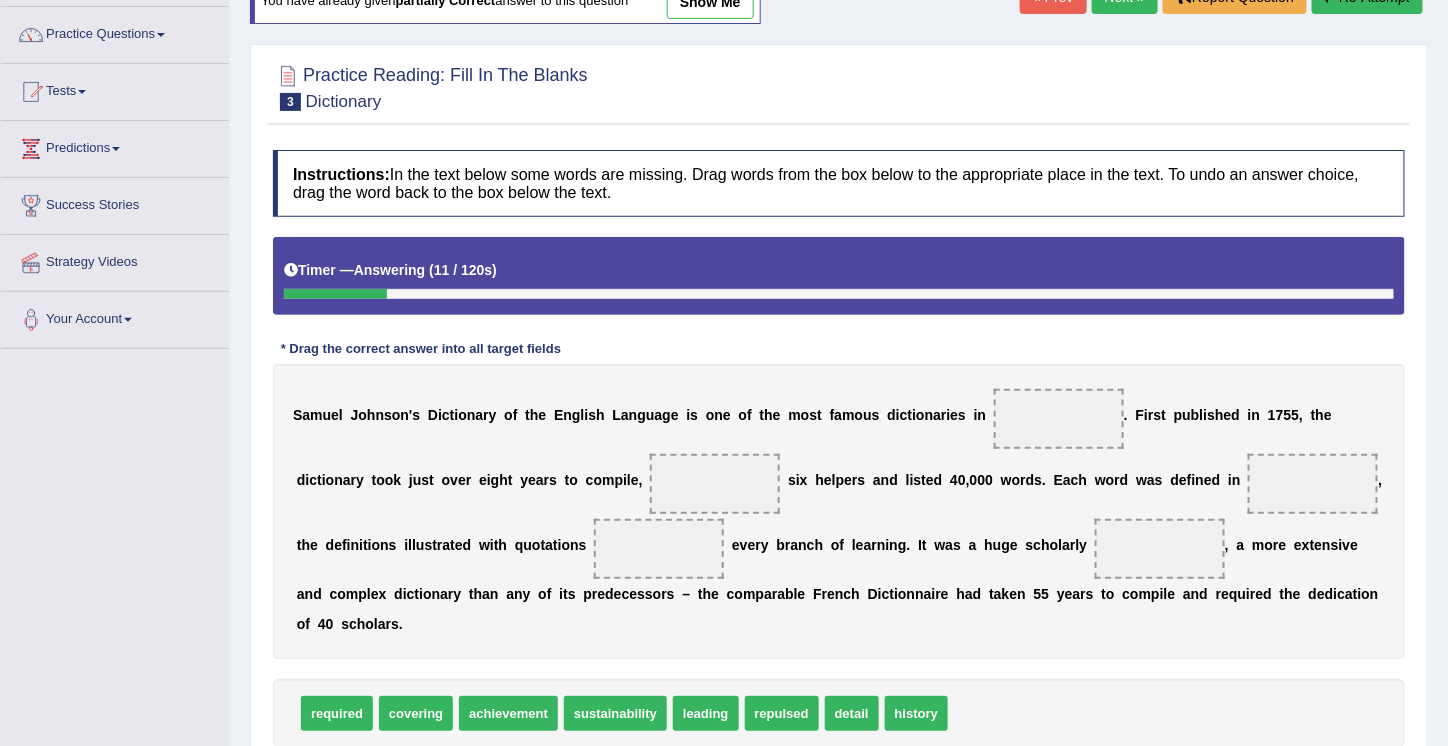 drag, startPoint x: 910, startPoint y: 704, endPoint x: 1034, endPoint y: 451, distance: 281.75345 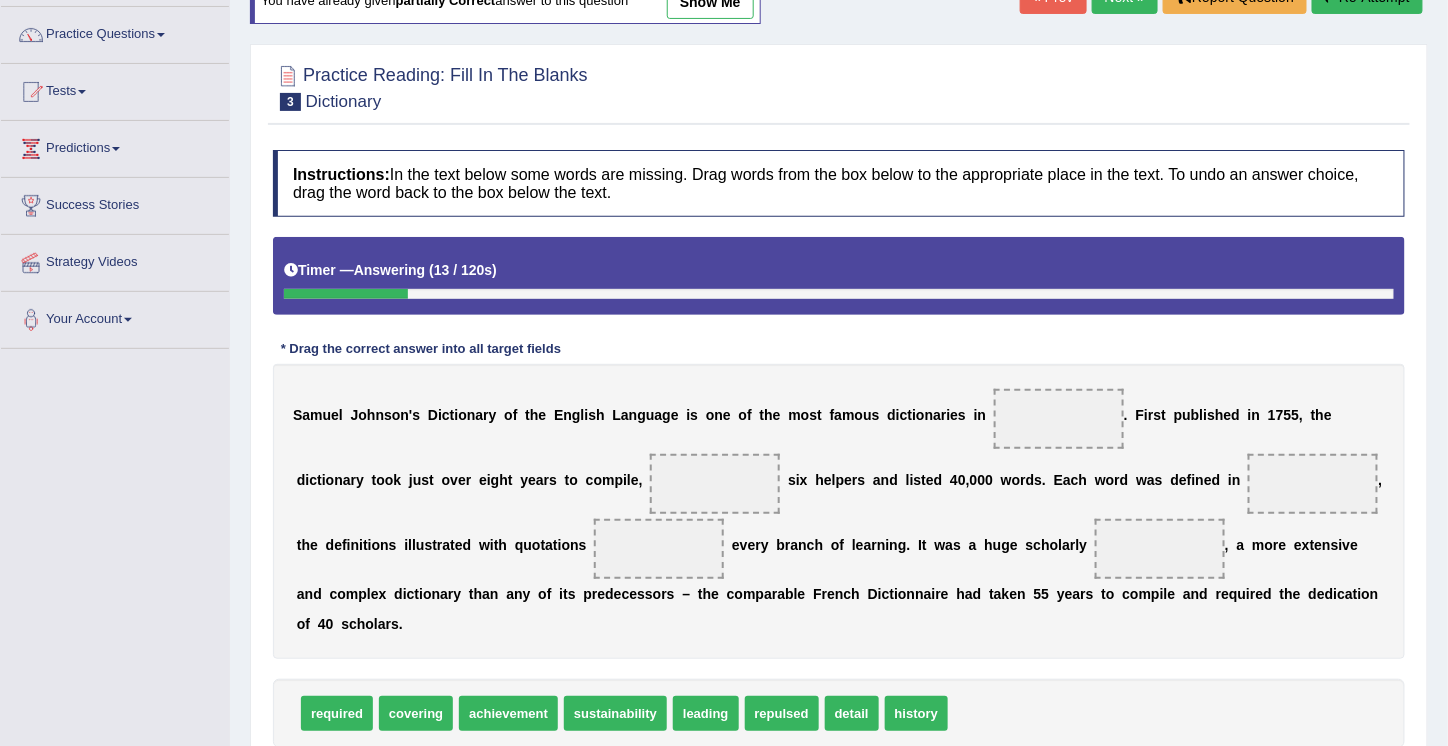 drag, startPoint x: 919, startPoint y: 709, endPoint x: 1001, endPoint y: 512, distance: 213.38463 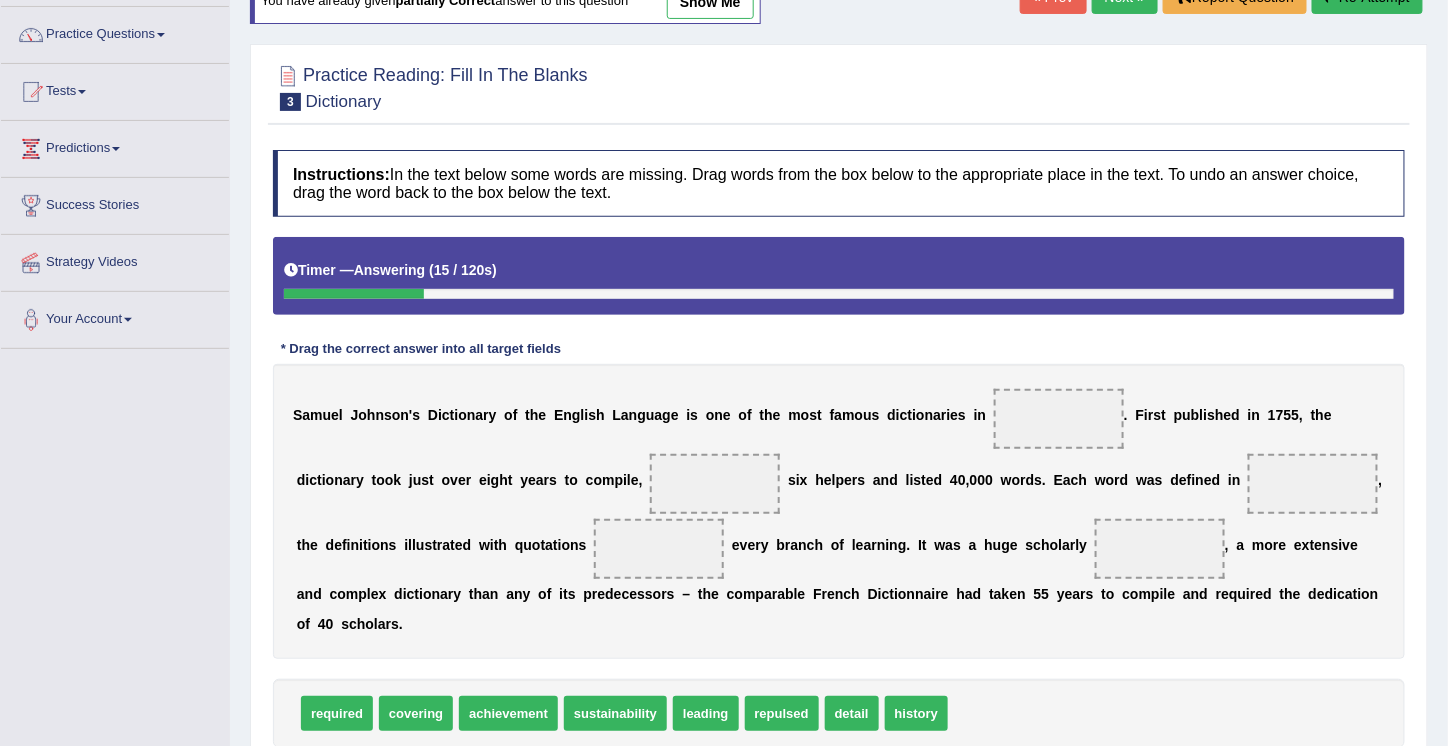 click on "history" at bounding box center [916, 713] 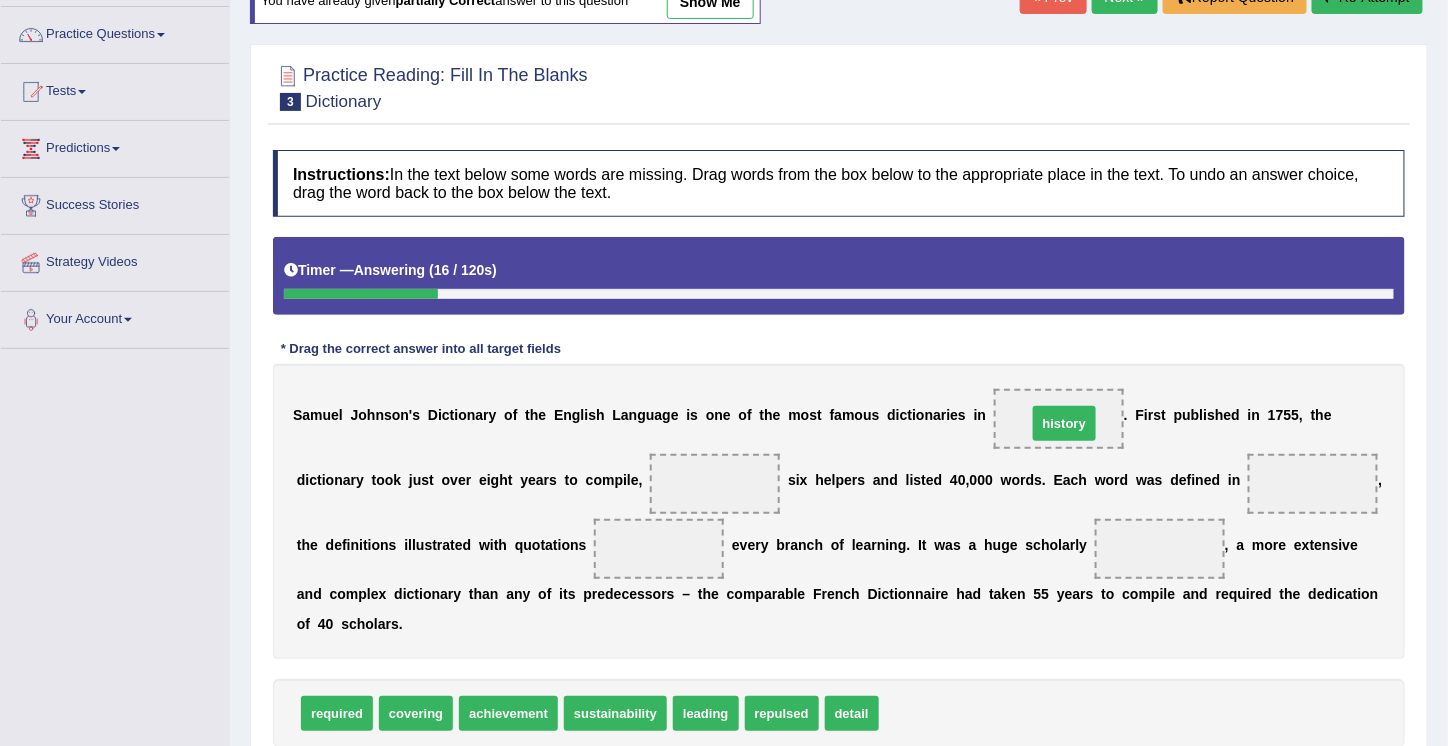 drag, startPoint x: 893, startPoint y: 707, endPoint x: 1041, endPoint y: 417, distance: 325.58255 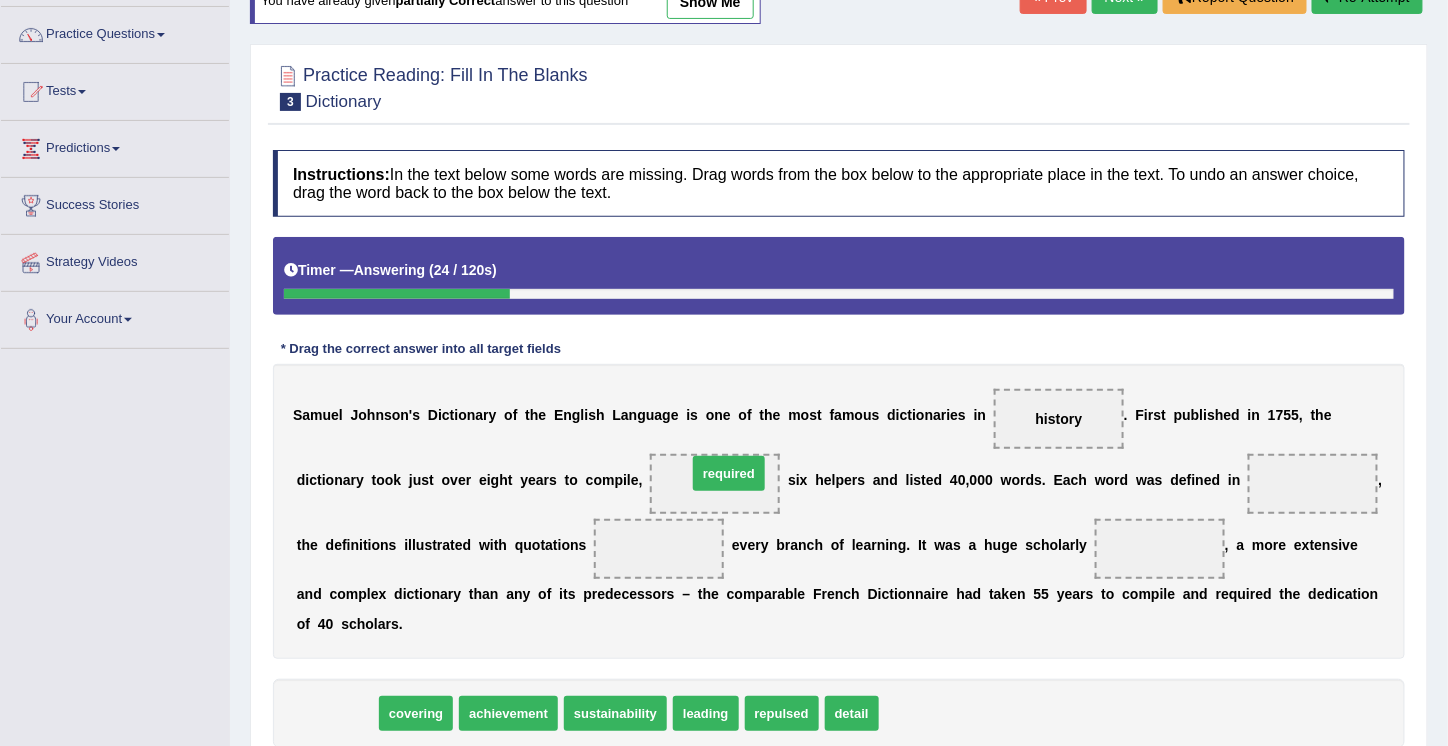 drag, startPoint x: 333, startPoint y: 707, endPoint x: 725, endPoint y: 467, distance: 459.63464 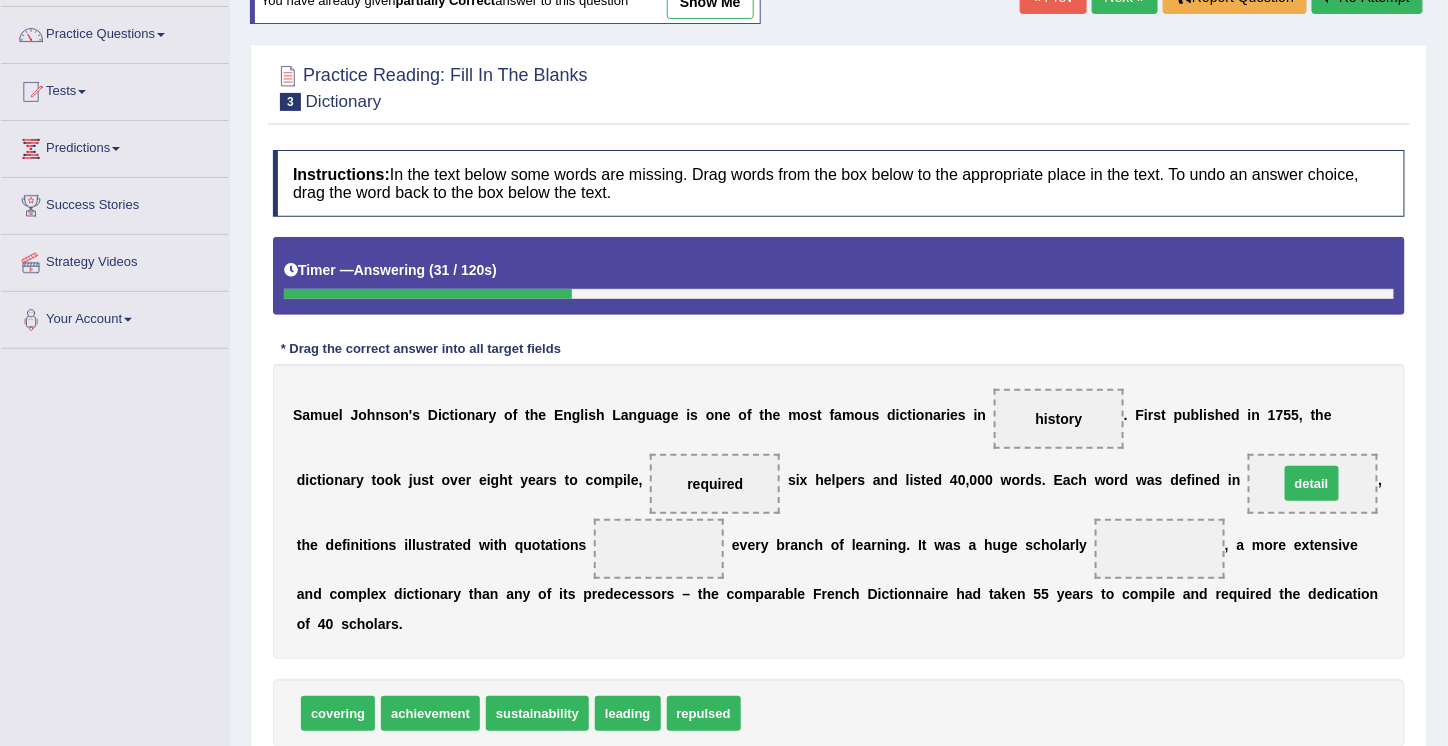 drag, startPoint x: 769, startPoint y: 708, endPoint x: 1307, endPoint y: 480, distance: 584.3184 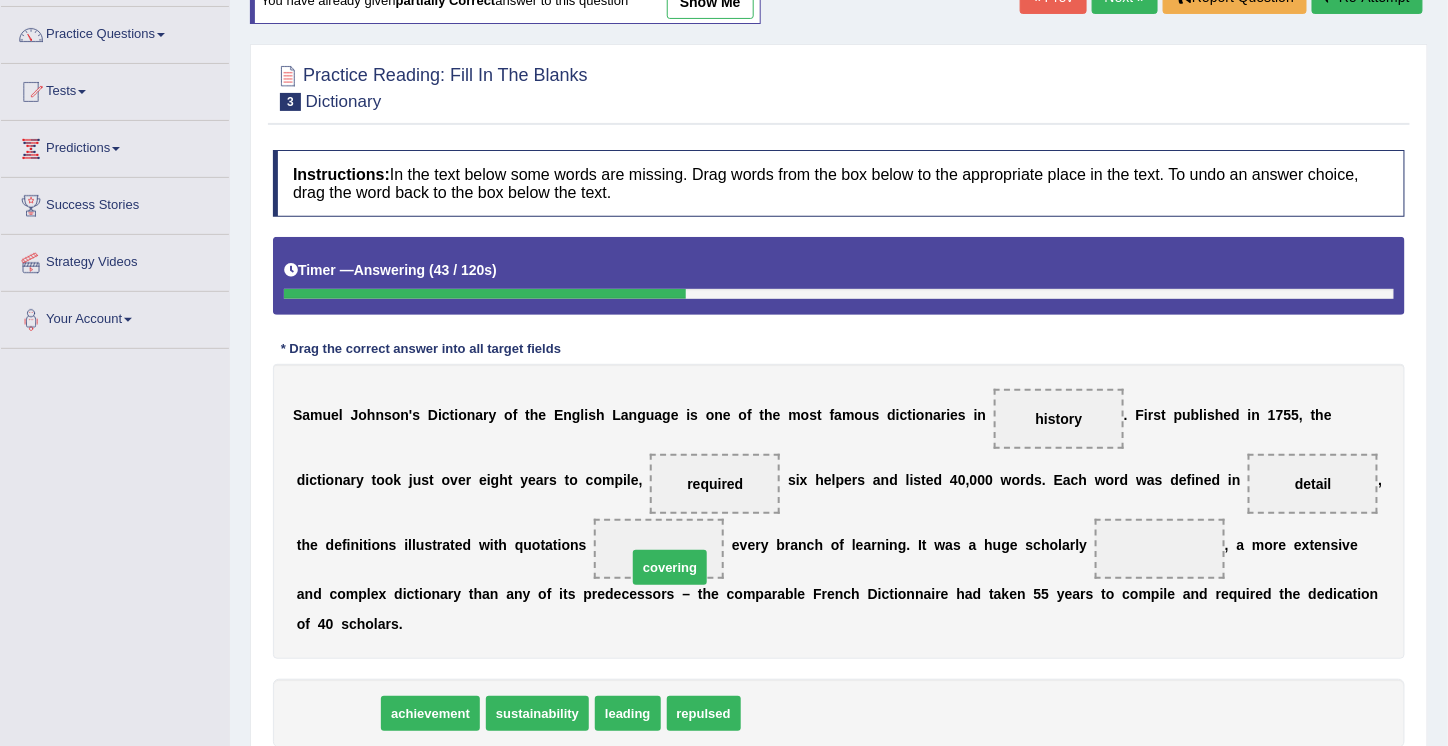 drag, startPoint x: 328, startPoint y: 708, endPoint x: 660, endPoint y: 562, distance: 362.68445 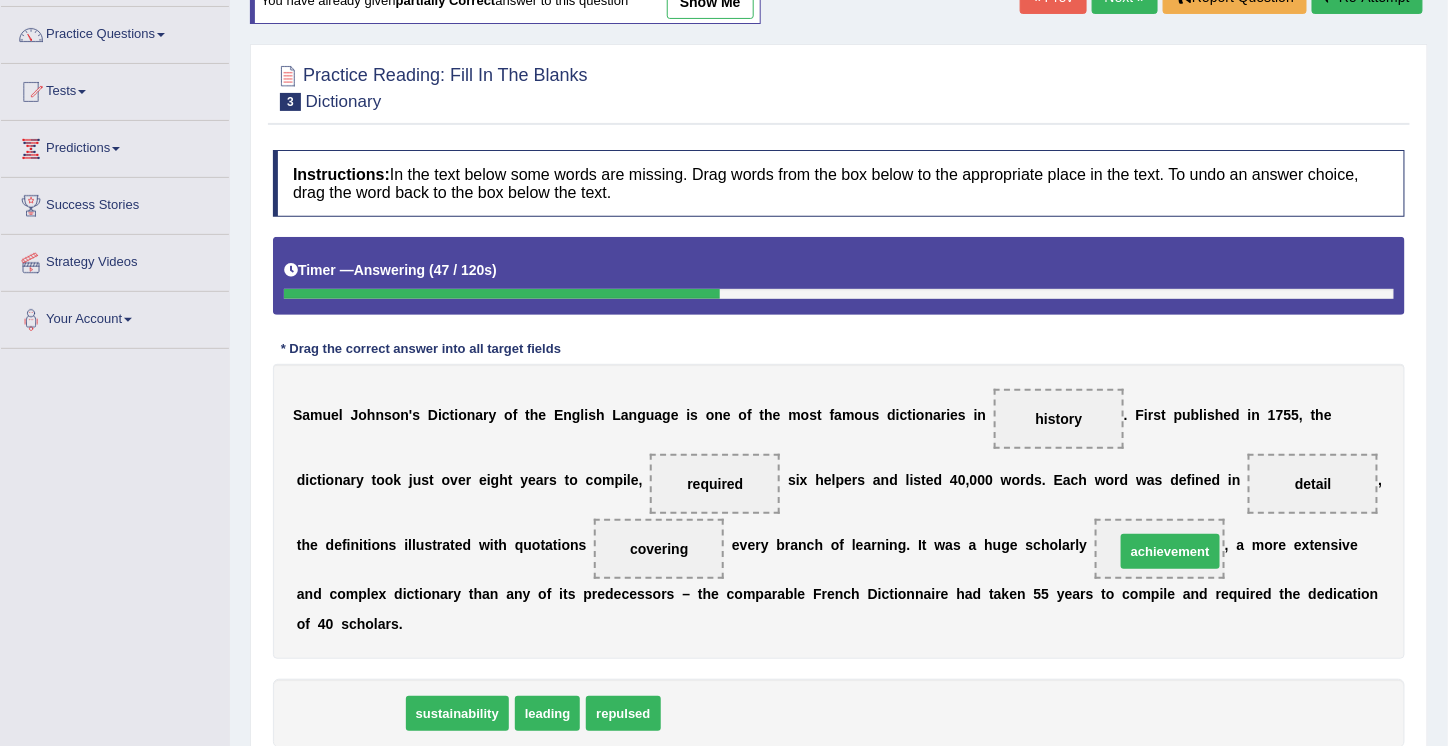 drag, startPoint x: 354, startPoint y: 704, endPoint x: 1174, endPoint y: 542, distance: 835.84924 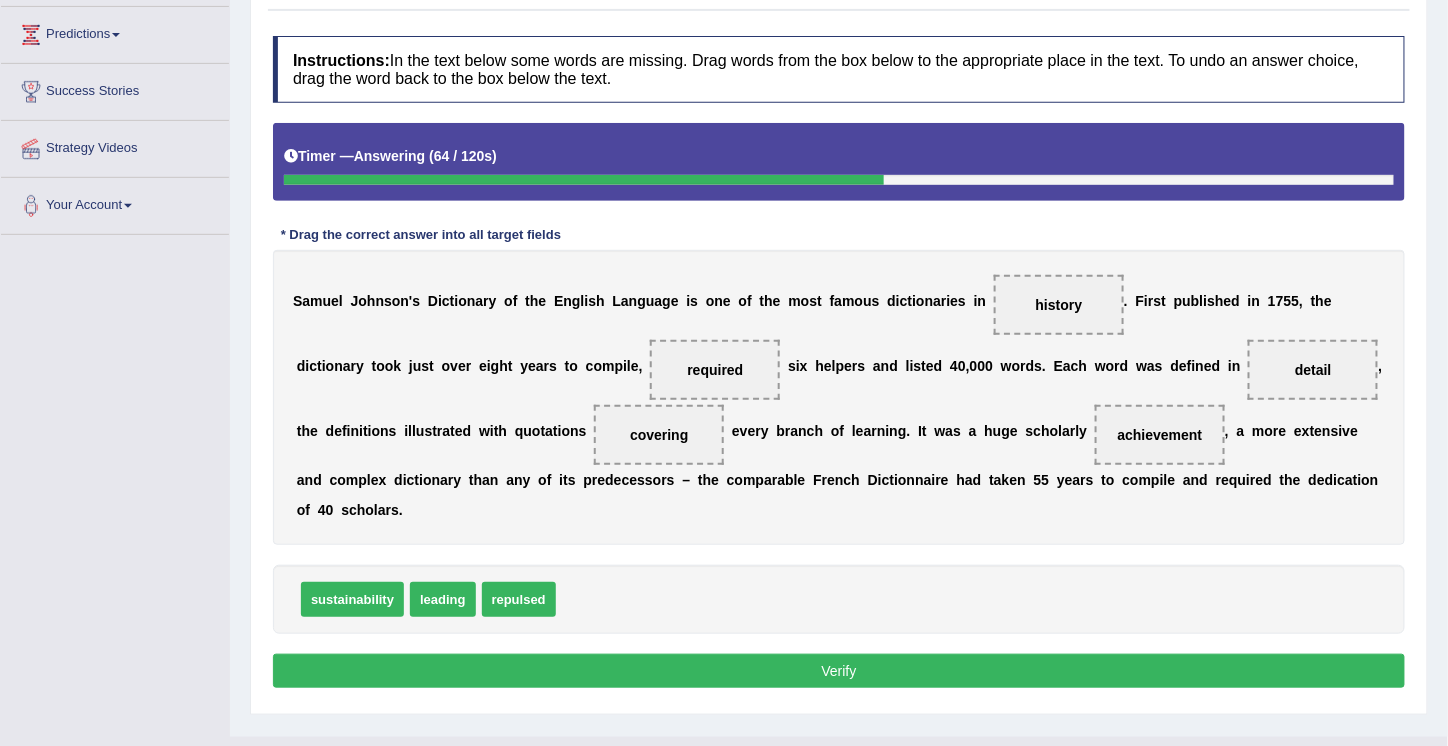 scroll, scrollTop: 304, scrollLeft: 0, axis: vertical 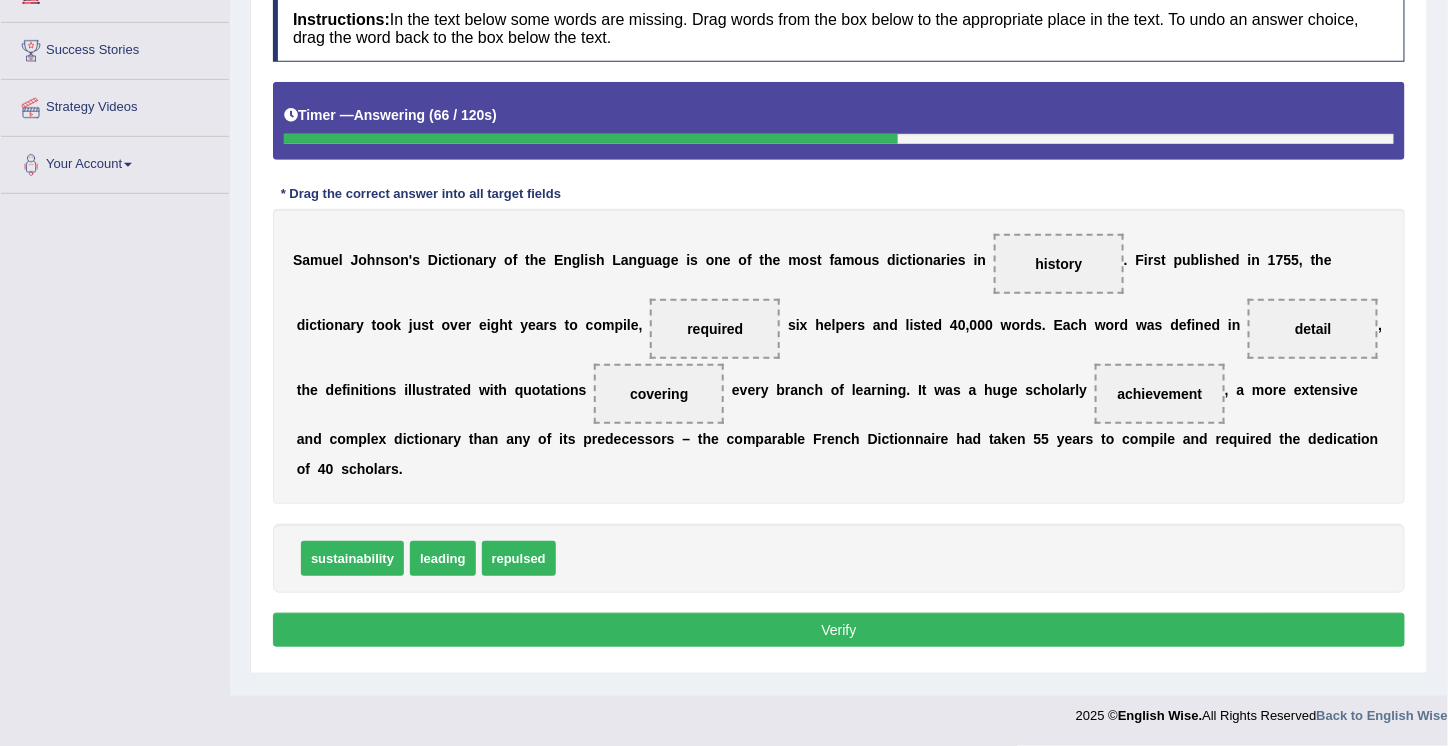 click on "Verify" at bounding box center (839, 630) 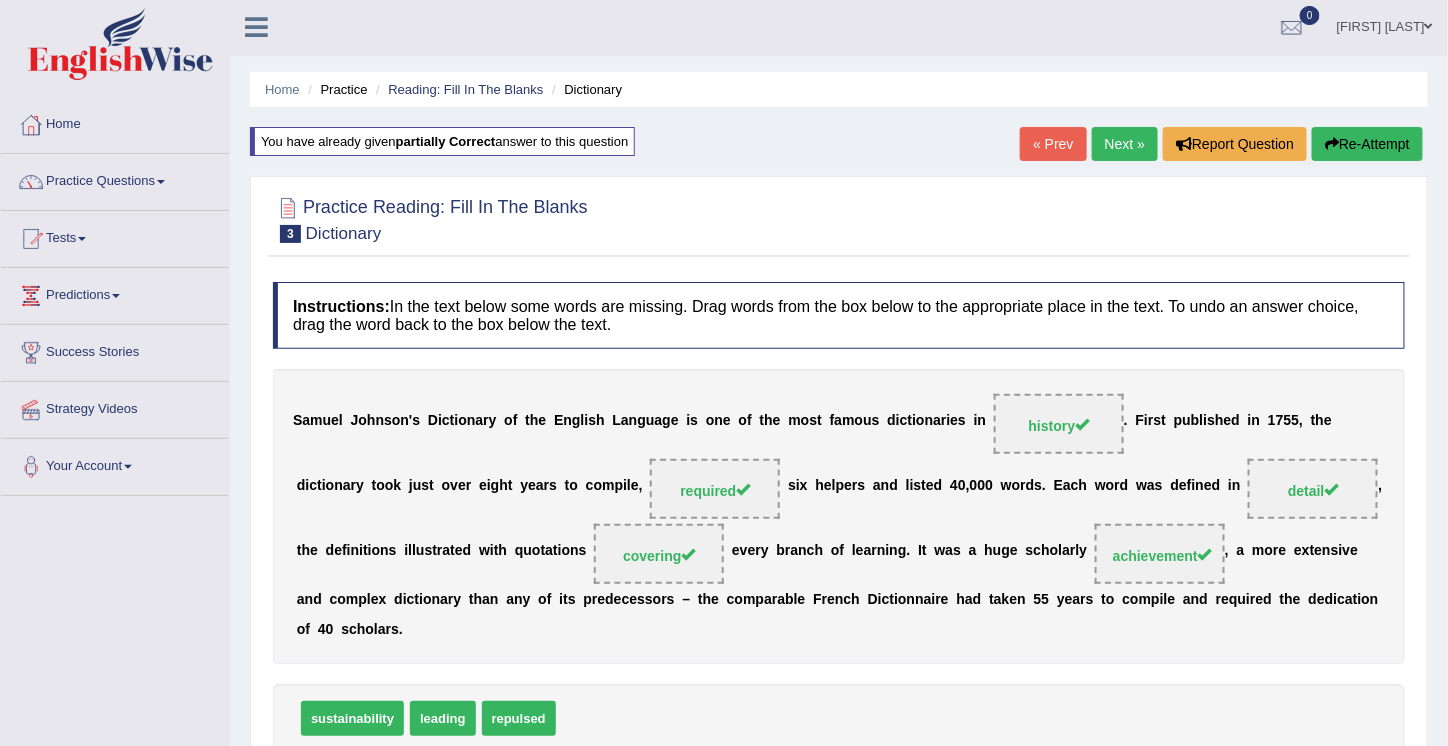 scroll, scrollTop: 4, scrollLeft: 0, axis: vertical 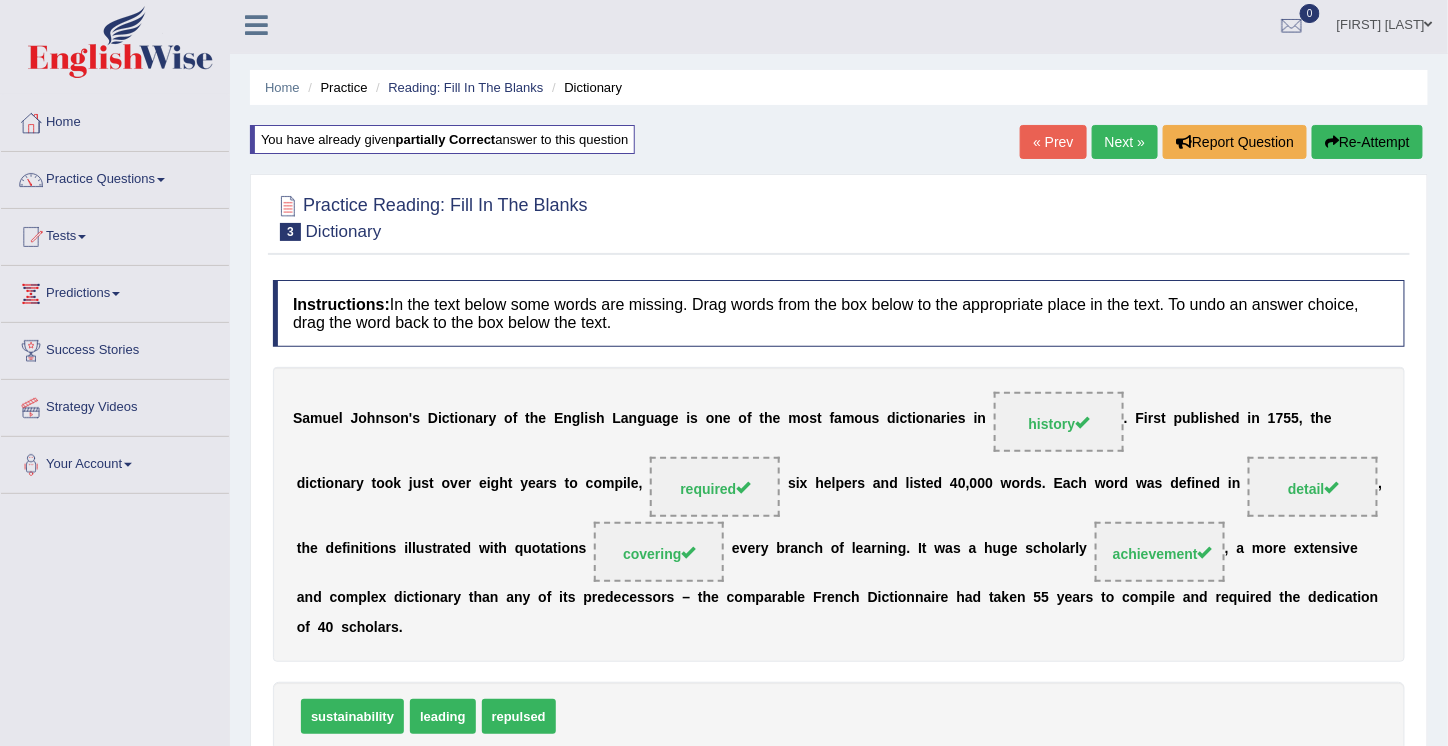 click on "Next »" at bounding box center [1125, 142] 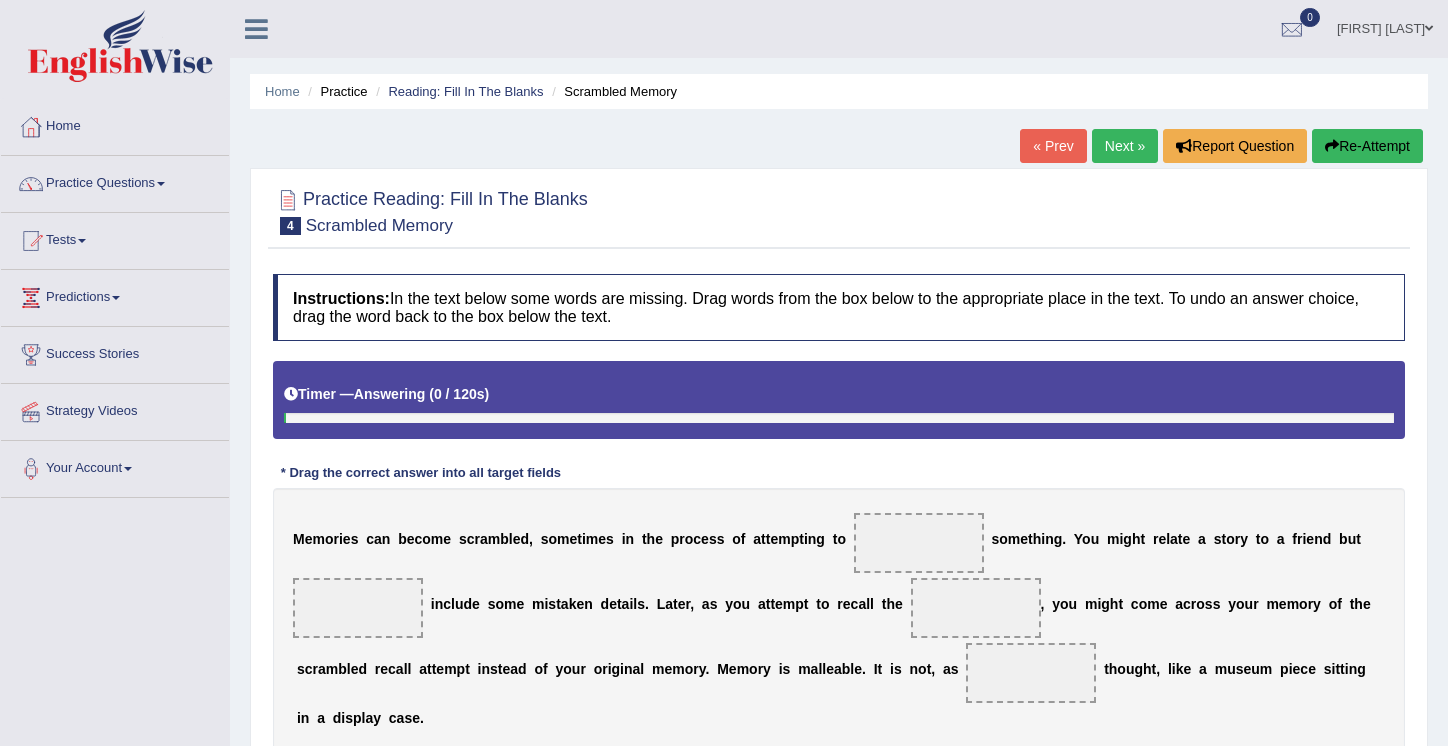scroll, scrollTop: 0, scrollLeft: 0, axis: both 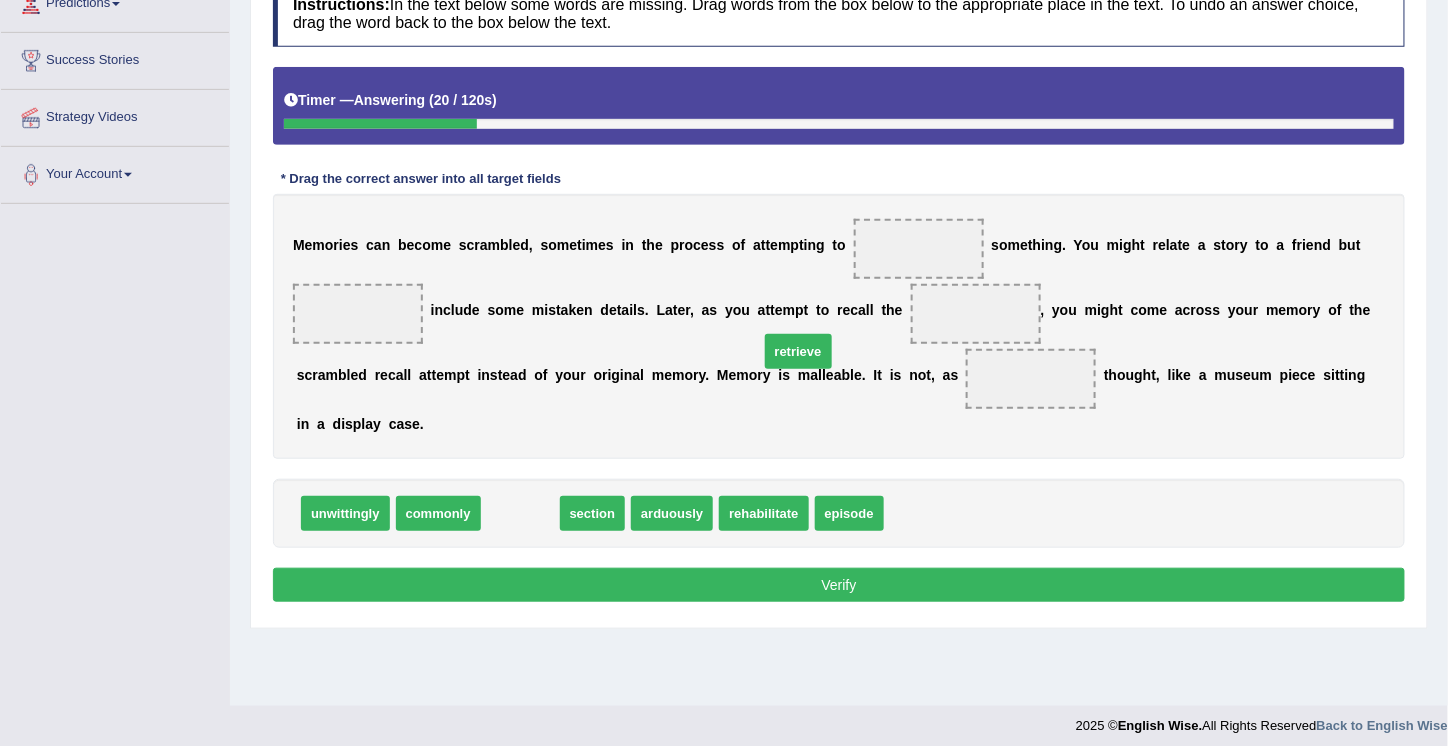 drag, startPoint x: 519, startPoint y: 515, endPoint x: 873, endPoint y: 319, distance: 404.63812 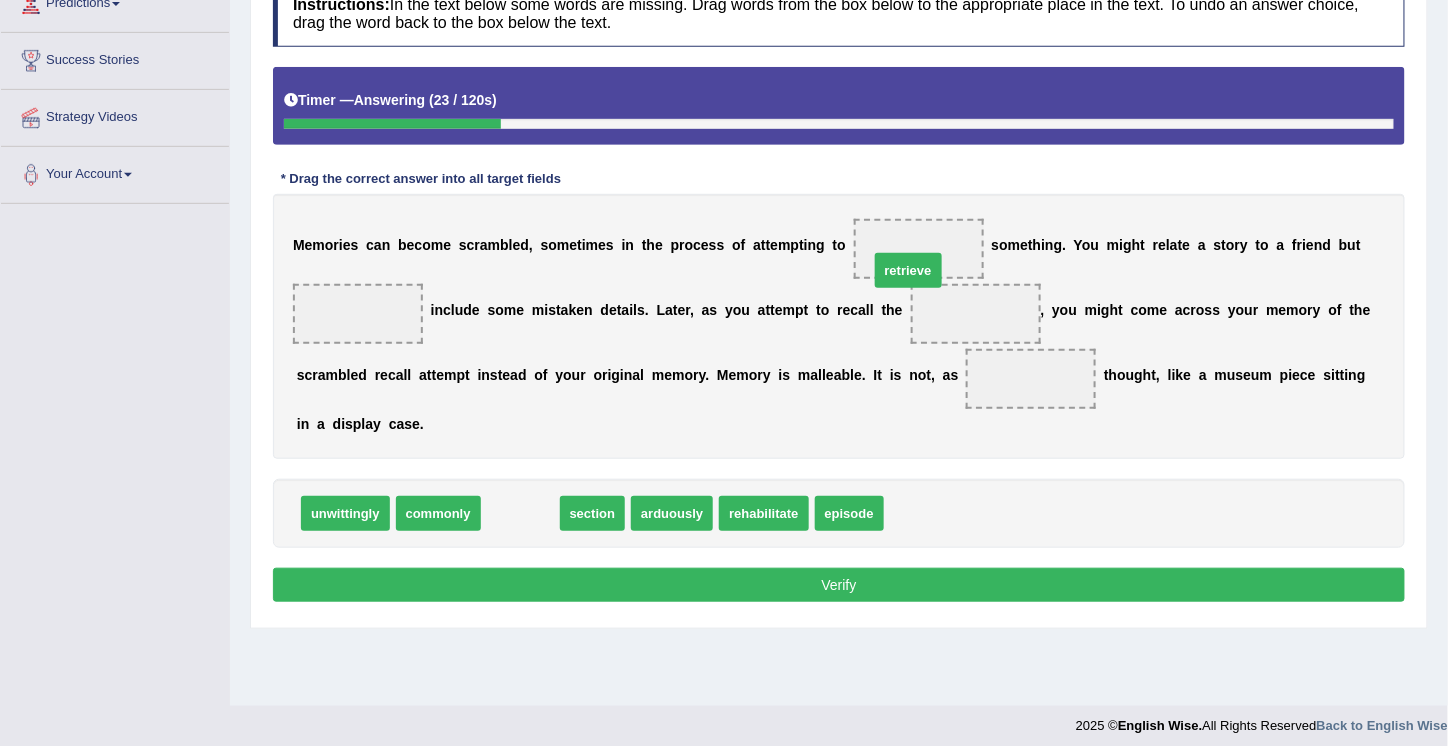 drag, startPoint x: 510, startPoint y: 505, endPoint x: 922, endPoint y: 245, distance: 487.17963 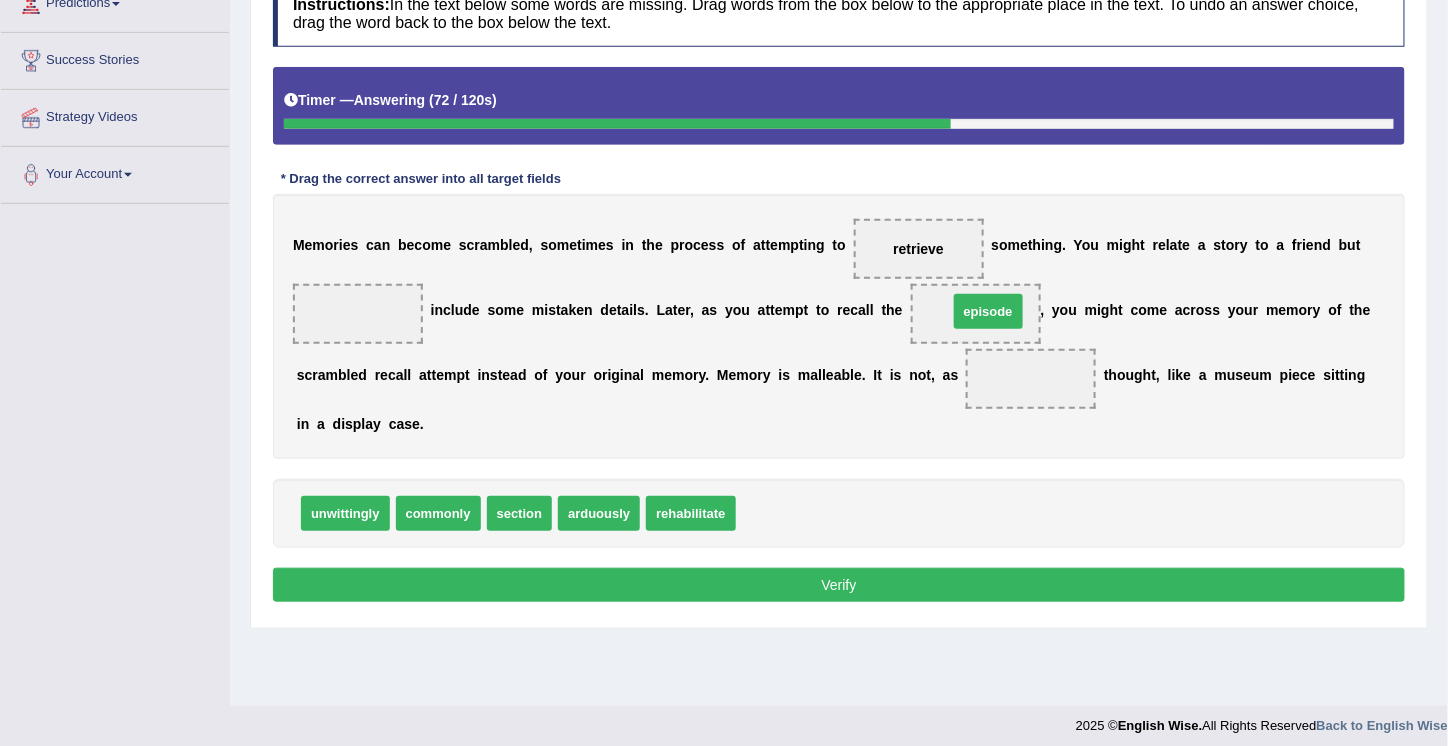 drag, startPoint x: 760, startPoint y: 516, endPoint x: 972, endPoint y: 314, distance: 292.8276 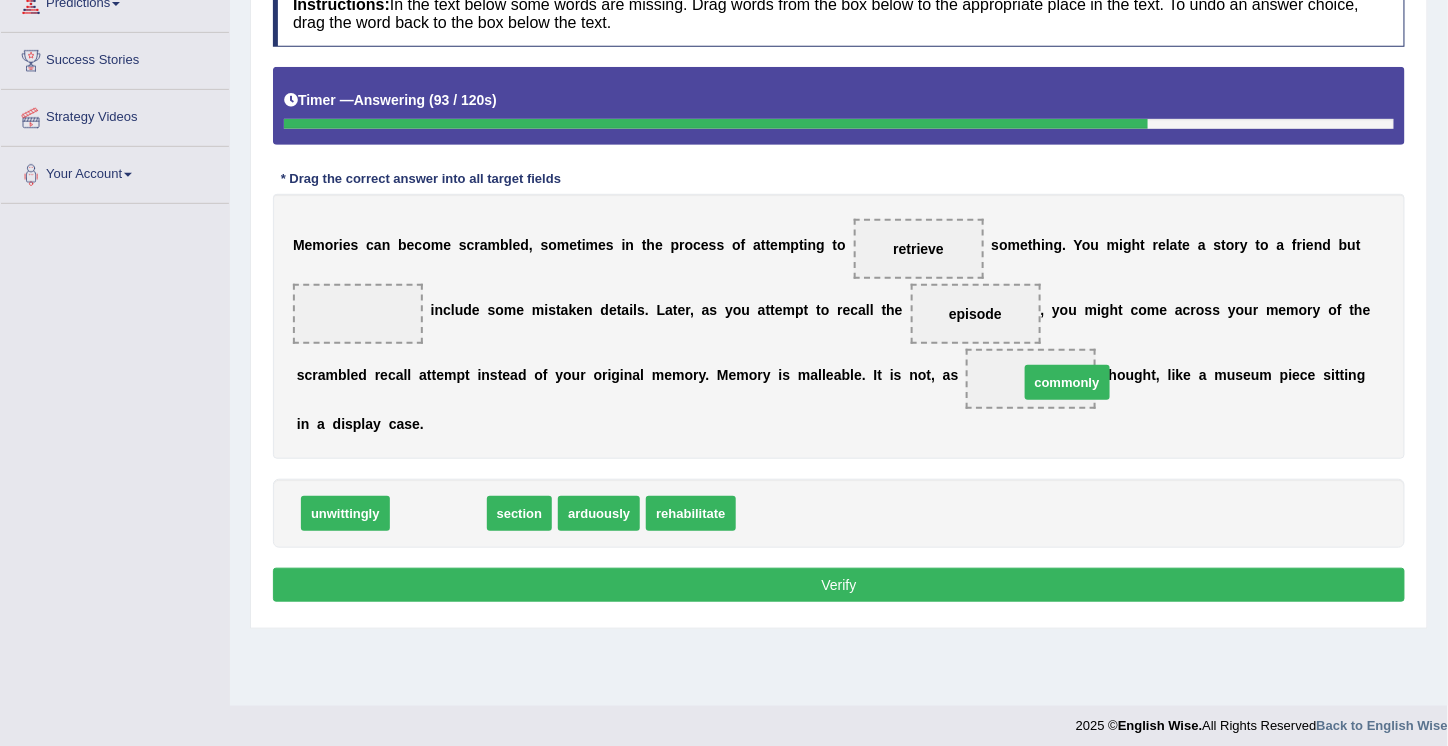 drag, startPoint x: 438, startPoint y: 504, endPoint x: 1075, endPoint y: 376, distance: 649.73303 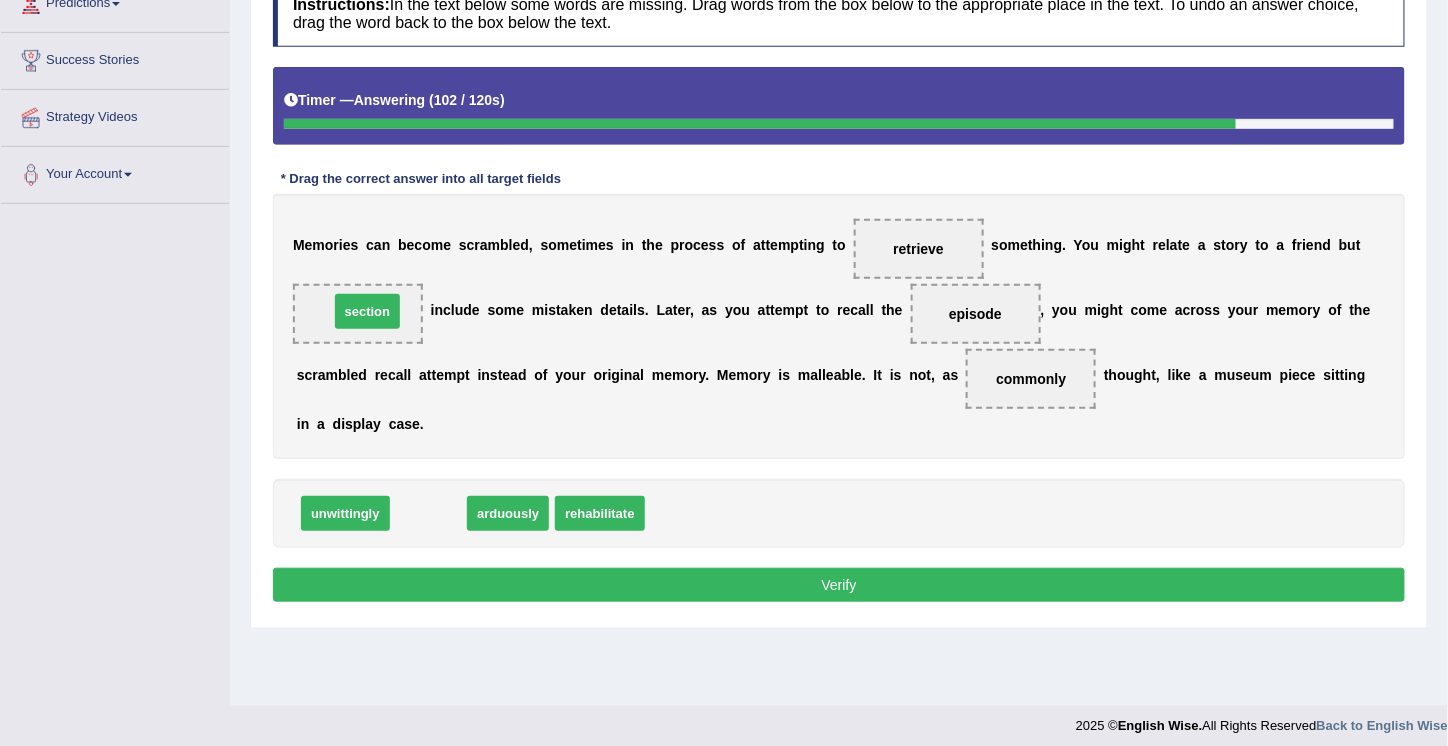 drag, startPoint x: 430, startPoint y: 507, endPoint x: 369, endPoint y: 305, distance: 211.00948 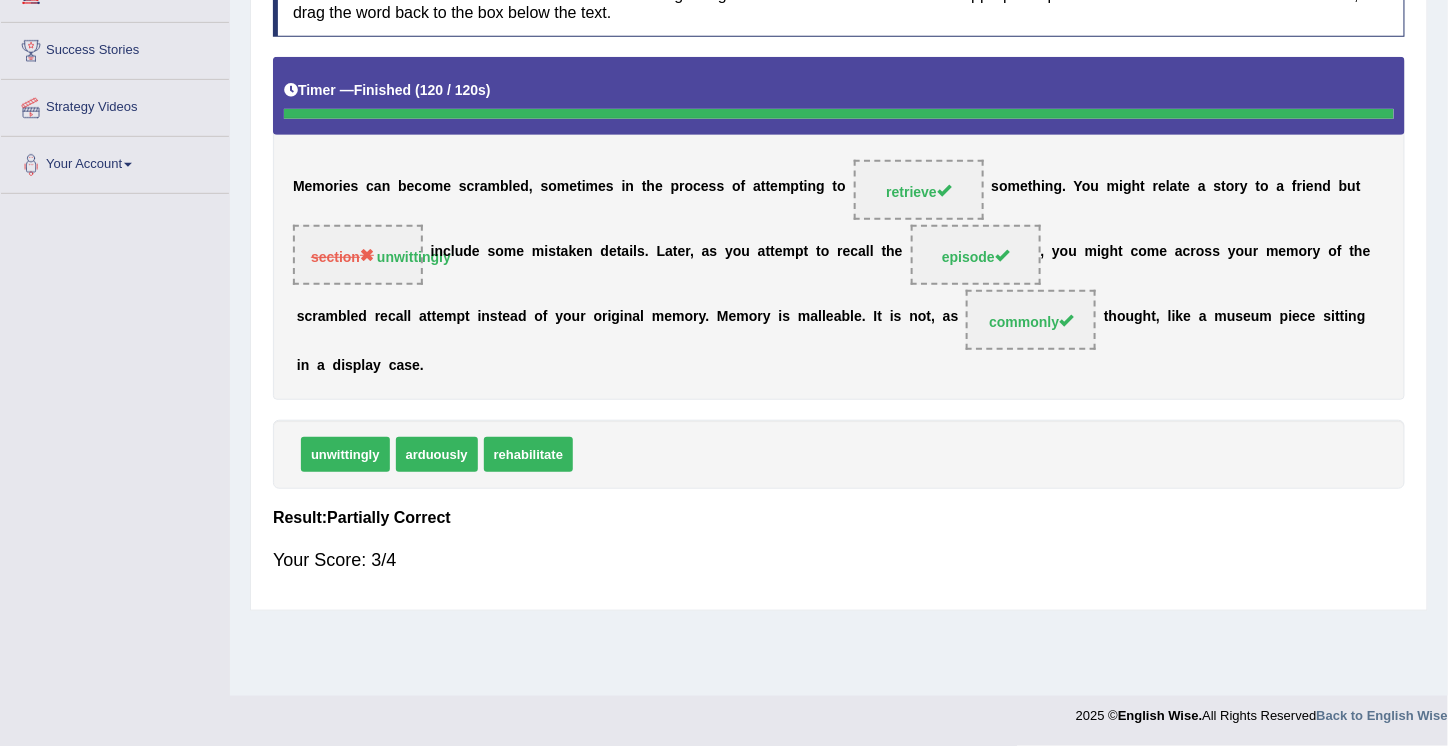 scroll, scrollTop: 0, scrollLeft: 0, axis: both 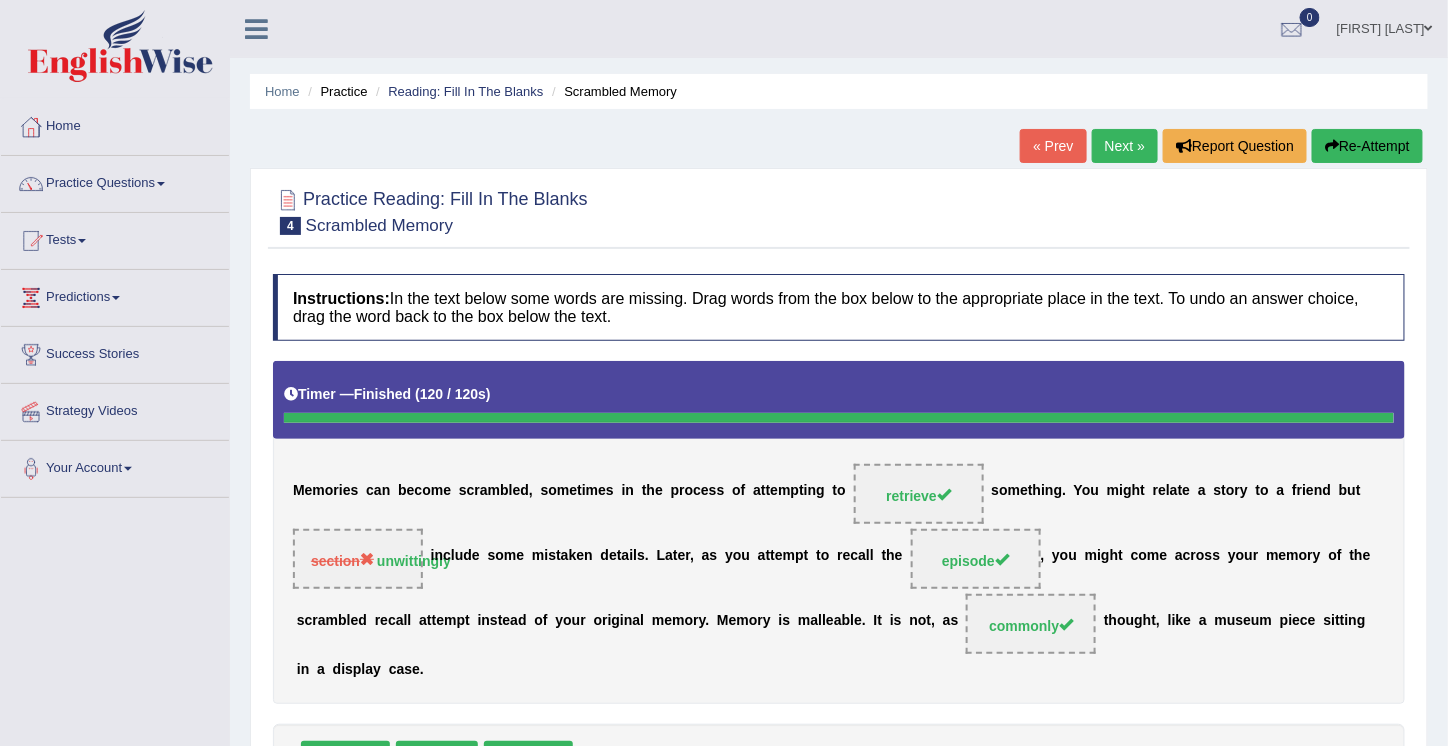 click on "Next »" at bounding box center [1125, 146] 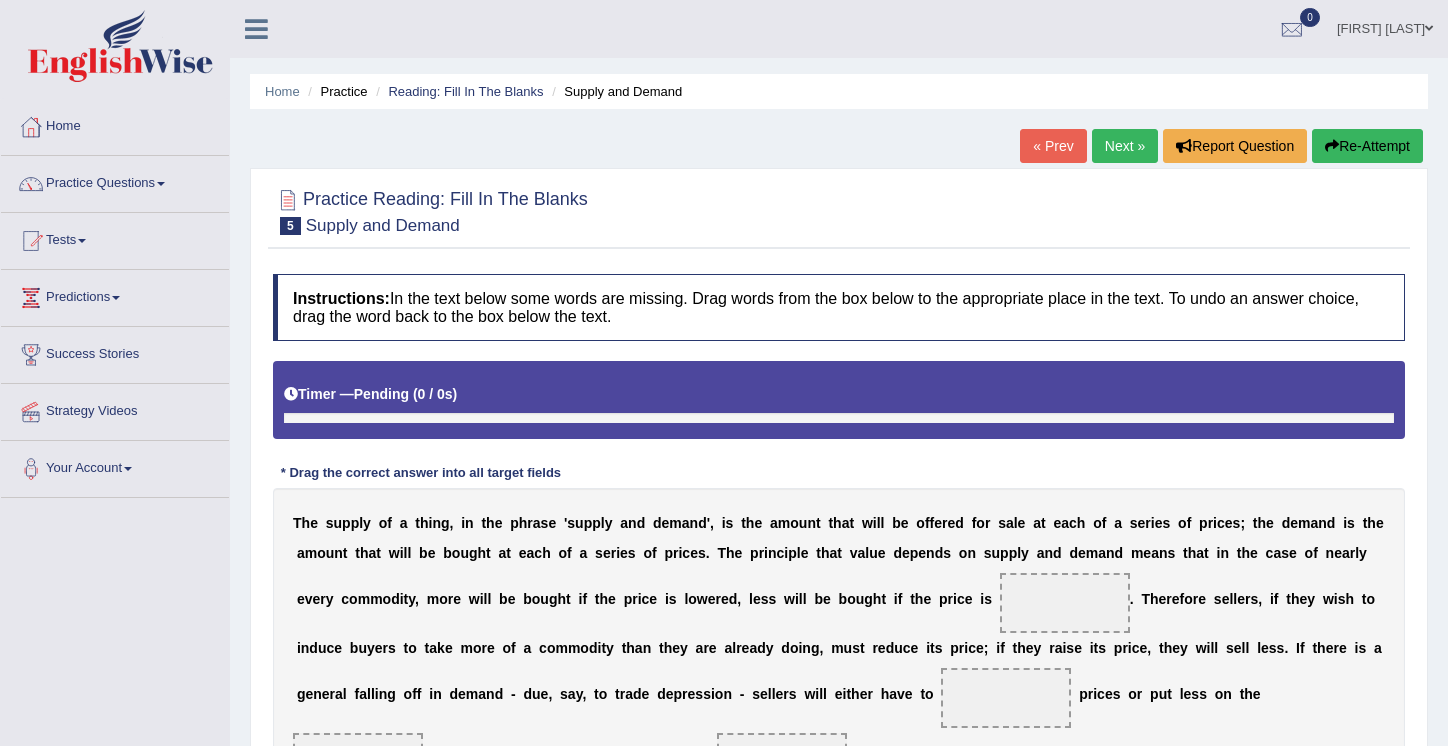 scroll, scrollTop: 0, scrollLeft: 0, axis: both 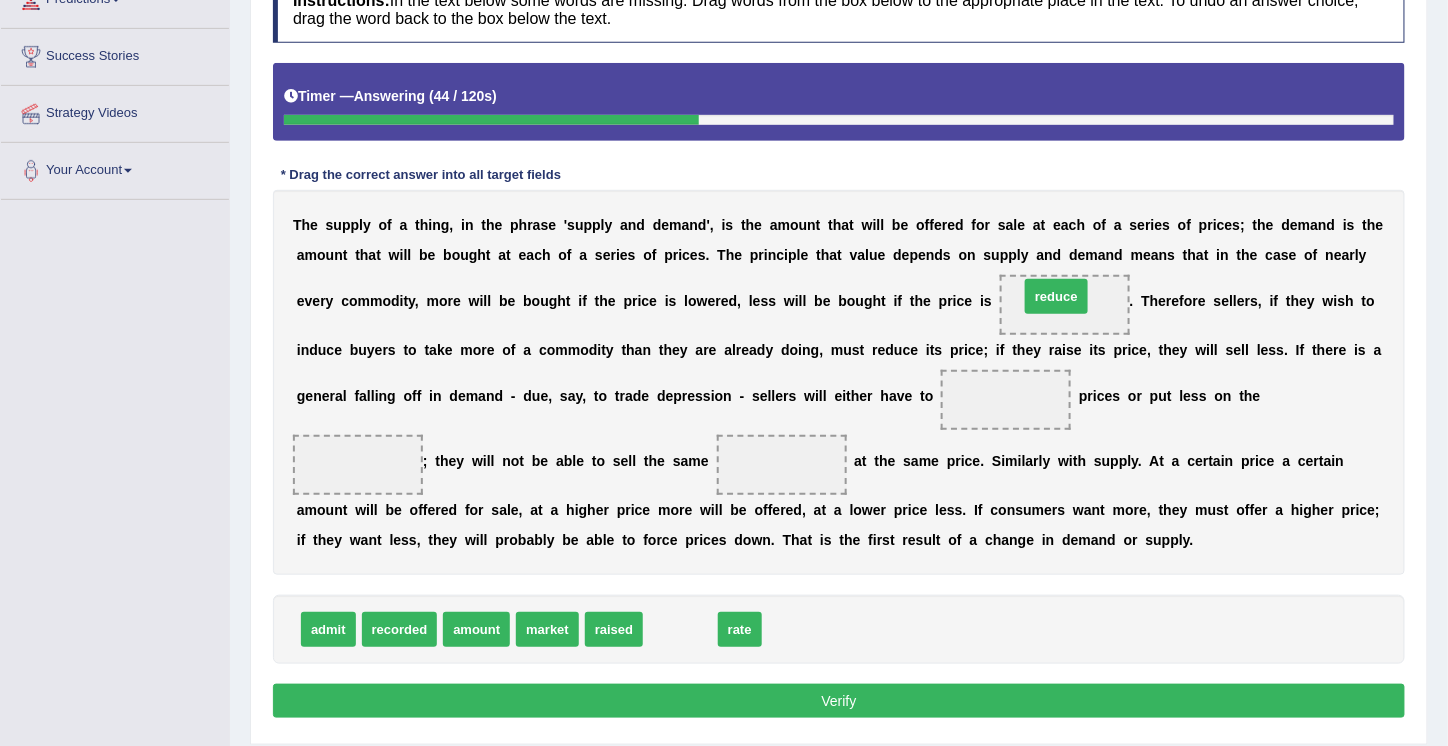 drag, startPoint x: 680, startPoint y: 629, endPoint x: 1060, endPoint y: 304, distance: 500.025 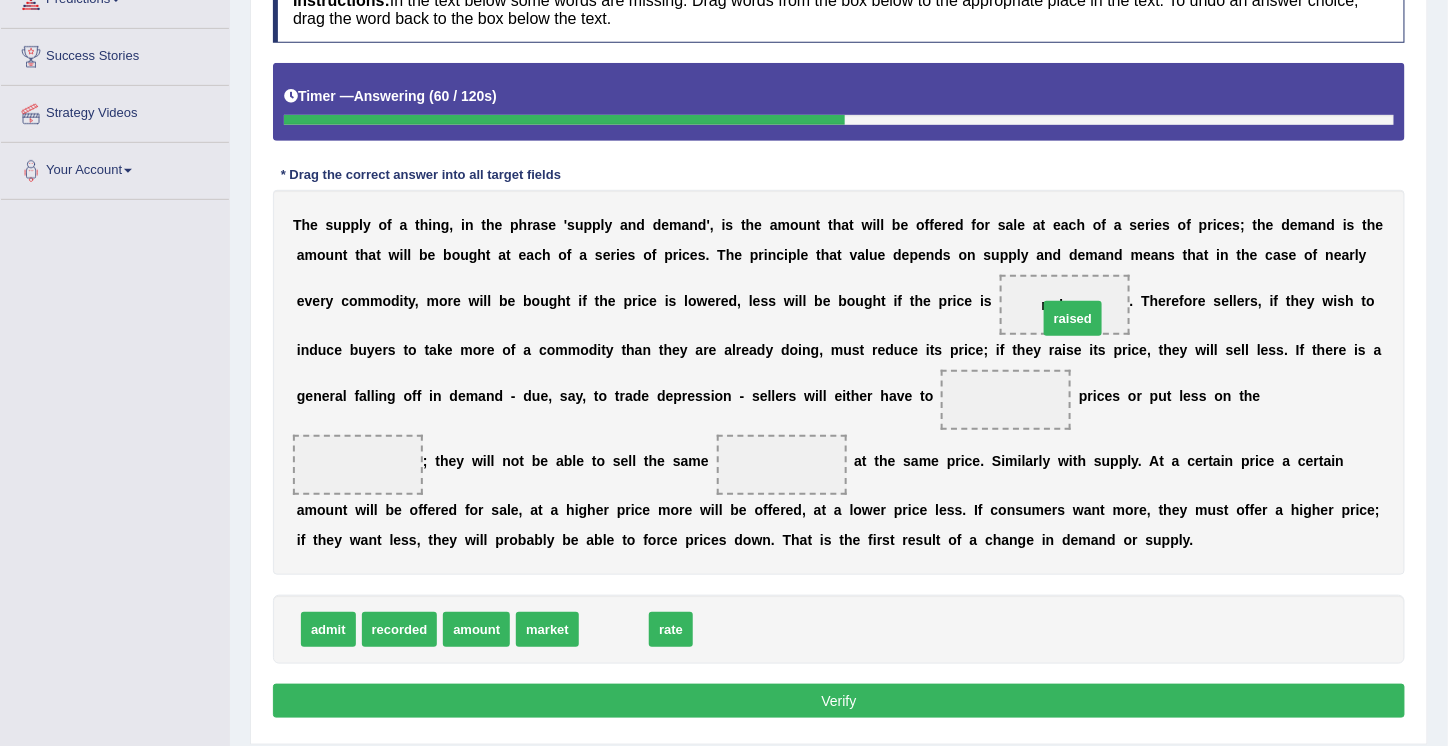 drag, startPoint x: 614, startPoint y: 628, endPoint x: 1073, endPoint y: 317, distance: 554.4385 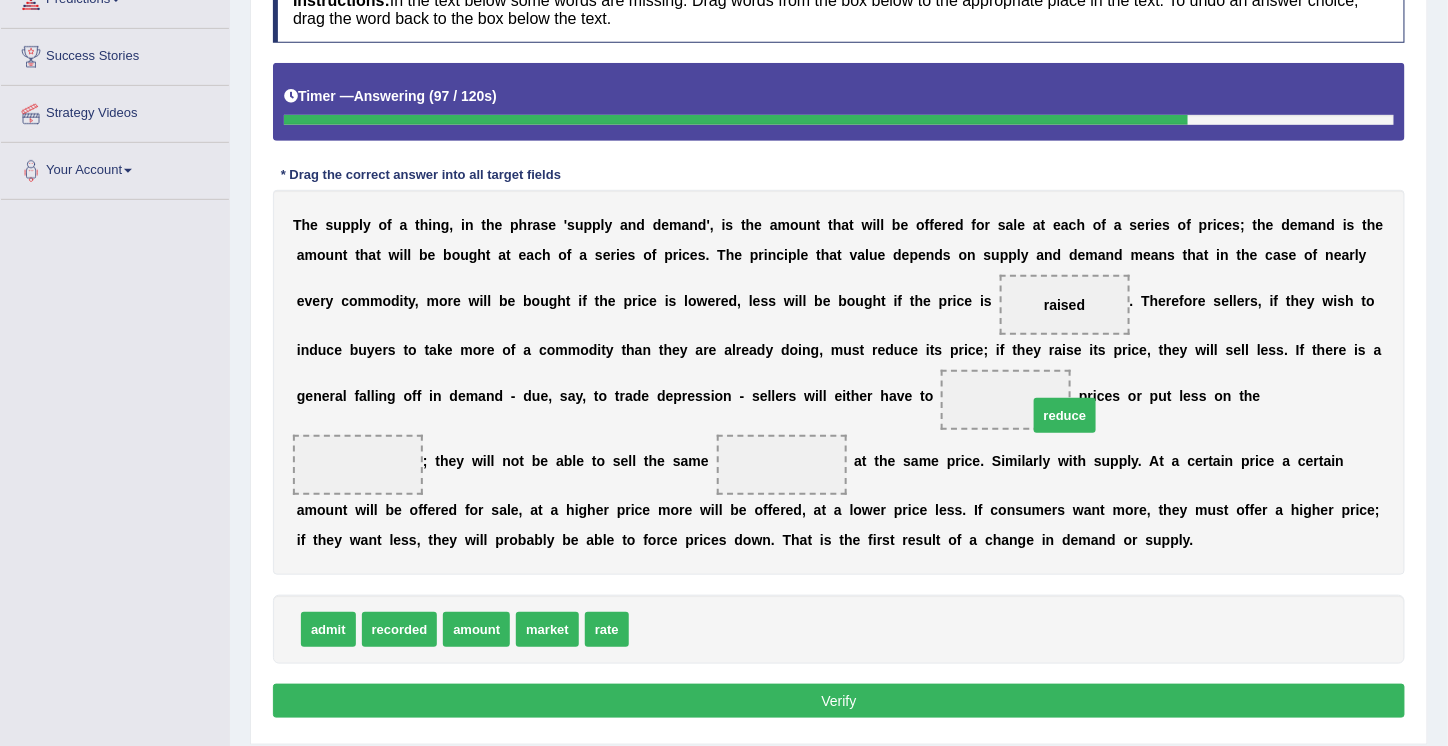 drag, startPoint x: 663, startPoint y: 624, endPoint x: 1062, endPoint y: 409, distance: 453.23944 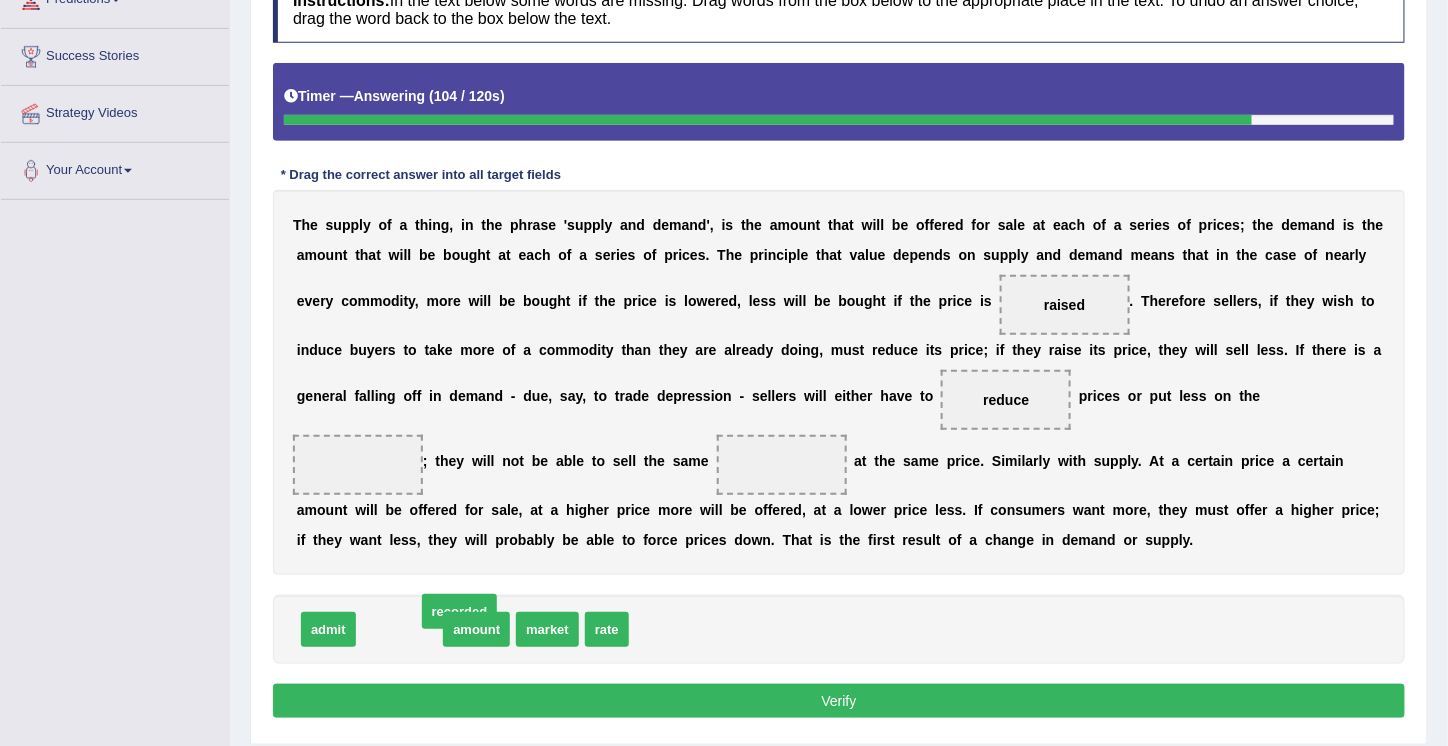 drag, startPoint x: 398, startPoint y: 624, endPoint x: 460, endPoint y: 633, distance: 62.649822 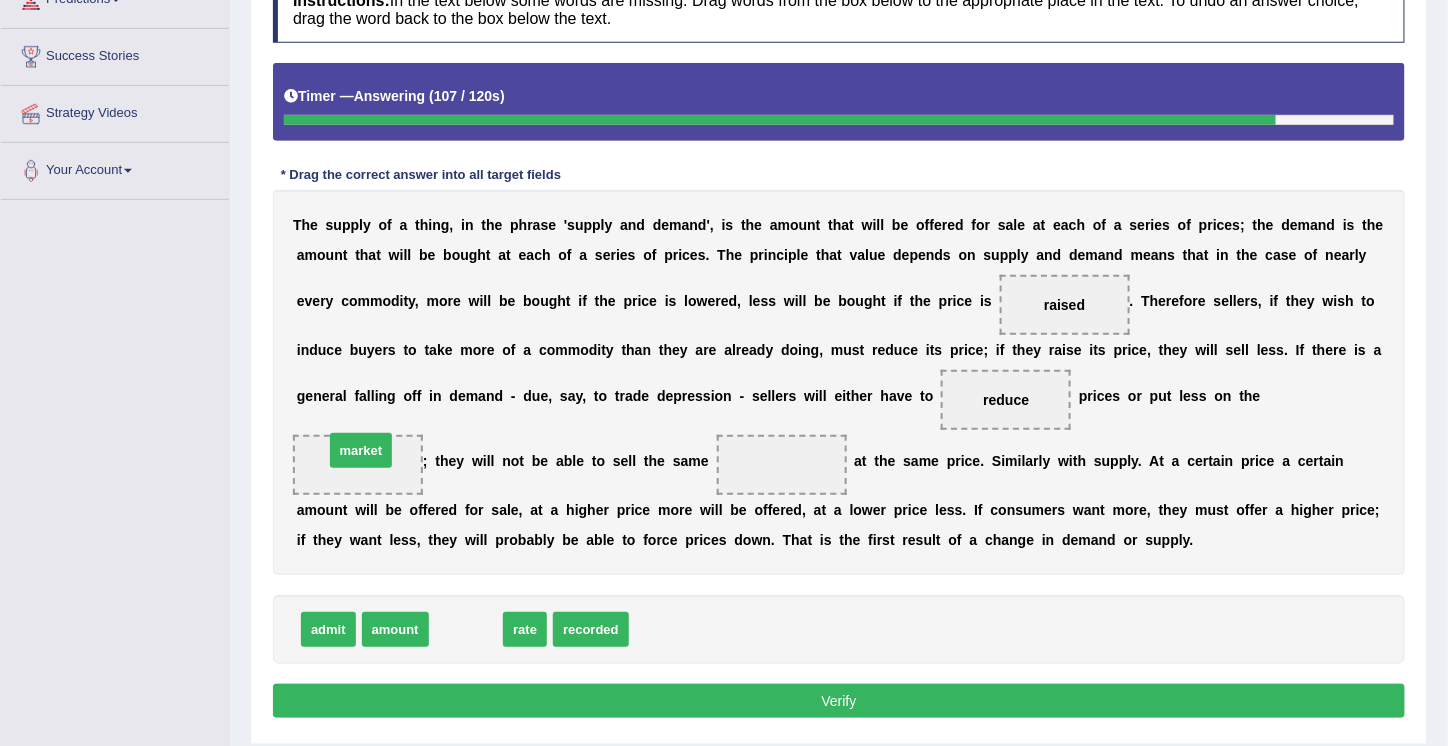 drag, startPoint x: 451, startPoint y: 629, endPoint x: 346, endPoint y: 451, distance: 206.66156 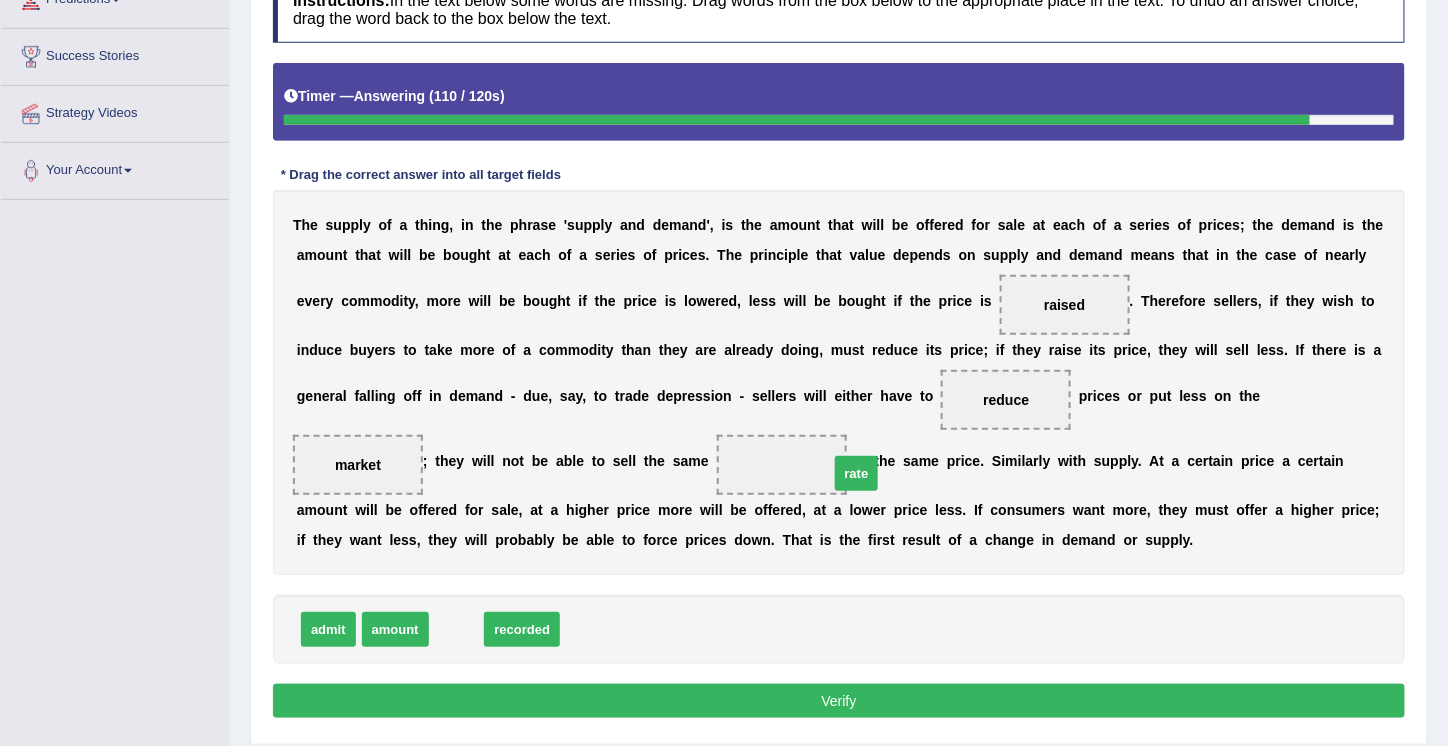 drag, startPoint x: 452, startPoint y: 624, endPoint x: 854, endPoint y: 468, distance: 431.2076 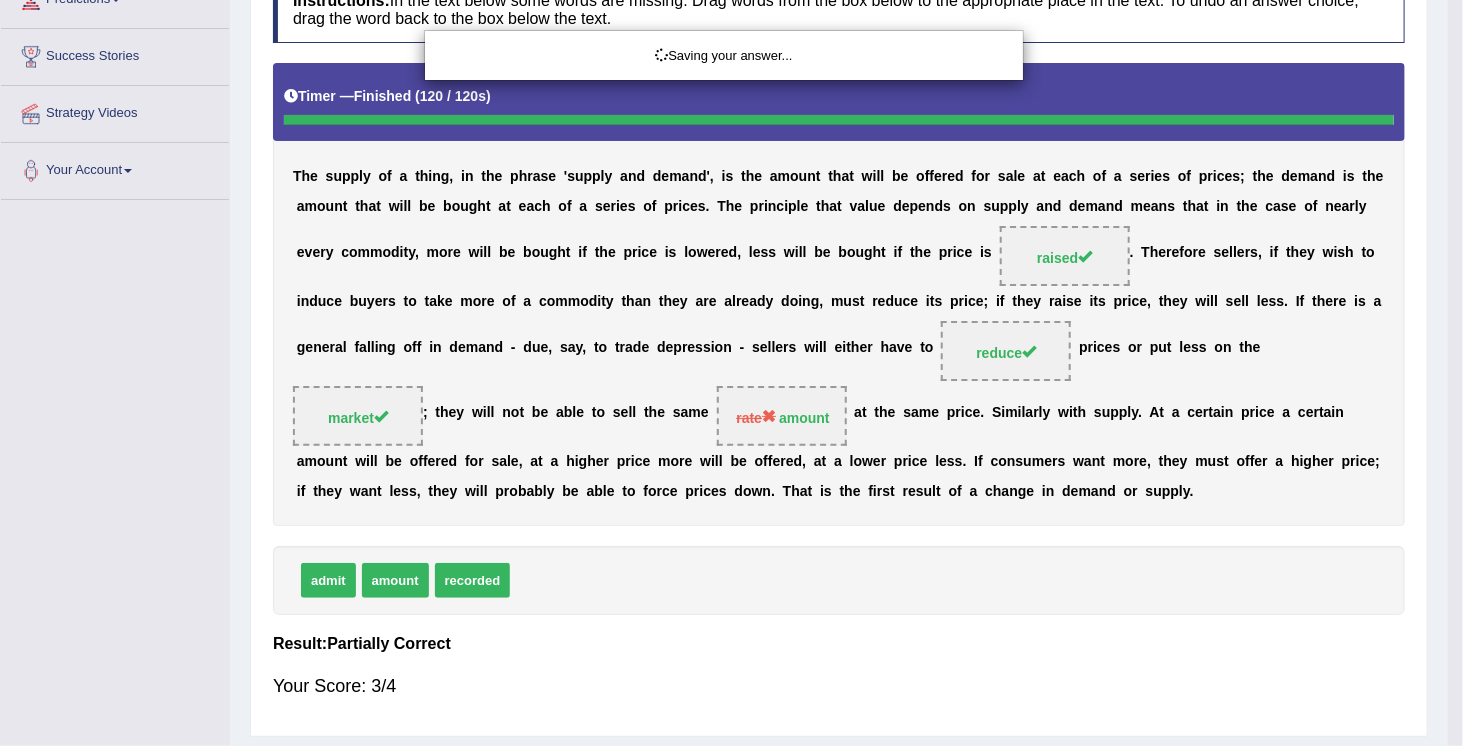 click on "Saving your answer..." at bounding box center (731, 373) 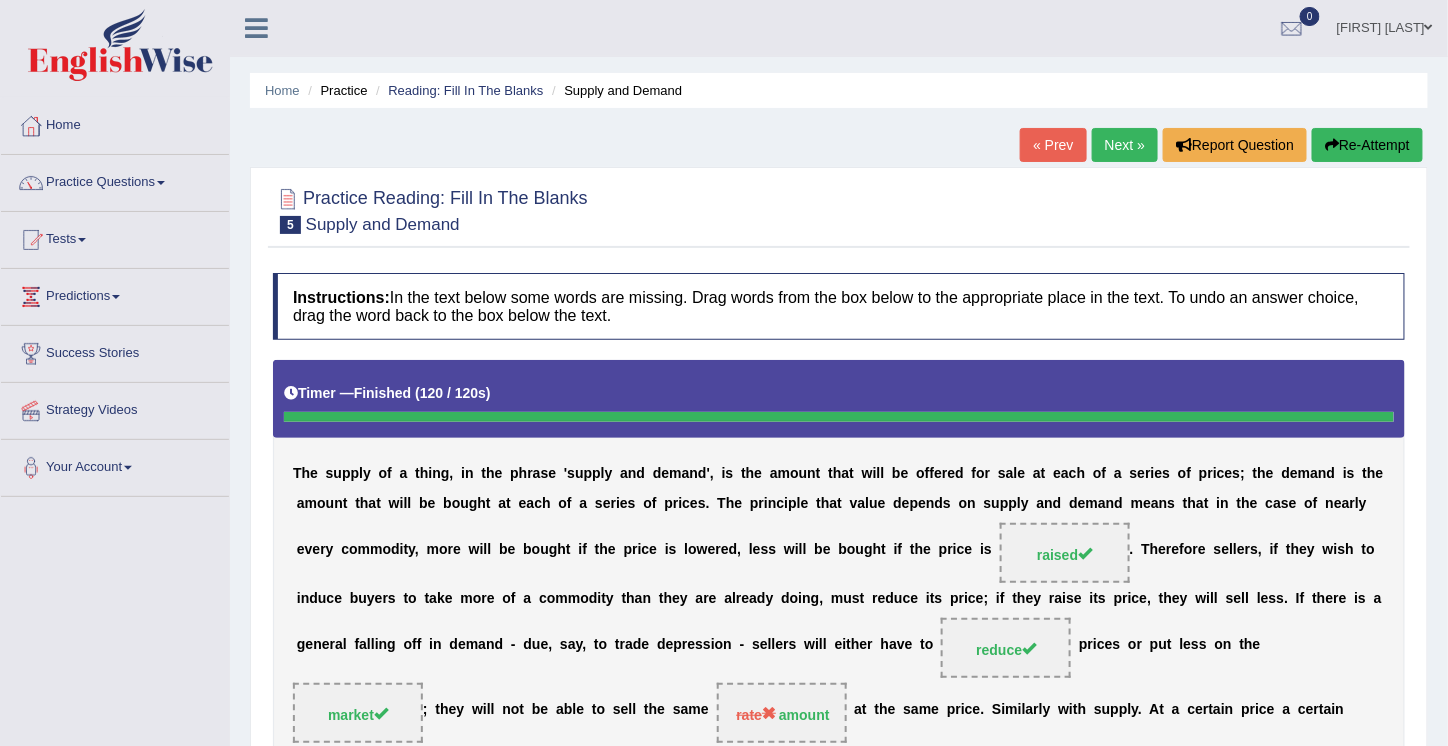 scroll, scrollTop: 0, scrollLeft: 0, axis: both 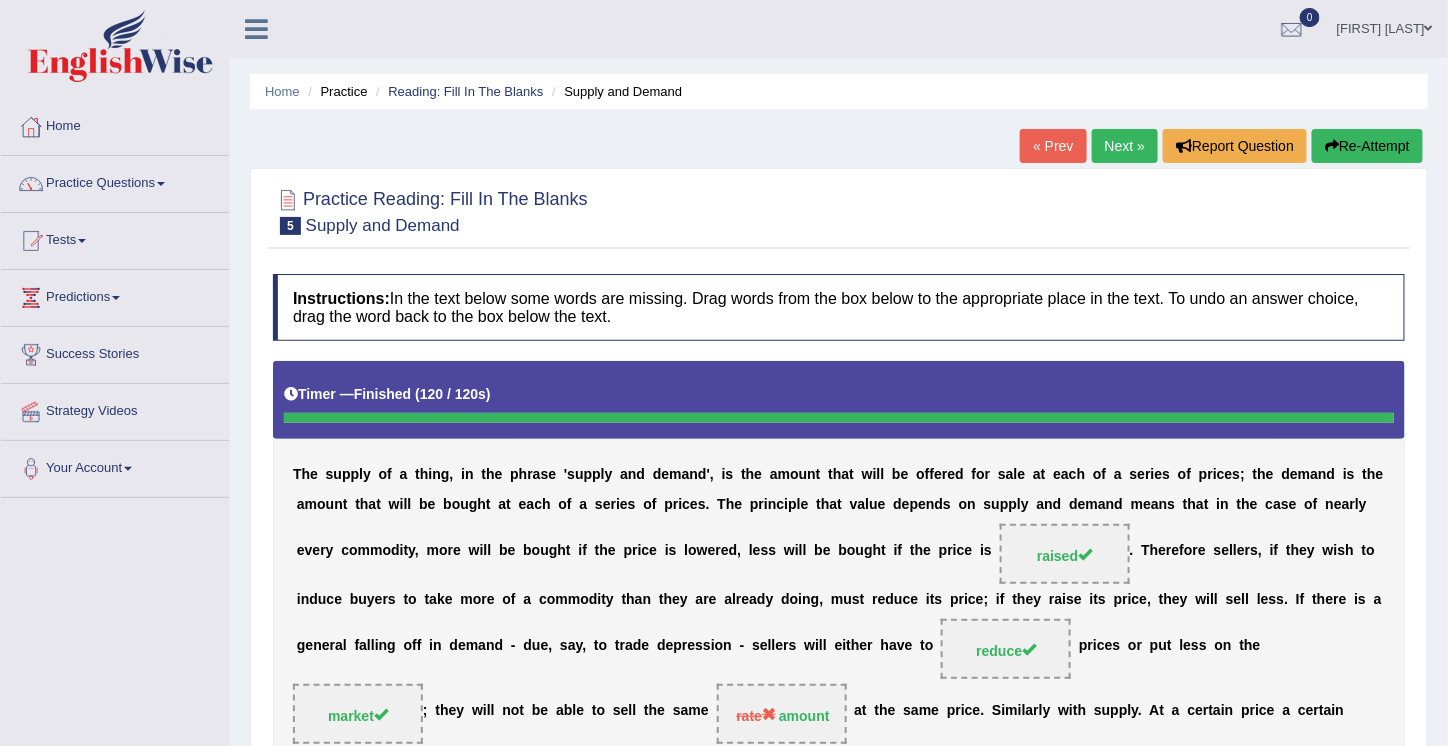 click on "Next »" at bounding box center (1125, 146) 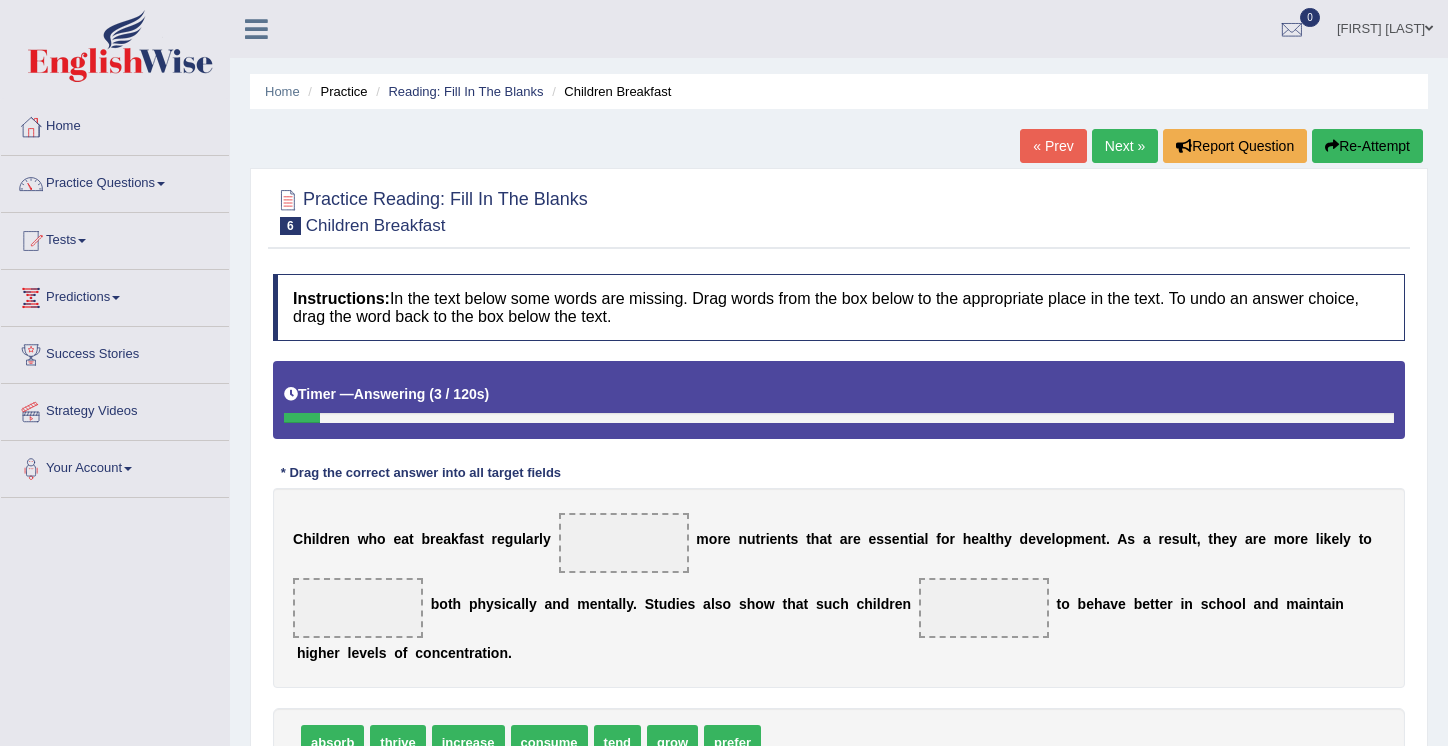 scroll, scrollTop: 286, scrollLeft: 0, axis: vertical 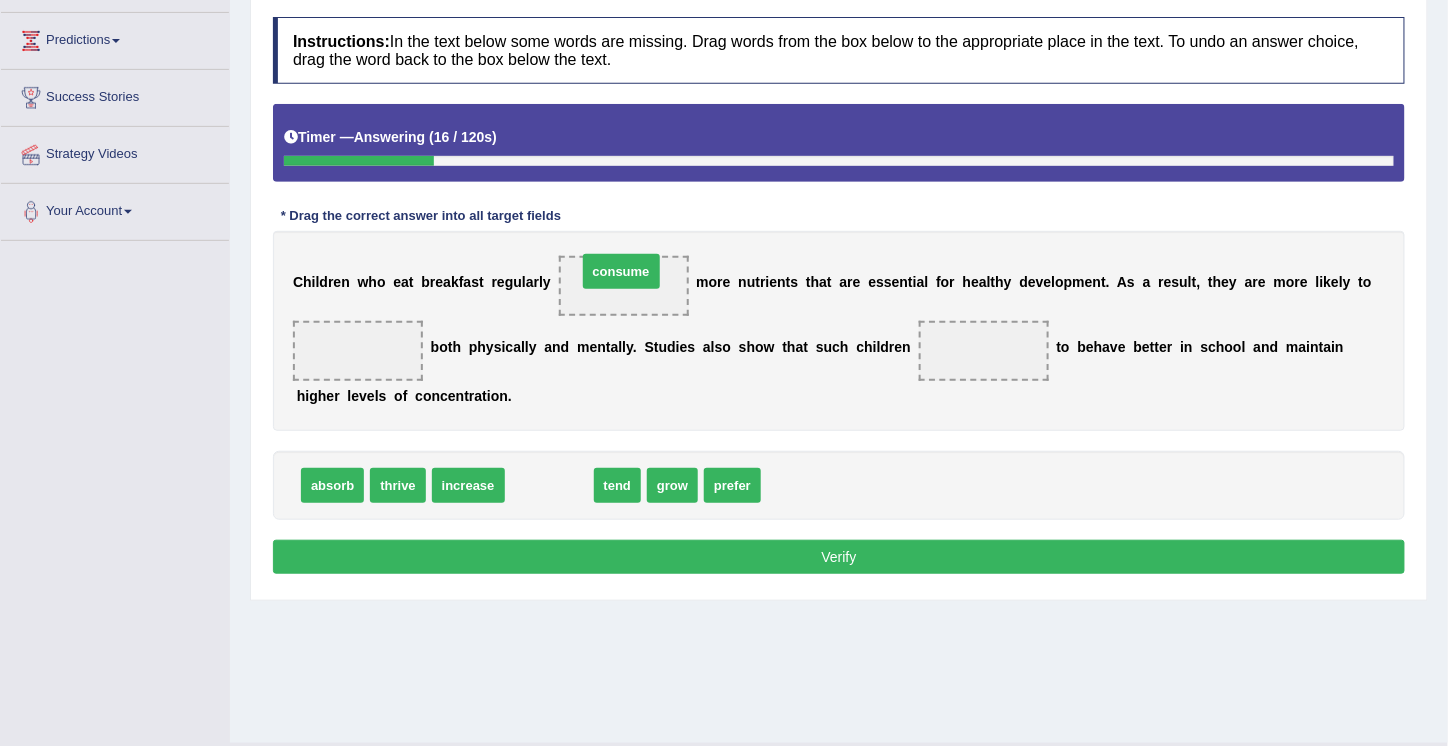drag, startPoint x: 547, startPoint y: 493, endPoint x: 619, endPoint y: 281, distance: 223.89284 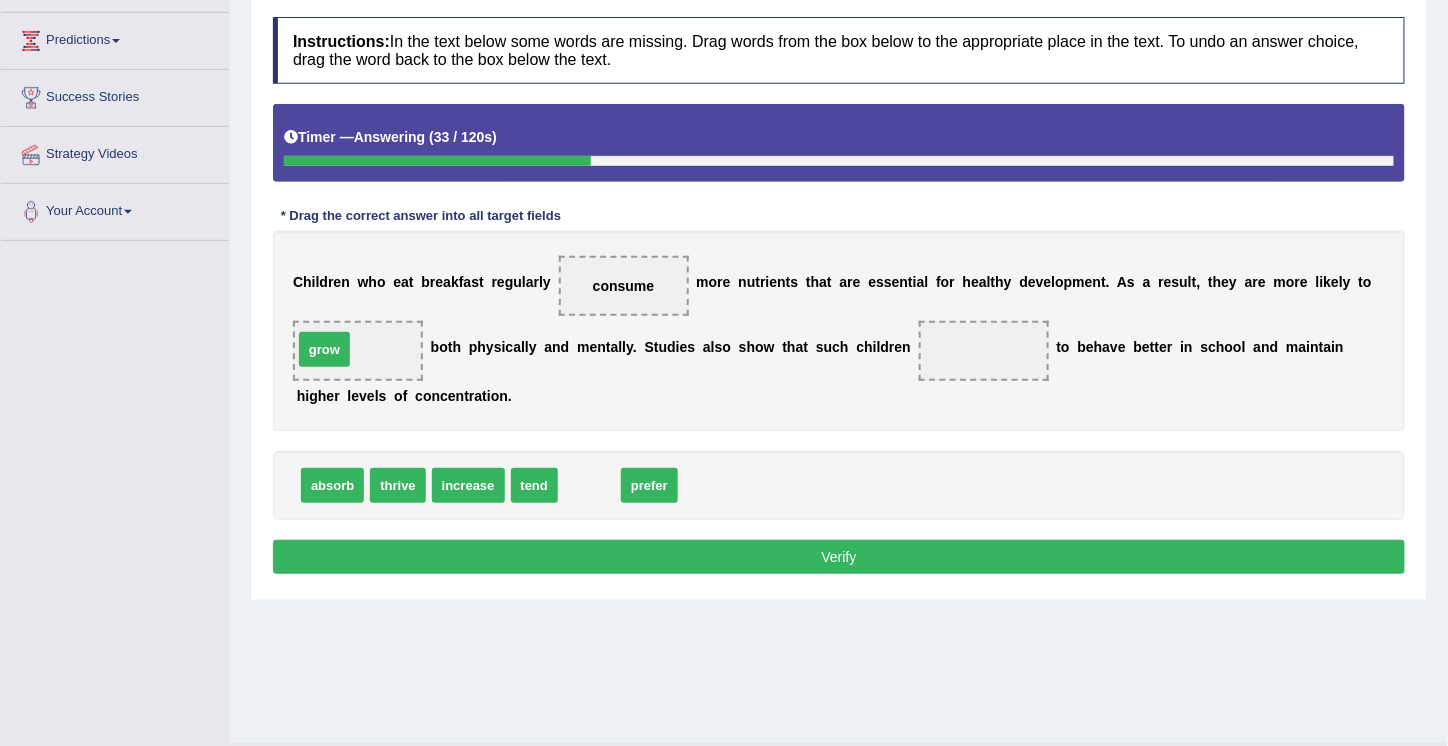 drag, startPoint x: 586, startPoint y: 484, endPoint x: 321, endPoint y: 348, distance: 297.86072 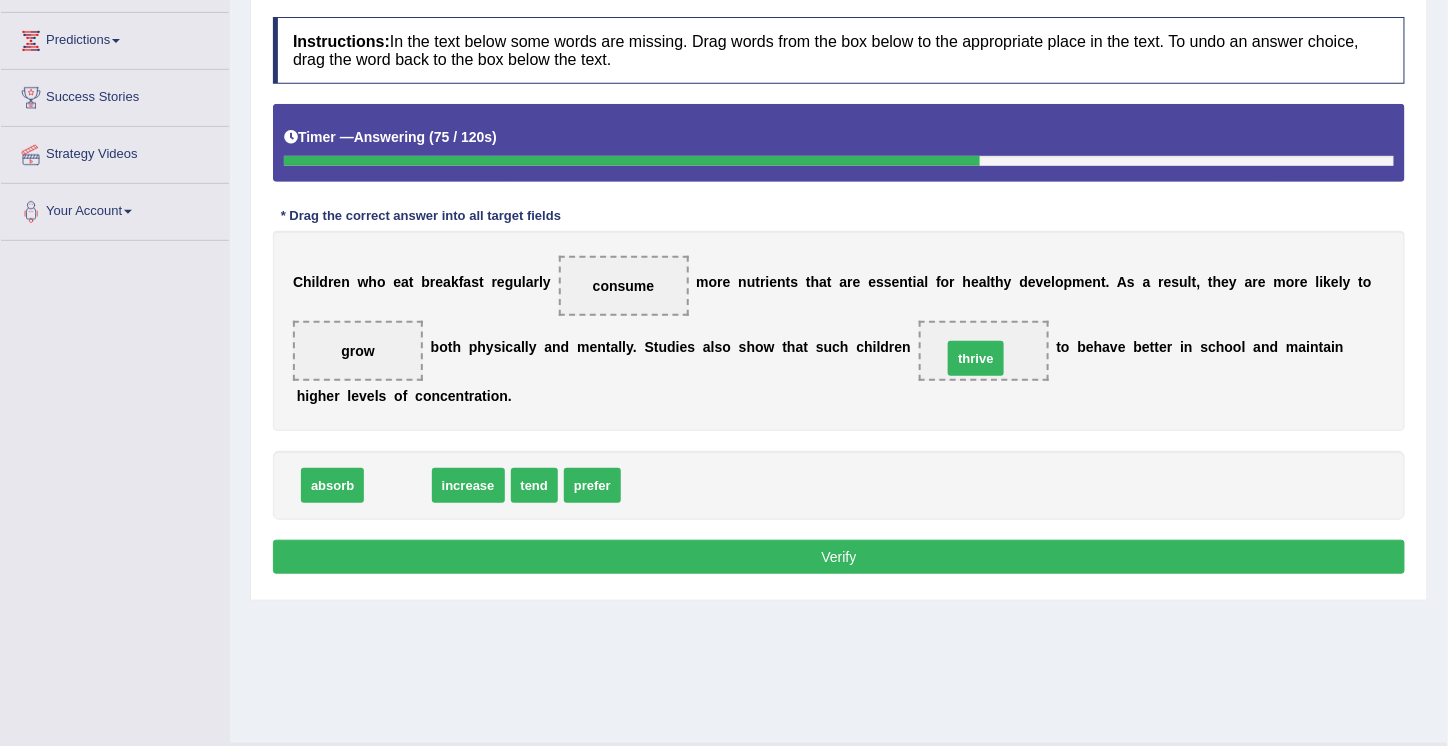 drag, startPoint x: 398, startPoint y: 481, endPoint x: 976, endPoint y: 353, distance: 592.00336 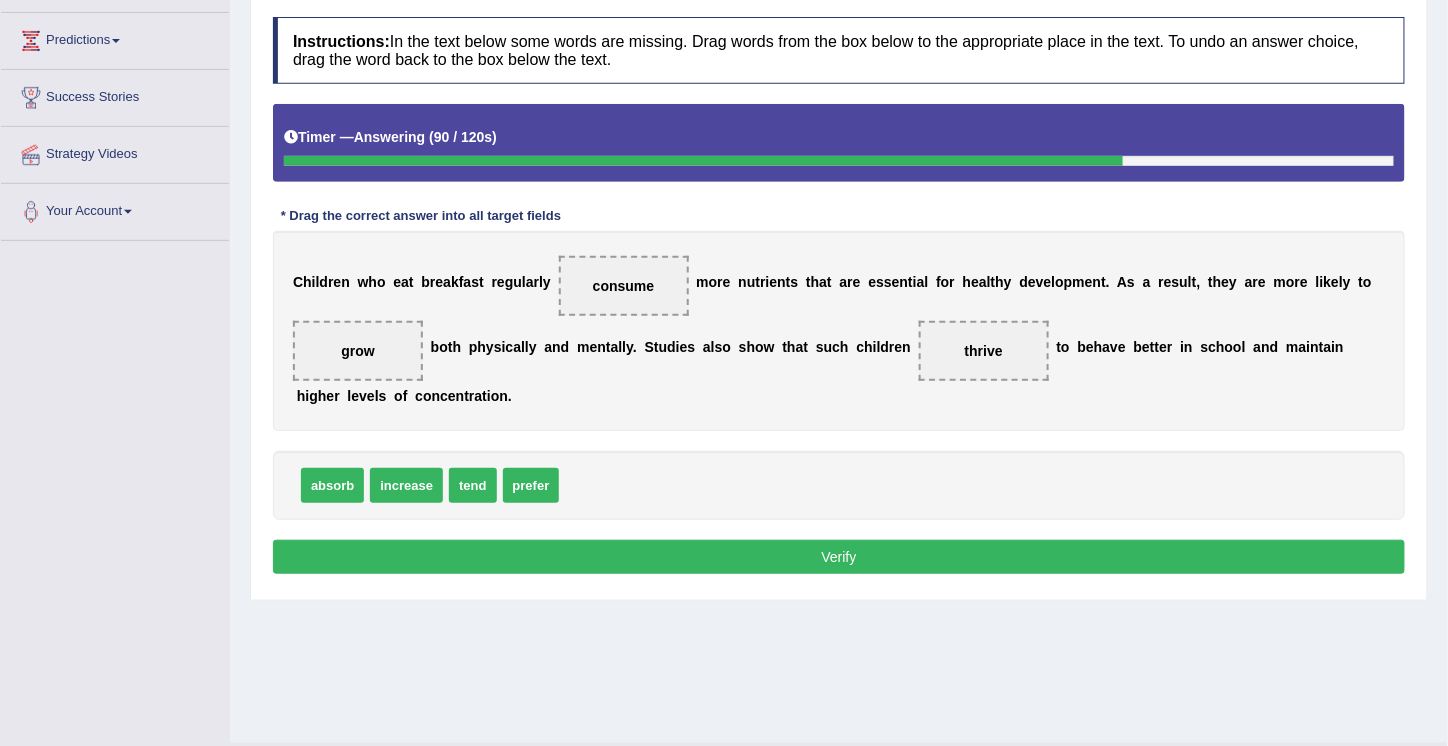 click on "Verify" at bounding box center [839, 557] 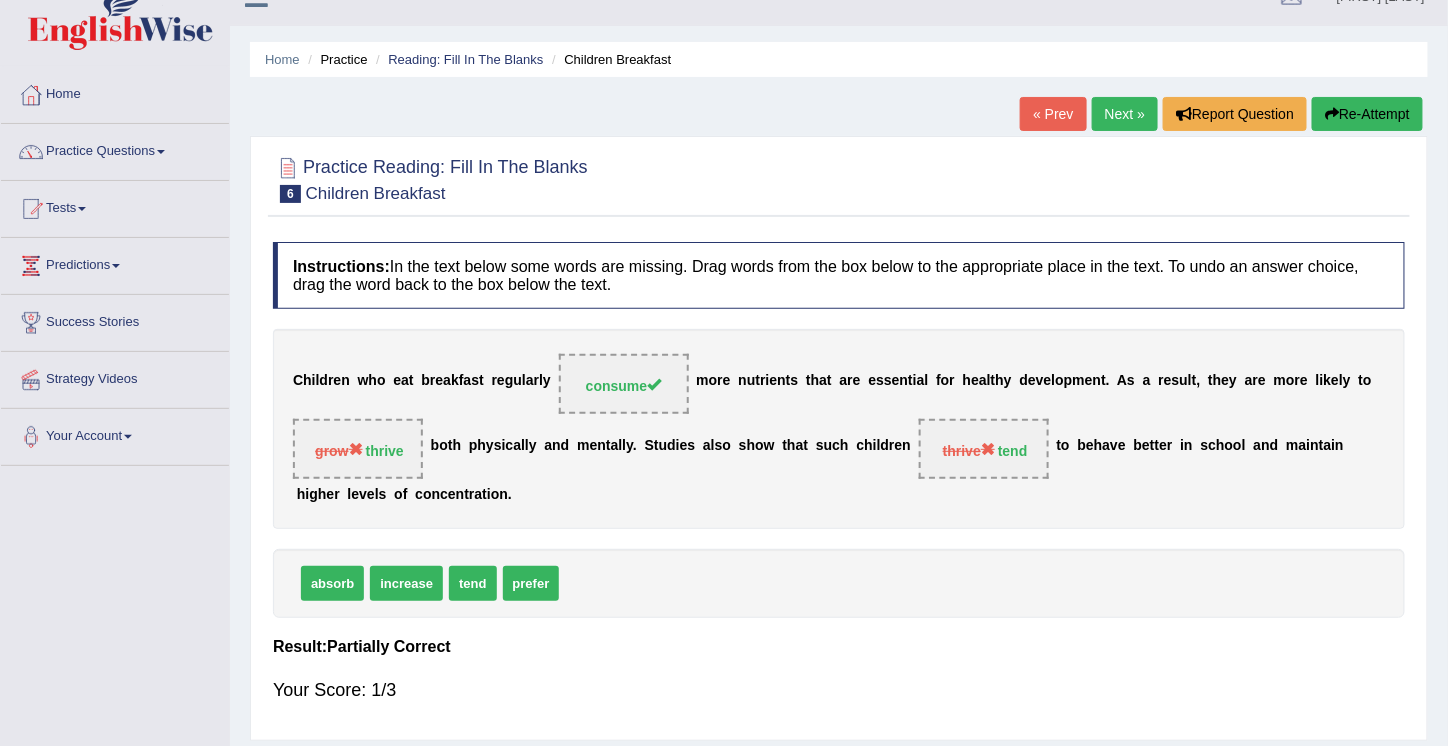 scroll, scrollTop: 0, scrollLeft: 0, axis: both 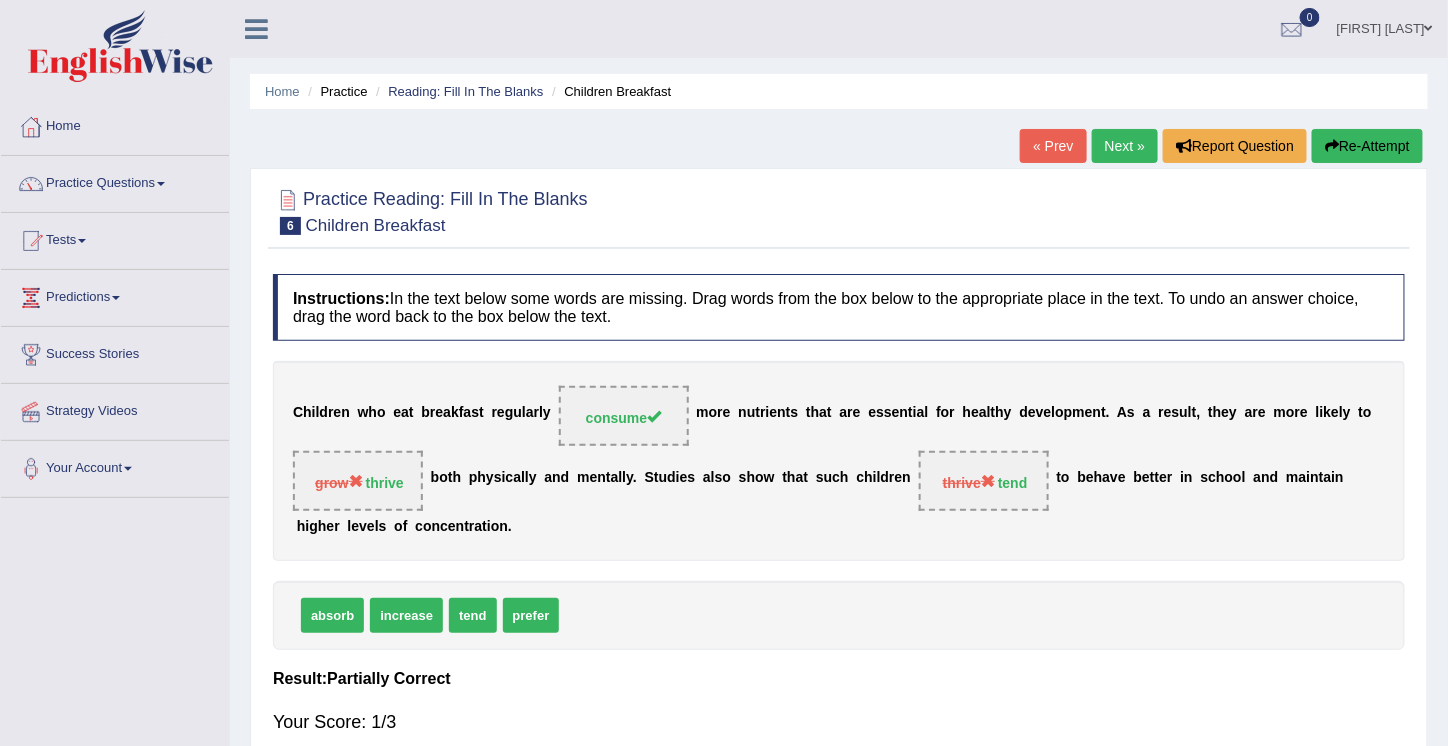 click on "Next »" at bounding box center [1125, 146] 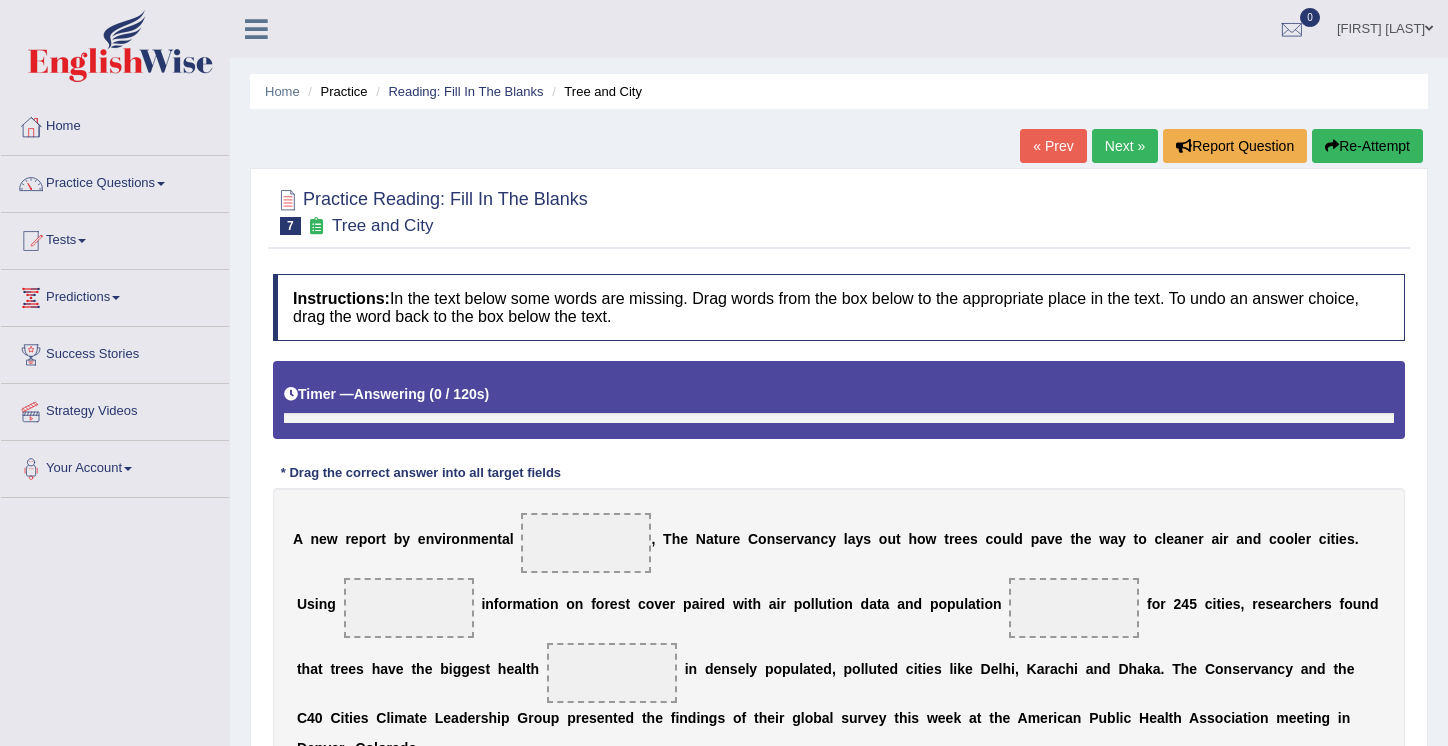 scroll, scrollTop: 0, scrollLeft: 0, axis: both 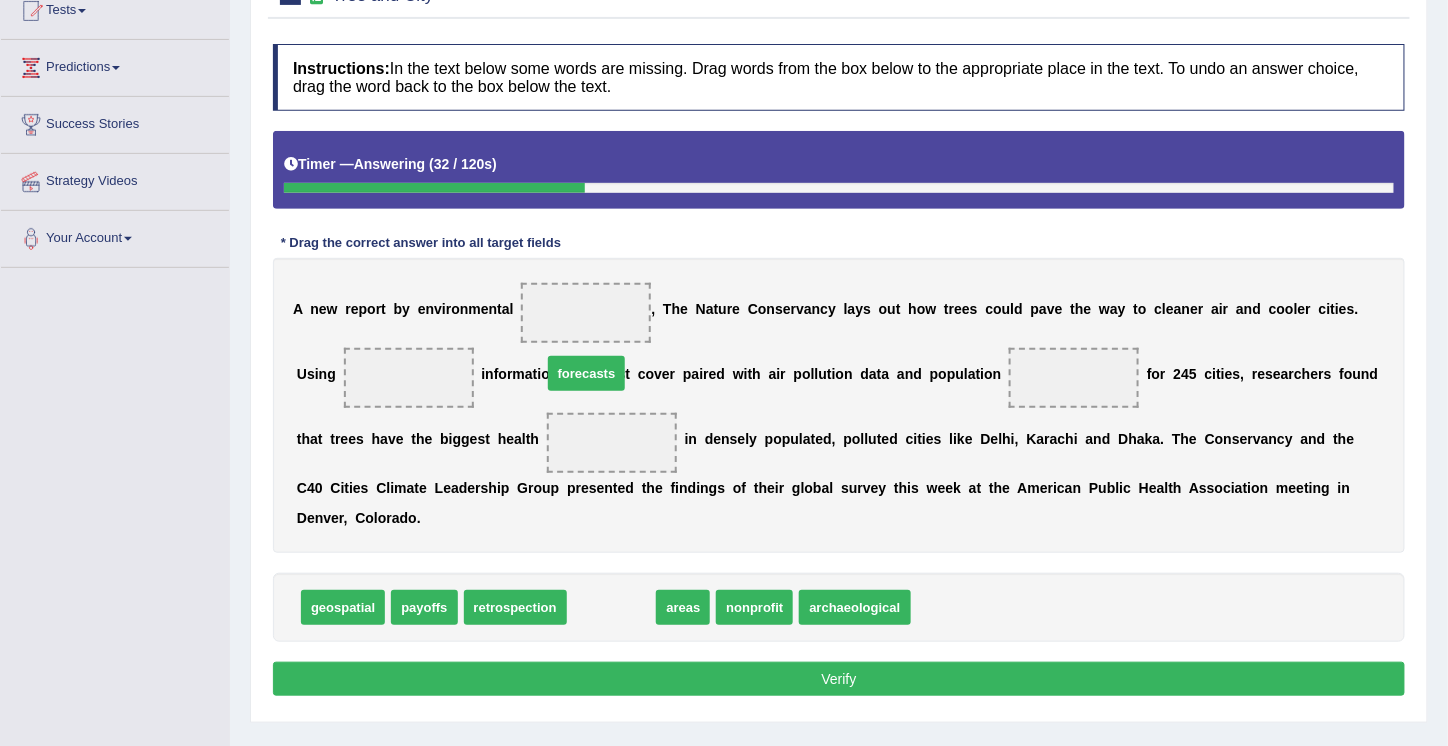 drag, startPoint x: 601, startPoint y: 612, endPoint x: 574, endPoint y: 343, distance: 270.35162 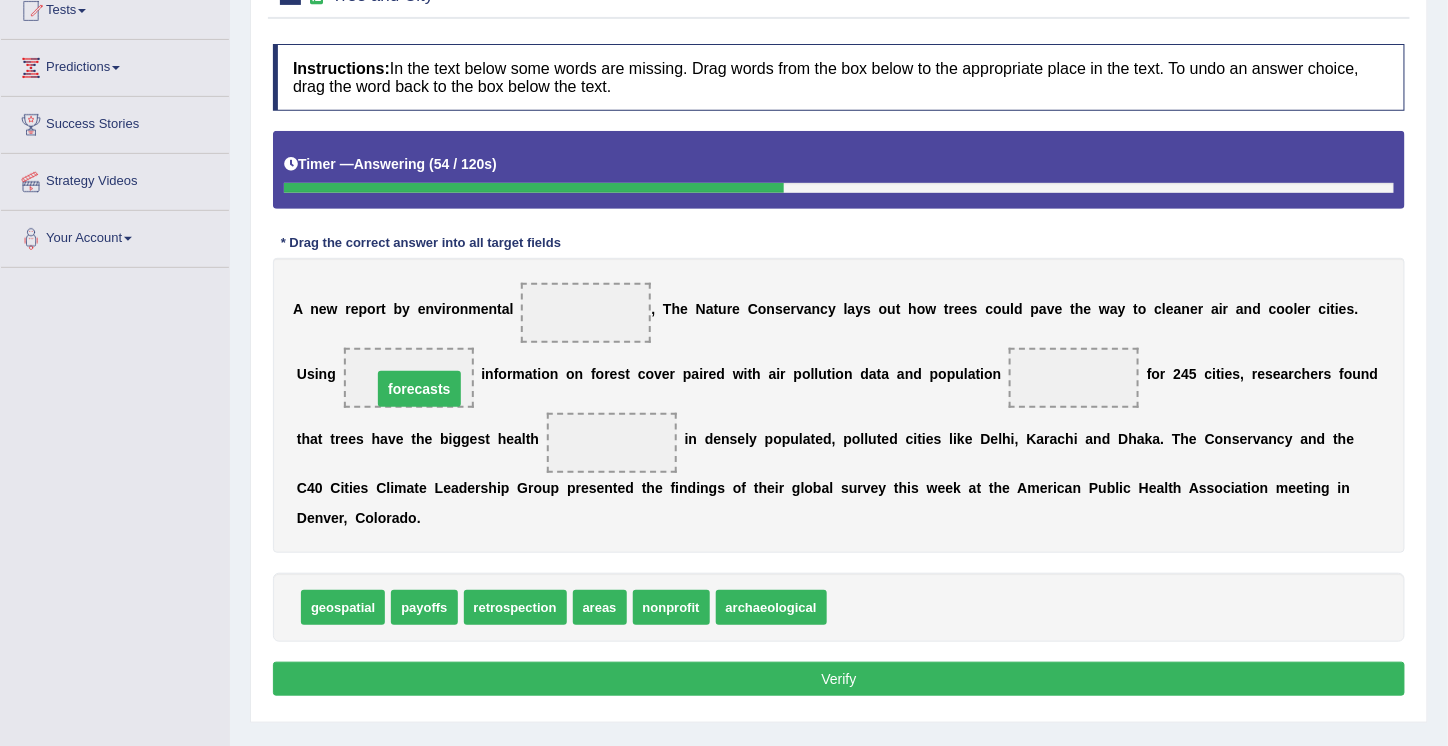 drag, startPoint x: 606, startPoint y: 306, endPoint x: 439, endPoint y: 382, distance: 183.48024 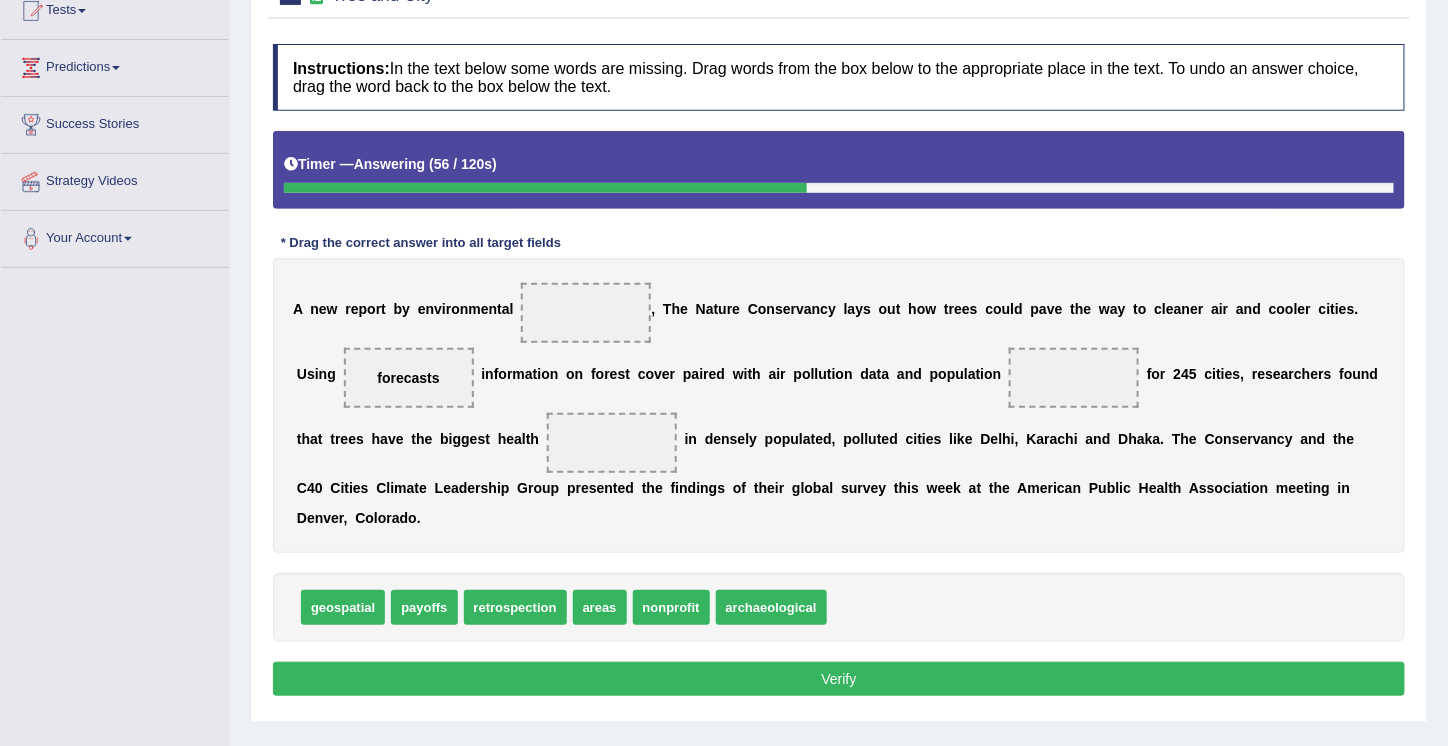 drag, startPoint x: 439, startPoint y: 382, endPoint x: 604, endPoint y: 293, distance: 187.47267 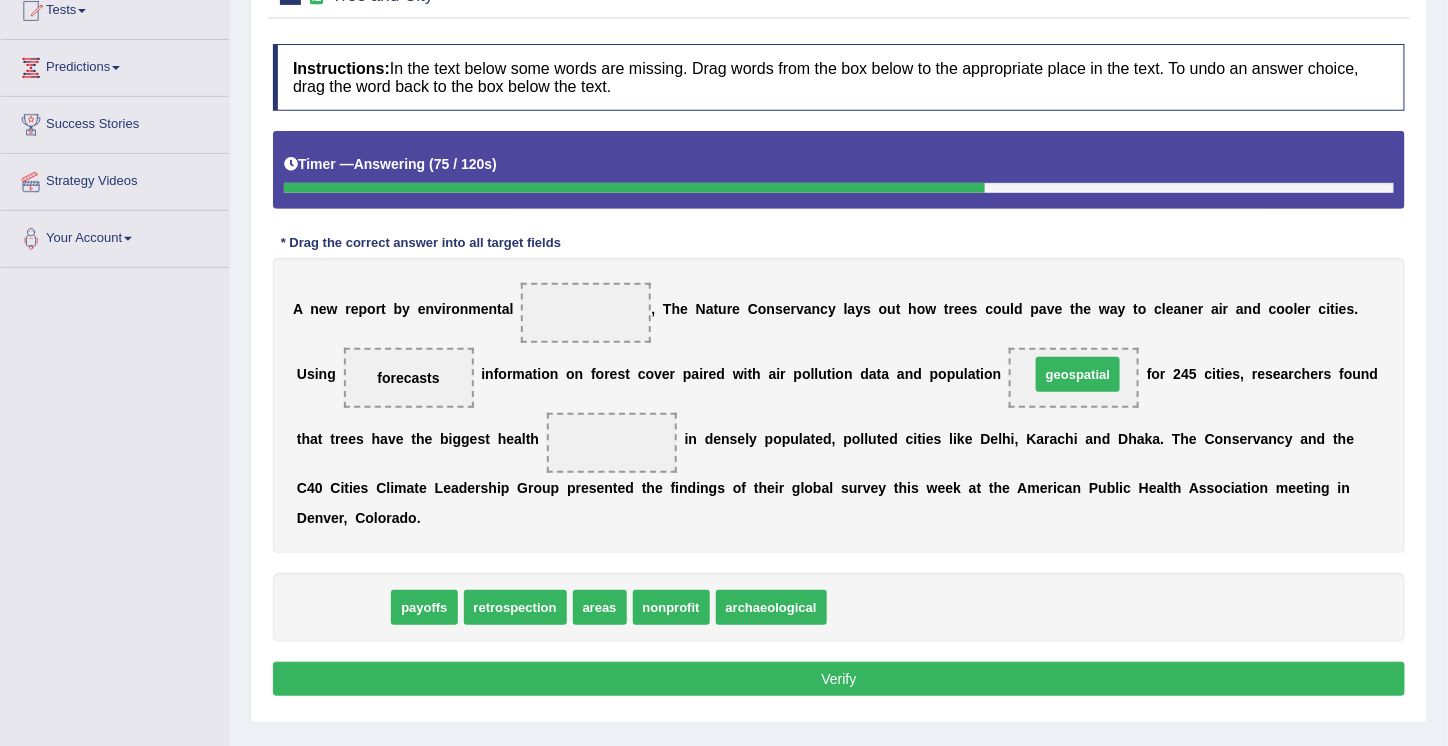 drag, startPoint x: 337, startPoint y: 607, endPoint x: 1072, endPoint y: 374, distance: 771.04736 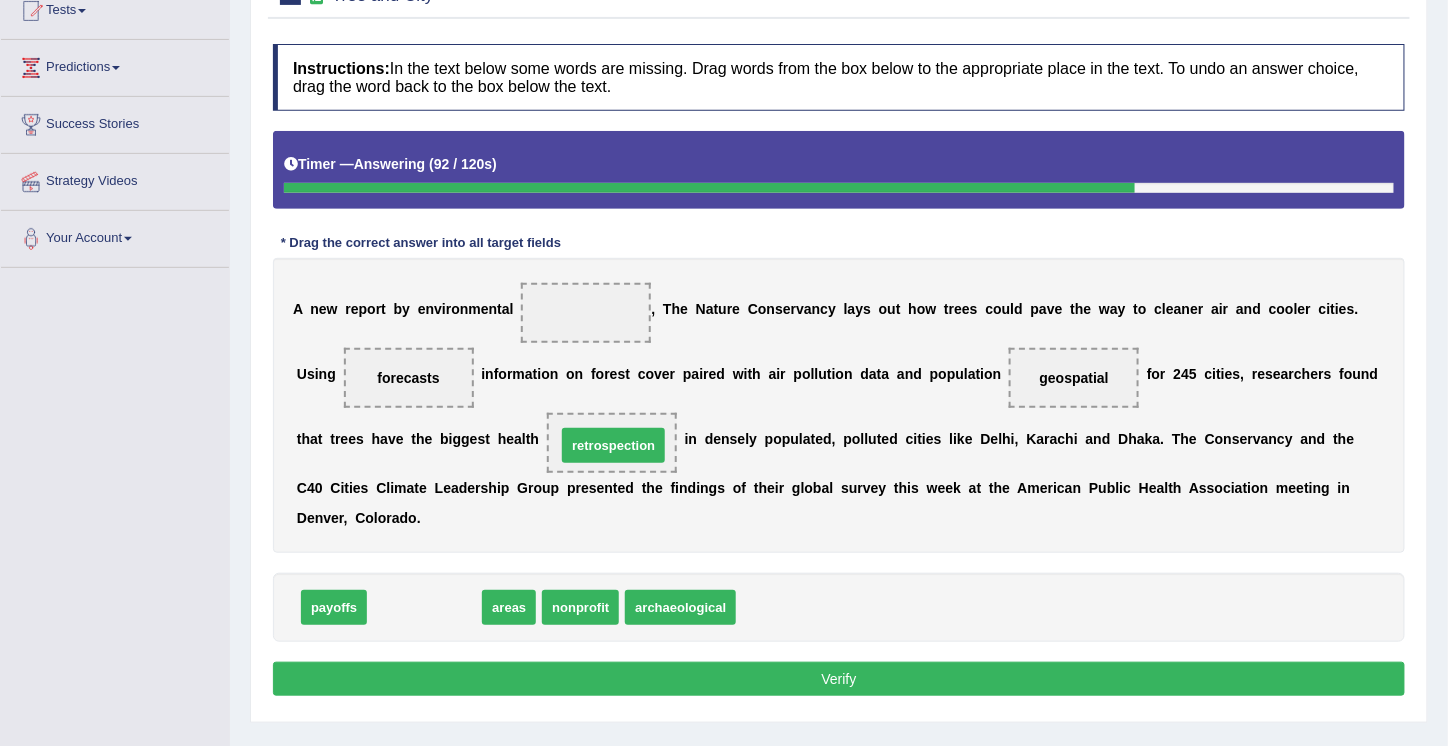 drag, startPoint x: 434, startPoint y: 599, endPoint x: 623, endPoint y: 436, distance: 249.57965 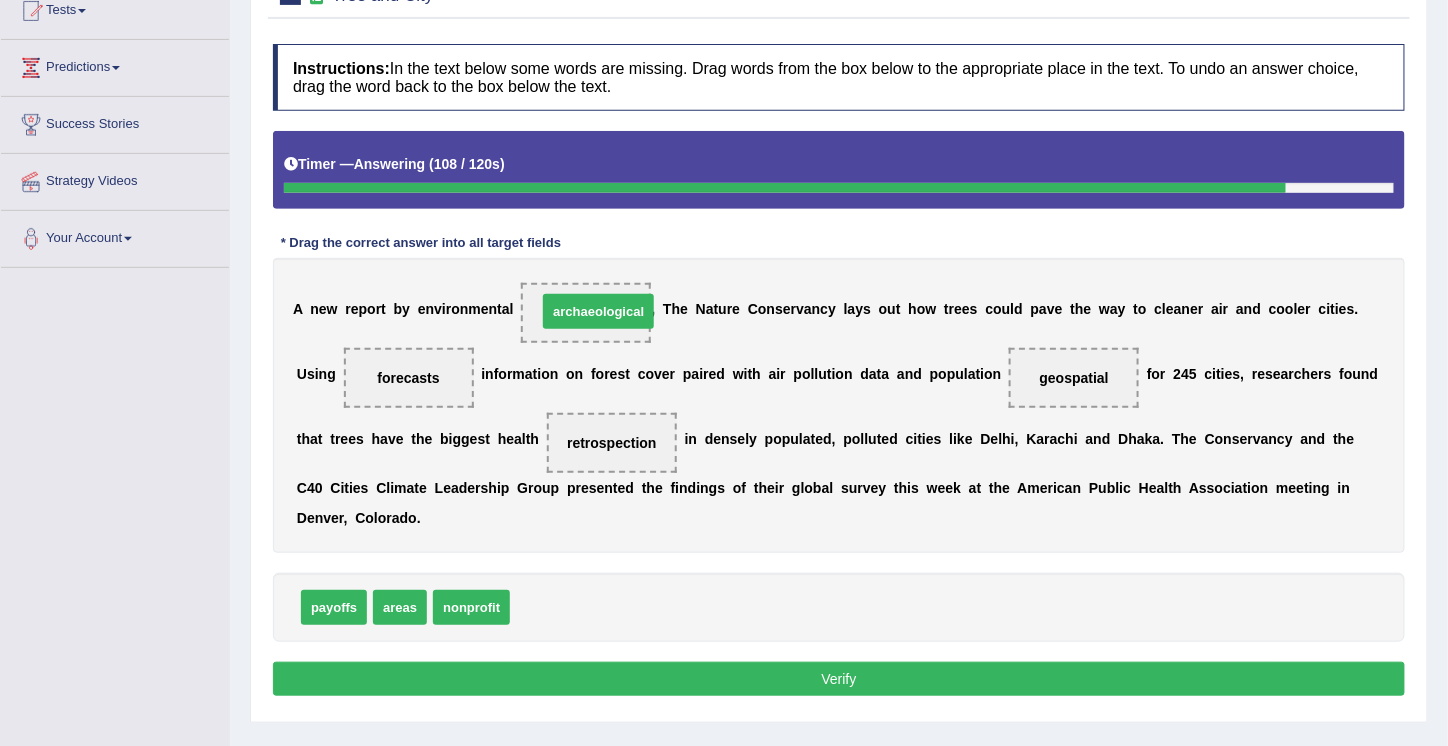 drag, startPoint x: 569, startPoint y: 605, endPoint x: 595, endPoint y: 306, distance: 300.1283 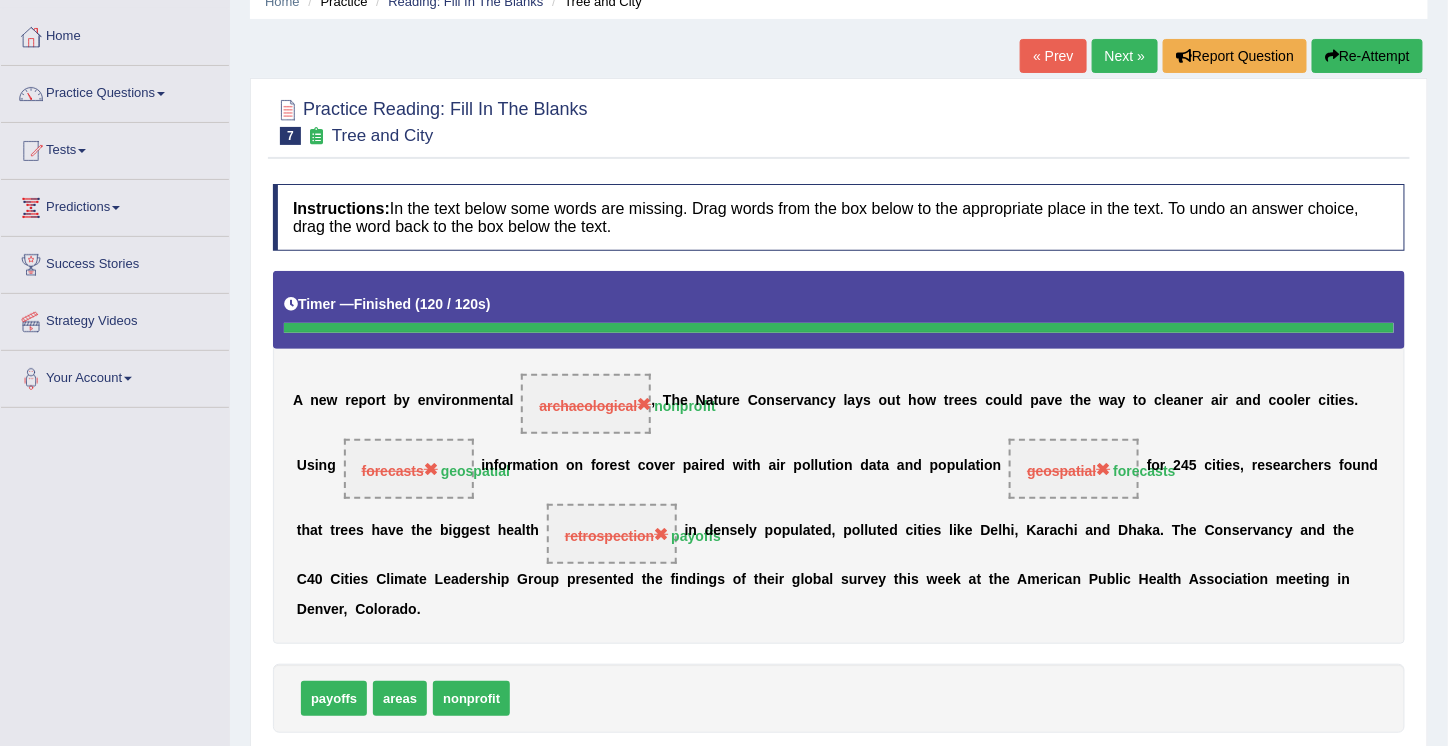 scroll, scrollTop: 0, scrollLeft: 0, axis: both 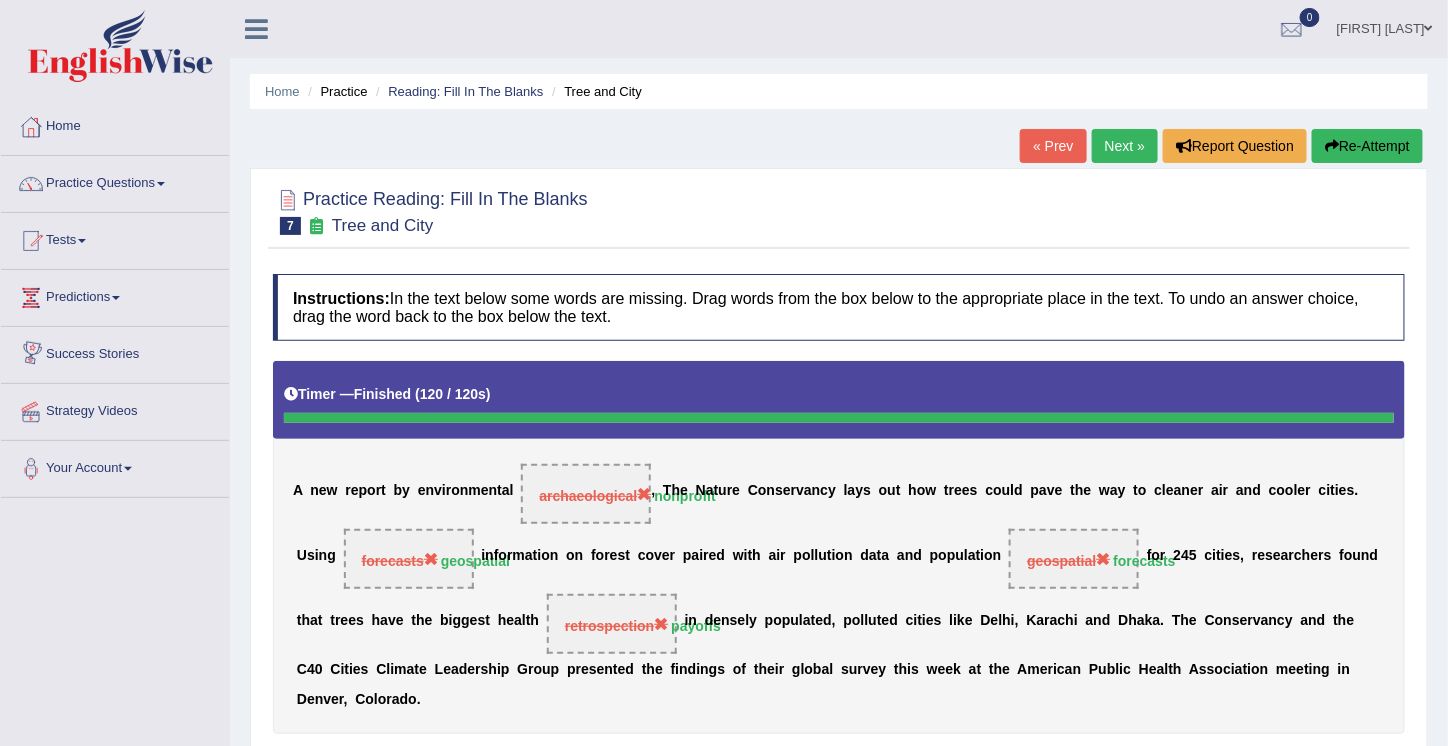 click on "Practice Questions" at bounding box center (115, 181) 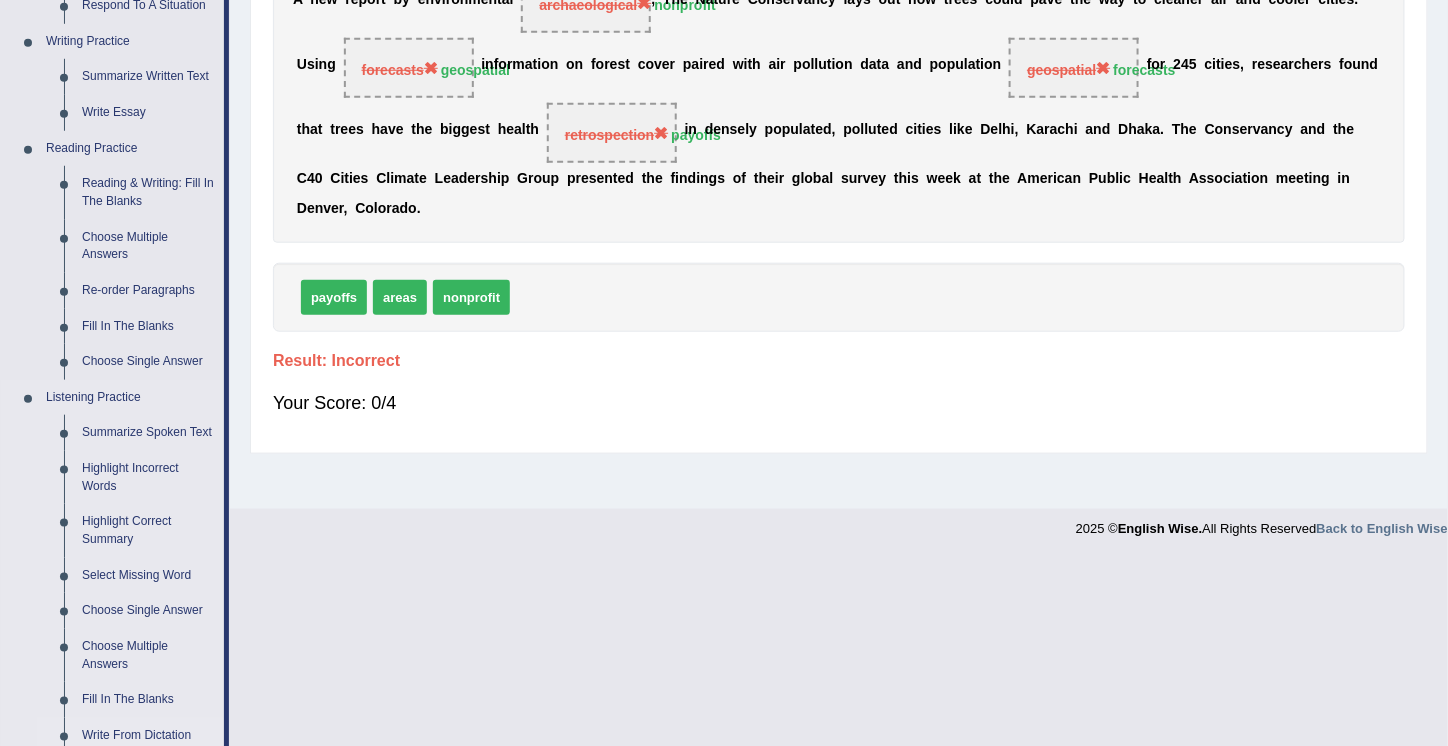 scroll, scrollTop: 488, scrollLeft: 0, axis: vertical 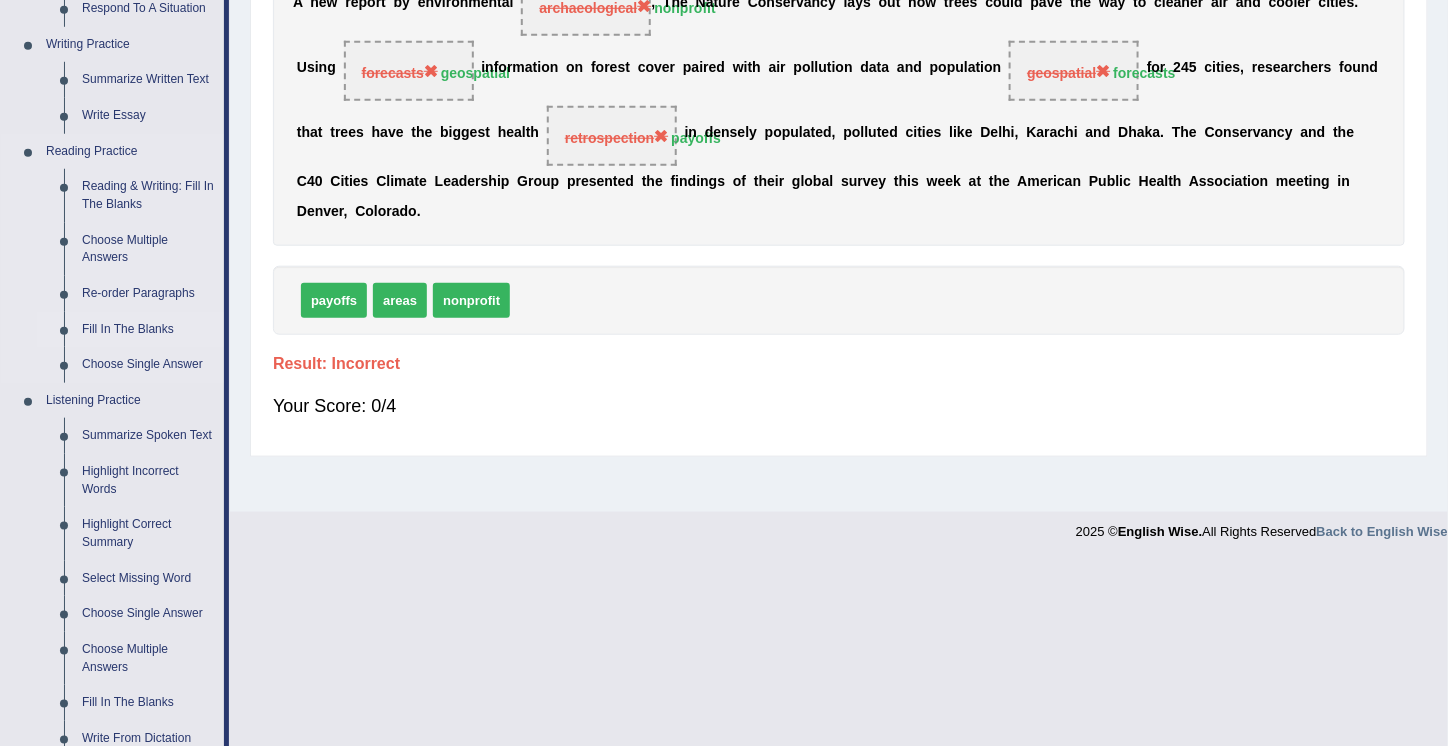 click on "Fill In The Blanks" at bounding box center [148, 330] 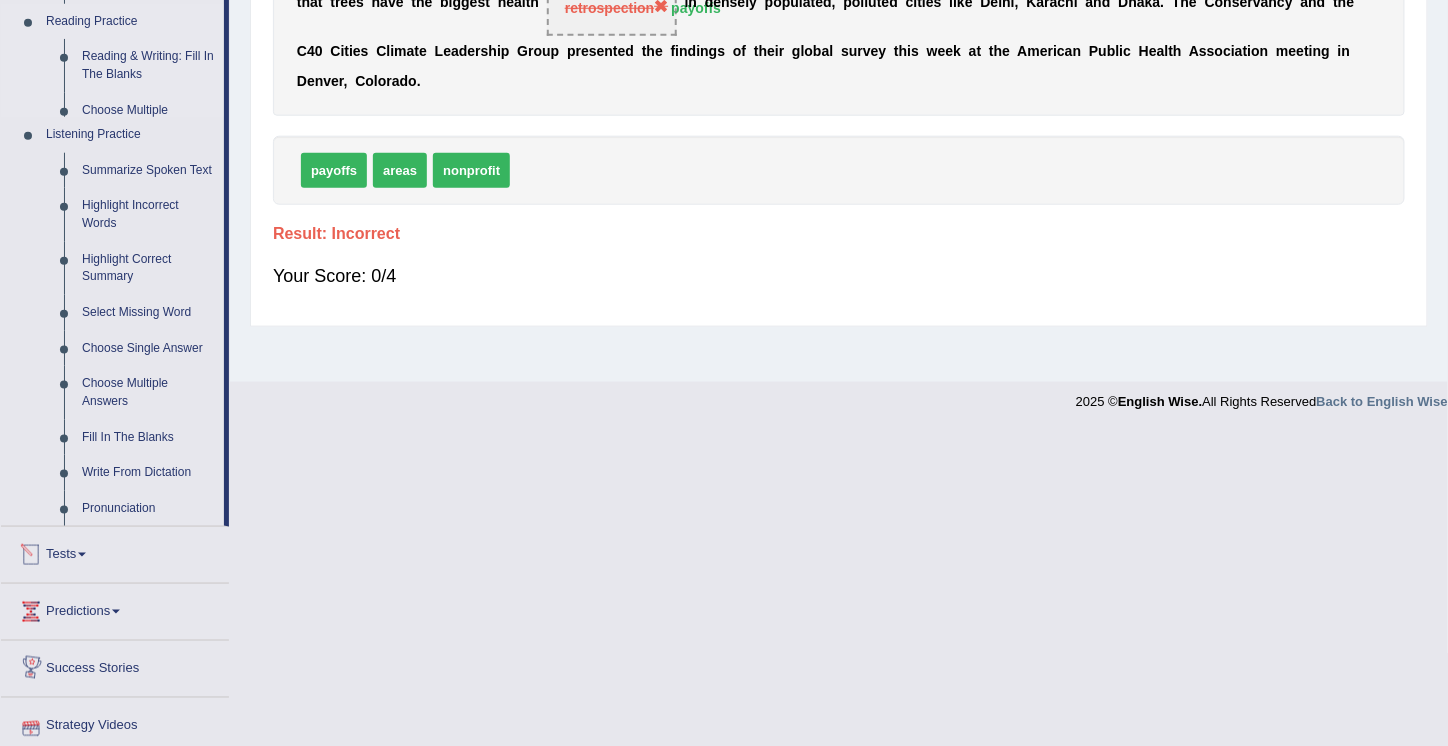 scroll, scrollTop: 607, scrollLeft: 0, axis: vertical 